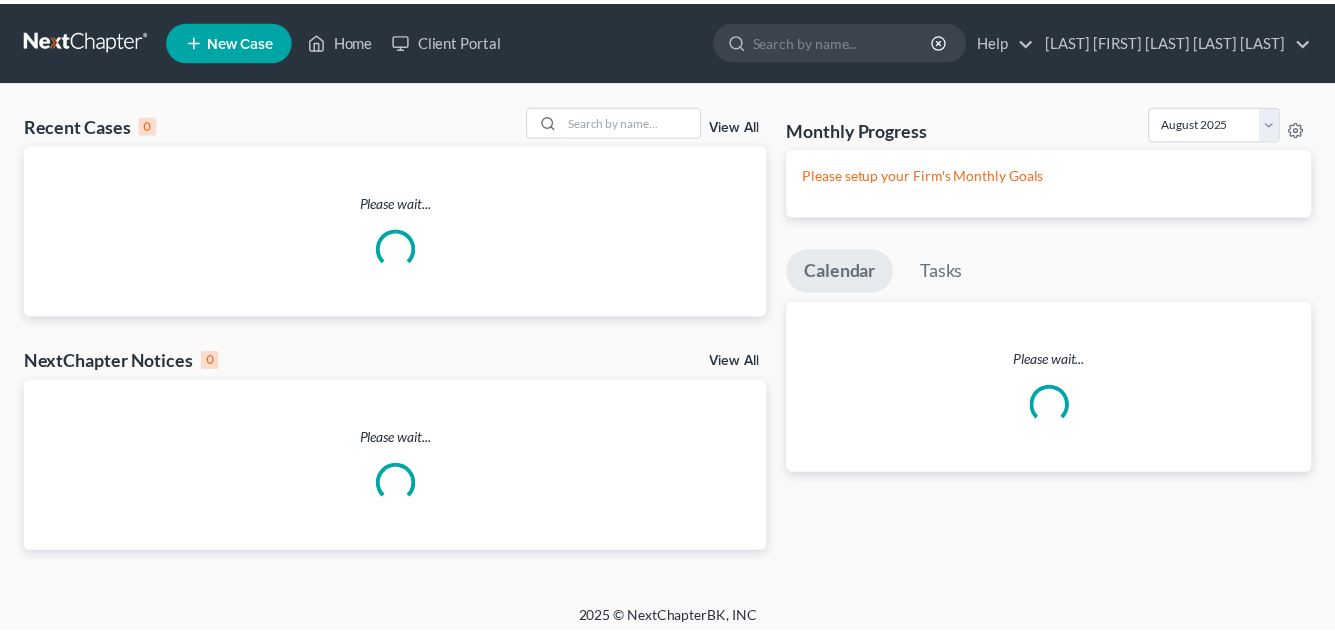 scroll, scrollTop: 0, scrollLeft: 0, axis: both 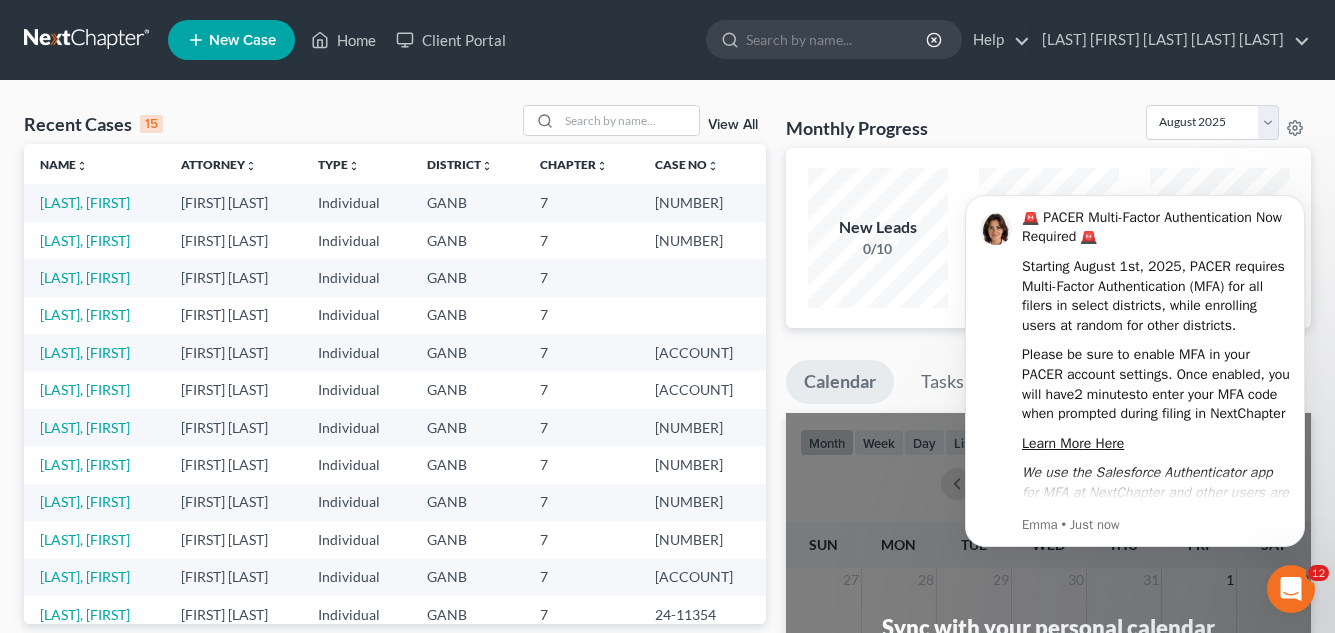 click on "New Case" at bounding box center (242, 40) 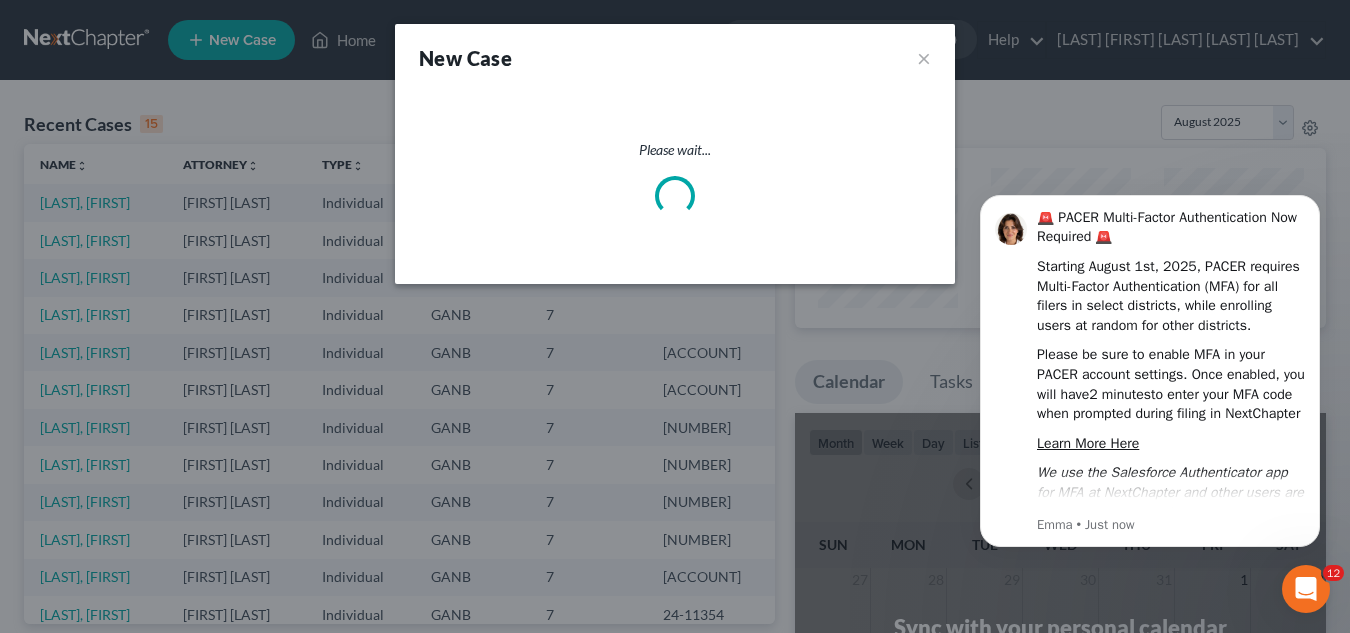select on "19" 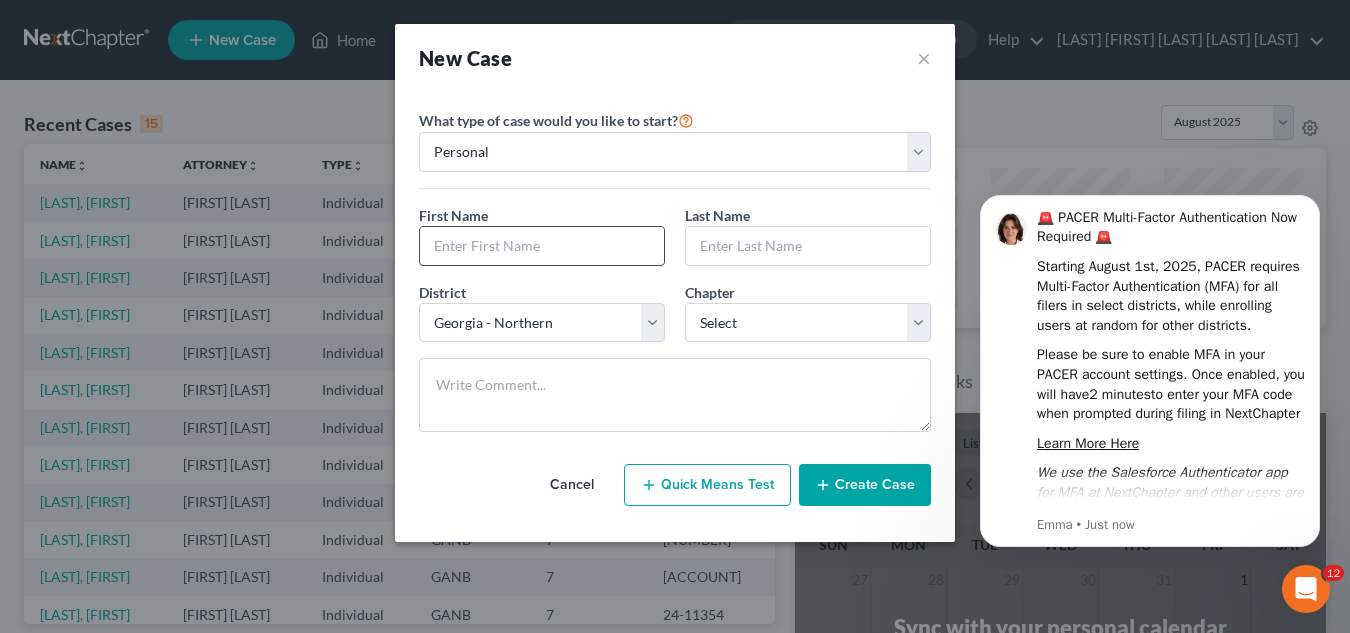 click at bounding box center [542, 246] 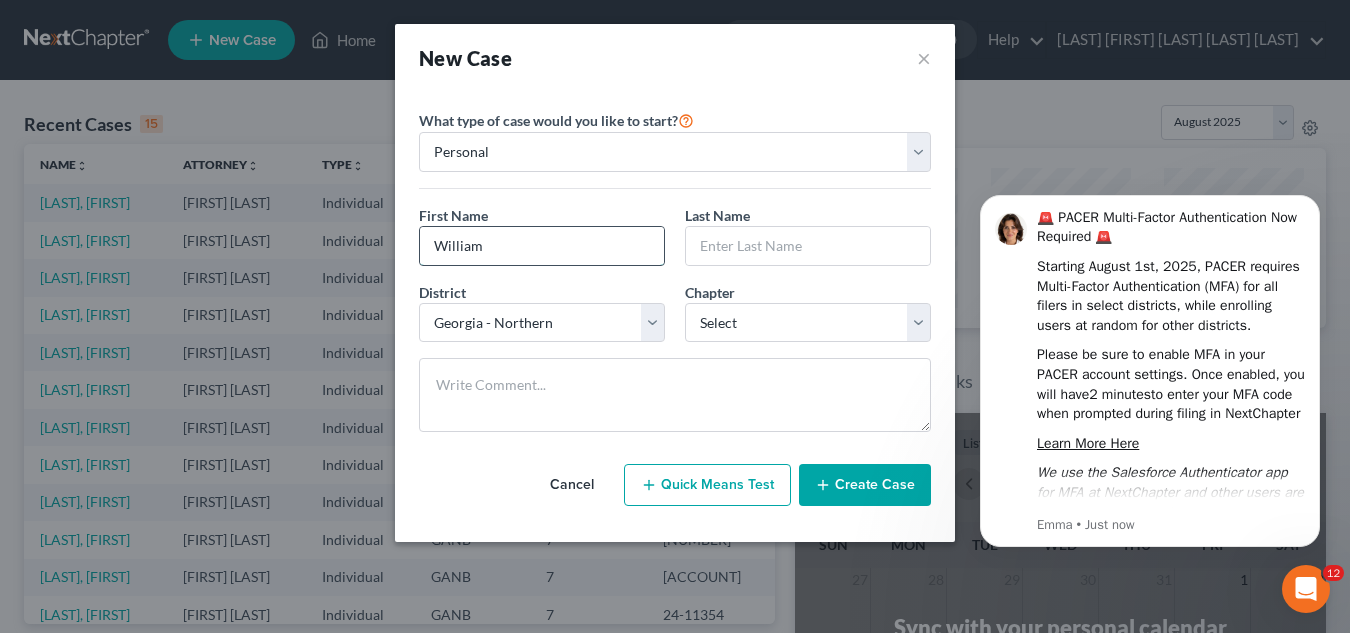 type on "William" 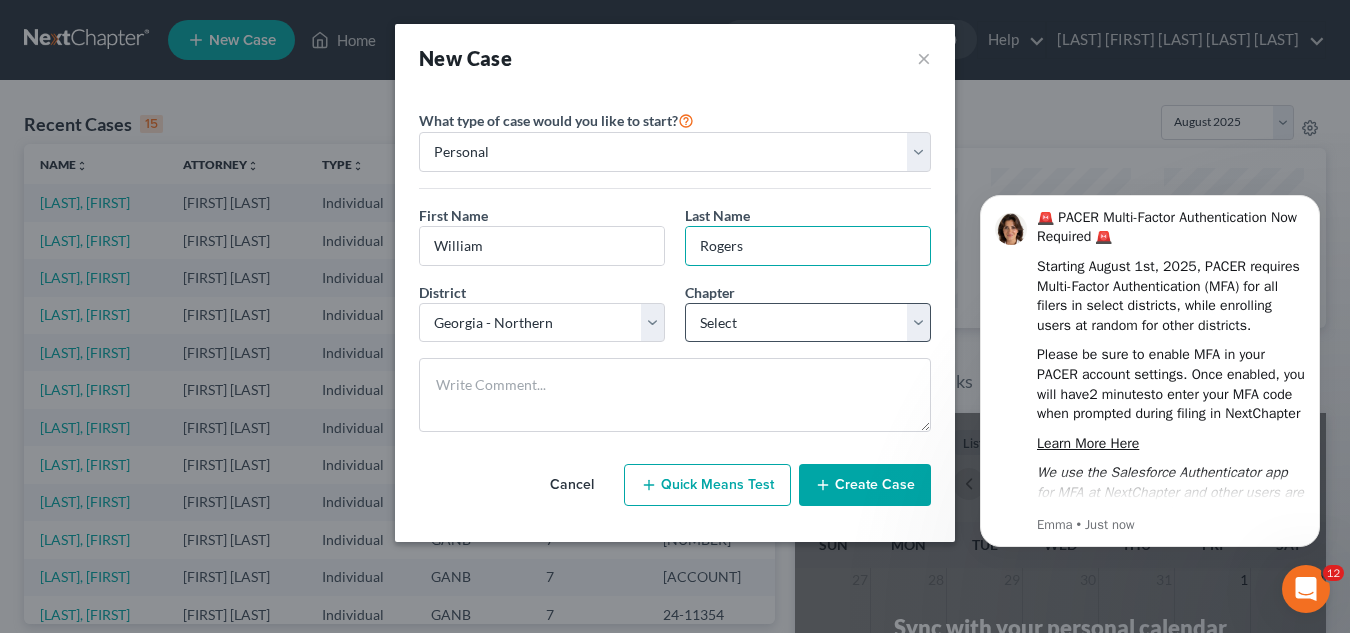type on "Rogers" 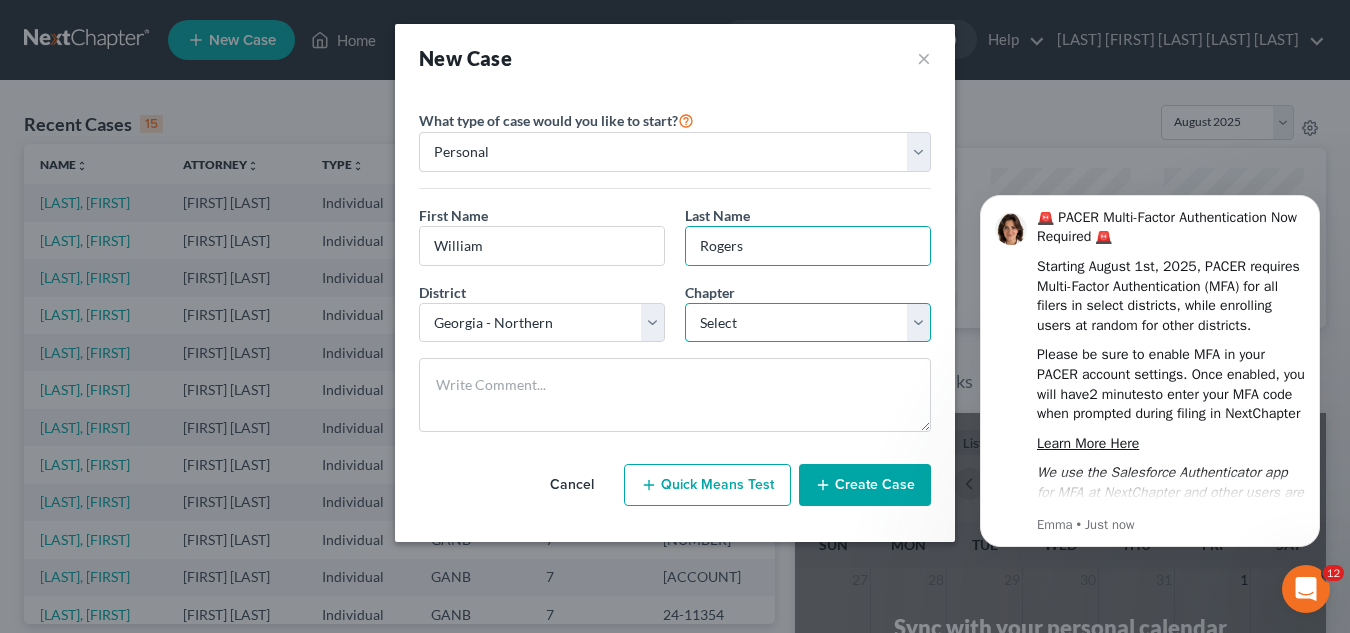 click on "Select 7 11 12 13" at bounding box center (808, 323) 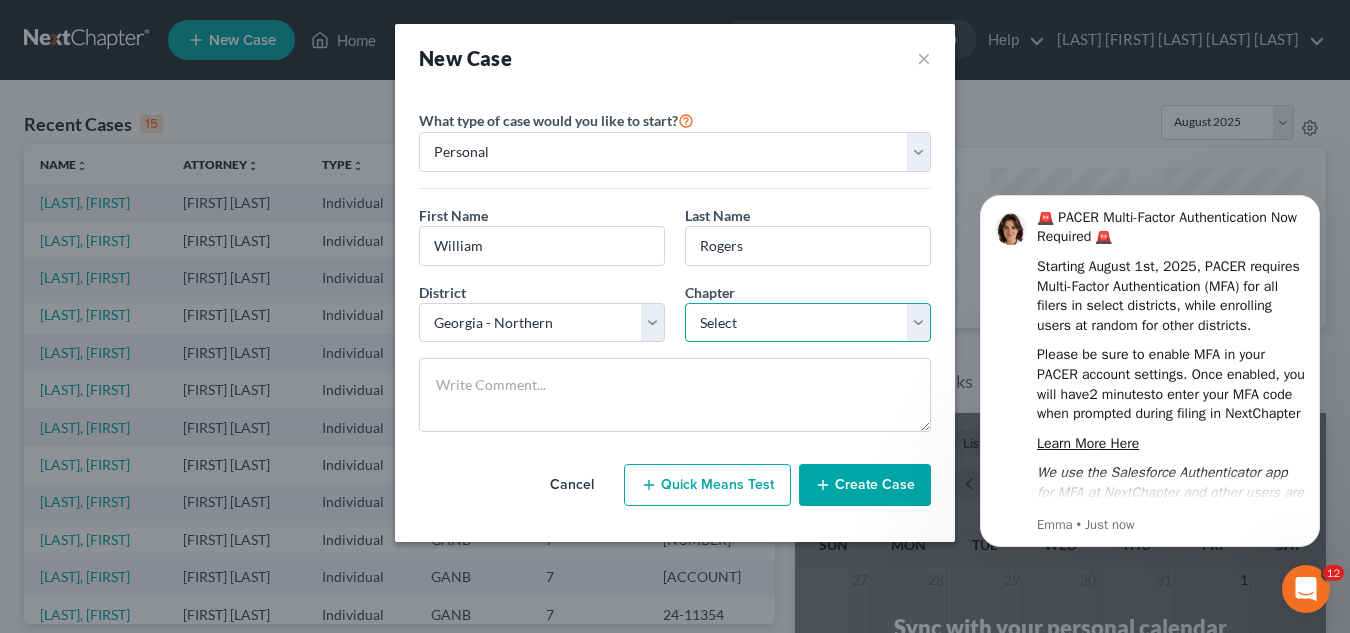 select on "0" 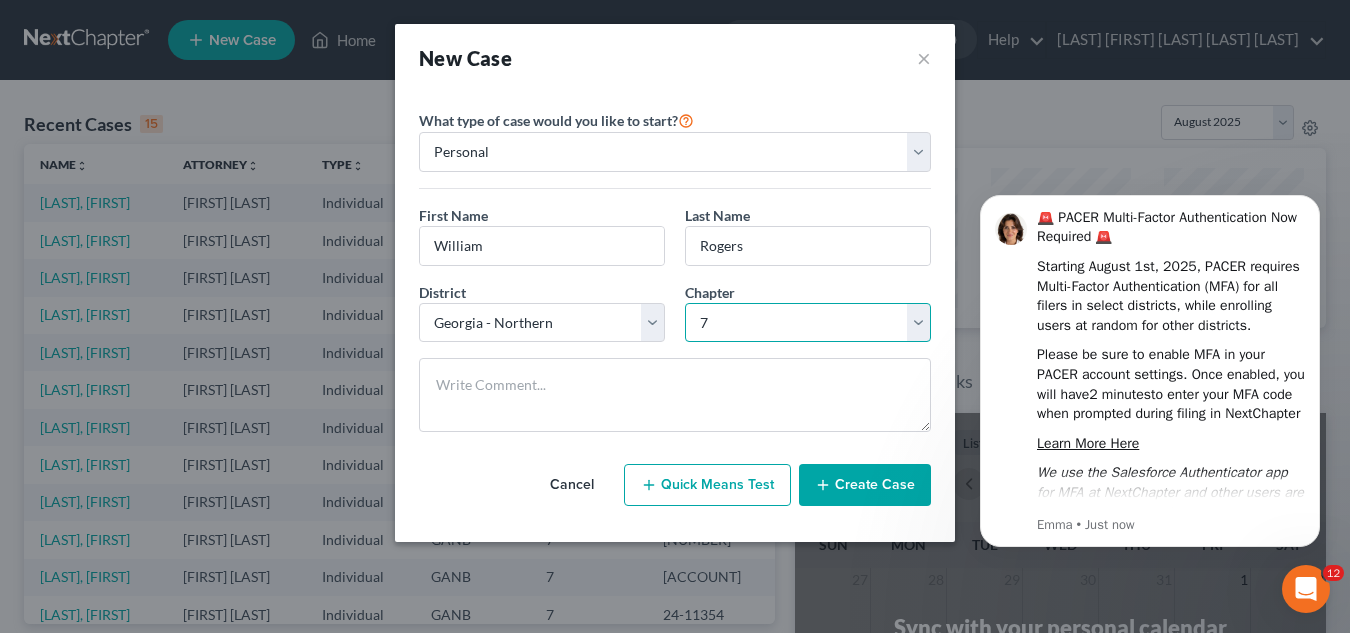 click on "Select 7 11 12 13" at bounding box center [808, 323] 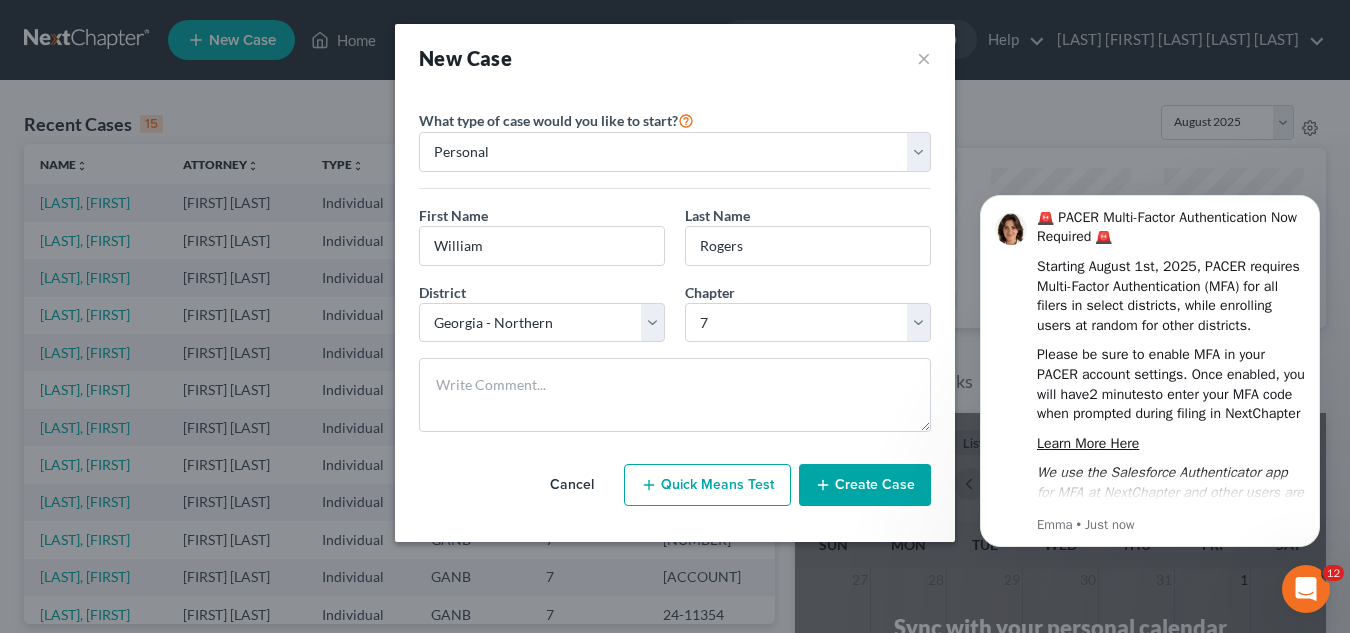 click on "Create Case" at bounding box center (865, 485) 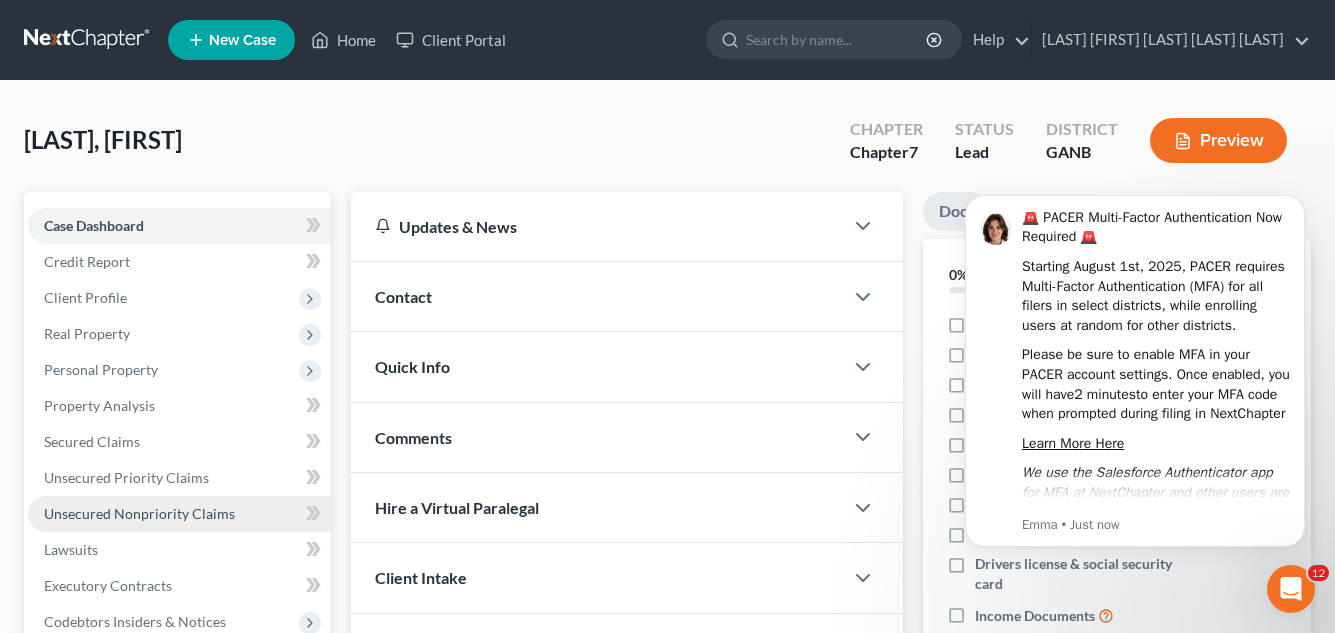 click on "Unsecured Nonpriority Claims" at bounding box center [139, 513] 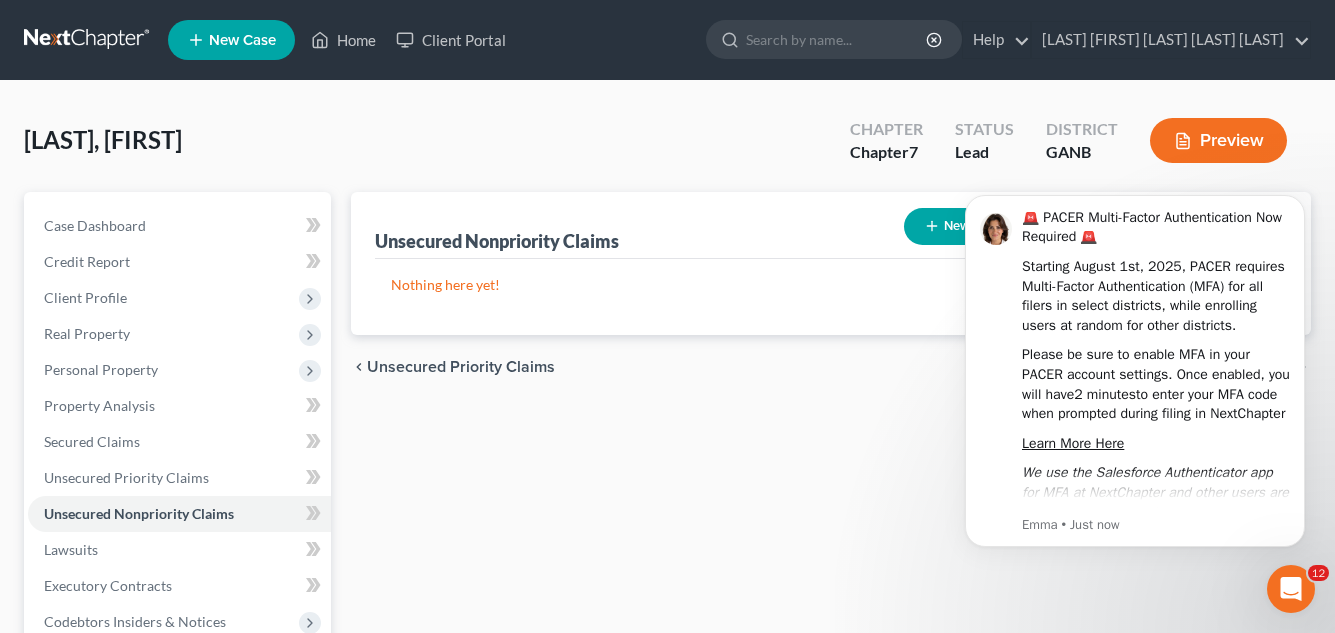 click on "Nothing here yet!" at bounding box center [831, 285] 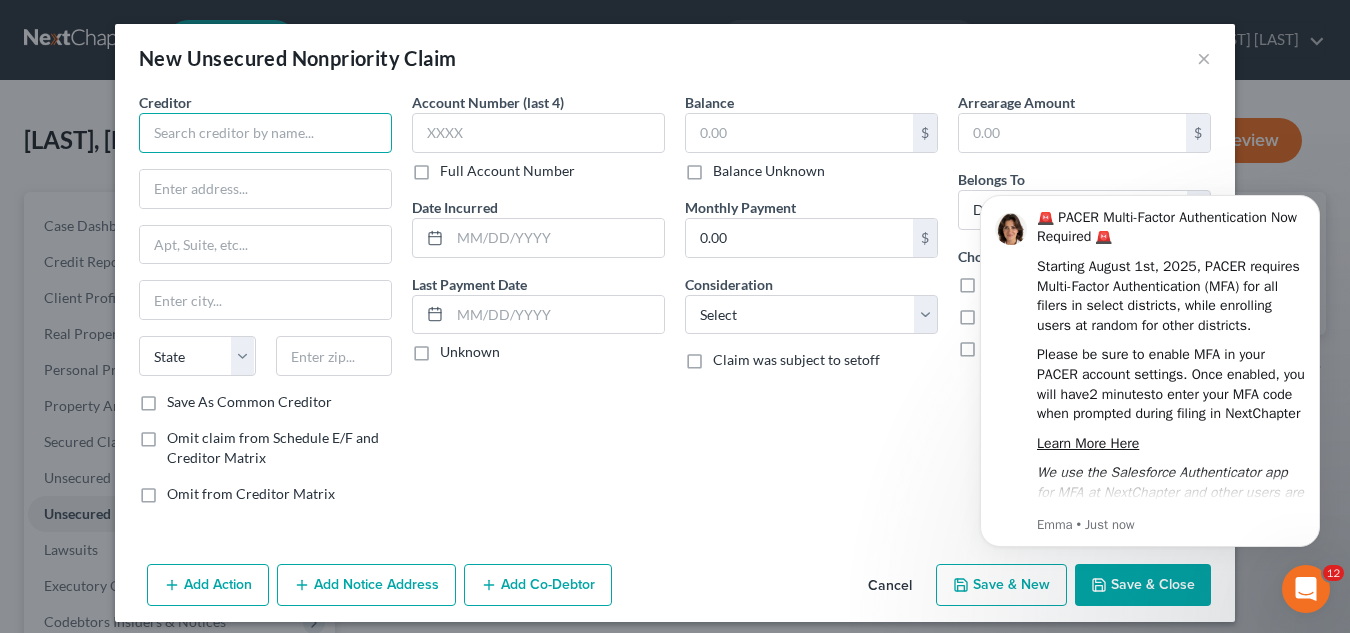 click at bounding box center [265, 133] 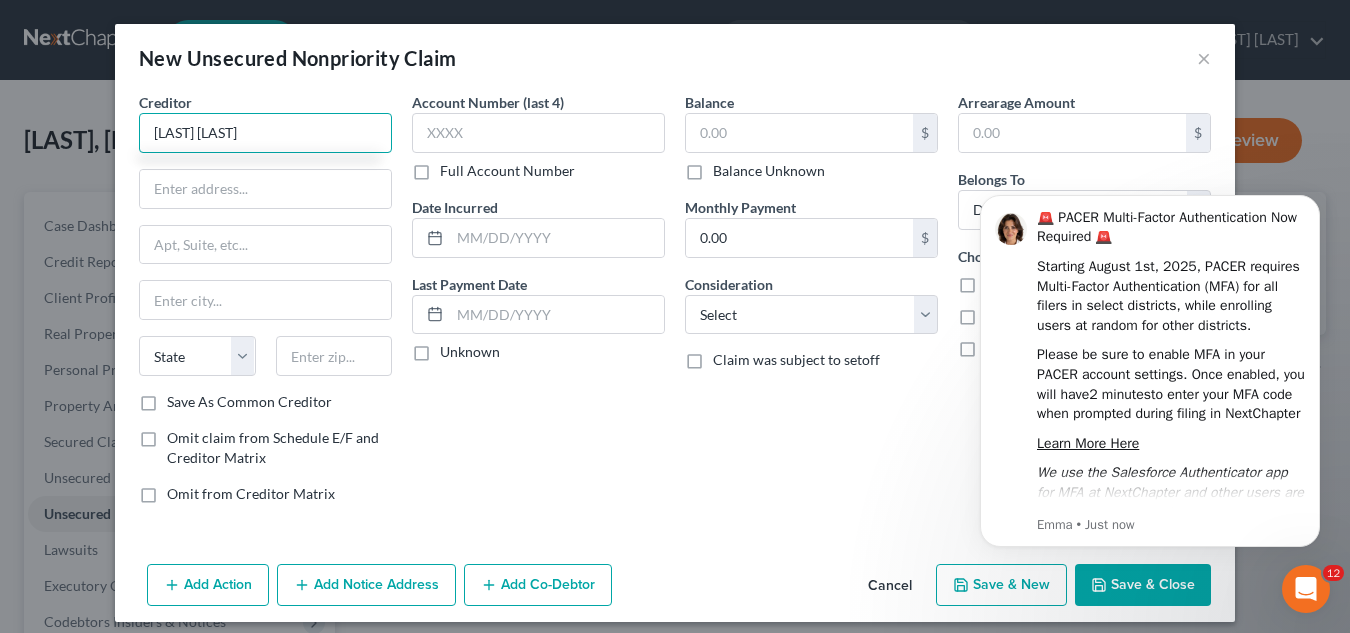 type on "[LAST] [LAST]" 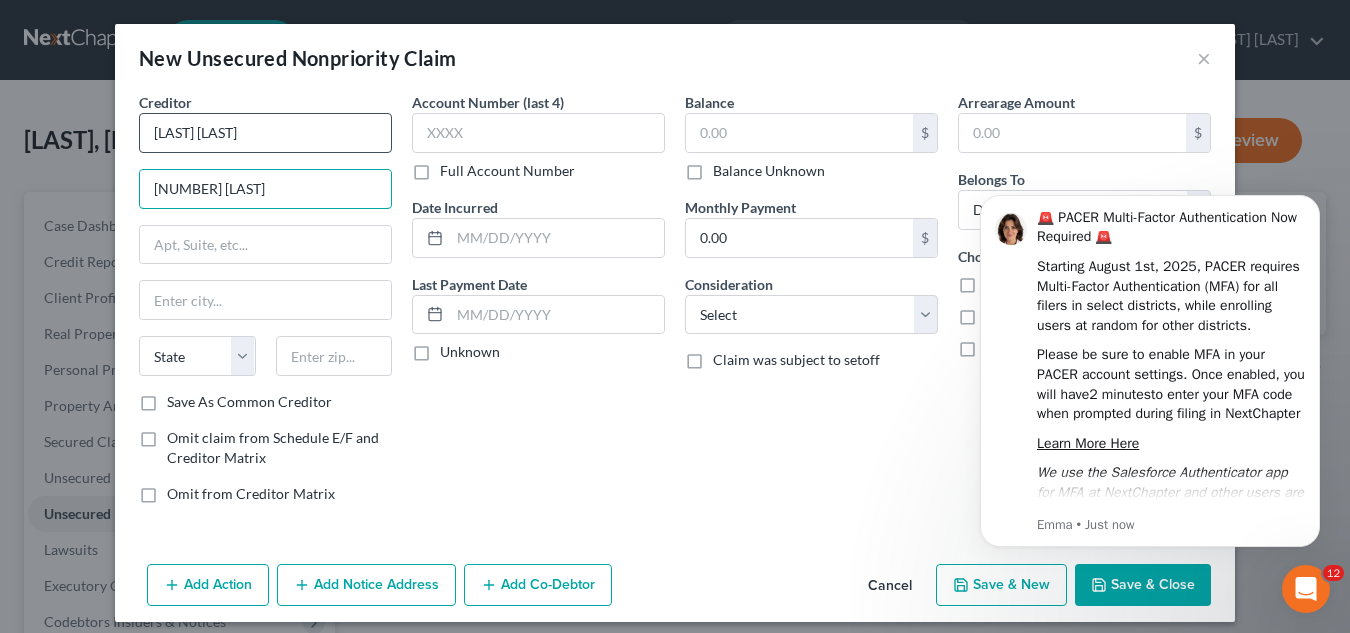 type on "[NUMBER] [LAST]" 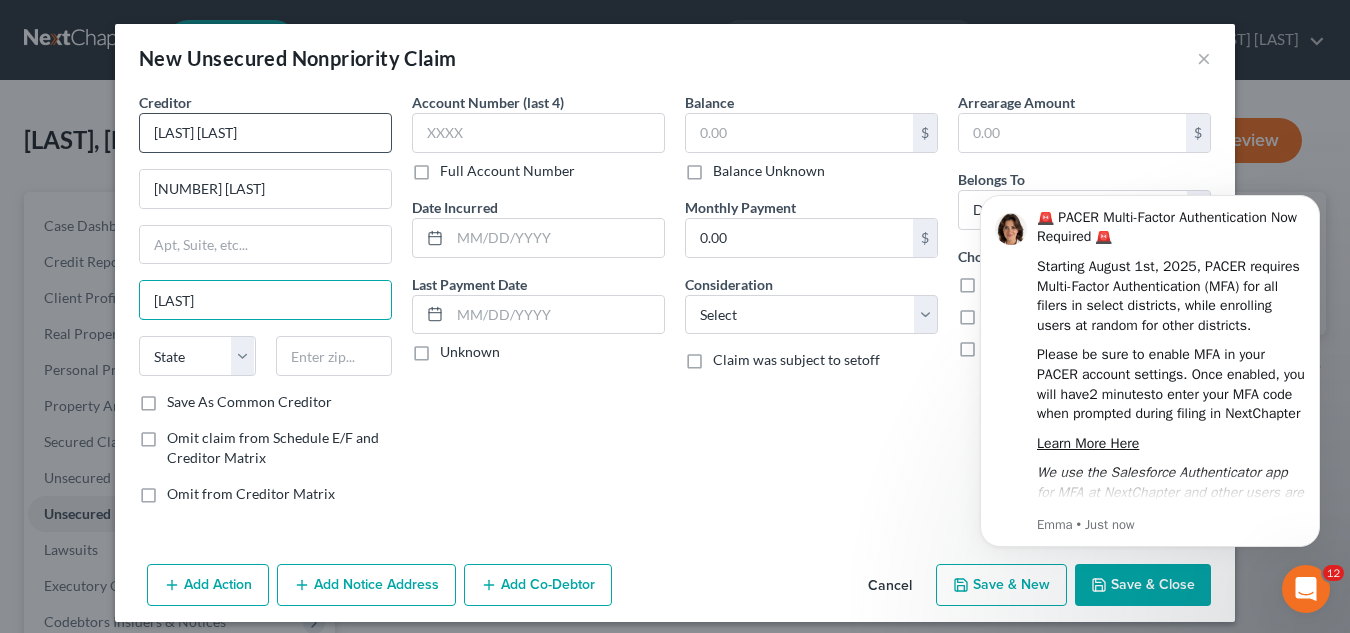 type on "[LAST]" 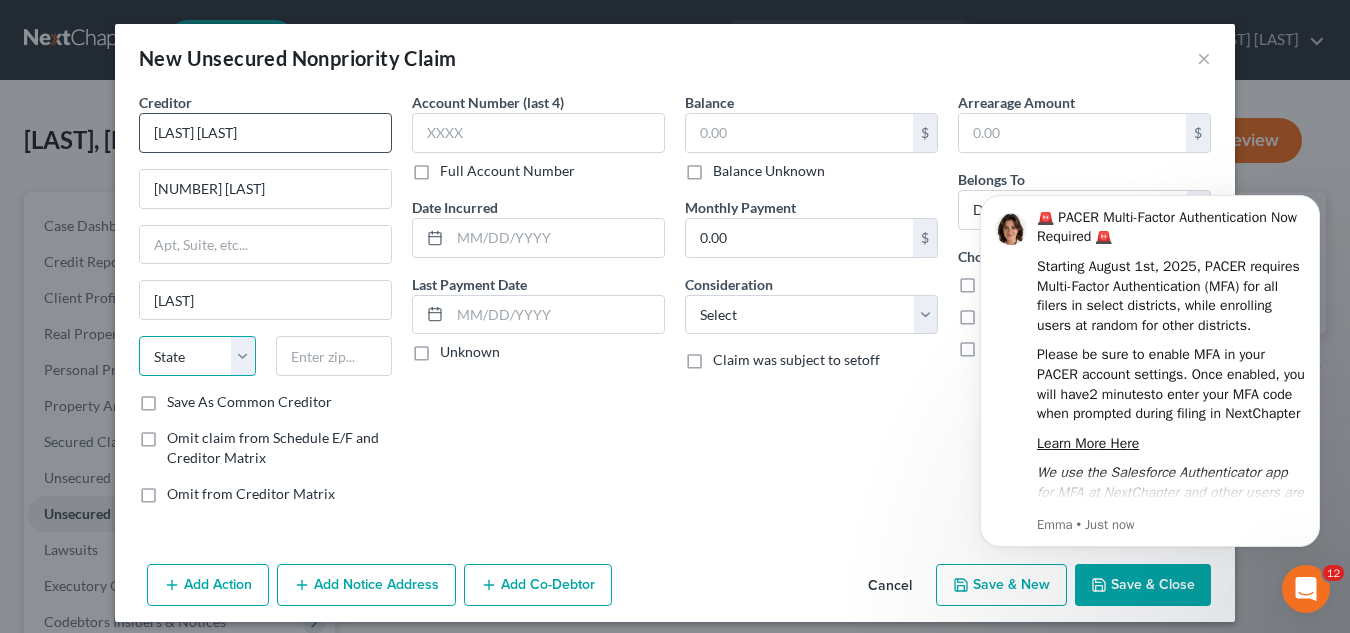 select on "7" 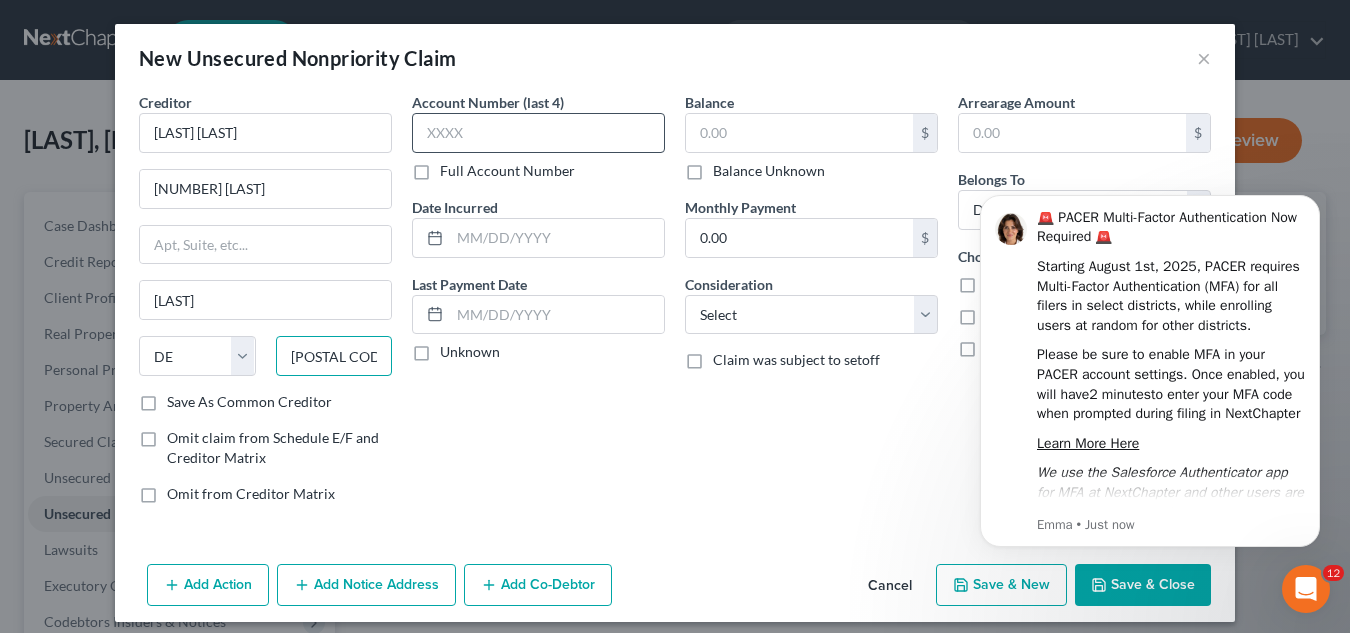 type on "[POSTAL CODE]" 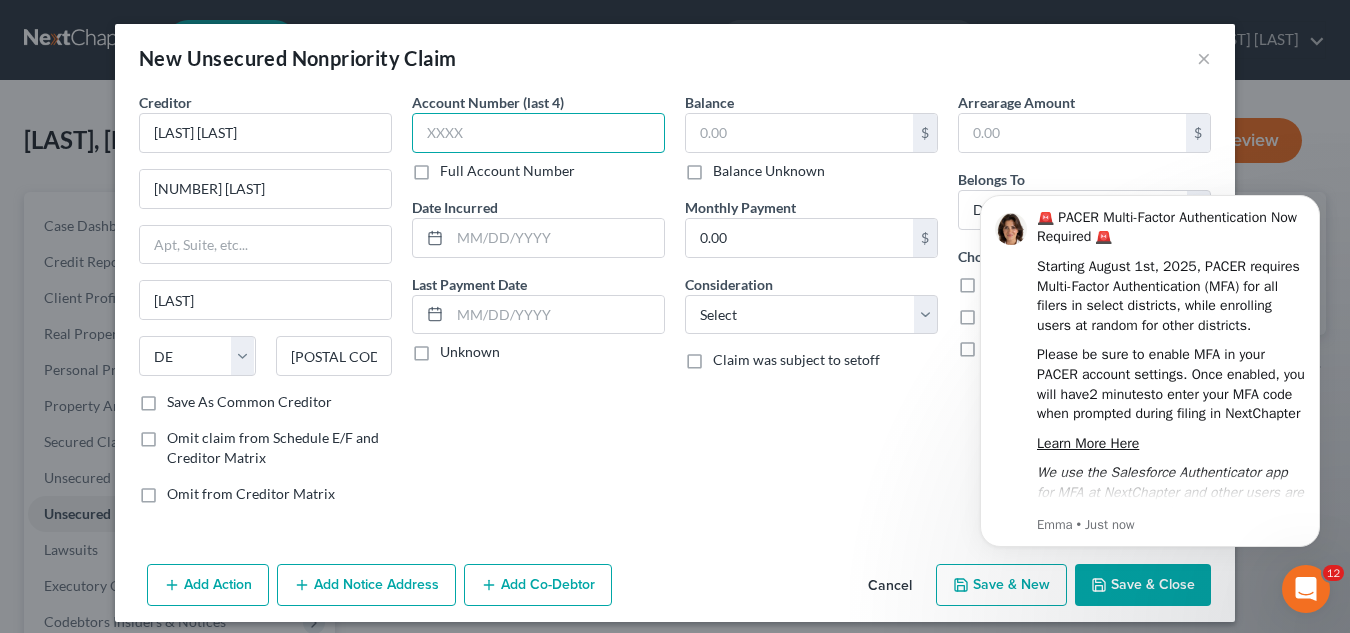 click at bounding box center [538, 133] 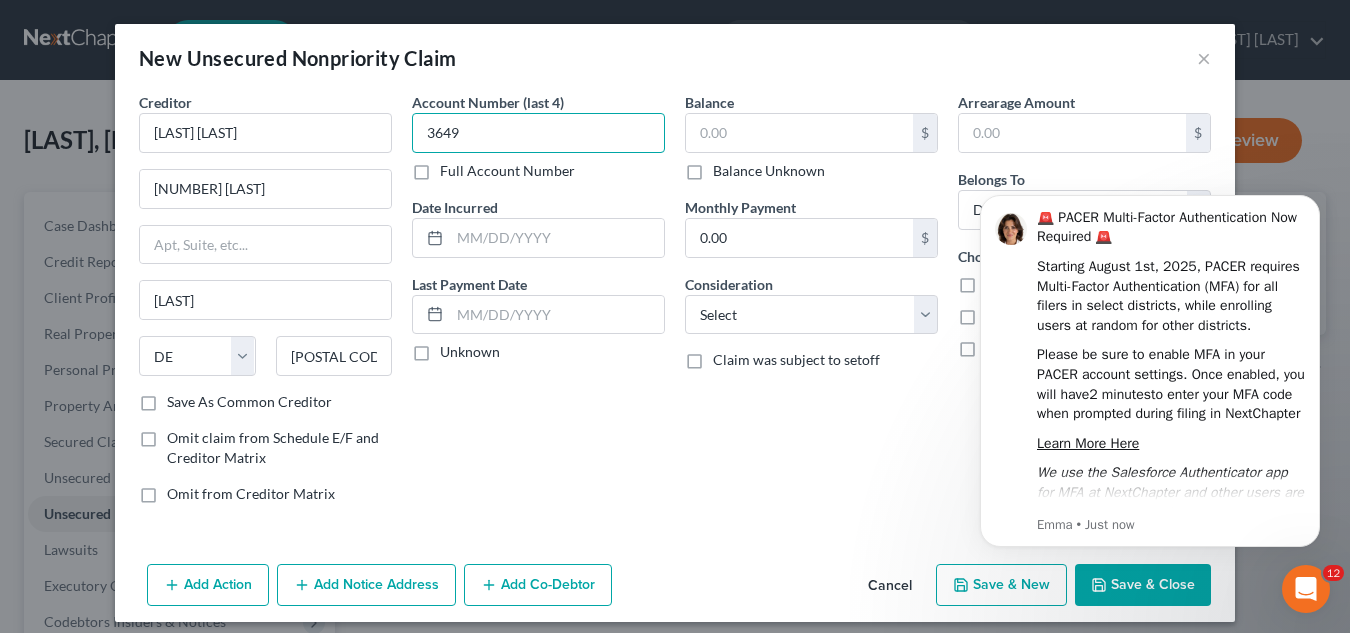 scroll, scrollTop: 13, scrollLeft: 0, axis: vertical 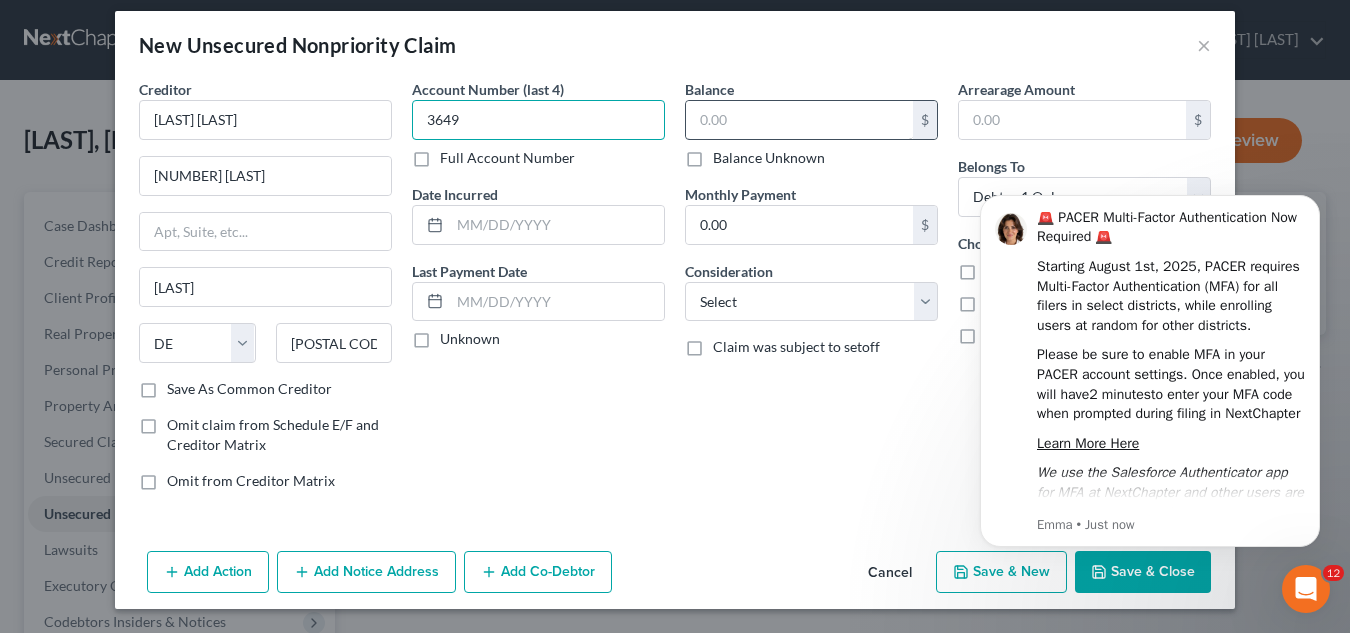 type on "3649" 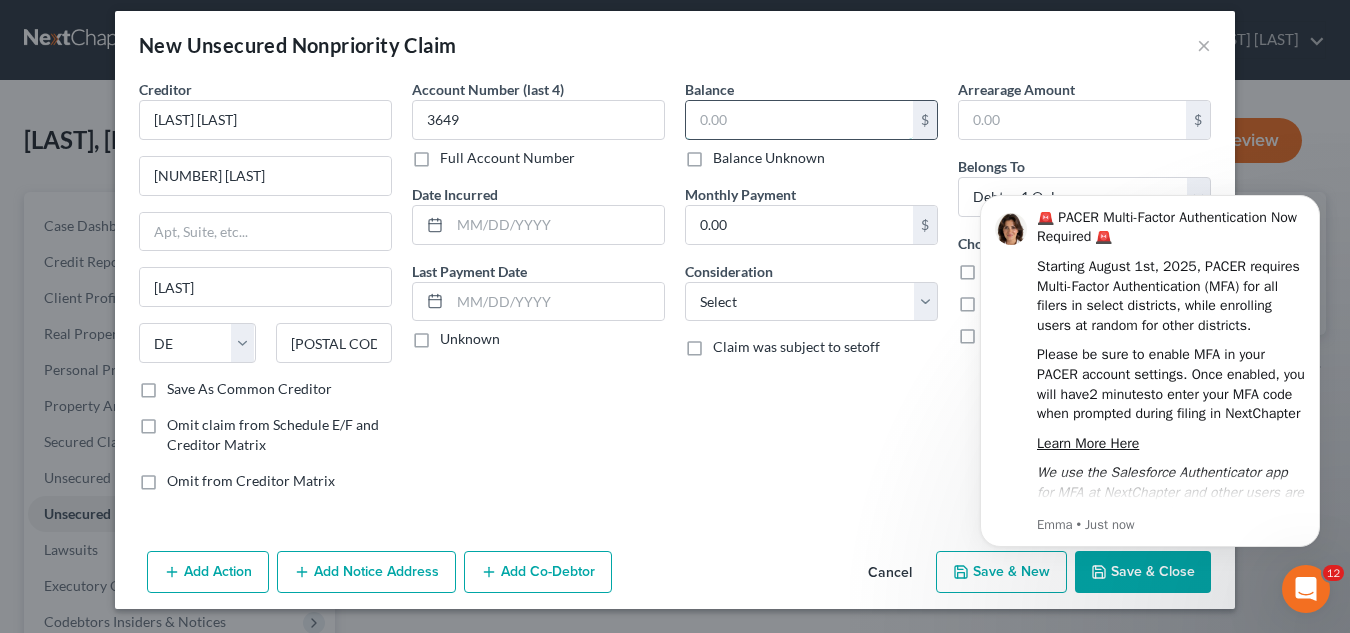click at bounding box center [799, 120] 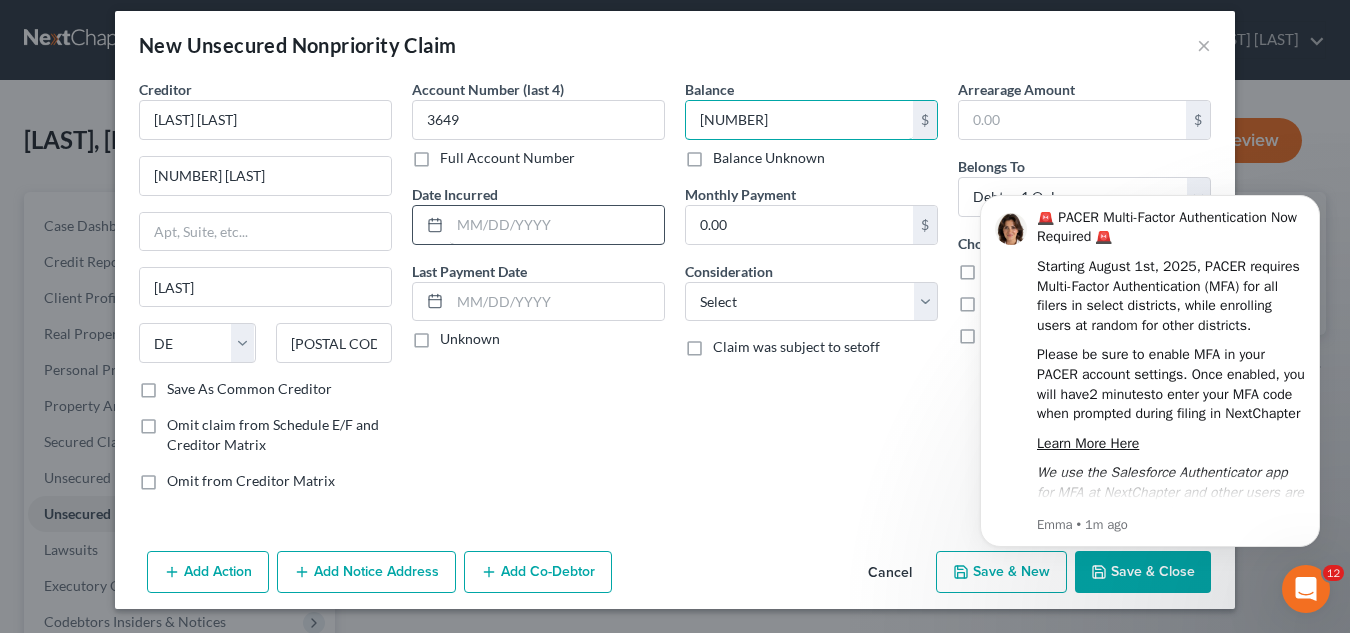 scroll, scrollTop: 0, scrollLeft: 0, axis: both 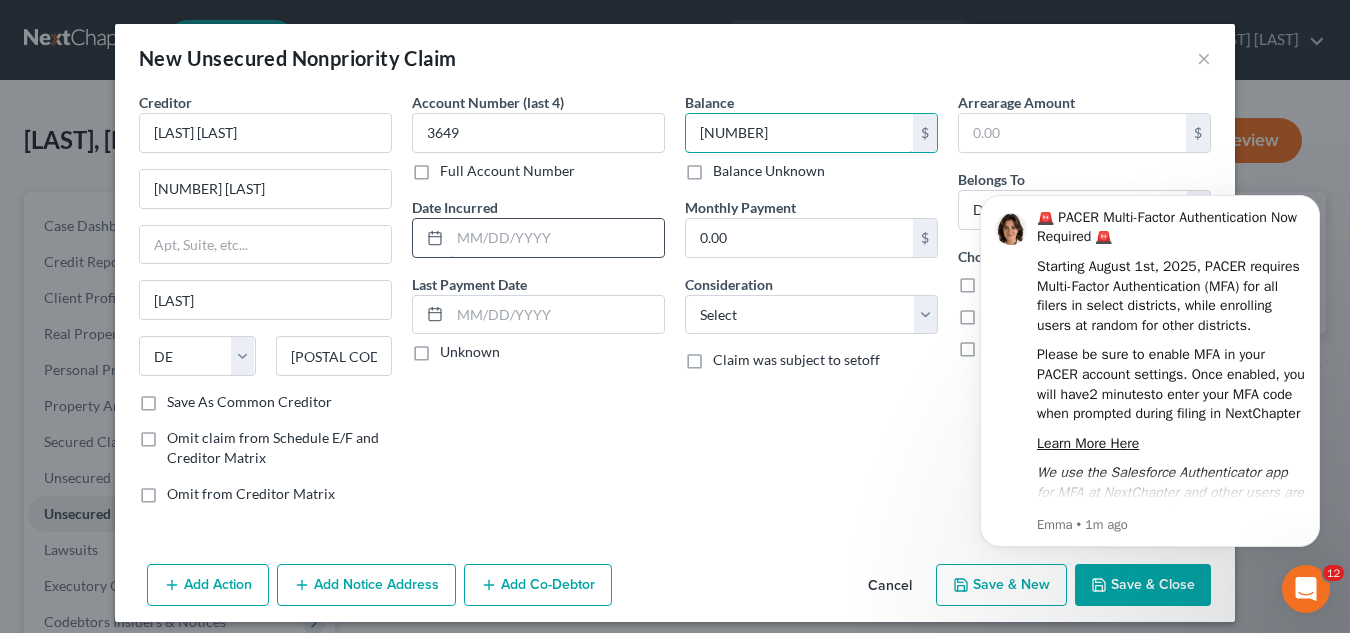 type on "[NUMBER]" 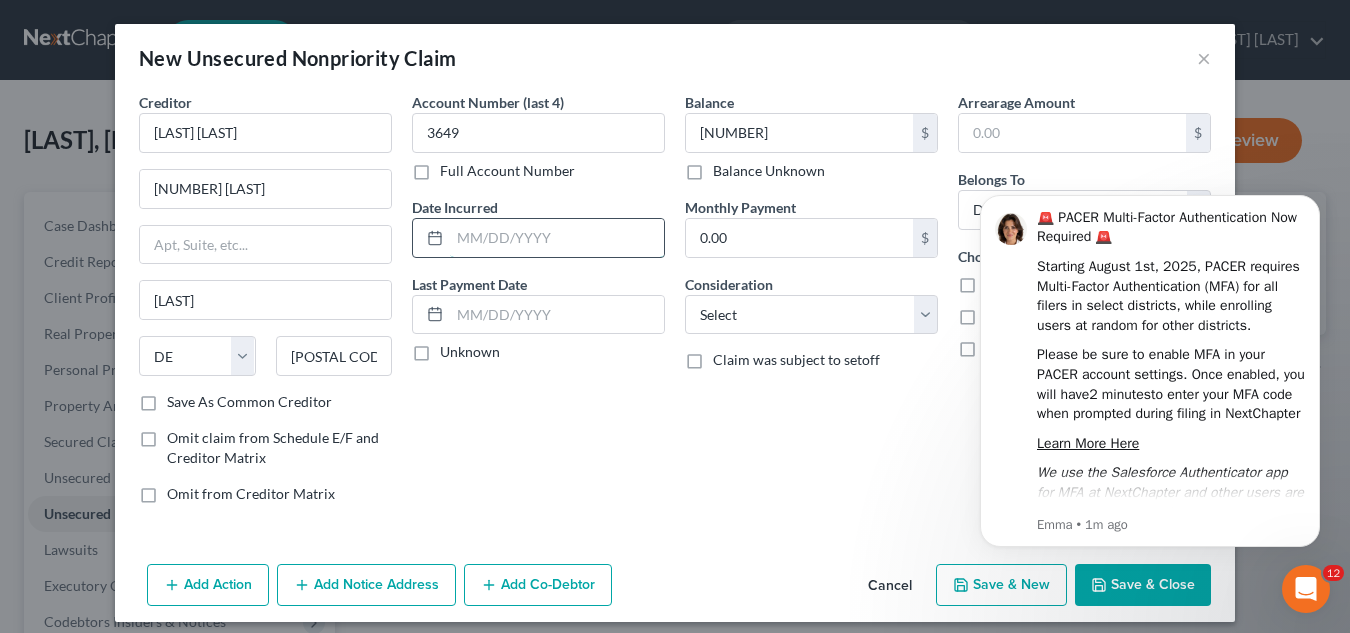 click at bounding box center (557, 238) 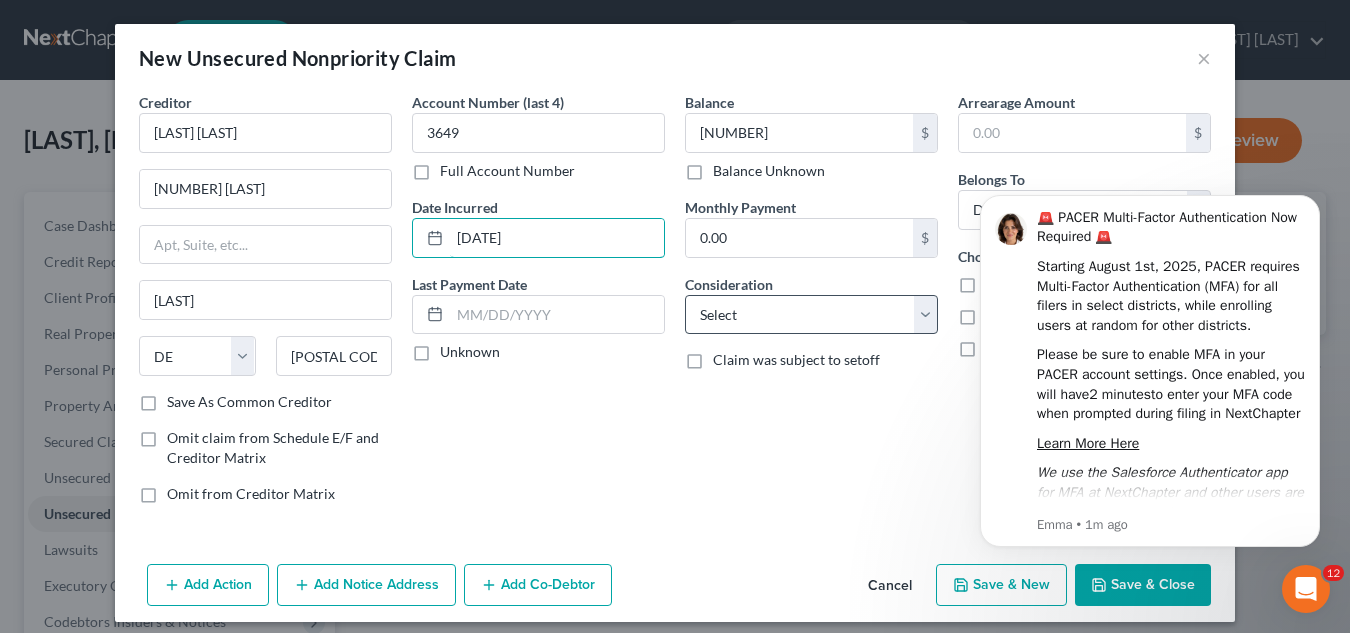 type on "[DATE]" 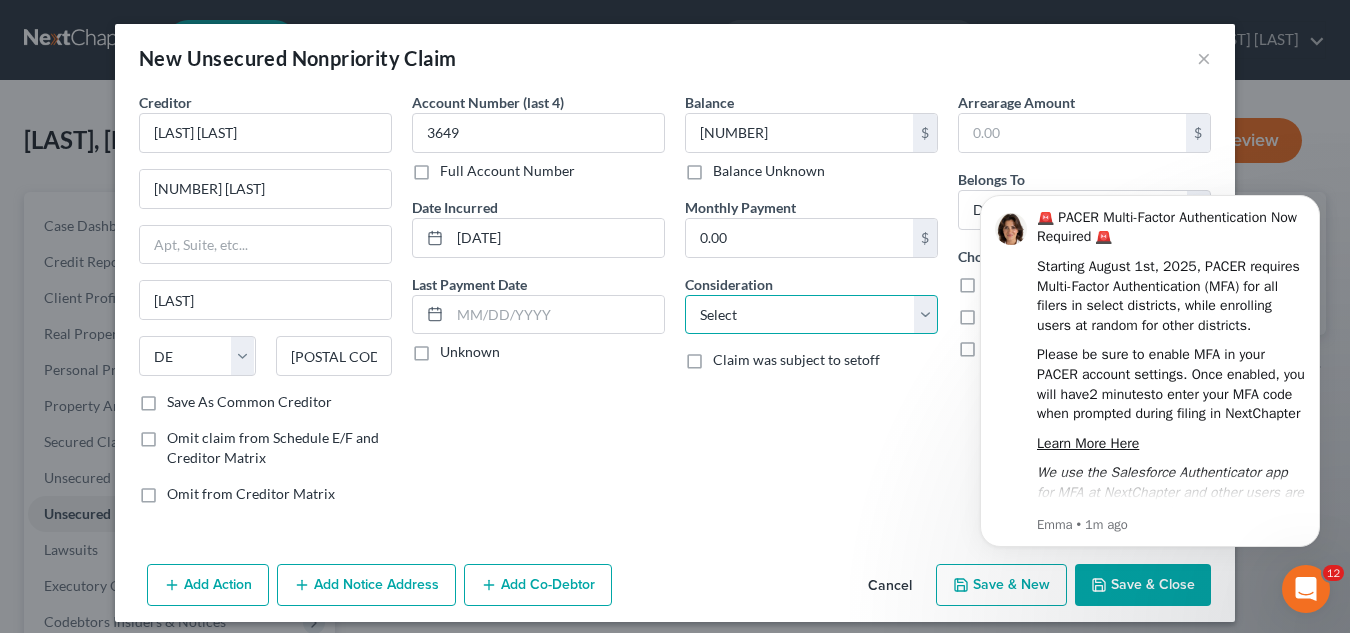 click on "Select Cable / Satellite Services Collection Agency Credit Card Debt Debt Counseling / Attorneys Deficiency Balance Domestic Support Obligations Home / Car Repairs Income Taxes Judgment Liens Medical Services Monies Loaned / Advanced Mortgage Obligation From Divorce Or Separation Obligation To Pensions Other Overdrawn Bank Account Promised To Help Pay Creditors Student Loans Suppliers And Vendors Telephone / Internet Services Utility Services" at bounding box center [811, 315] 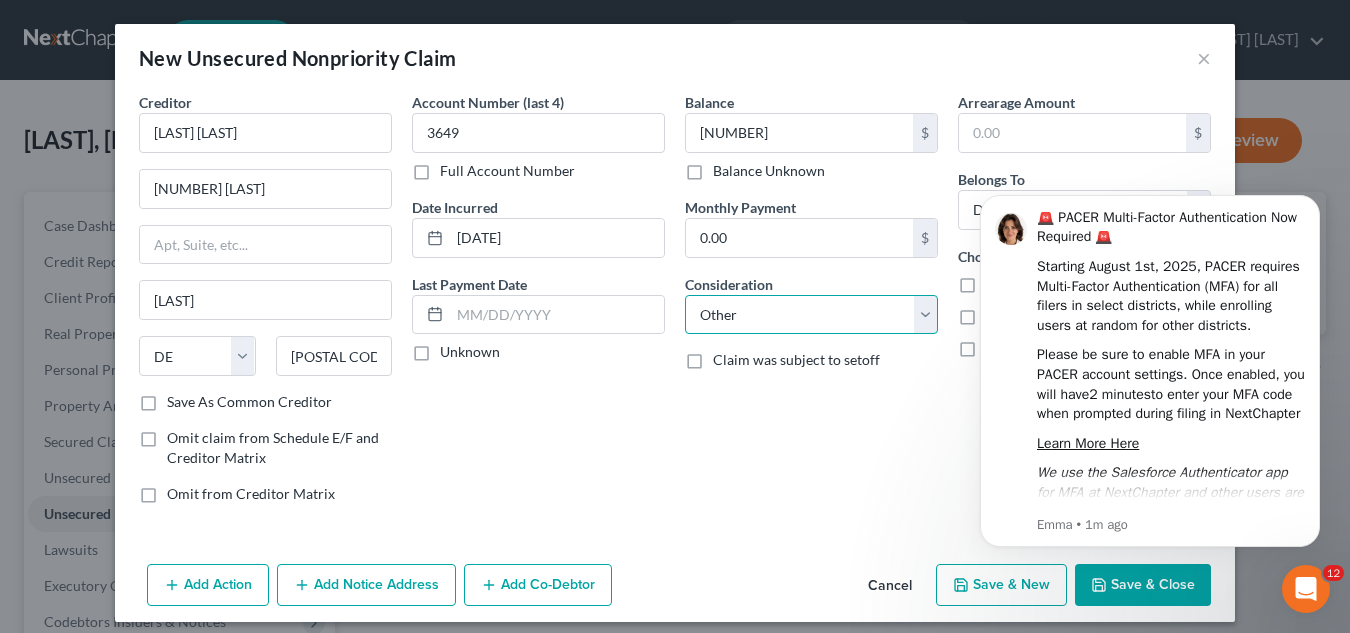 click on "Select Cable / Satellite Services Collection Agency Credit Card Debt Debt Counseling / Attorneys Deficiency Balance Domestic Support Obligations Home / Car Repairs Income Taxes Judgment Liens Medical Services Monies Loaned / Advanced Mortgage Obligation From Divorce Or Separation Obligation To Pensions Other Overdrawn Bank Account Promised To Help Pay Creditors Student Loans Suppliers And Vendors Telephone / Internet Services Utility Services" at bounding box center (811, 315) 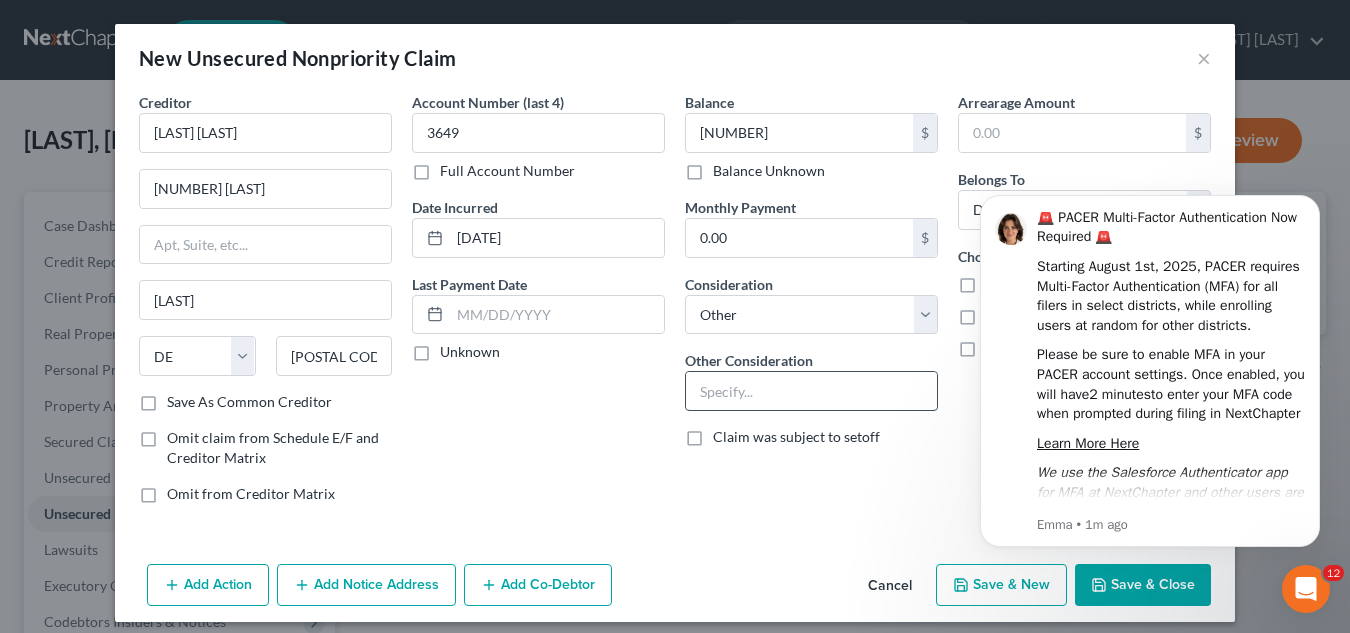 click at bounding box center [811, 391] 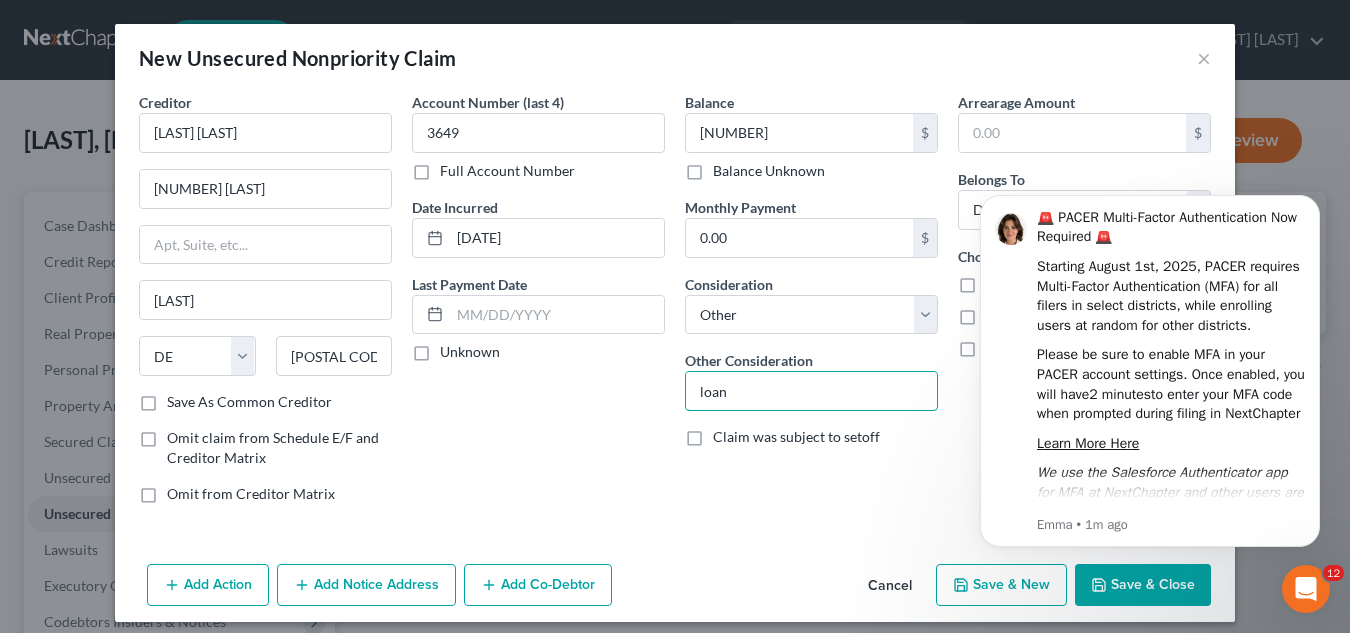 type on "loan" 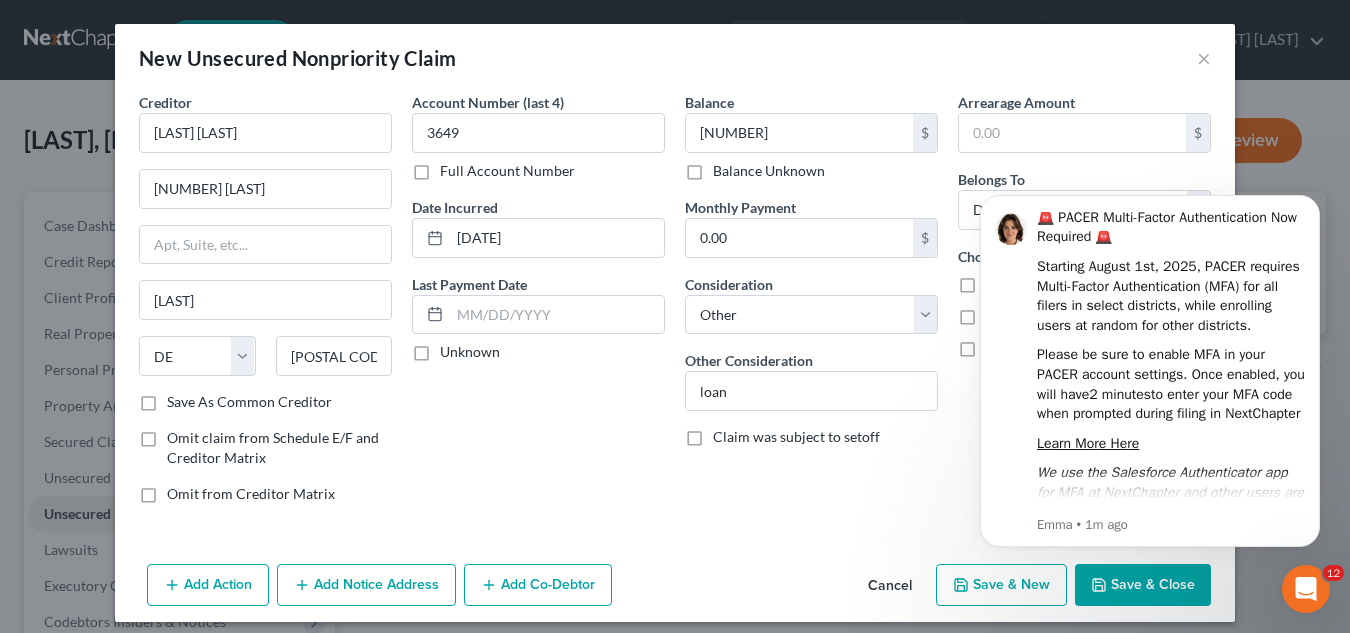 click on "🚨 PACER Multi-Factor Authentication Now Required 🚨   Starting August 1st, 2025, PACER requires Multi-Factor Authentication (MFA) for all filers in select districts, while enrolling users at random for other districts.   Please be sure to enable MFA in your PACER account settings. Once enabled, you will have  2 minutes  to enter your MFA code when prompted during filing in NextChapter   Learn More Here   We use the Salesforce Authenticator app for MFA at NextChapter and other users are reporting the Microsoft Authenticator is easy to use.   Emma • 1m ago" 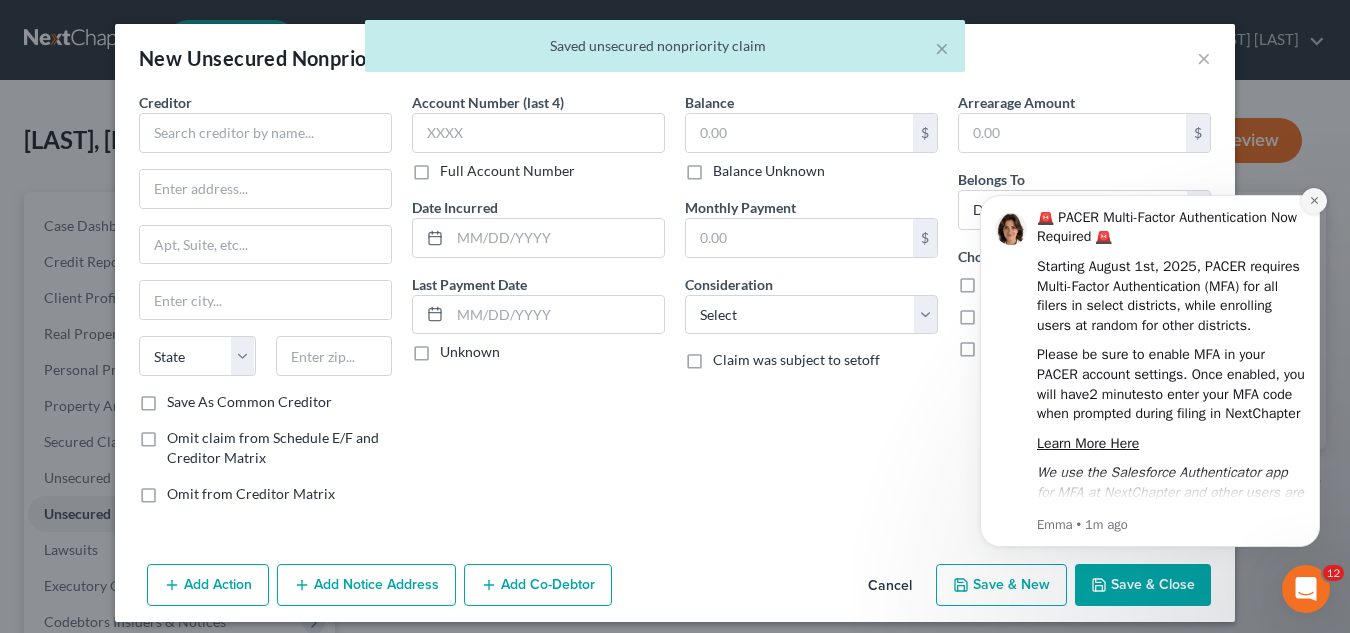 click 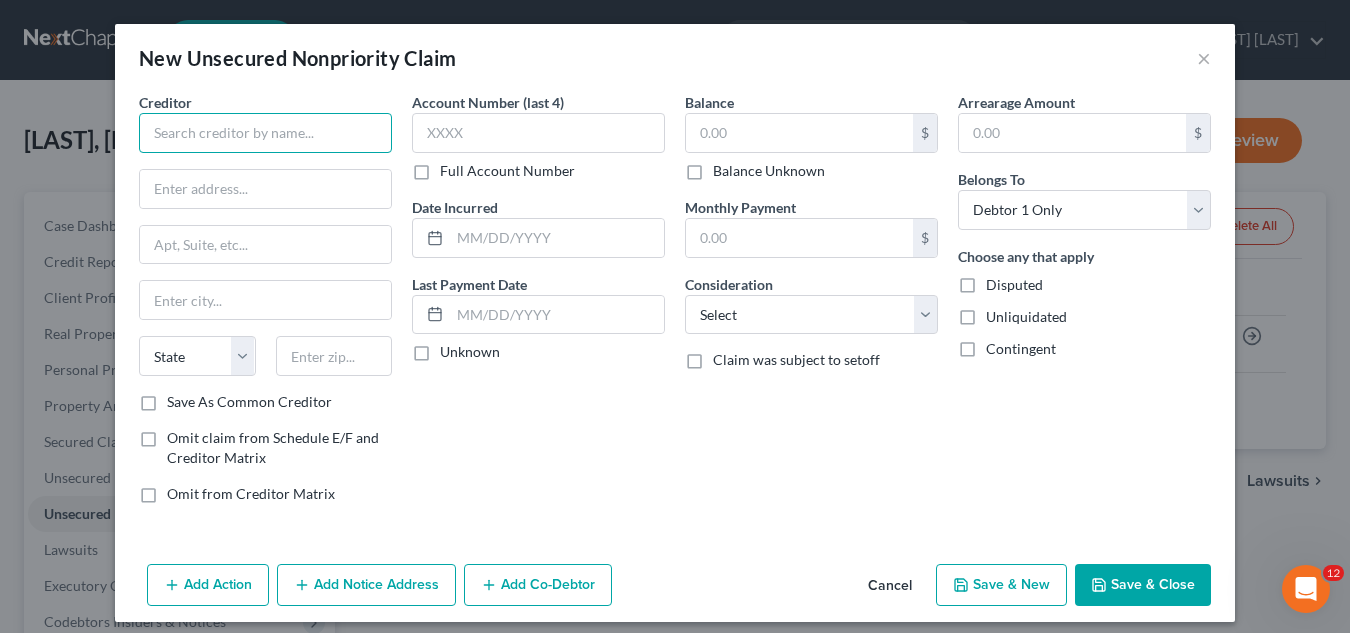 click at bounding box center (265, 133) 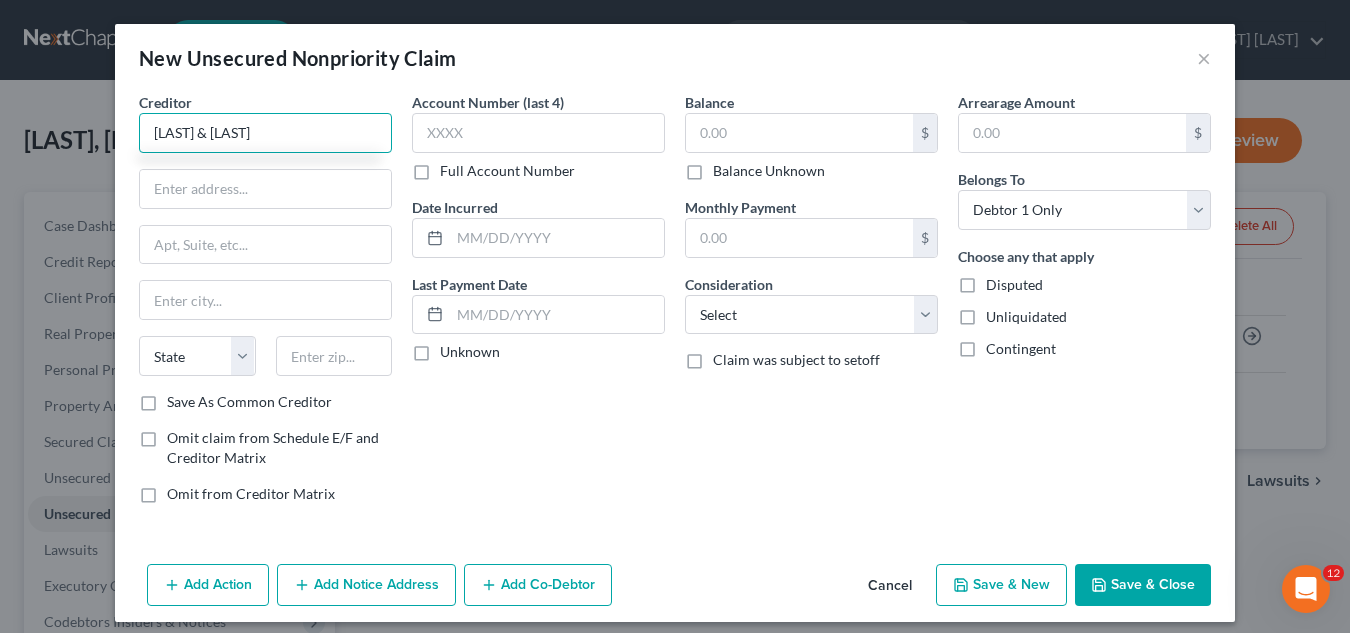 type on "[LAST] & [LAST]" 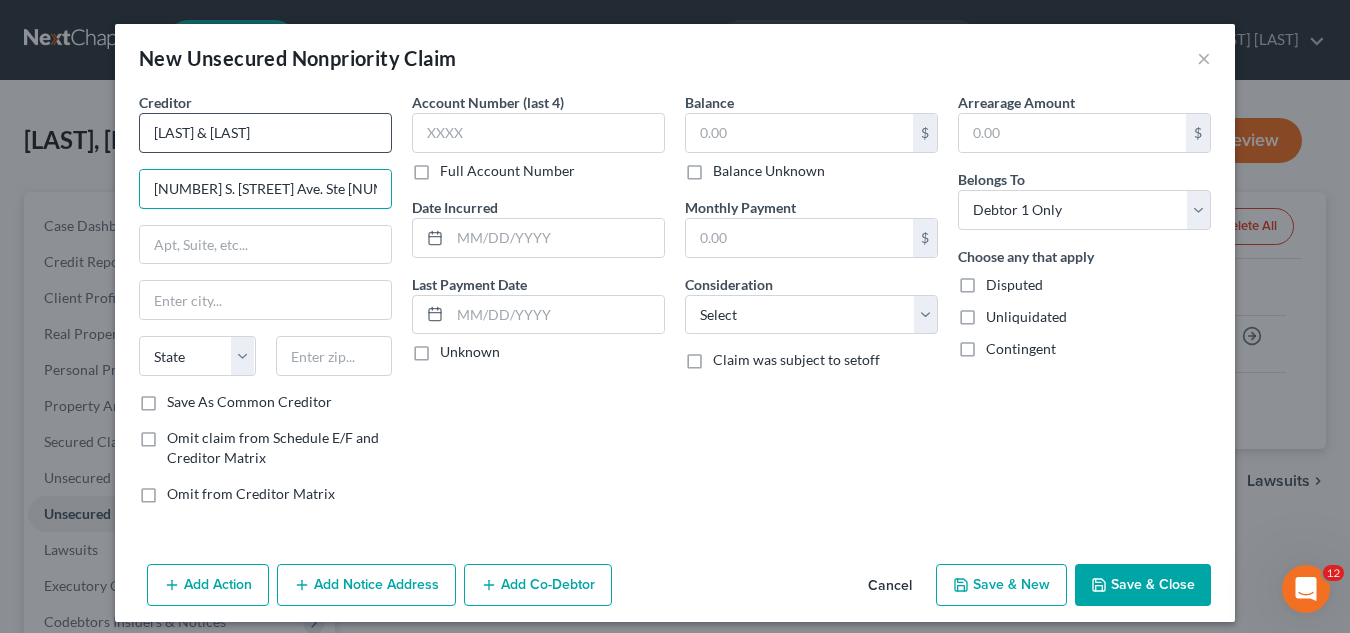 type on "[NUMBER] S. [STREET] Ave. Ste [NUMBER]" 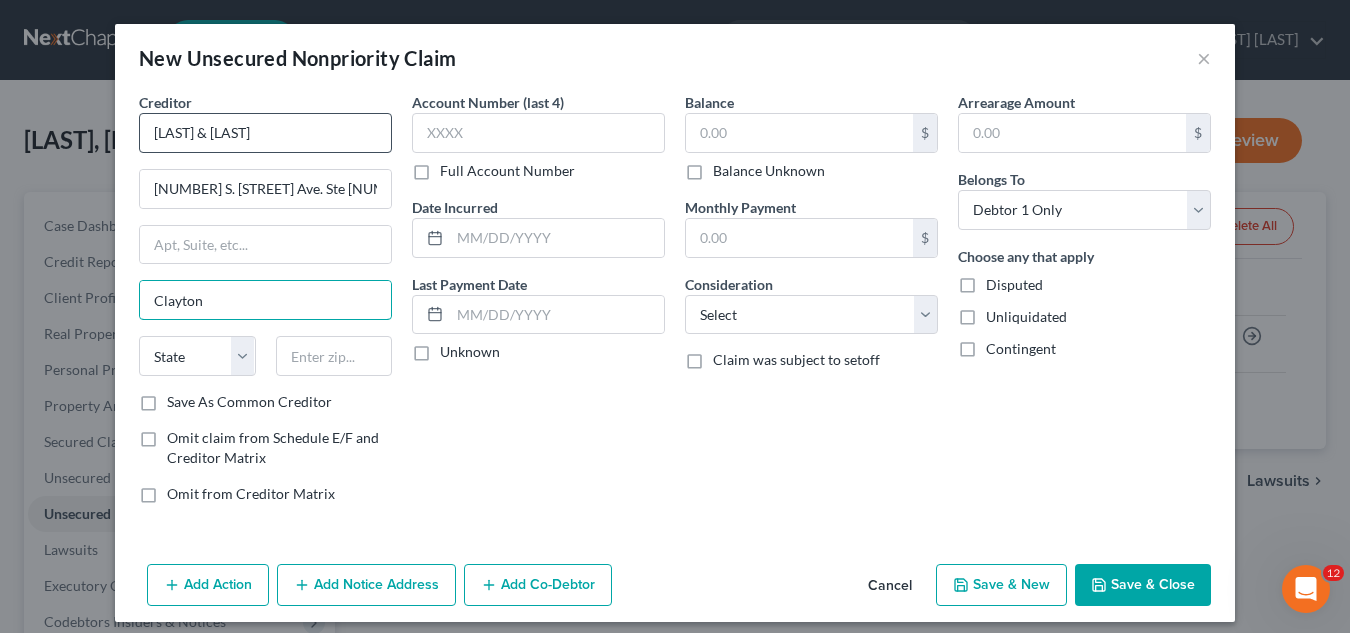 type on "Clayton" 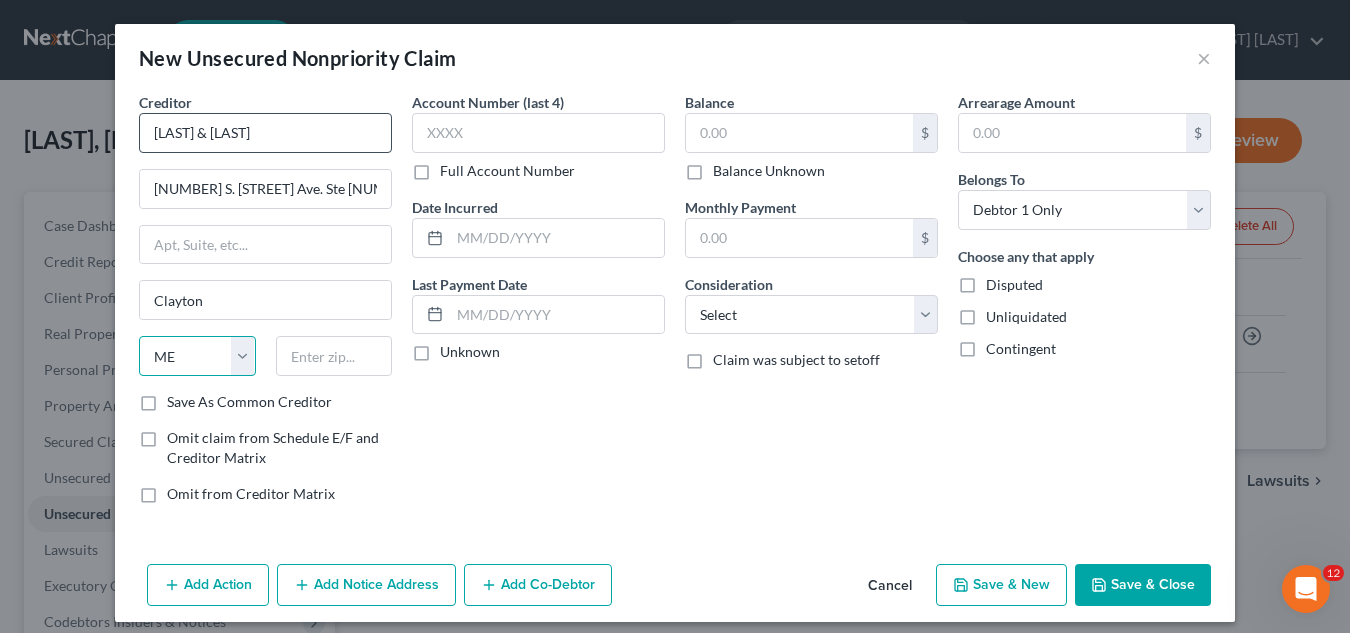 select on "26" 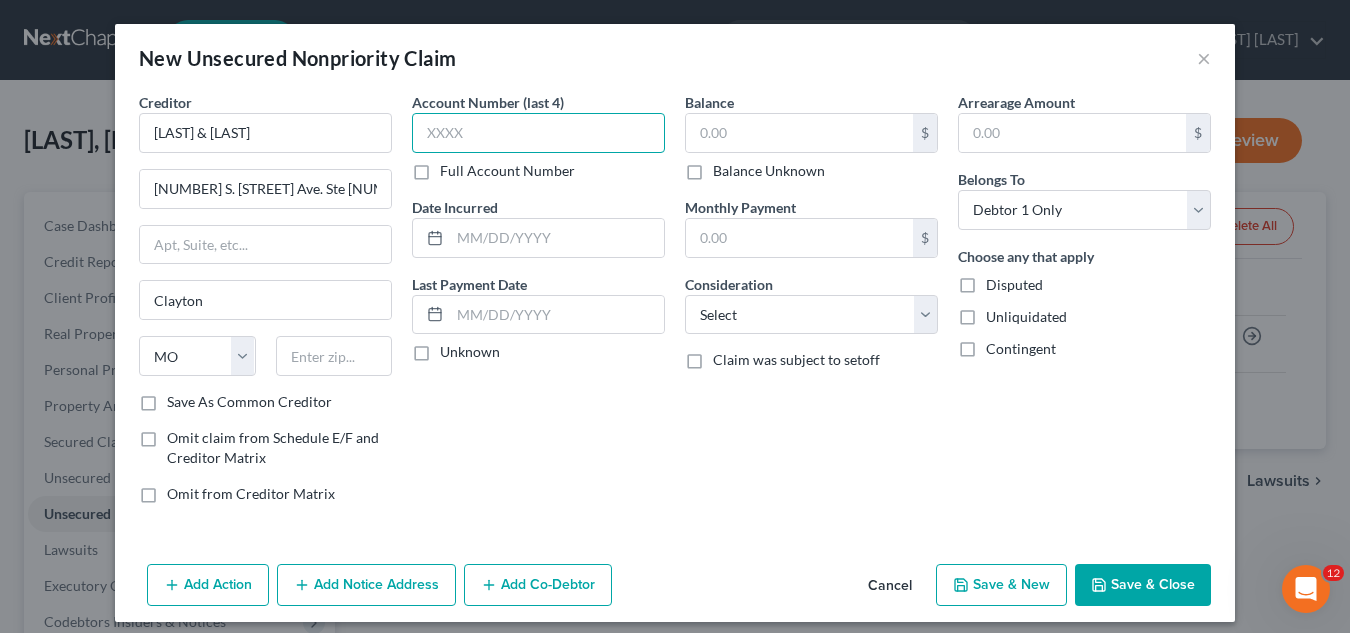 click at bounding box center [538, 133] 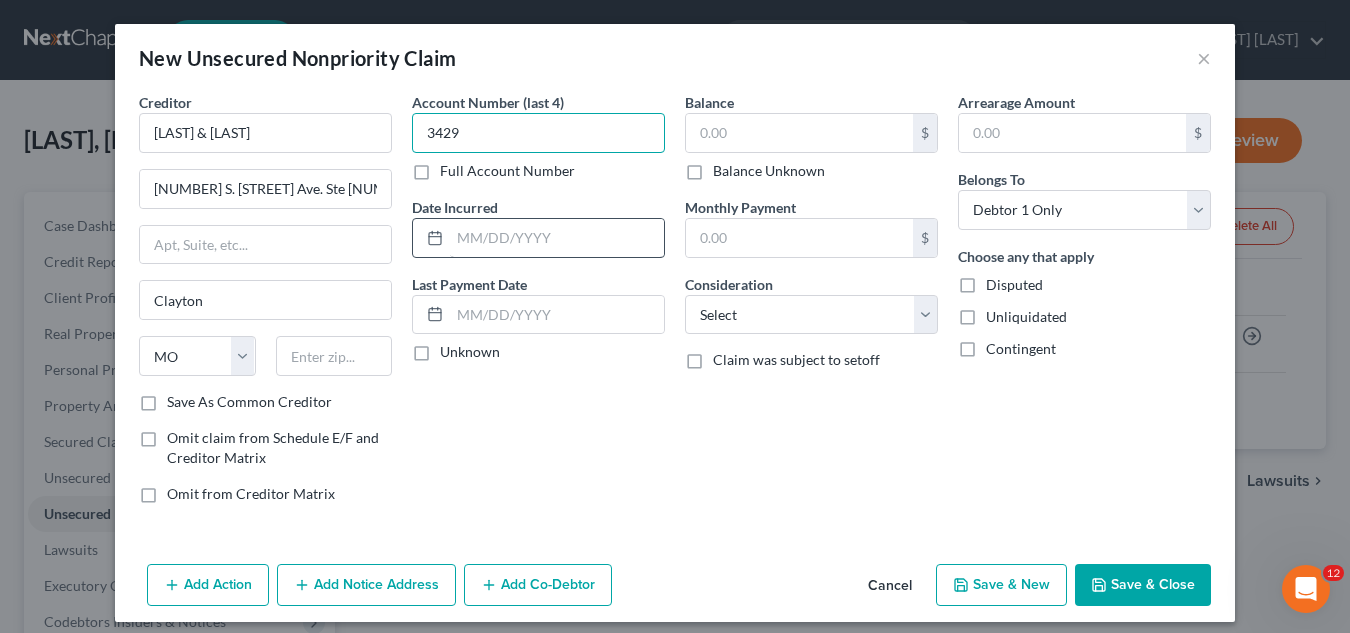 type on "3429" 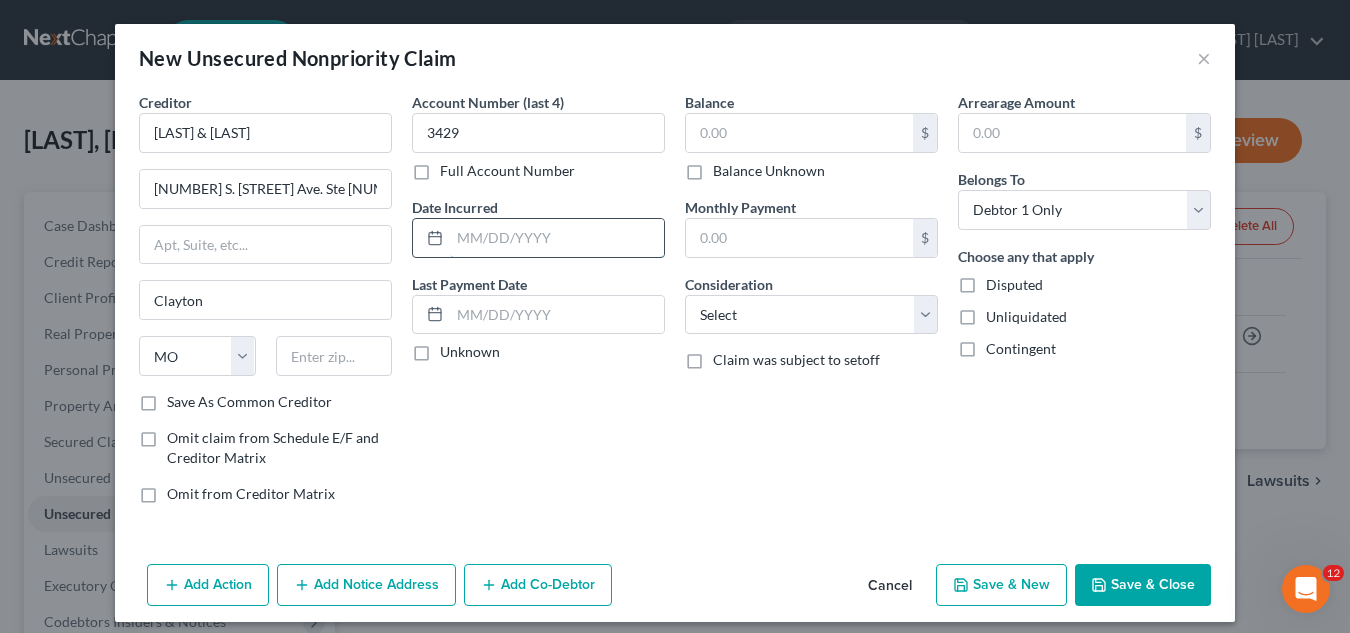 click at bounding box center [557, 238] 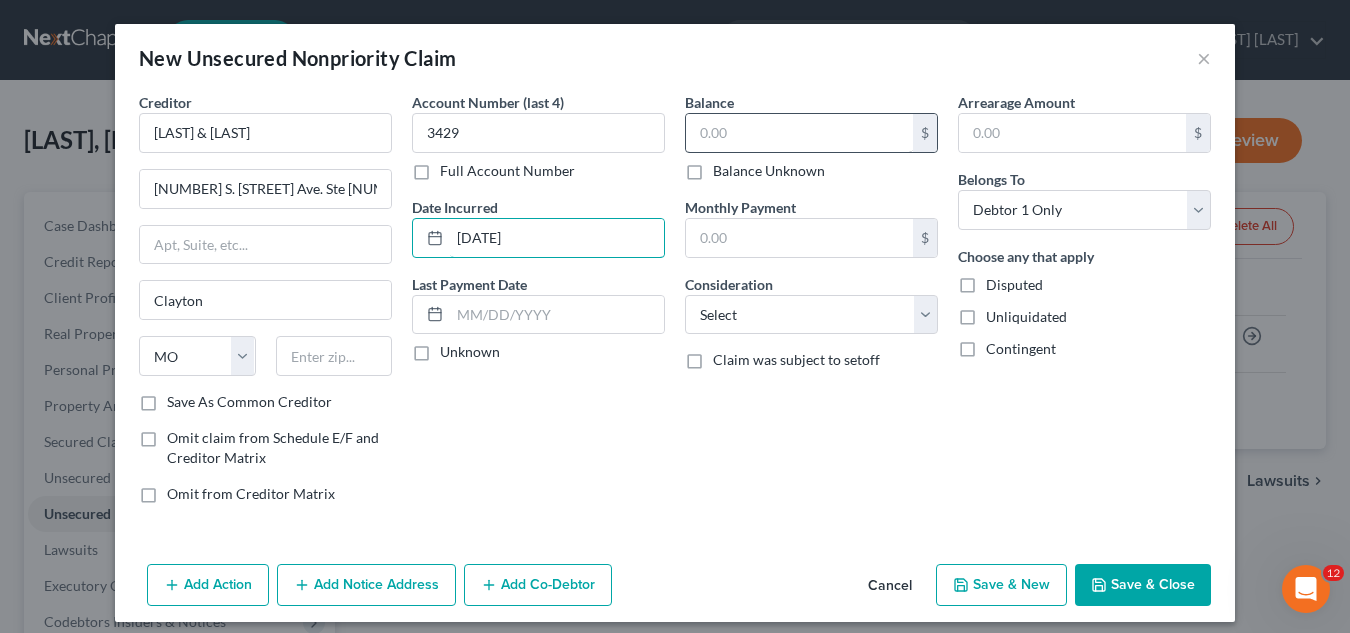 type on "[DATE]" 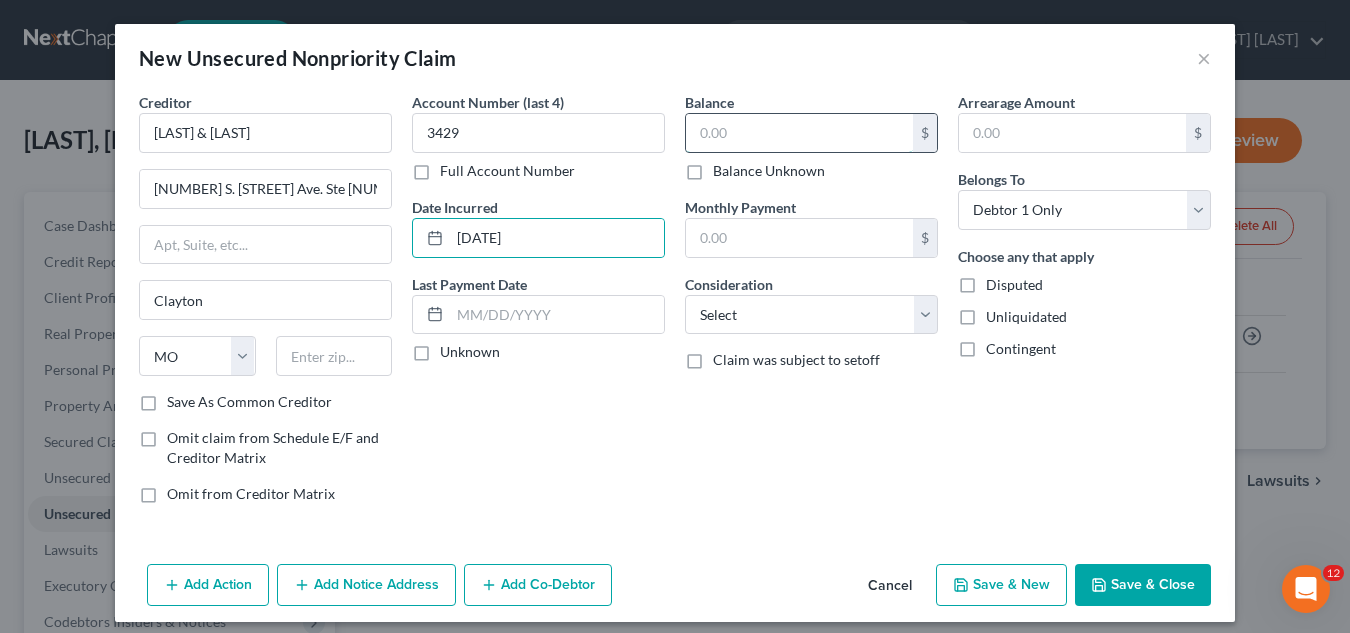 click at bounding box center [799, 133] 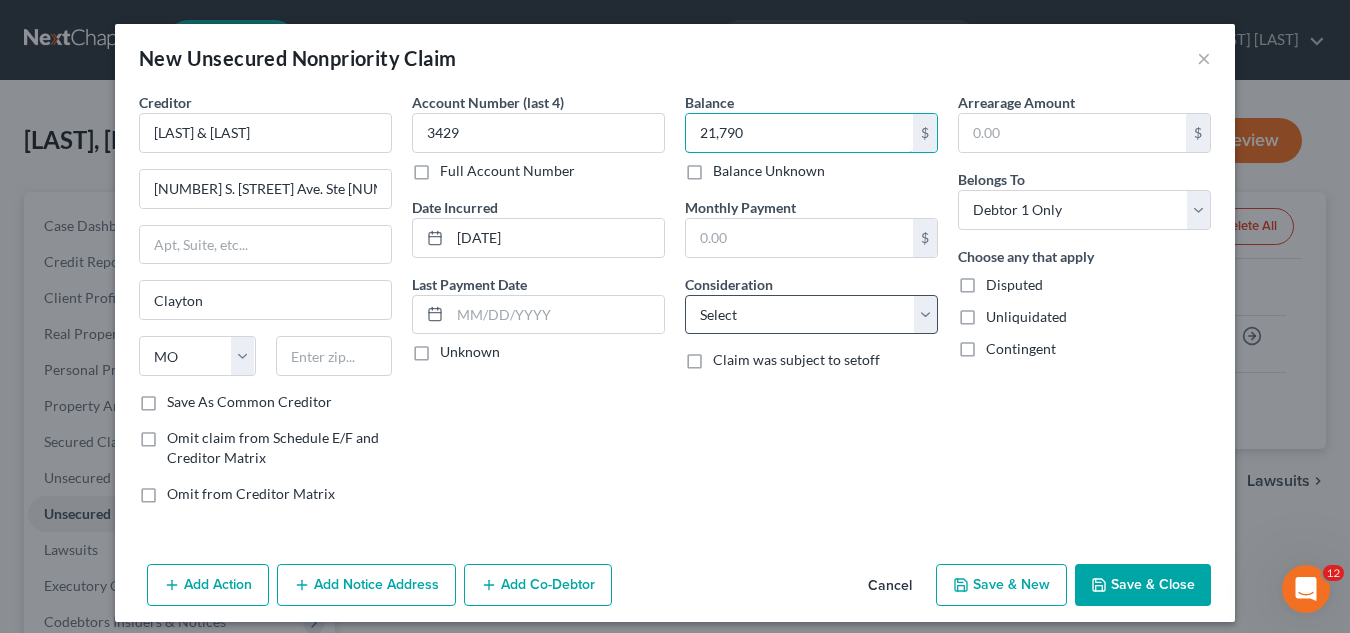 type on "21,790" 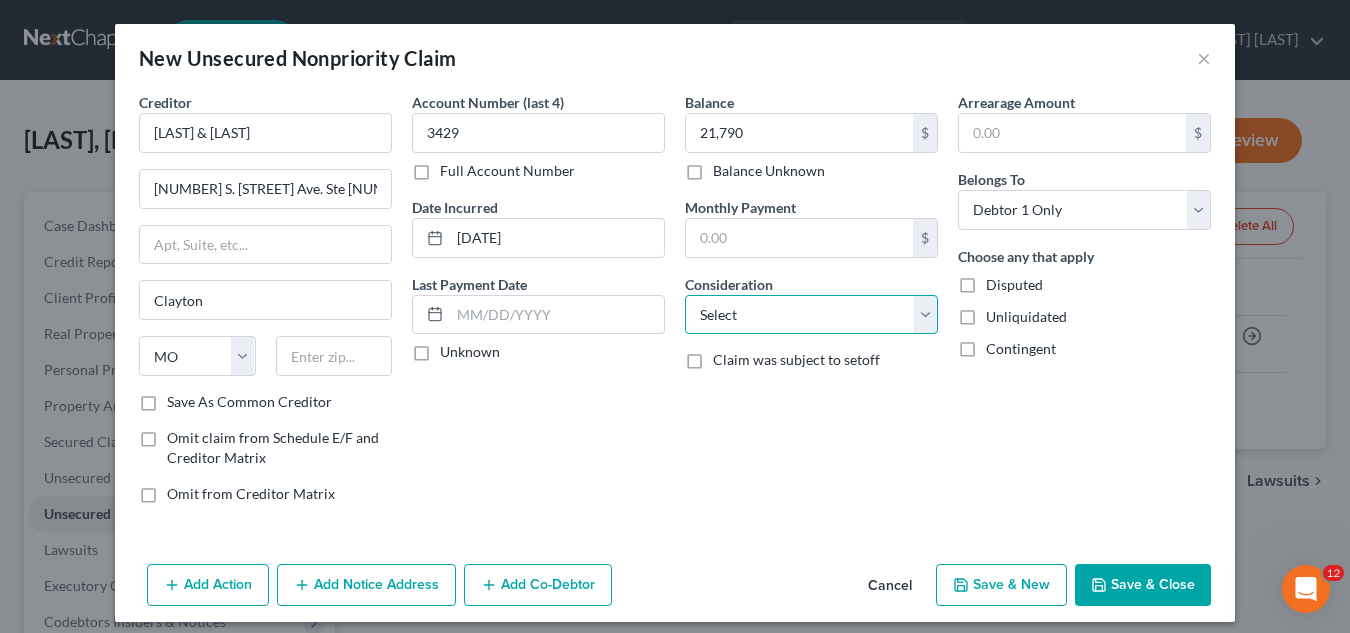click on "Select Cable / Satellite Services Collection Agency Credit Card Debt Debt Counseling / Attorneys Deficiency Balance Domestic Support Obligations Home / Car Repairs Income Taxes Judgment Liens Medical Services Monies Loaned / Advanced Mortgage Obligation From Divorce Or Separation Obligation To Pensions Other Overdrawn Bank Account Promised To Help Pay Creditors Student Loans Suppliers And Vendors Telephone / Internet Services Utility Services" at bounding box center [811, 315] 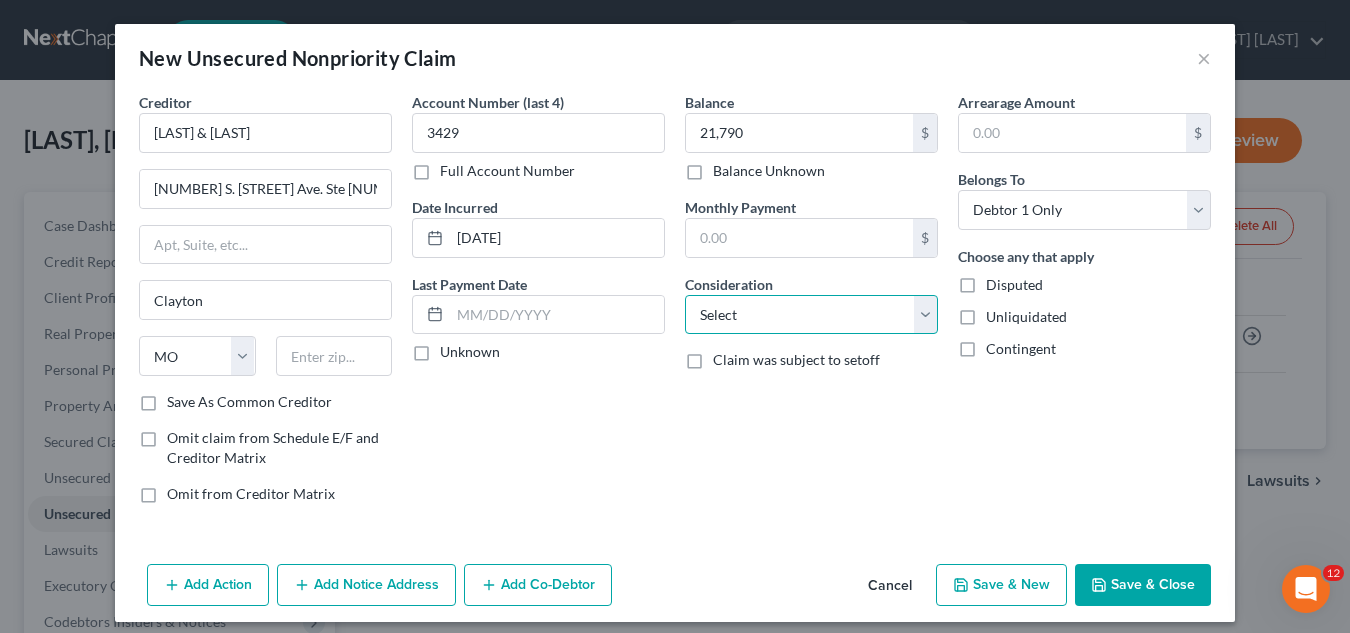 select on "2" 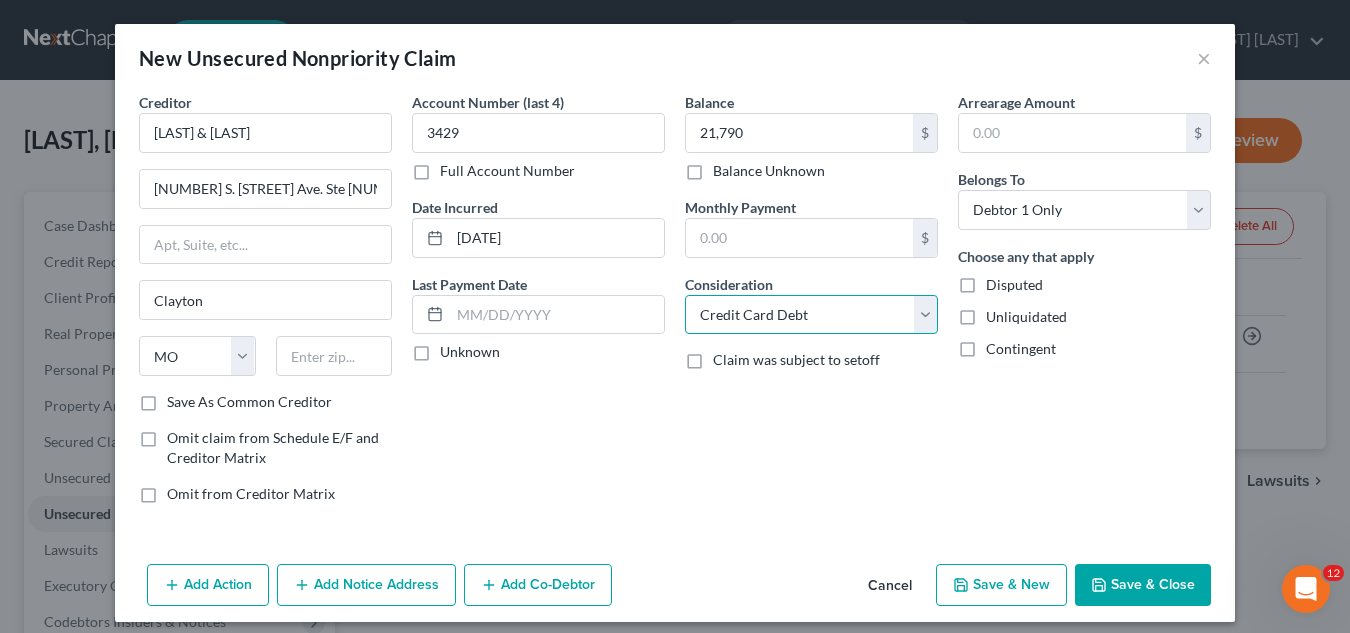 click on "Select Cable / Satellite Services Collection Agency Credit Card Debt Debt Counseling / Attorneys Deficiency Balance Domestic Support Obligations Home / Car Repairs Income Taxes Judgment Liens Medical Services Monies Loaned / Advanced Mortgage Obligation From Divorce Or Separation Obligation To Pensions Other Overdrawn Bank Account Promised To Help Pay Creditors Student Loans Suppliers And Vendors Telephone / Internet Services Utility Services" at bounding box center (811, 315) 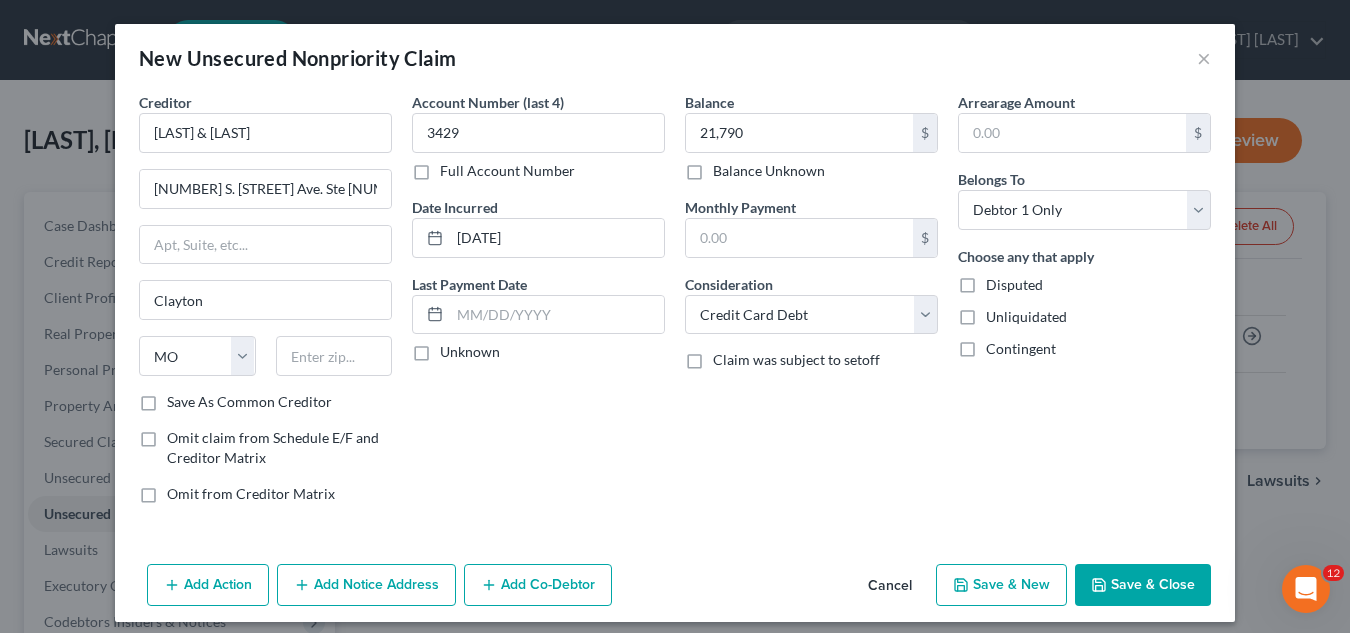 click on "Save & New" at bounding box center (1001, 585) 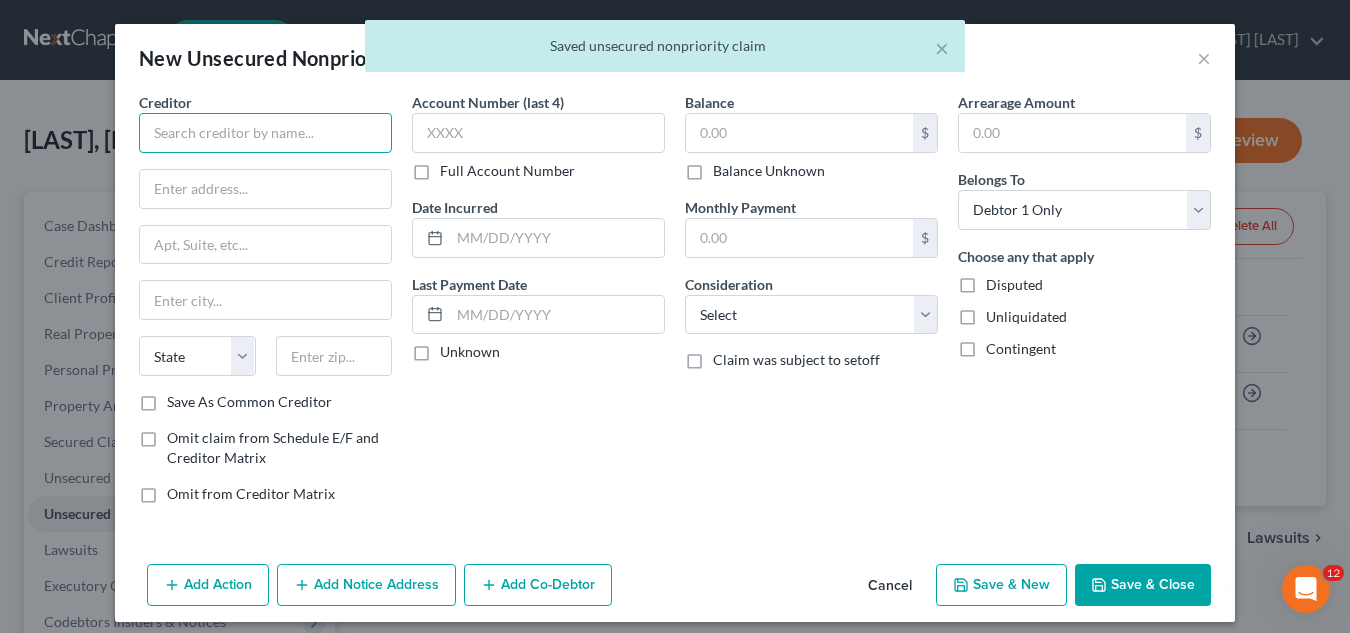 click at bounding box center [265, 133] 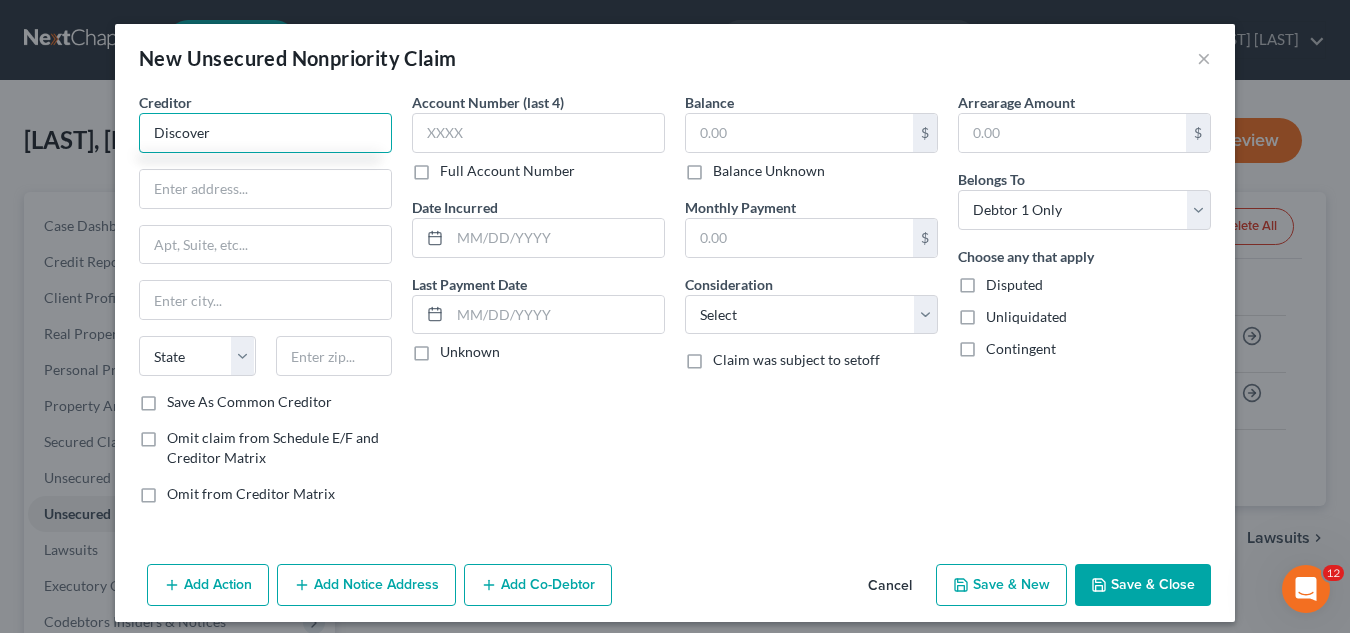 type on "Discover" 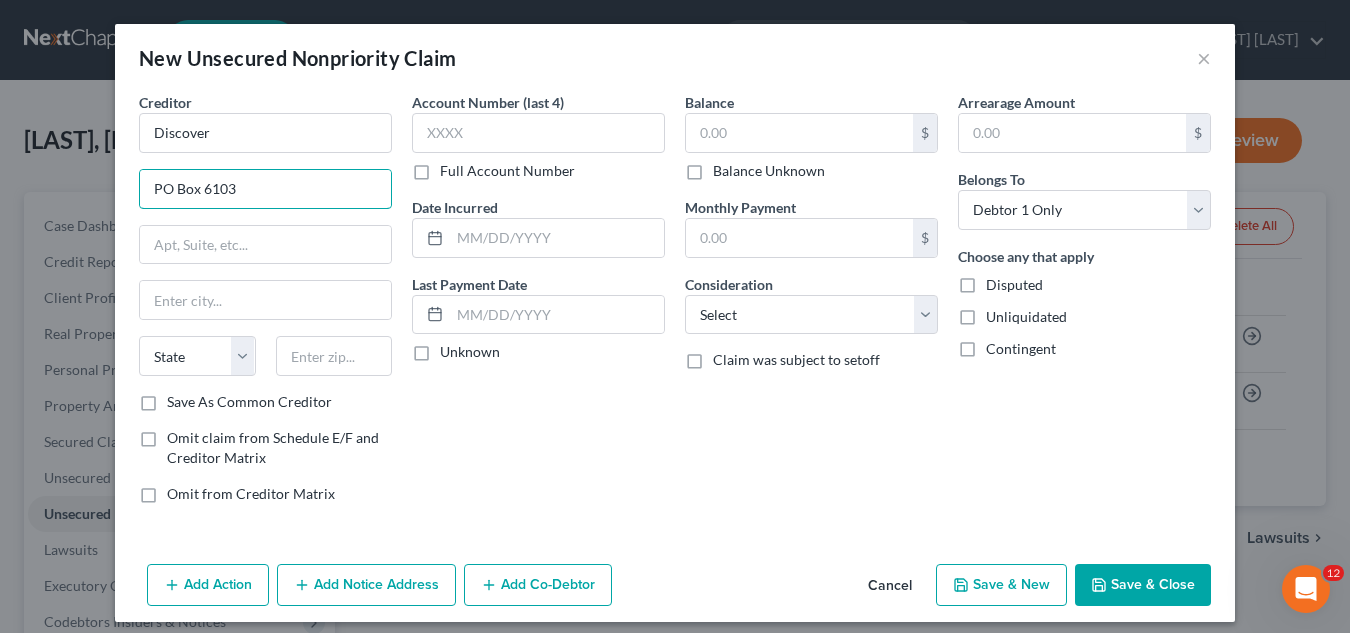 type on "PO Box 6103" 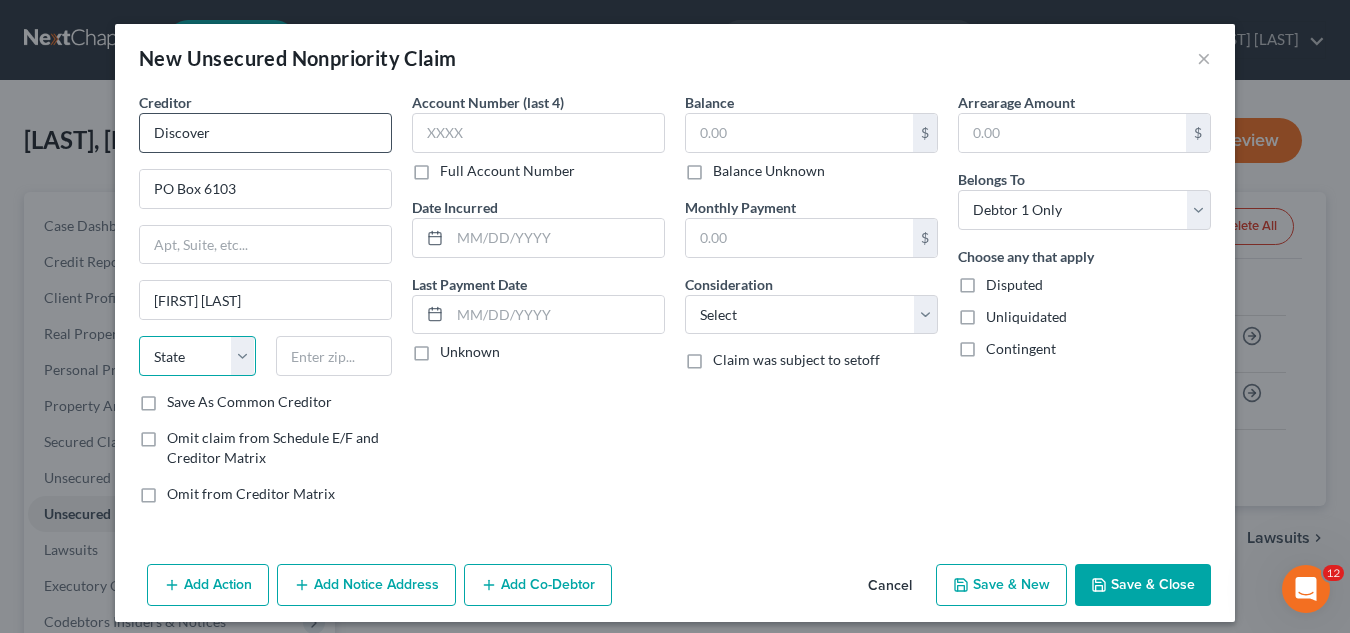 scroll, scrollTop: 13, scrollLeft: 0, axis: vertical 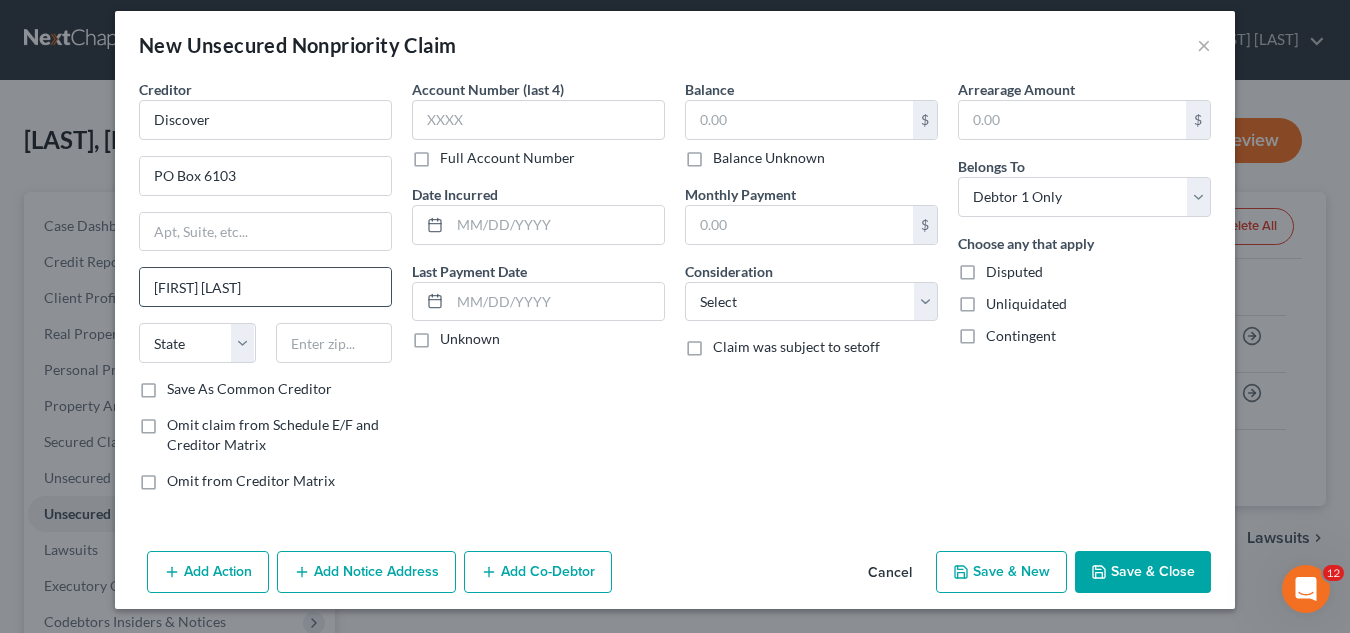 click on "[FIRST] [LAST]" at bounding box center [265, 287] 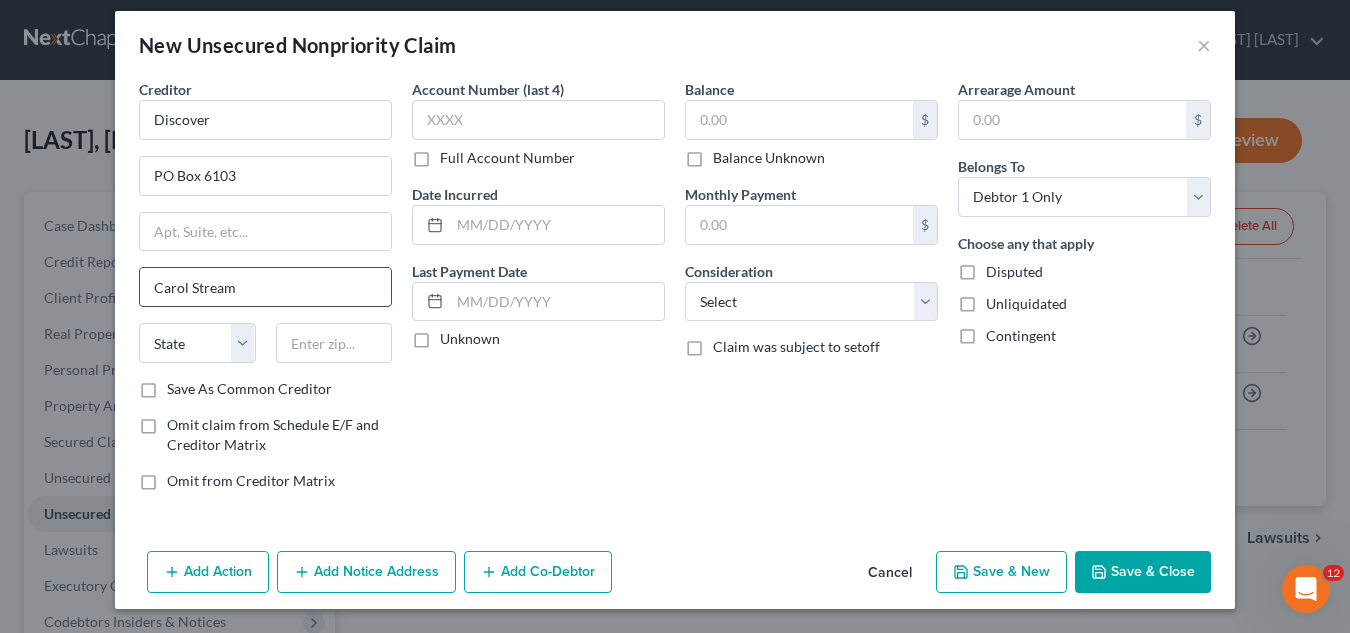 type on "Carol Stream" 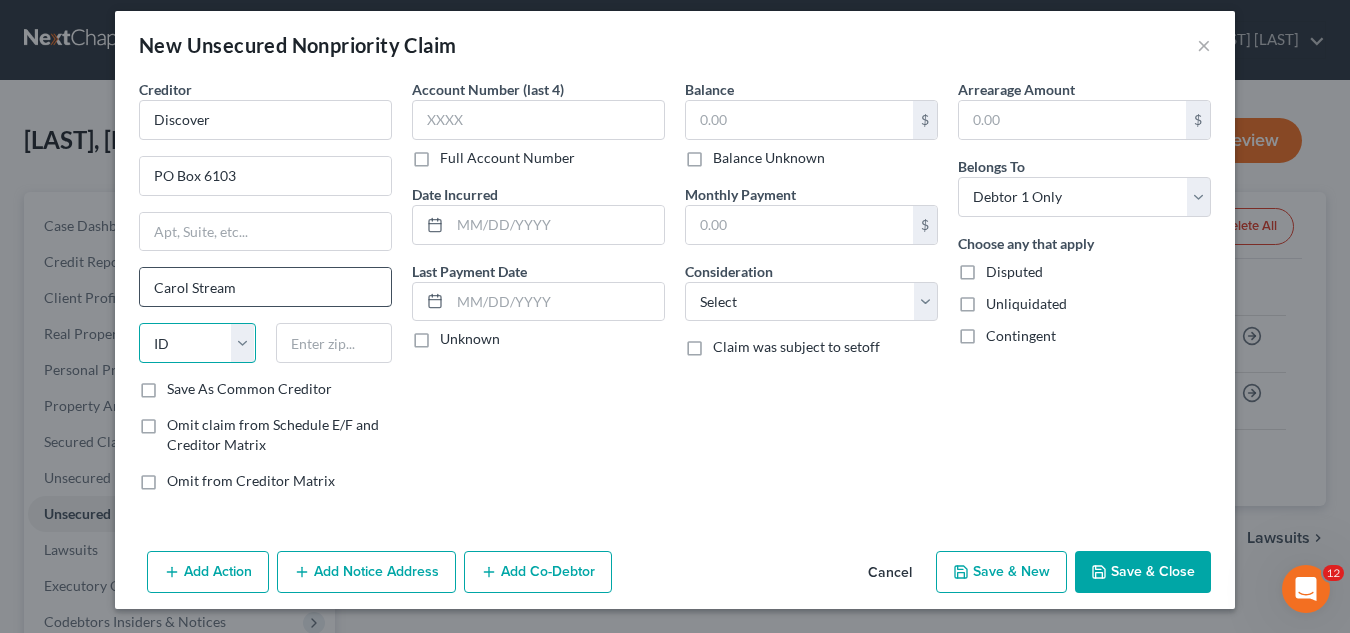 select on "14" 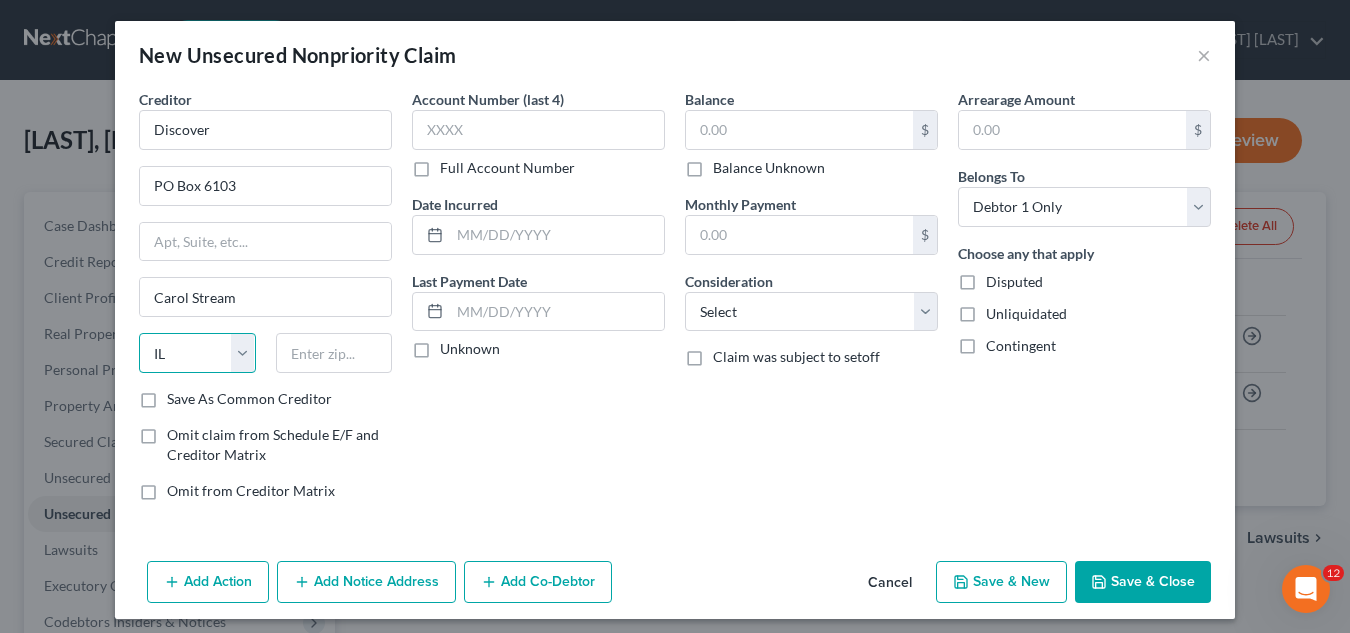 scroll, scrollTop: 0, scrollLeft: 0, axis: both 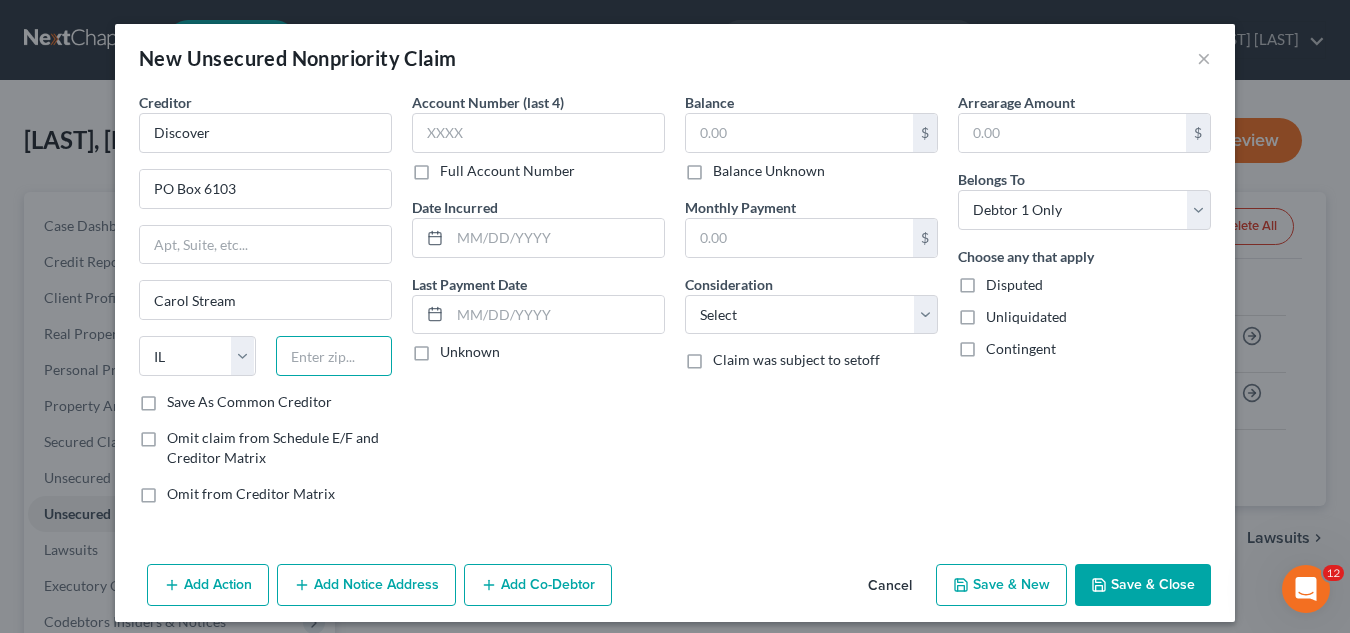 click at bounding box center (334, 356) 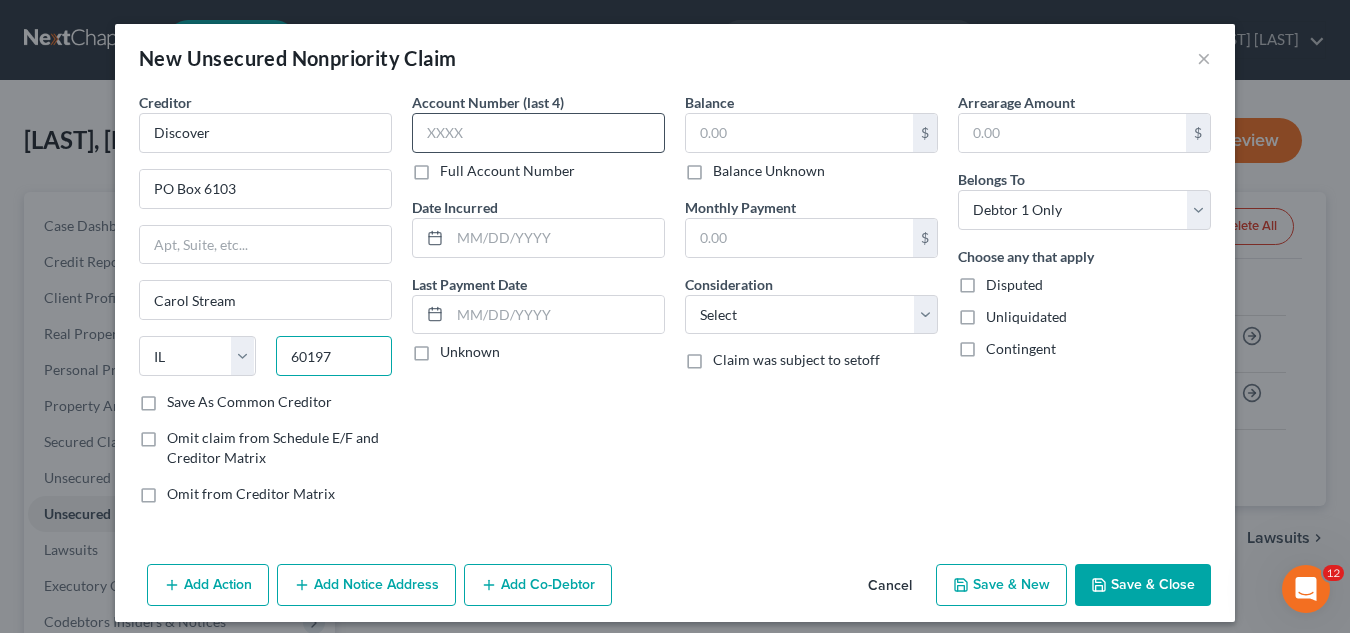 type on "60197" 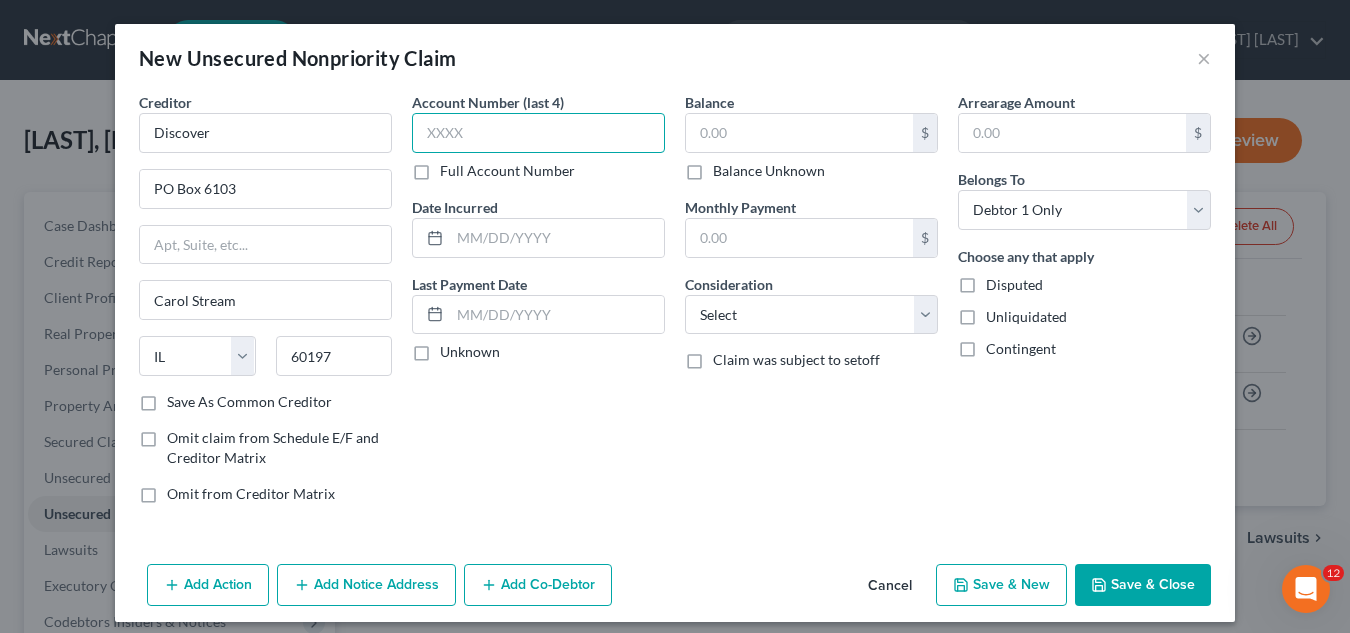 click at bounding box center (538, 133) 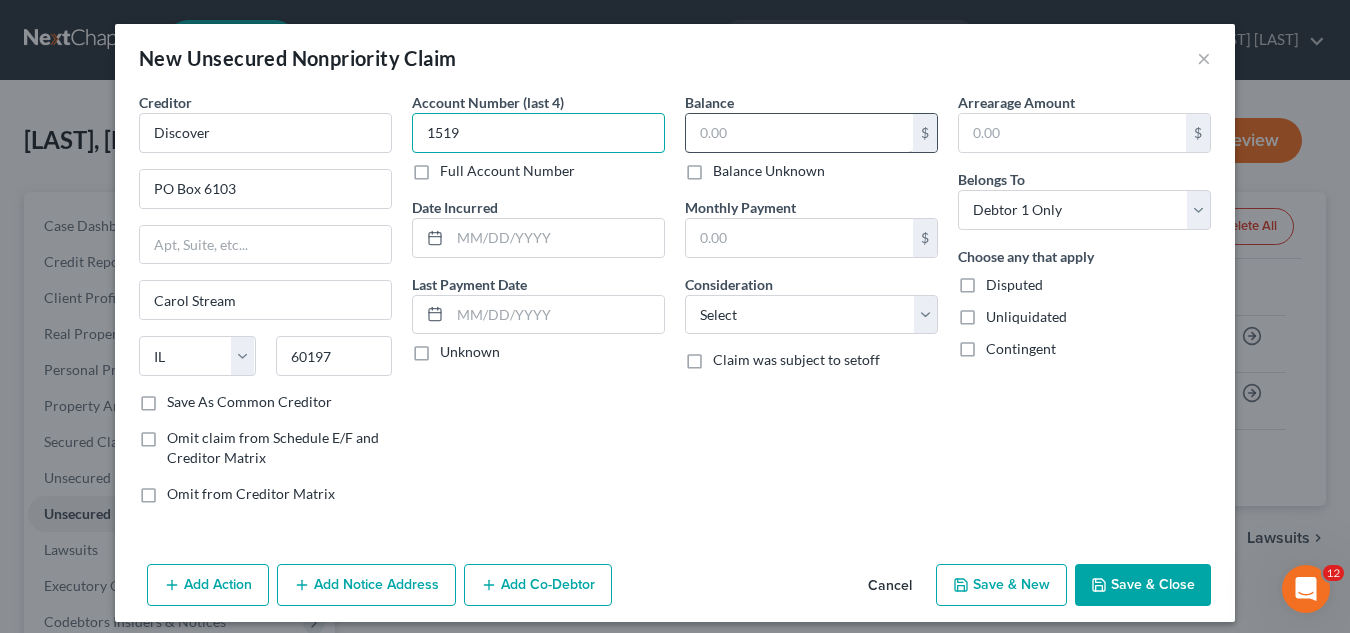 type on "1519" 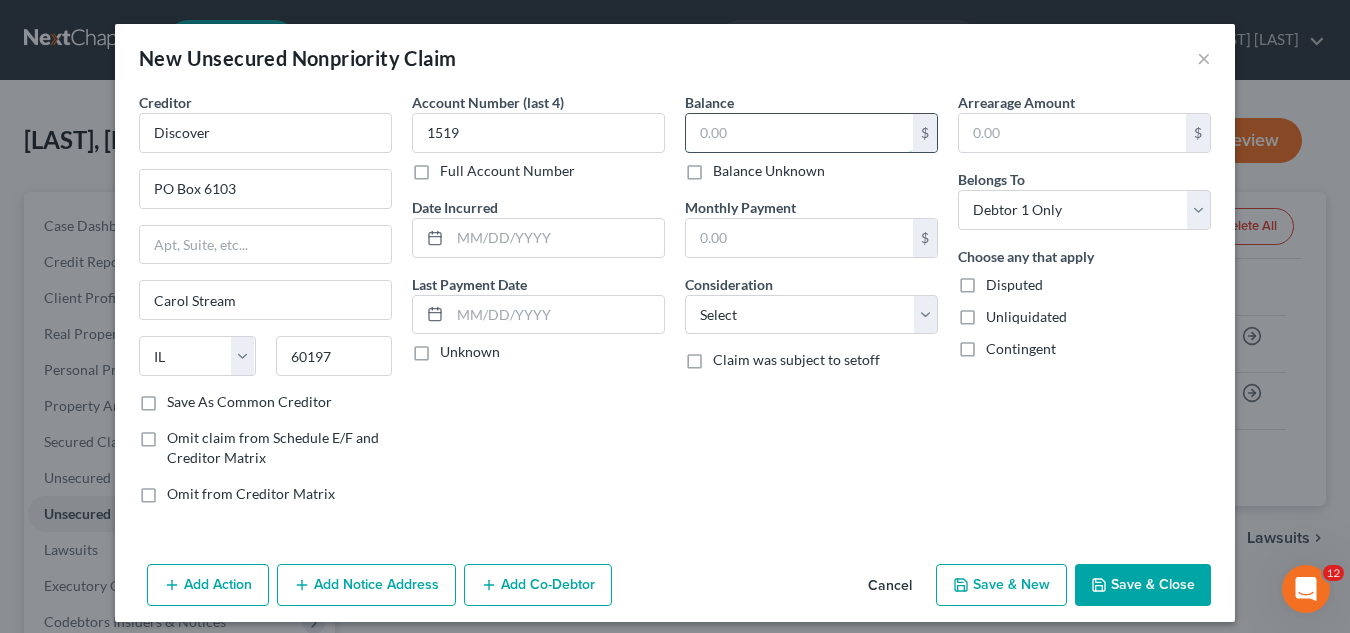 click at bounding box center [799, 133] 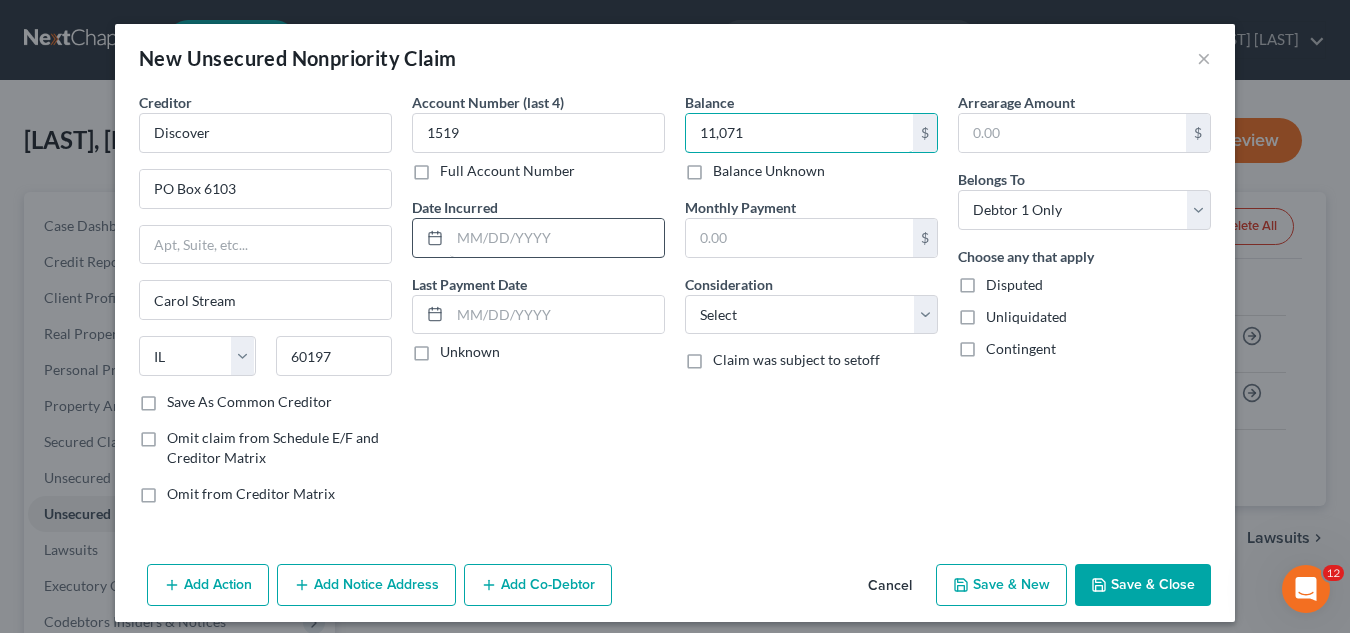 type on "11,071" 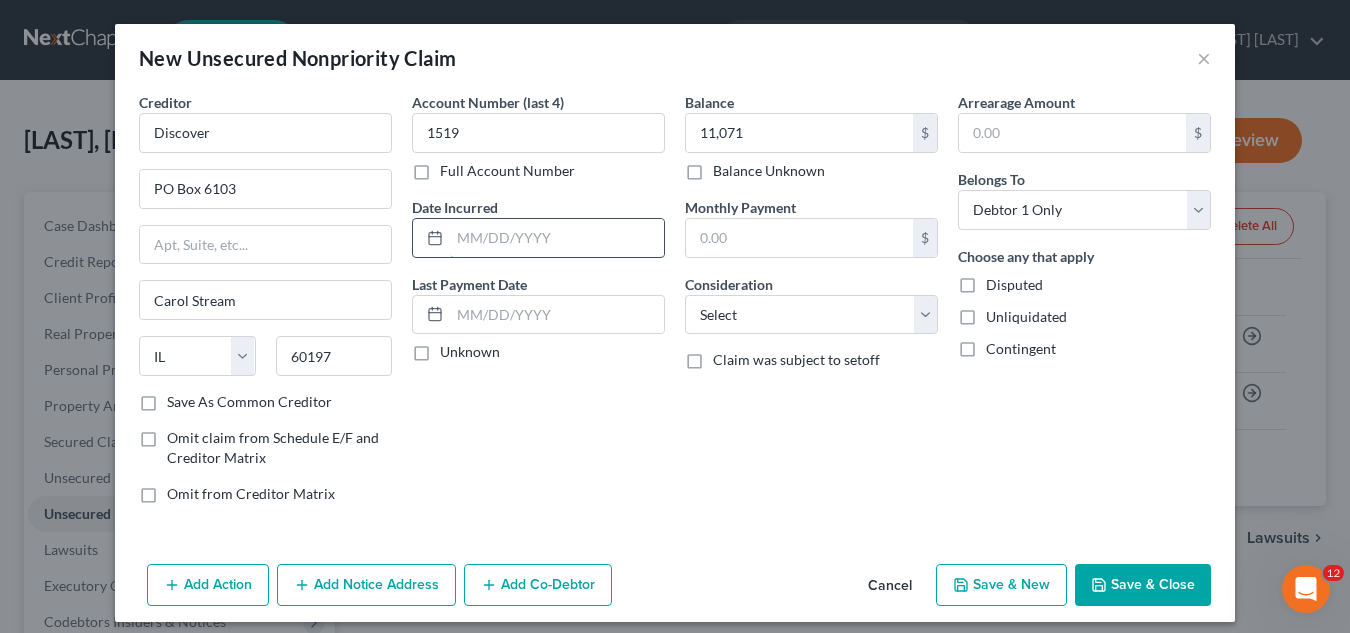 click at bounding box center (557, 238) 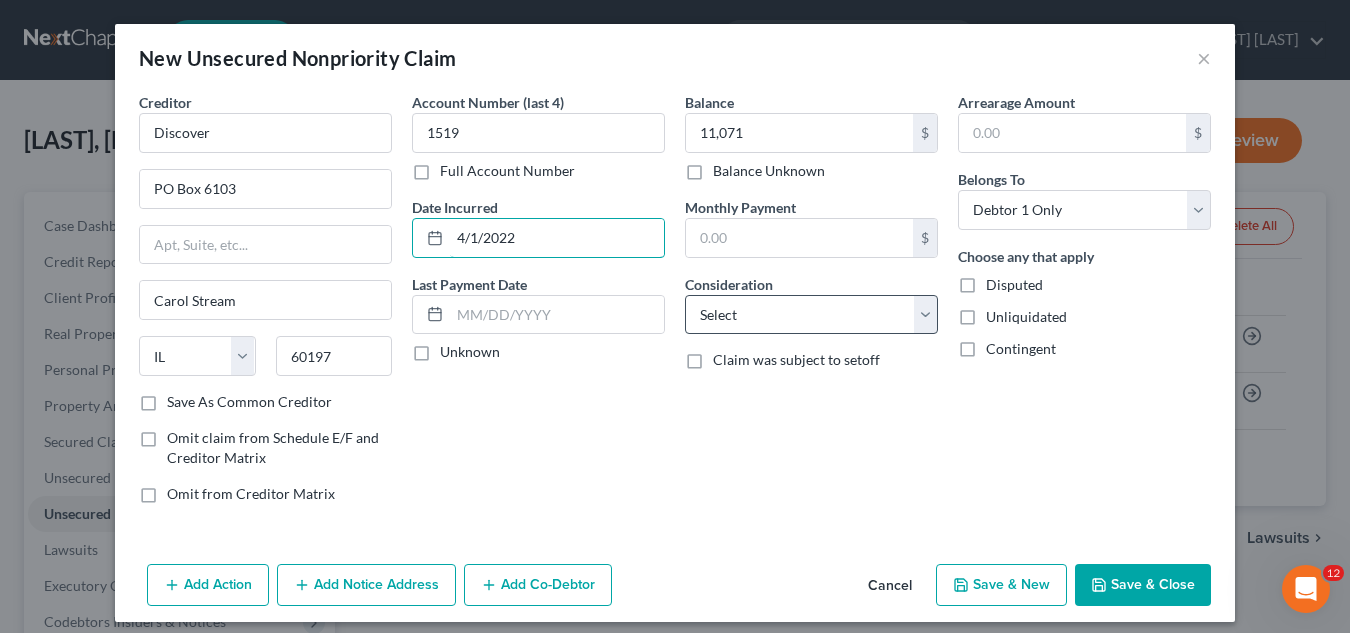 type on "4/1/2022" 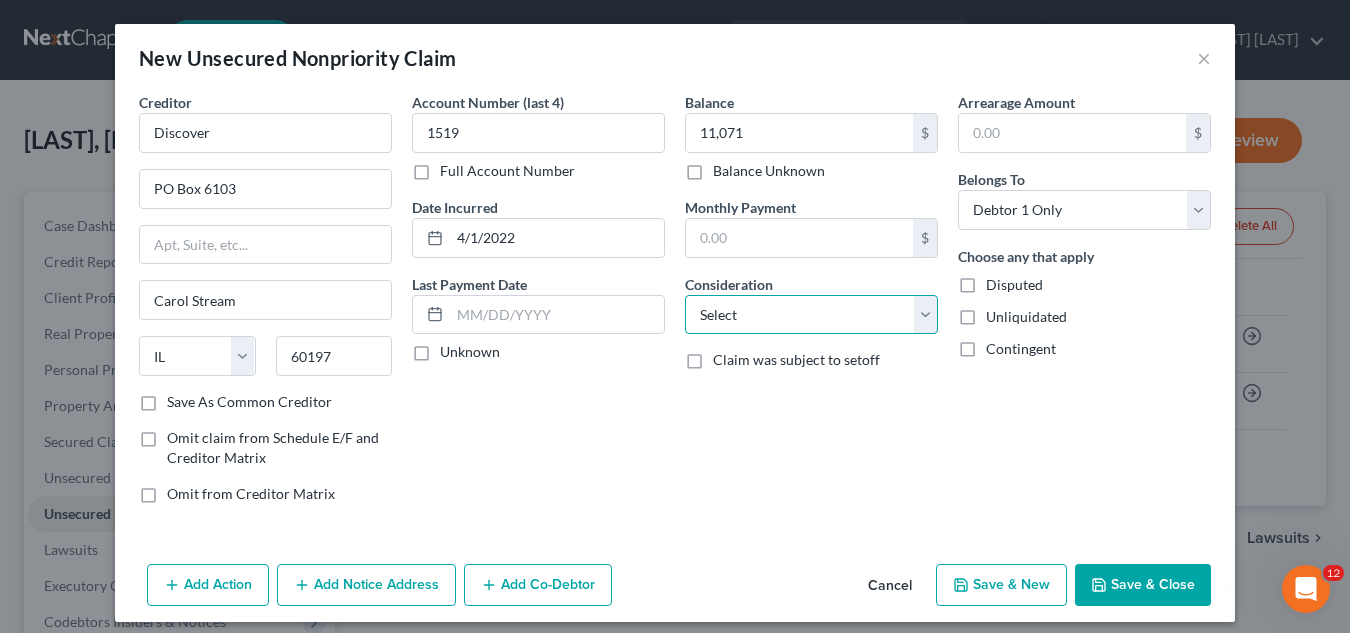 click on "Select Cable / Satellite Services Collection Agency Credit Card Debt Debt Counseling / Attorneys Deficiency Balance Domestic Support Obligations Home / Car Repairs Income Taxes Judgment Liens Medical Services Monies Loaned / Advanced Mortgage Obligation From Divorce Or Separation Obligation To Pensions Other Overdrawn Bank Account Promised To Help Pay Creditors Student Loans Suppliers And Vendors Telephone / Internet Services Utility Services" at bounding box center (811, 315) 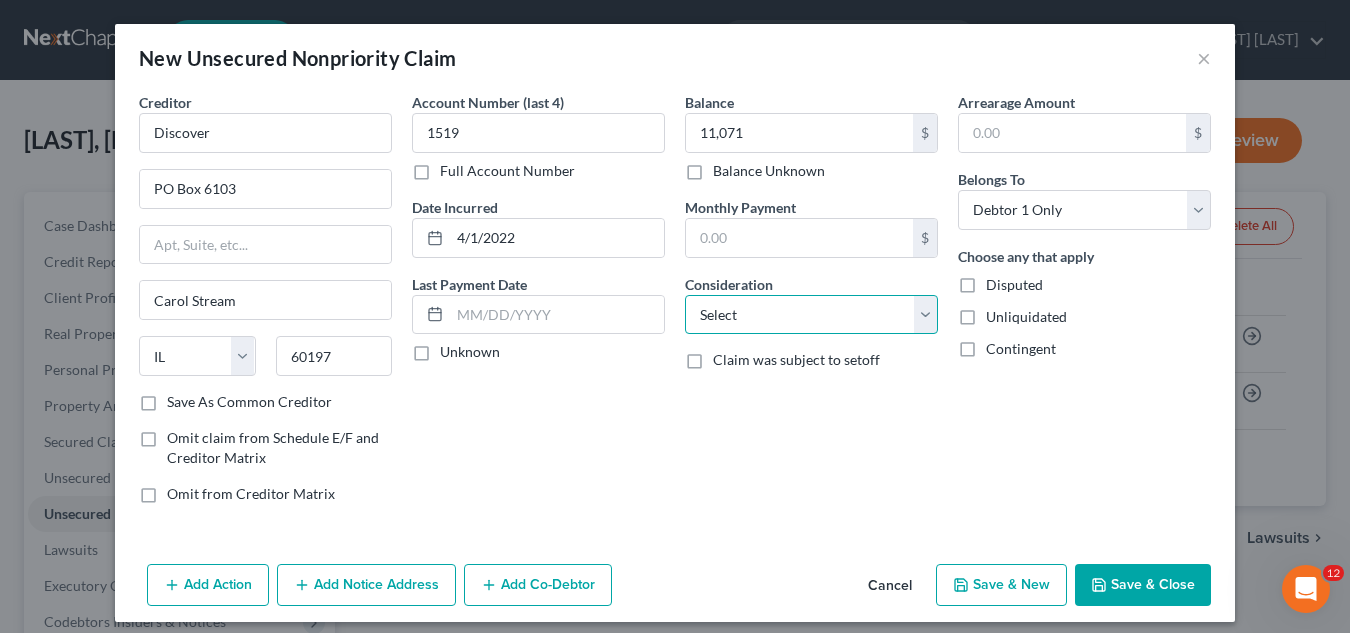select on "2" 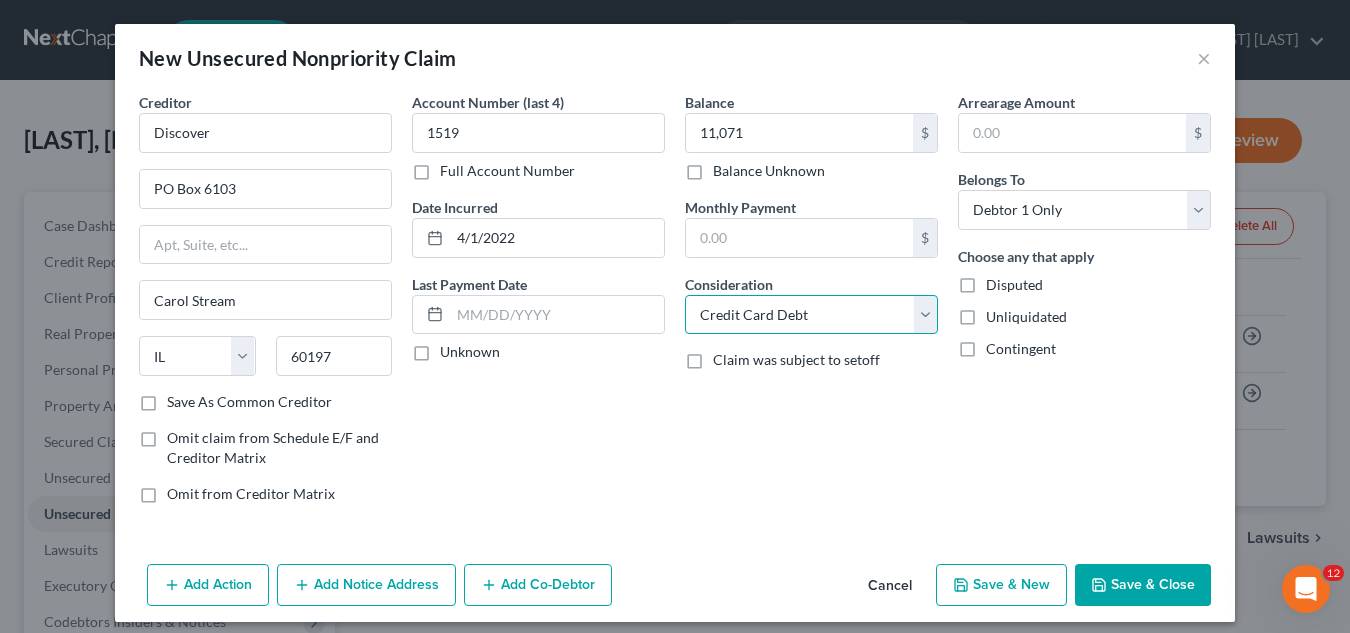 click on "Select Cable / Satellite Services Collection Agency Credit Card Debt Debt Counseling / Attorneys Deficiency Balance Domestic Support Obligations Home / Car Repairs Income Taxes Judgment Liens Medical Services Monies Loaned / Advanced Mortgage Obligation From Divorce Or Separation Obligation To Pensions Other Overdrawn Bank Account Promised To Help Pay Creditors Student Loans Suppliers And Vendors Telephone / Internet Services Utility Services" at bounding box center [811, 315] 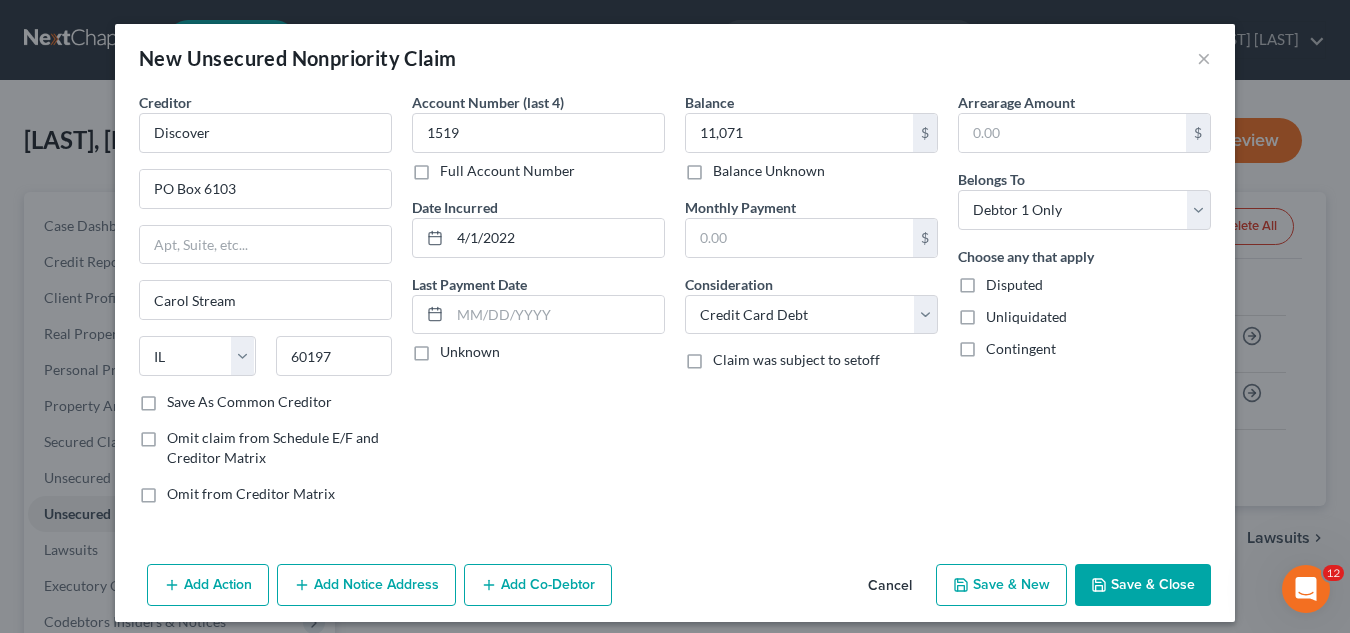 click on "Save & New" at bounding box center (1001, 585) 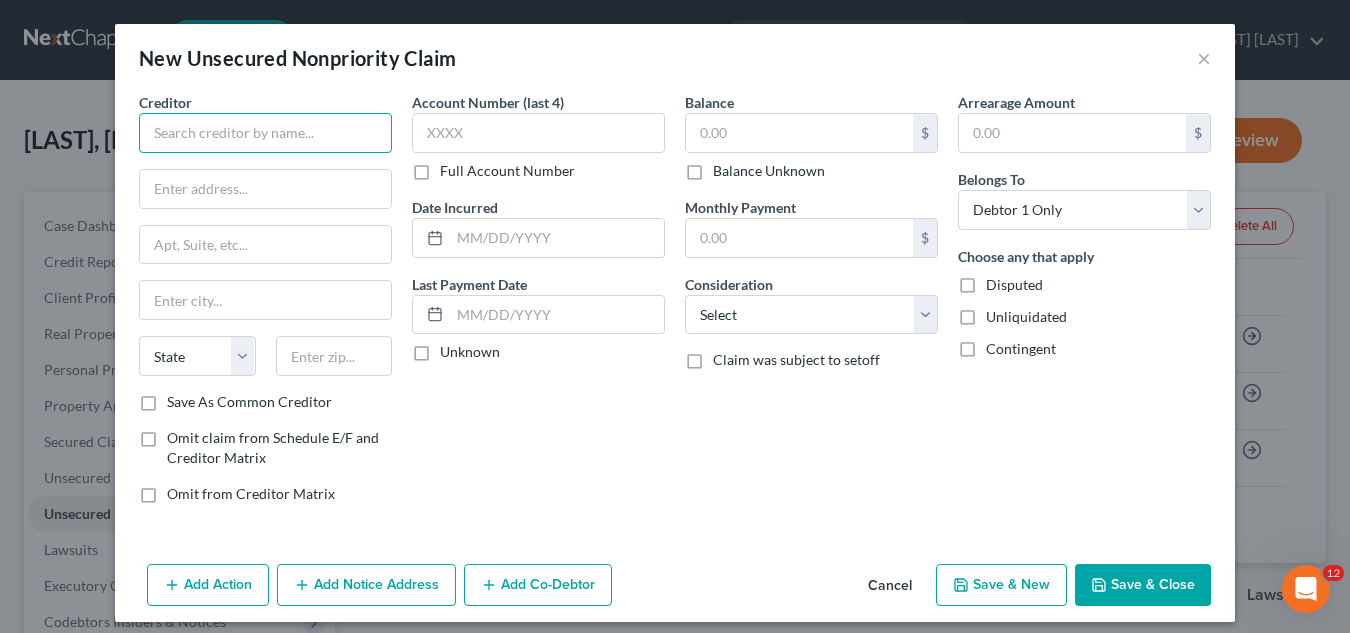click at bounding box center (265, 133) 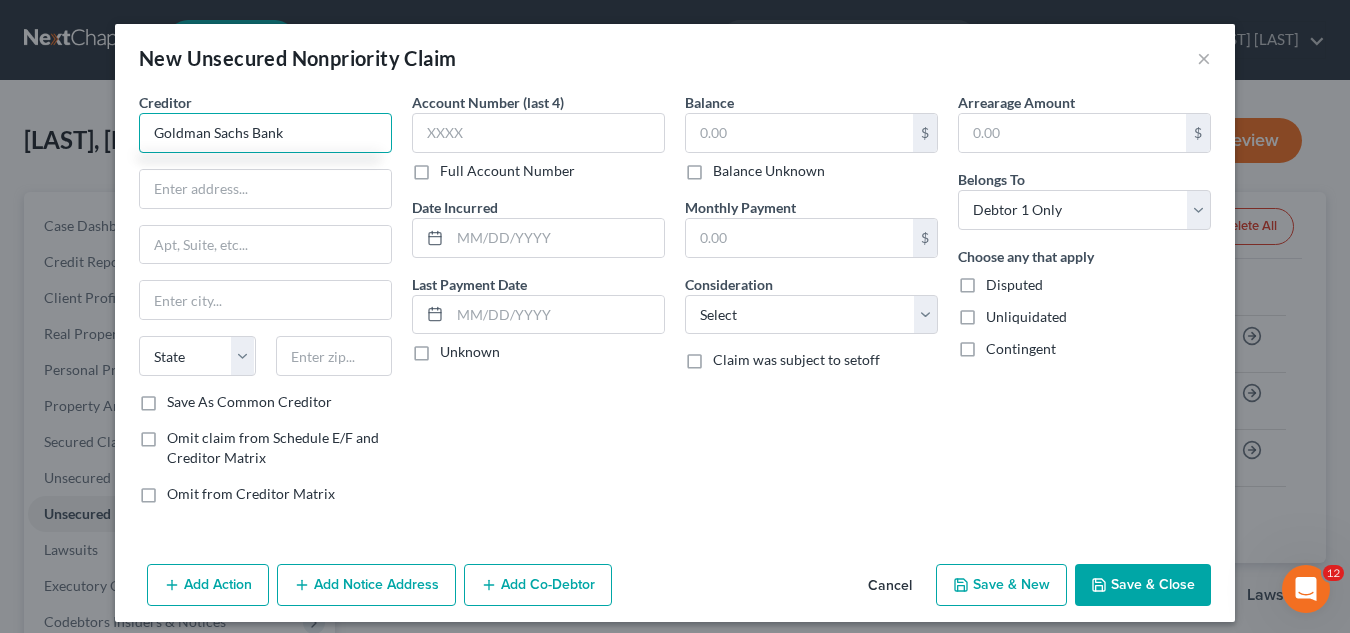 type on "Goldman Sachs Bank" 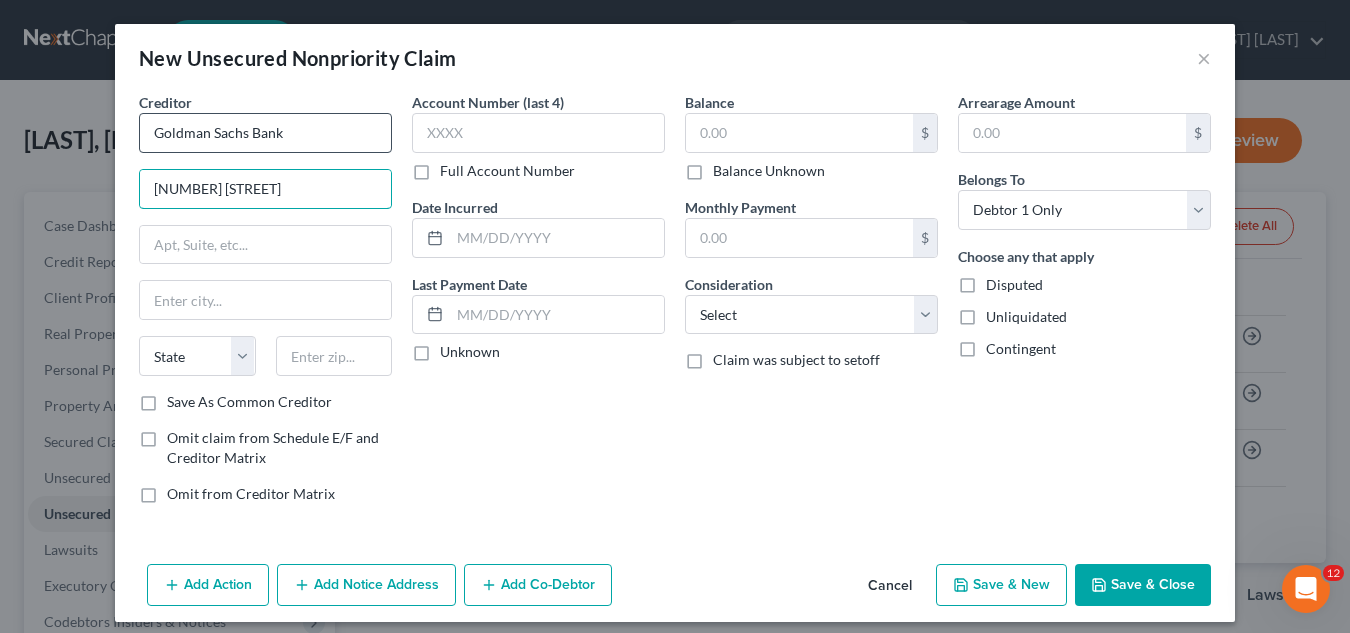 type on "[NUMBER] [STREET]" 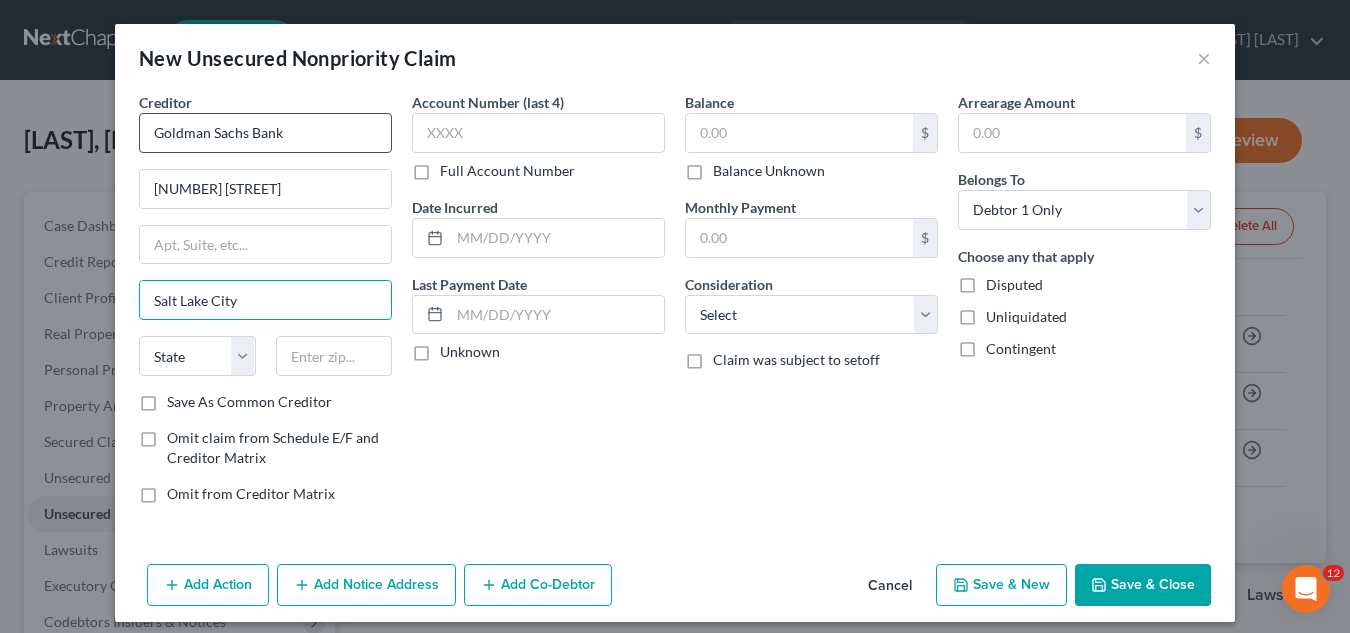 type on "Salt Lake City" 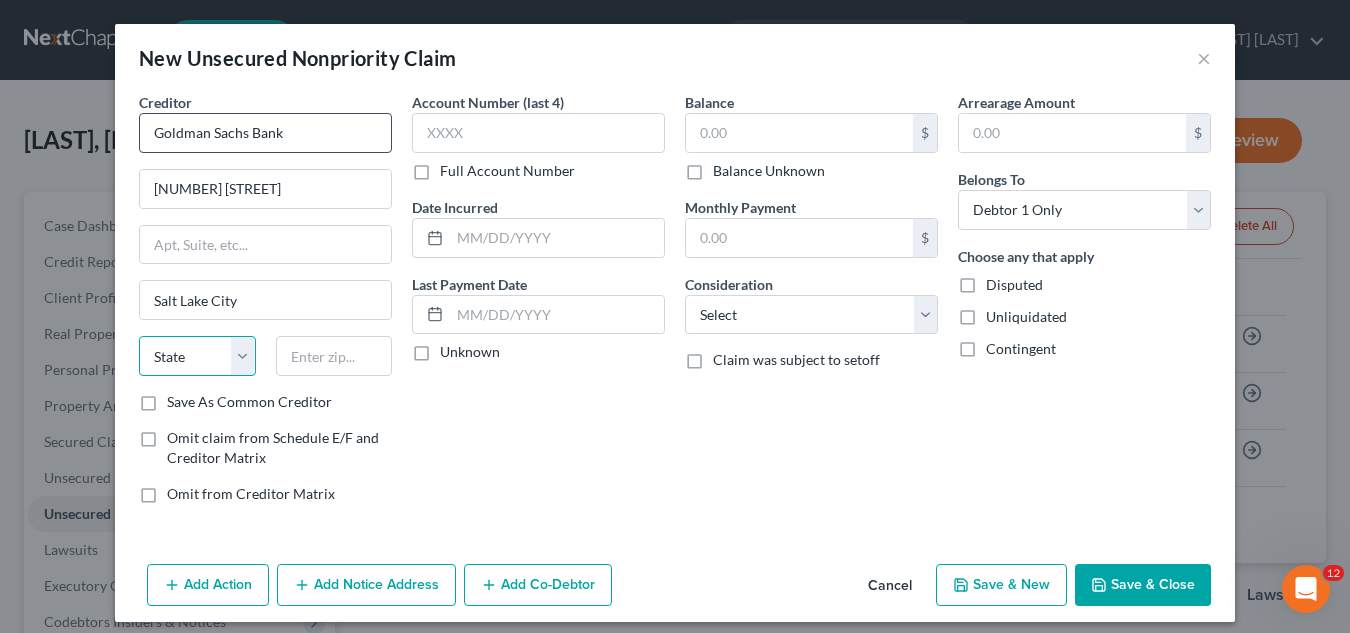 select on "46" 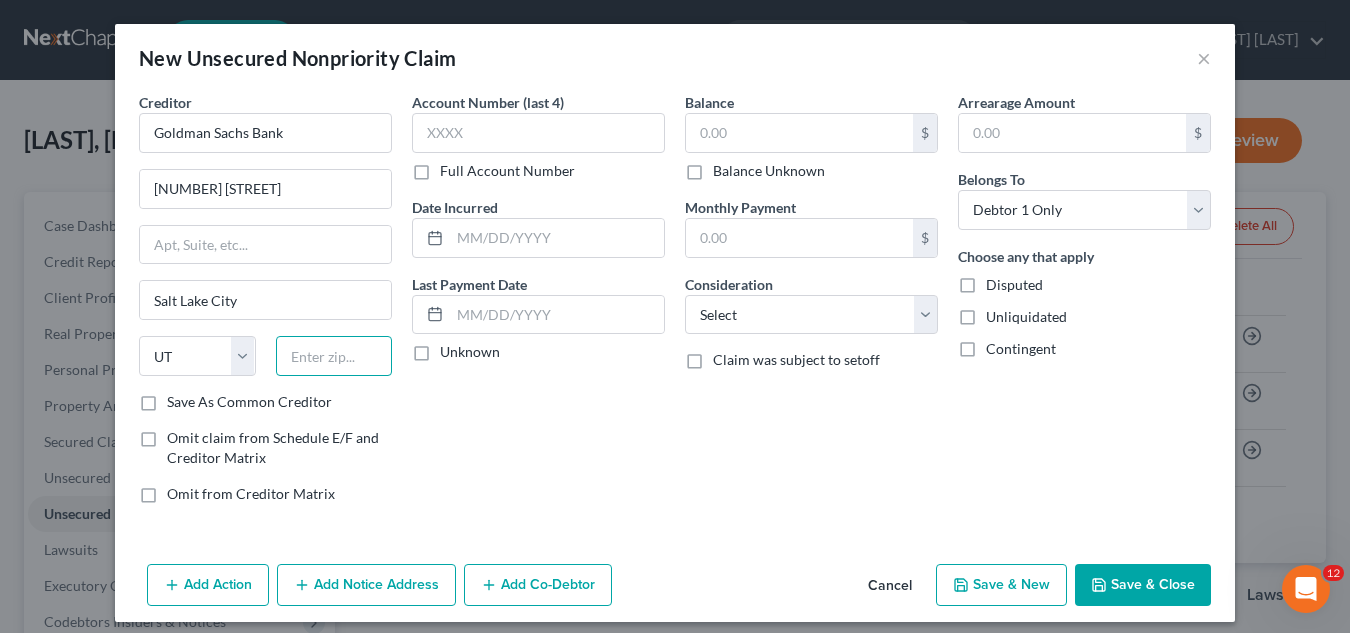 click at bounding box center (334, 356) 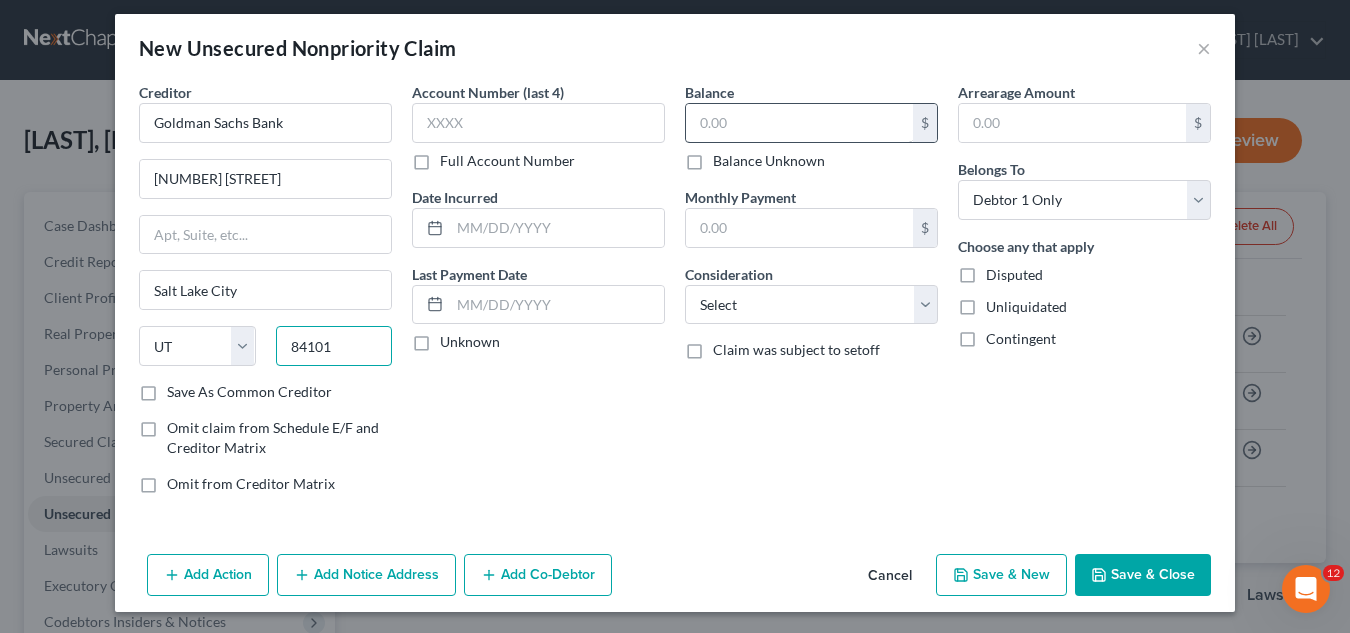 scroll, scrollTop: 13, scrollLeft: 0, axis: vertical 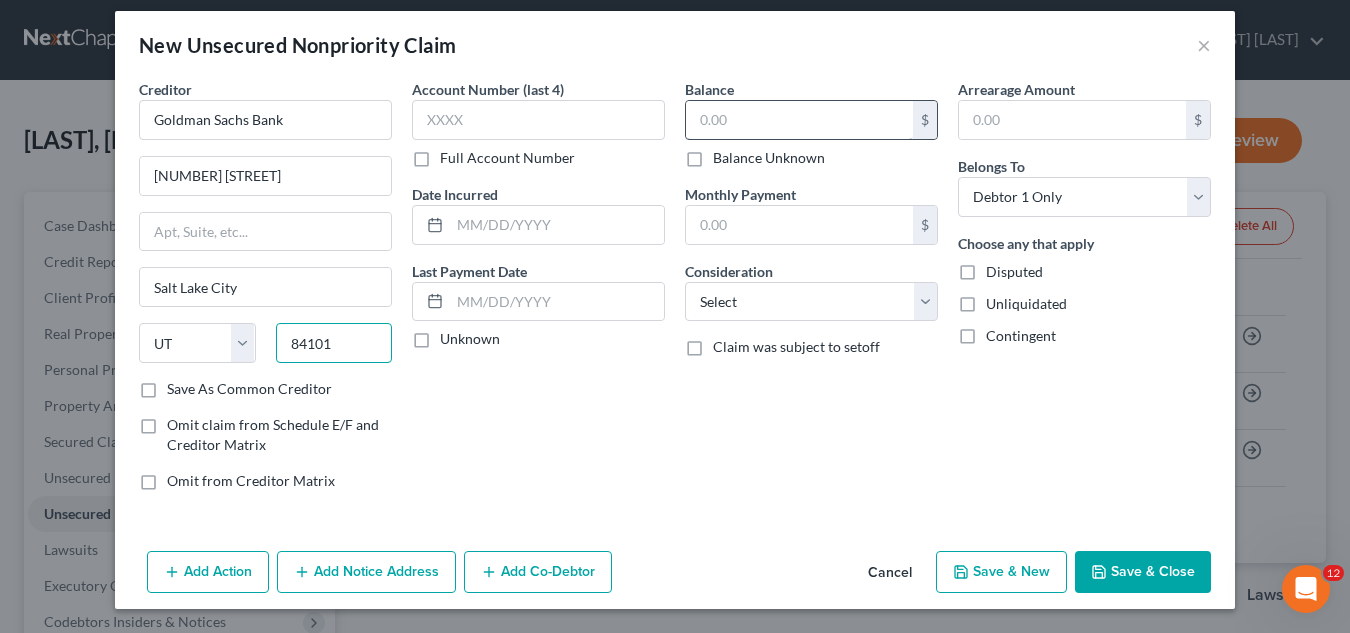 type on "84101" 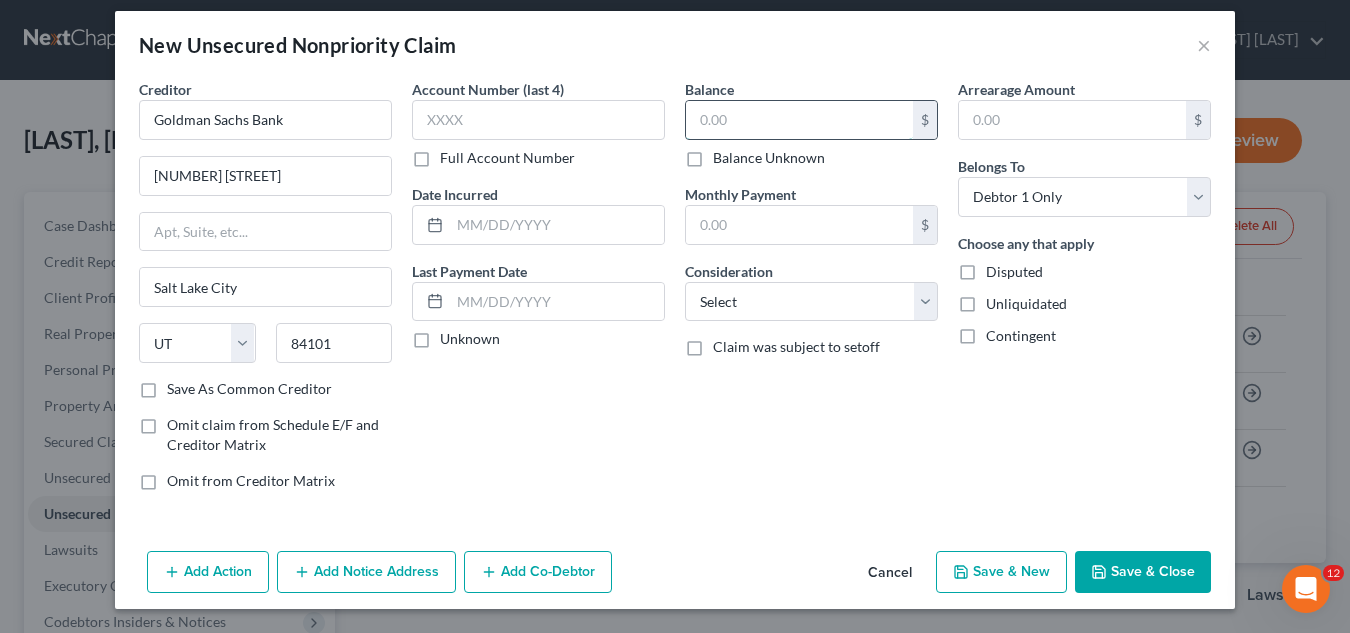 scroll, scrollTop: 0, scrollLeft: 0, axis: both 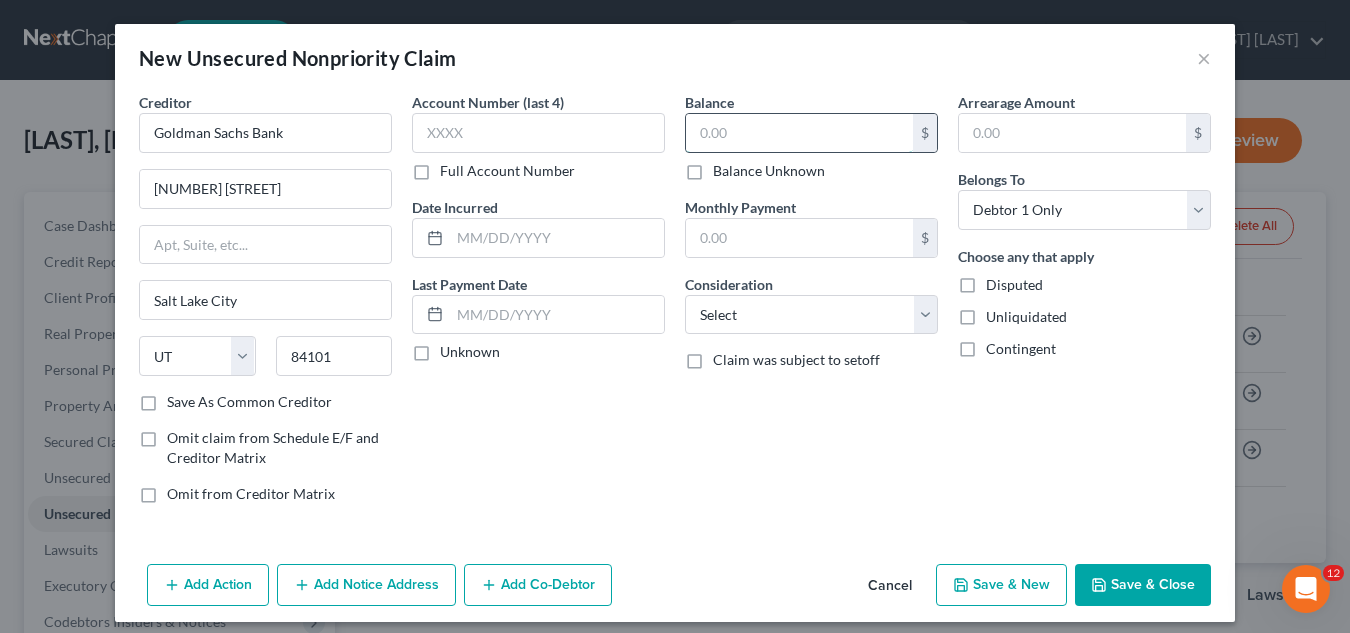 click at bounding box center (799, 133) 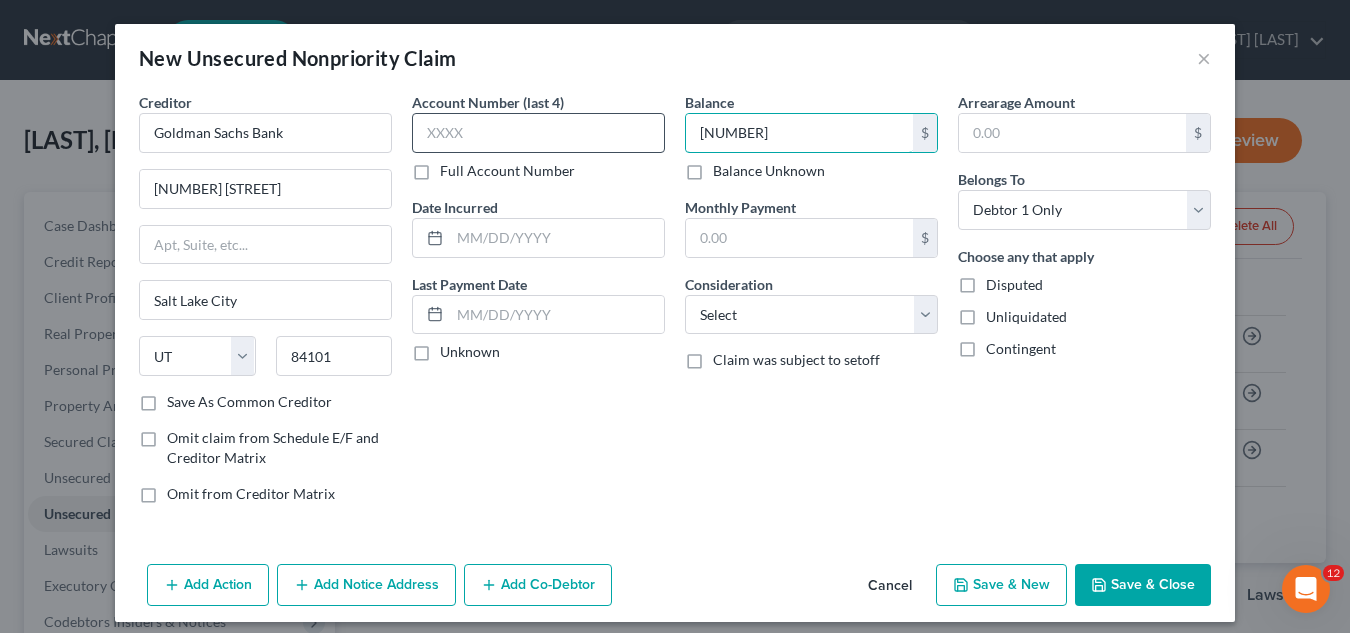 type on "[NUMBER]" 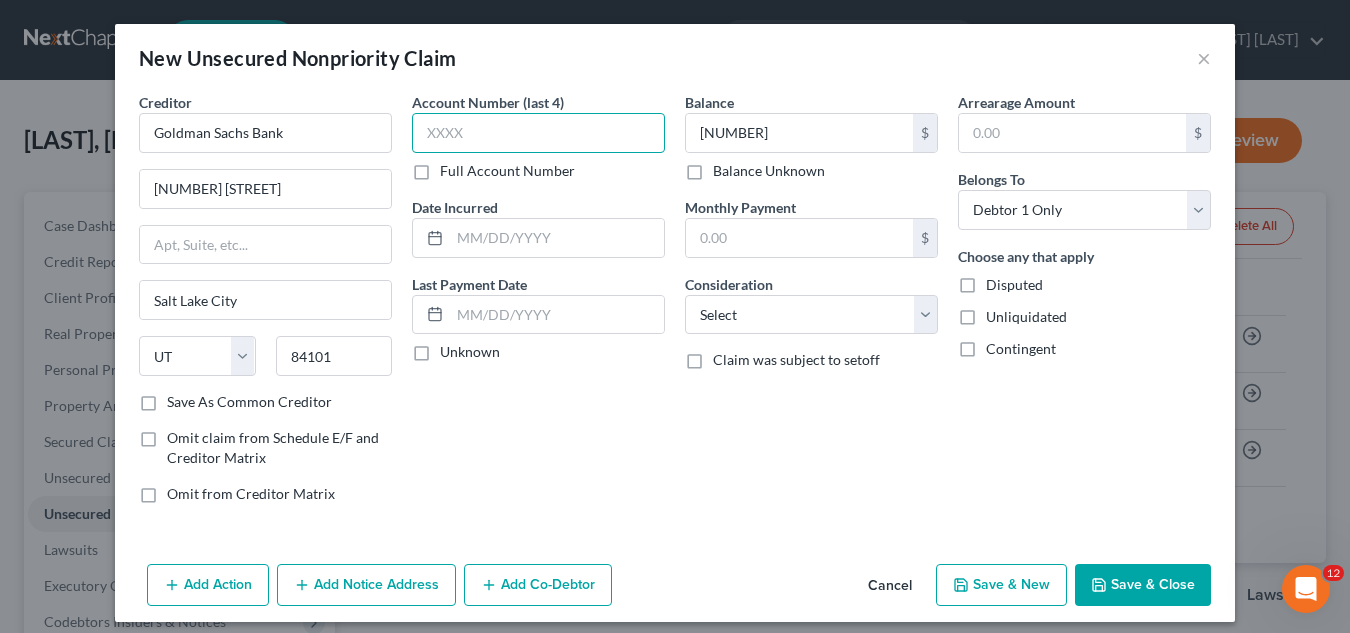 click at bounding box center [538, 133] 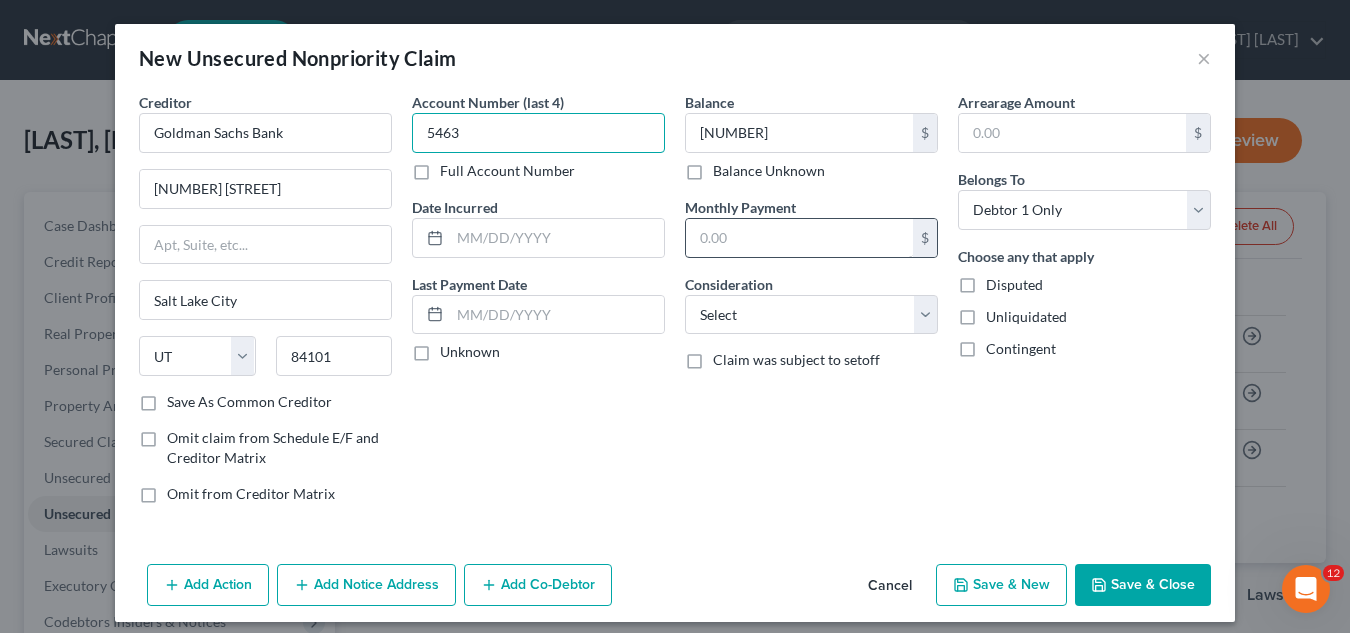 type on "5463" 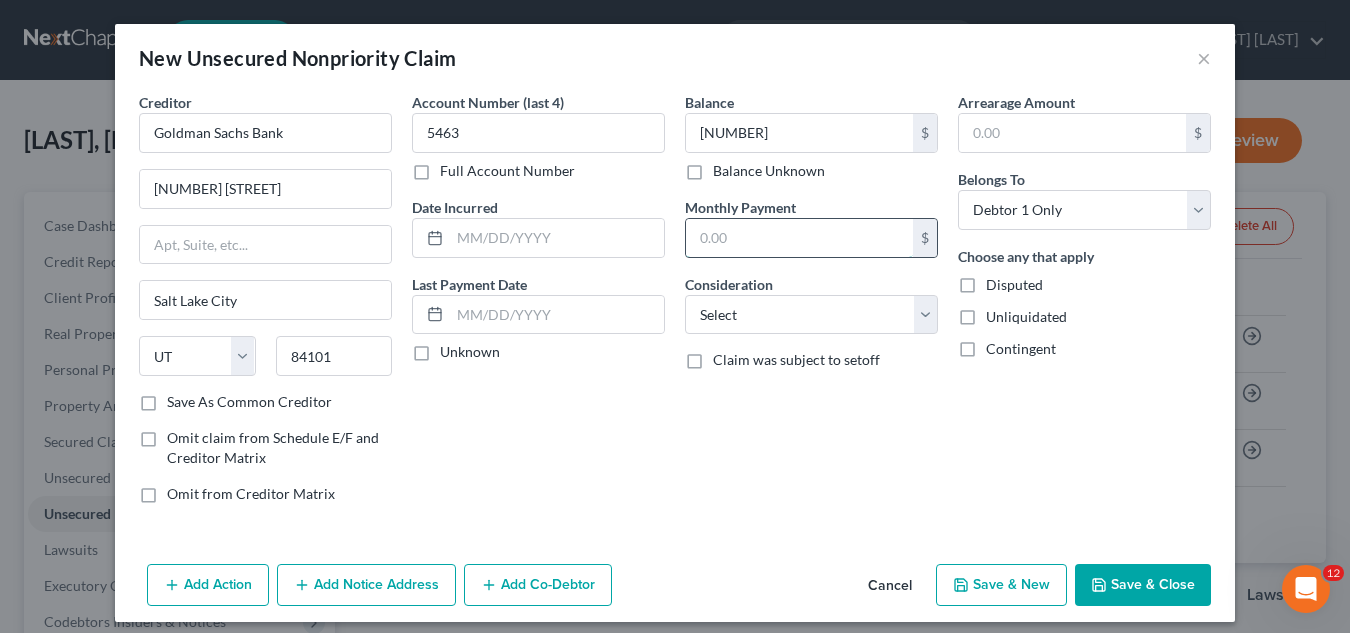 click at bounding box center (799, 238) 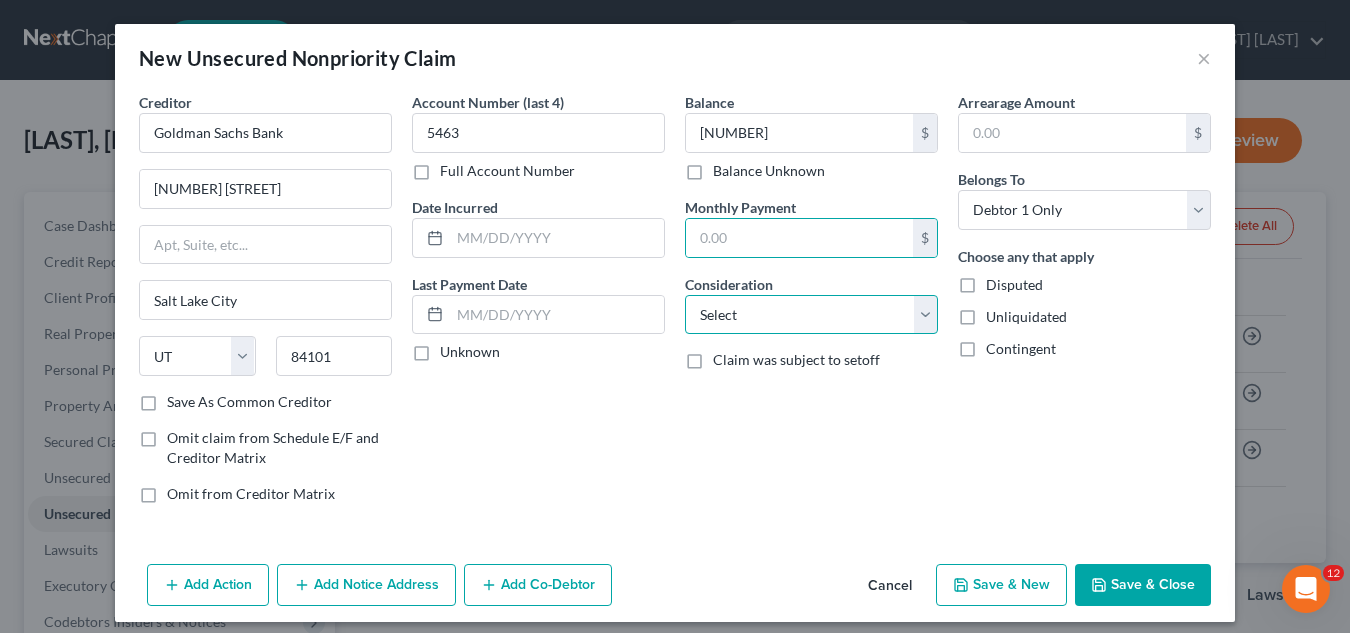 click on "Select Cable / Satellite Services Collection Agency Credit Card Debt Debt Counseling / Attorneys Deficiency Balance Domestic Support Obligations Home / Car Repairs Income Taxes Judgment Liens Medical Services Monies Loaned / Advanced Mortgage Obligation From Divorce Or Separation Obligation To Pensions Other Overdrawn Bank Account Promised To Help Pay Creditors Student Loans Suppliers And Vendors Telephone / Internet Services Utility Services" at bounding box center [811, 315] 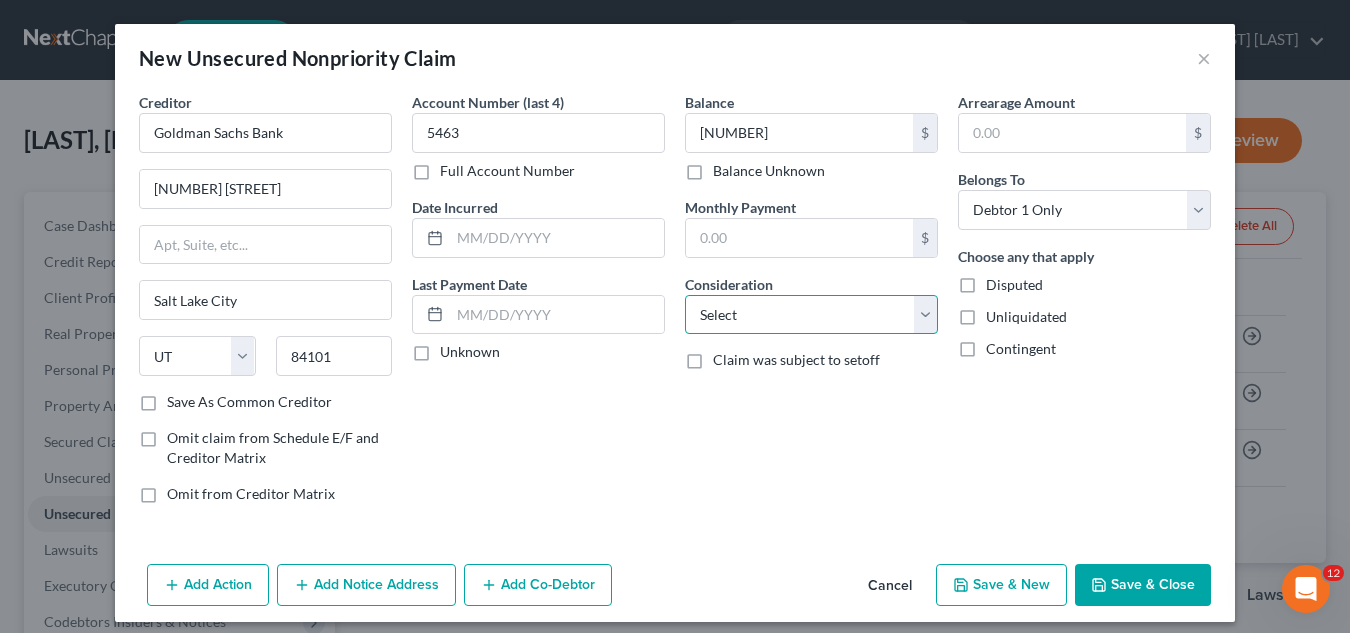 select on "2" 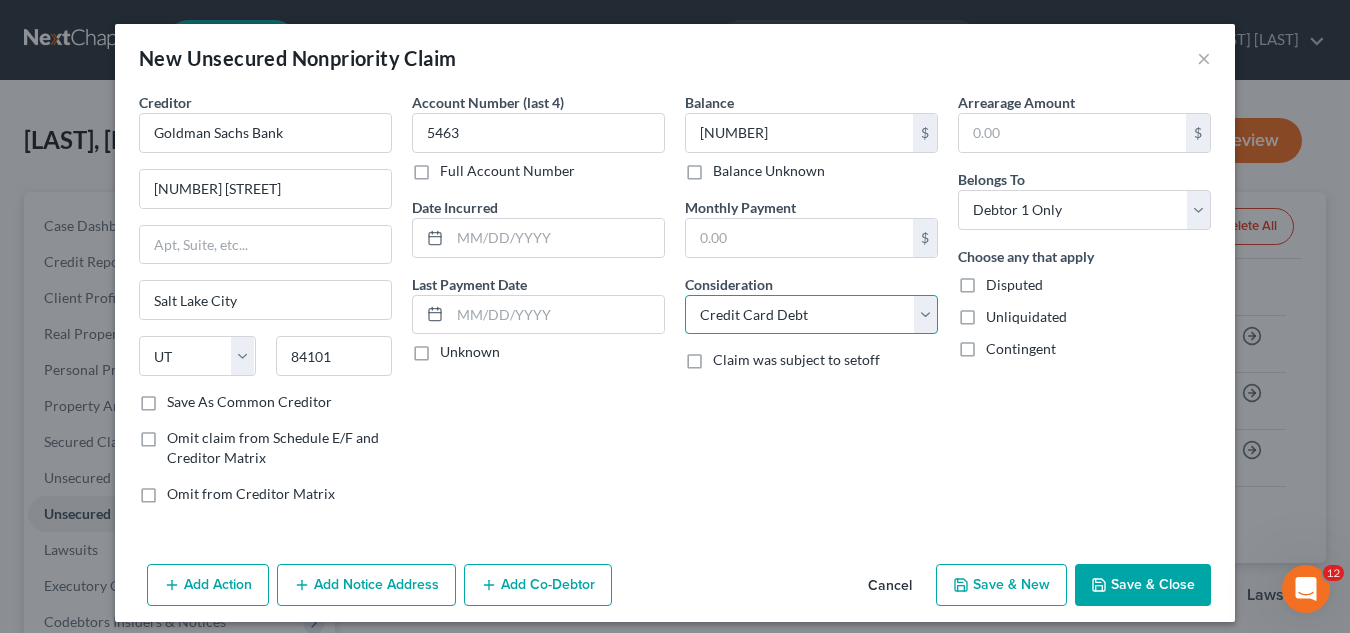 click on "Select Cable / Satellite Services Collection Agency Credit Card Debt Debt Counseling / Attorneys Deficiency Balance Domestic Support Obligations Home / Car Repairs Income Taxes Judgment Liens Medical Services Monies Loaned / Advanced Mortgage Obligation From Divorce Or Separation Obligation To Pensions Other Overdrawn Bank Account Promised To Help Pay Creditors Student Loans Suppliers And Vendors Telephone / Internet Services Utility Services" at bounding box center (811, 315) 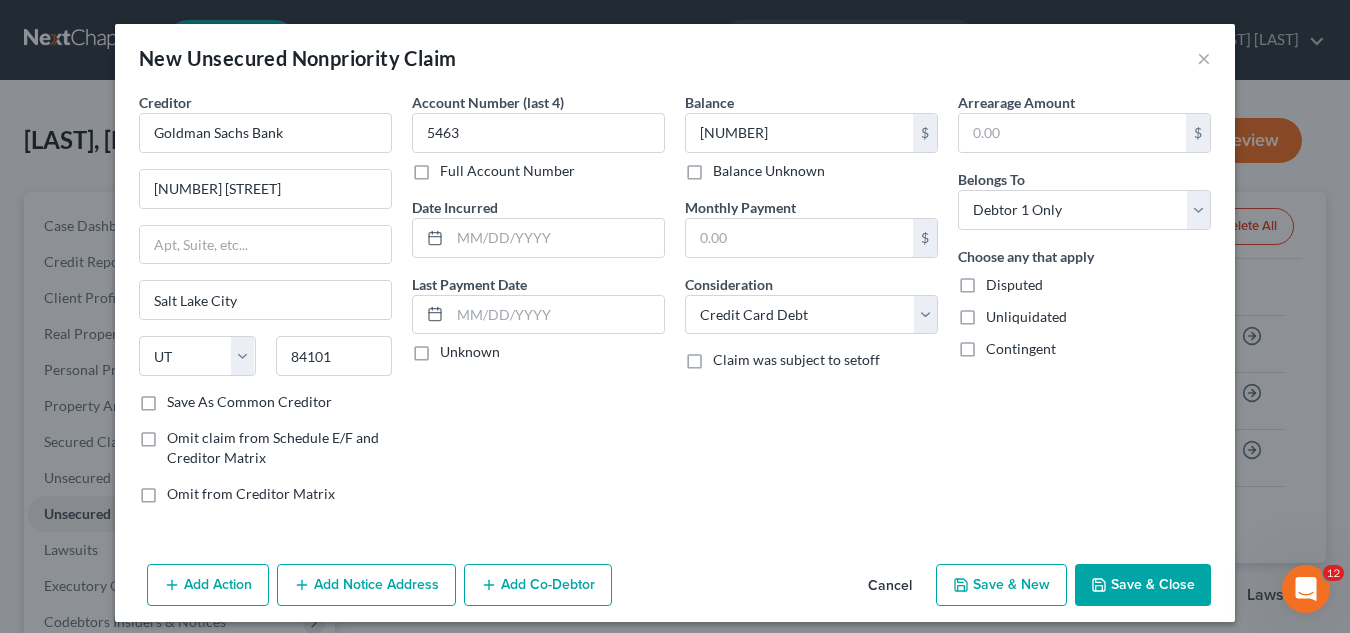 click on "Save & New" at bounding box center [1001, 585] 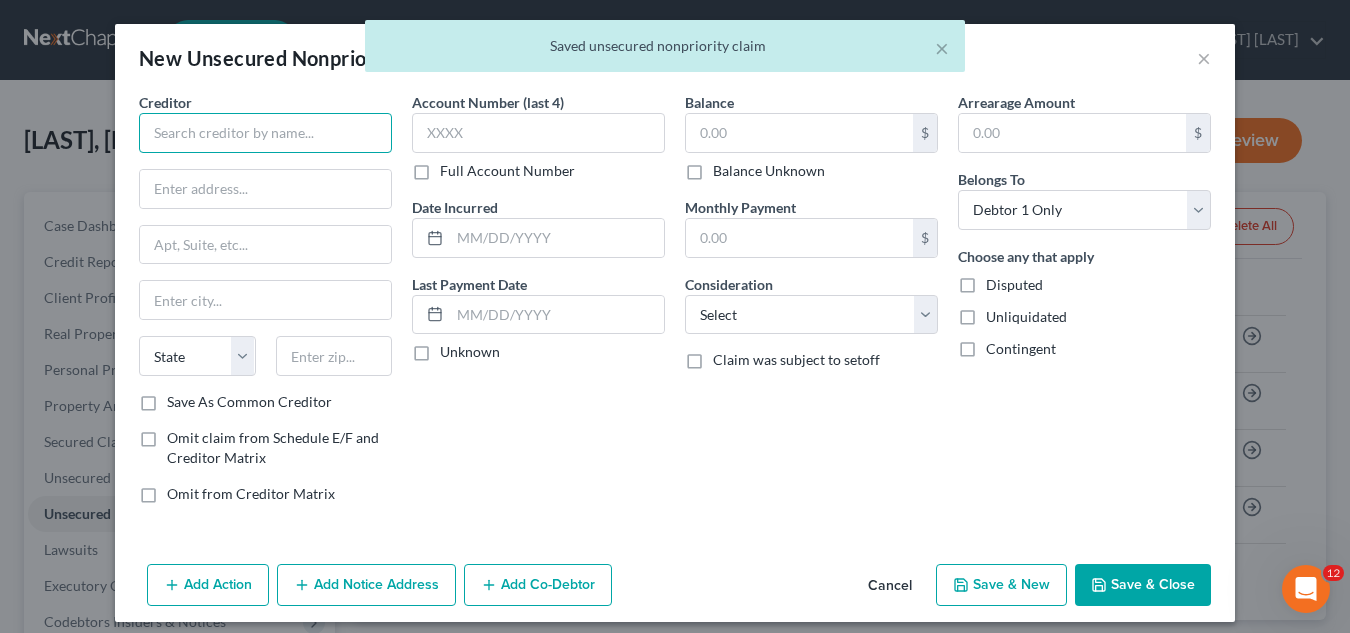 click at bounding box center (265, 133) 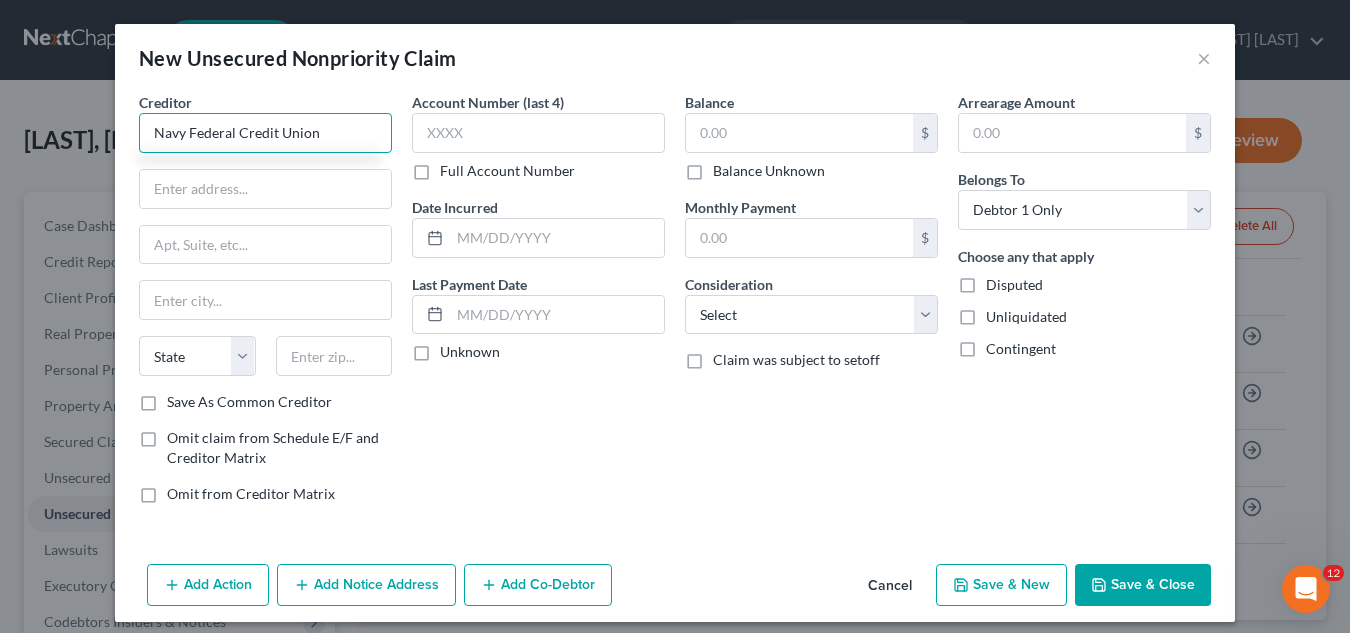 type on "Navy Federal Credit Union" 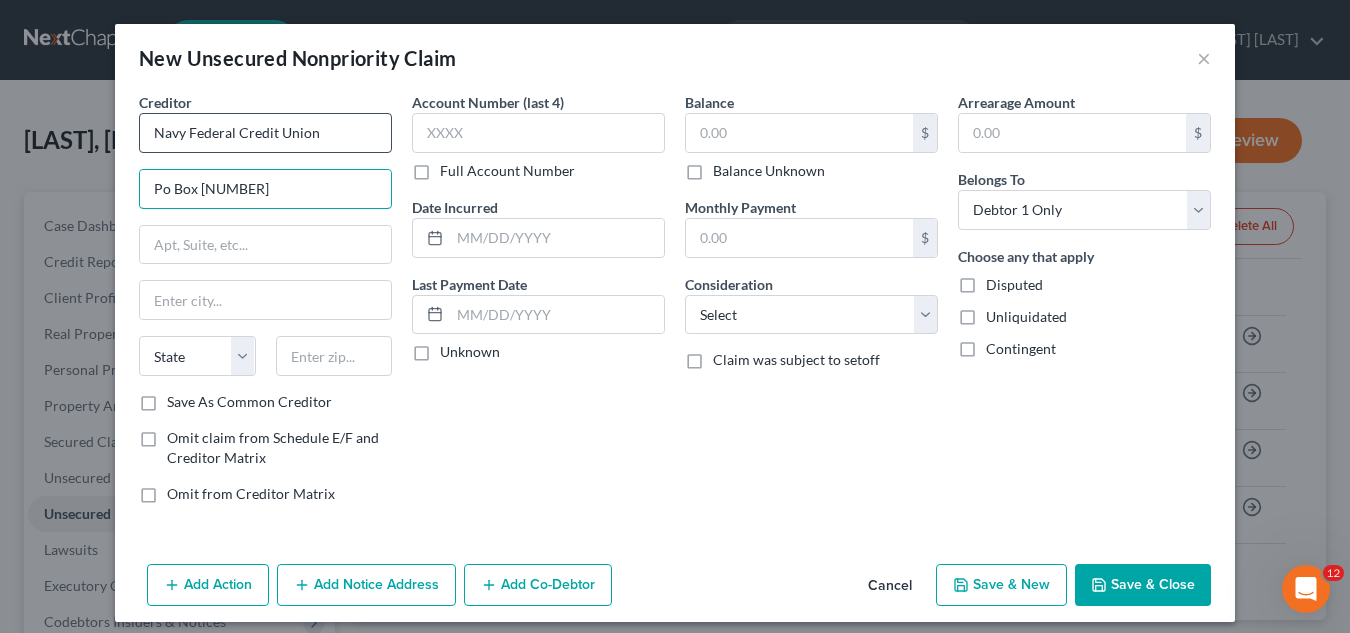 type on "Po Box [NUMBER]" 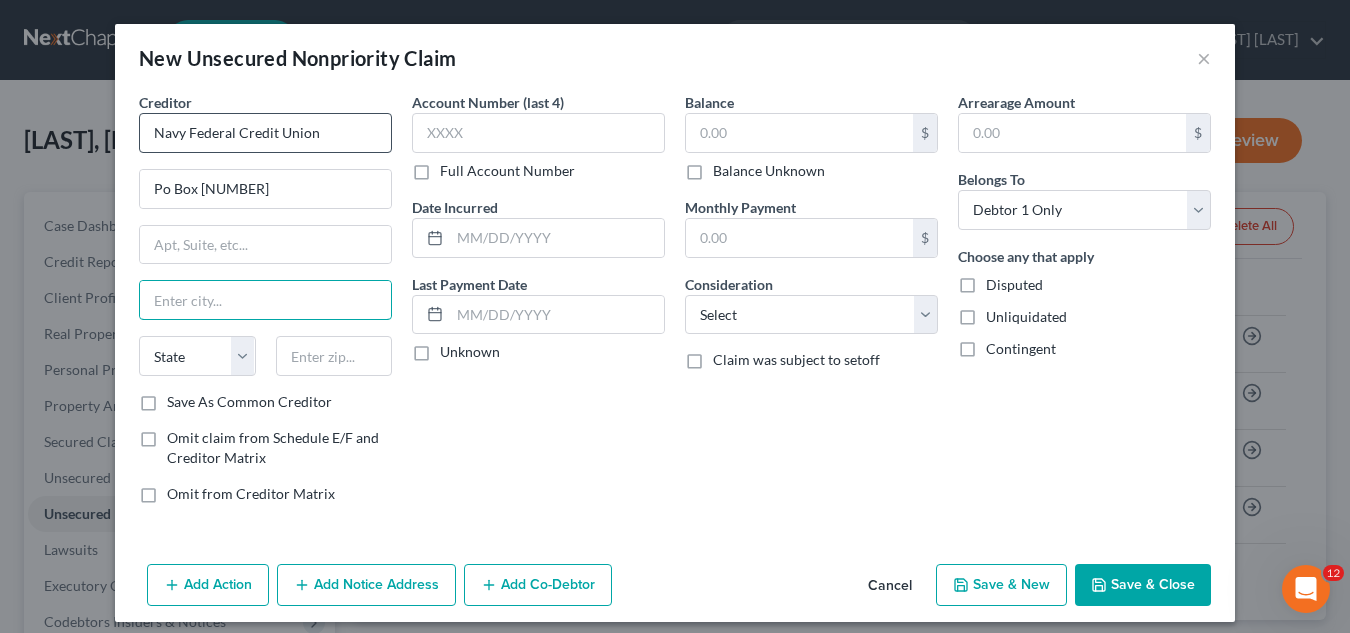 type on "N" 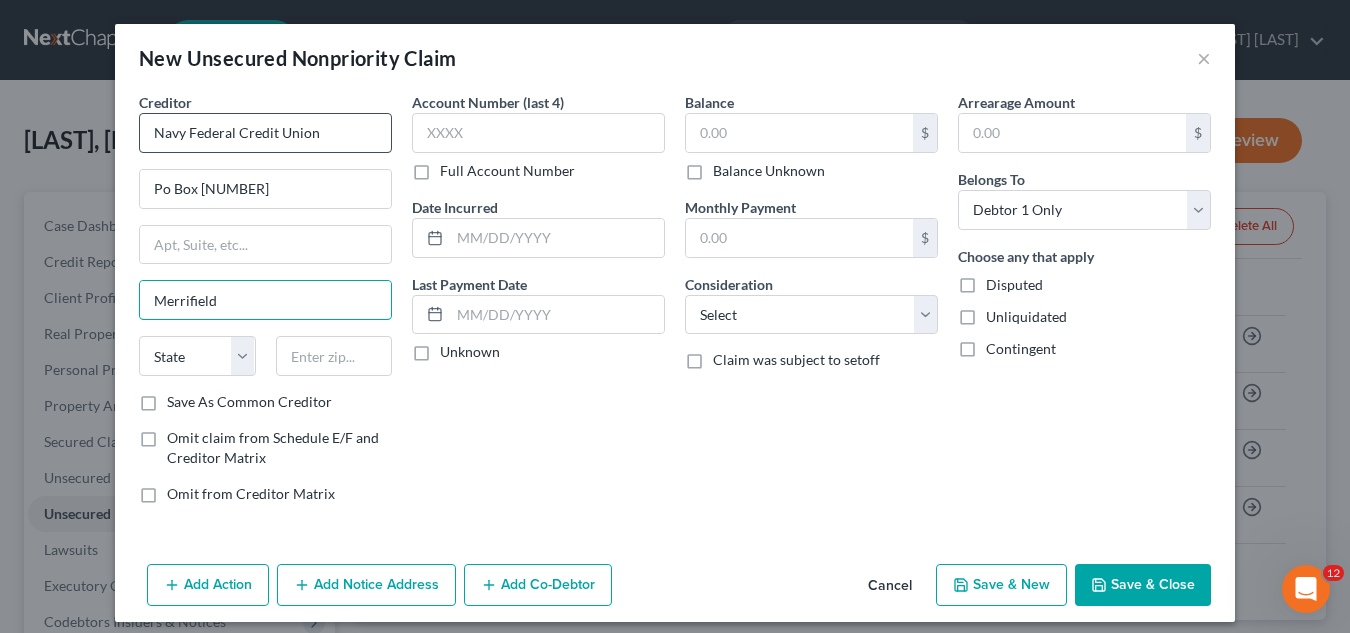 type on "Merrifield" 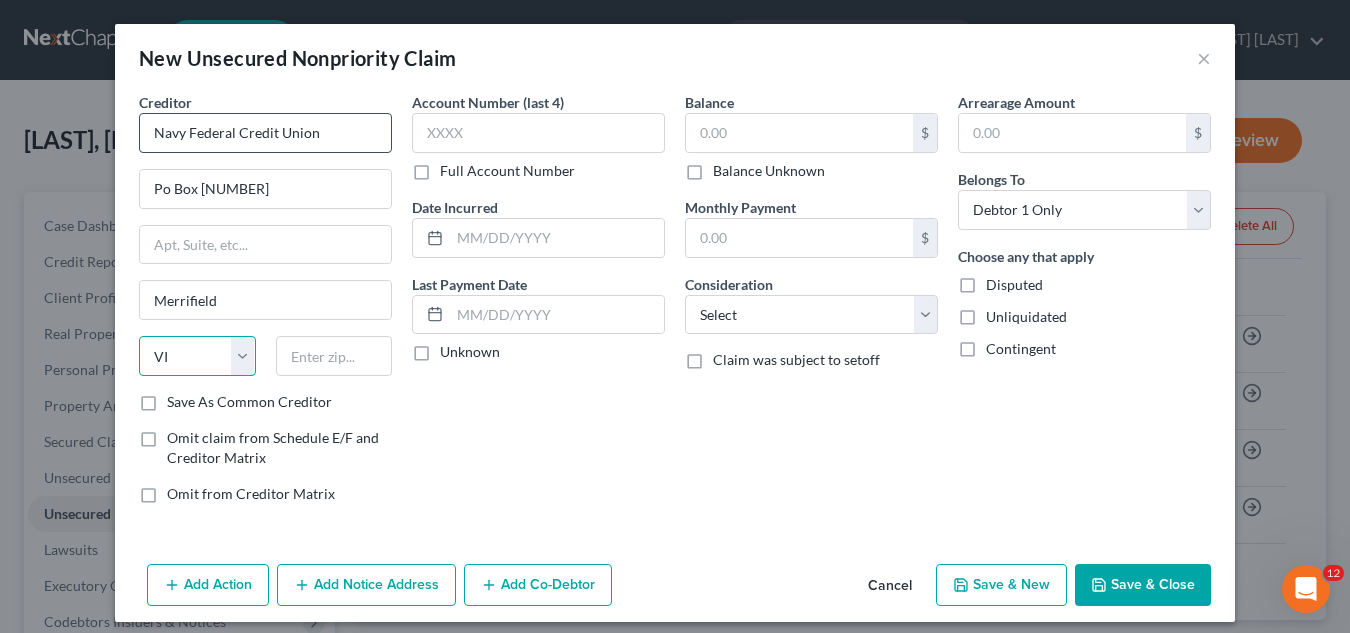 select on "48" 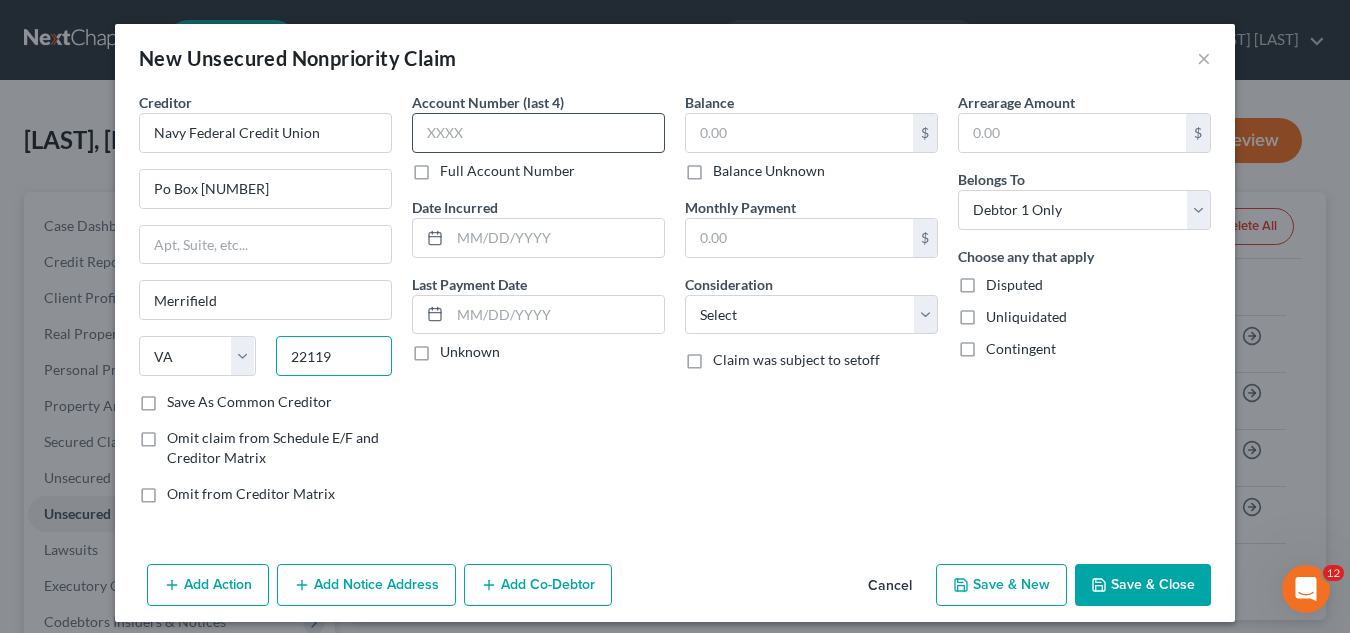 type on "22119" 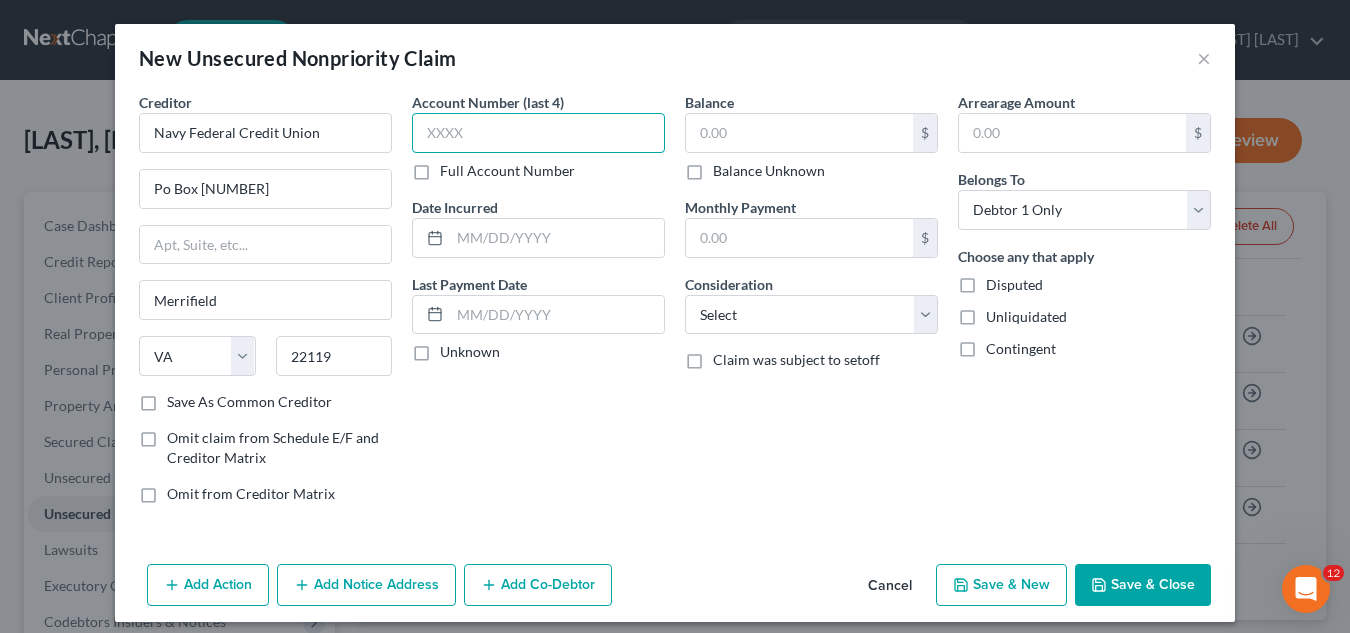 click at bounding box center (538, 133) 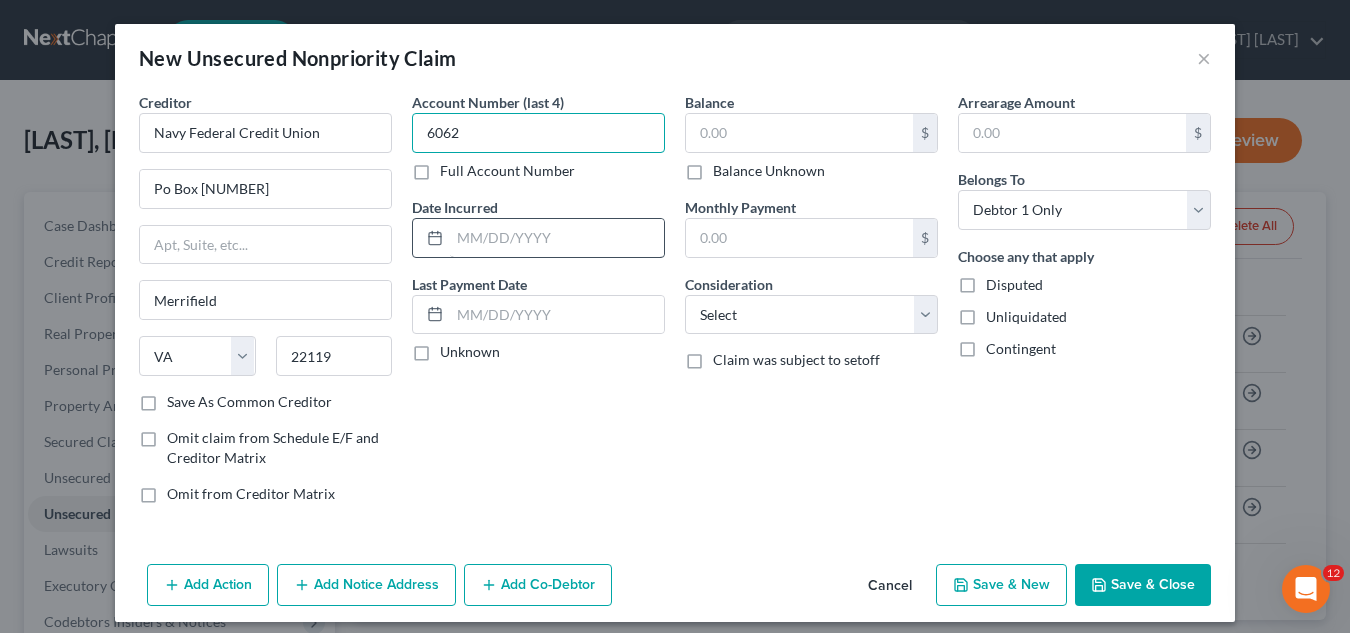 type on "6062" 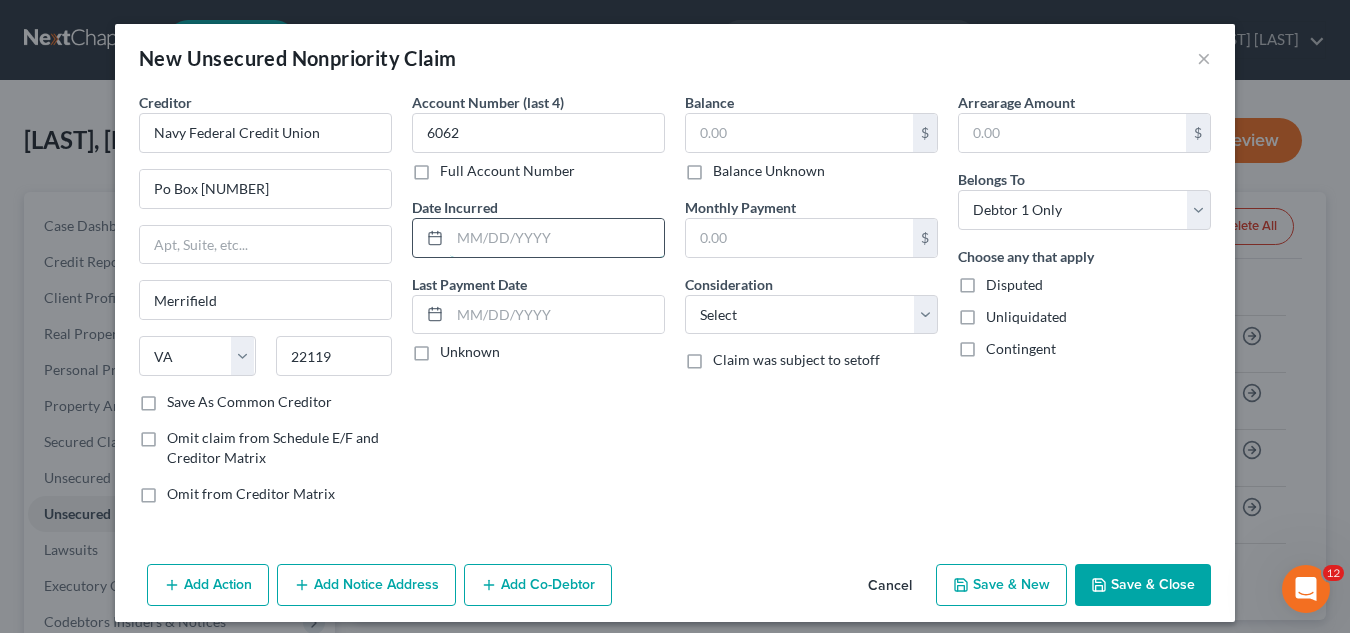 click at bounding box center (557, 238) 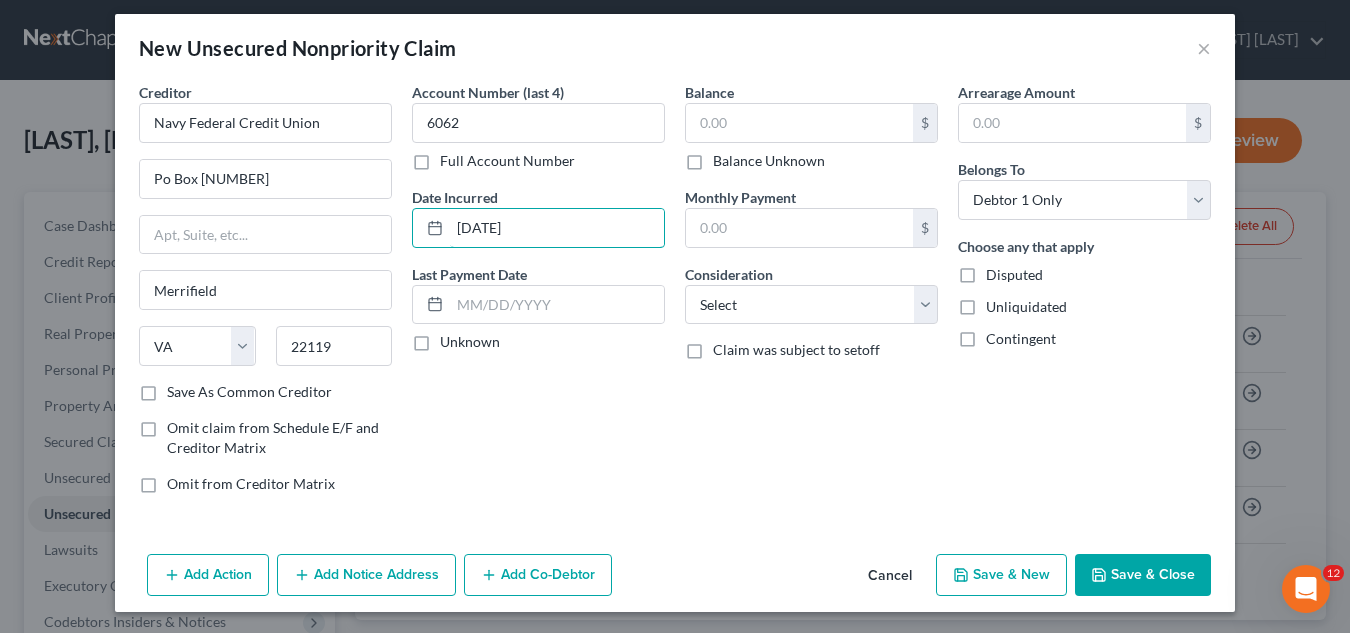 scroll, scrollTop: 13, scrollLeft: 0, axis: vertical 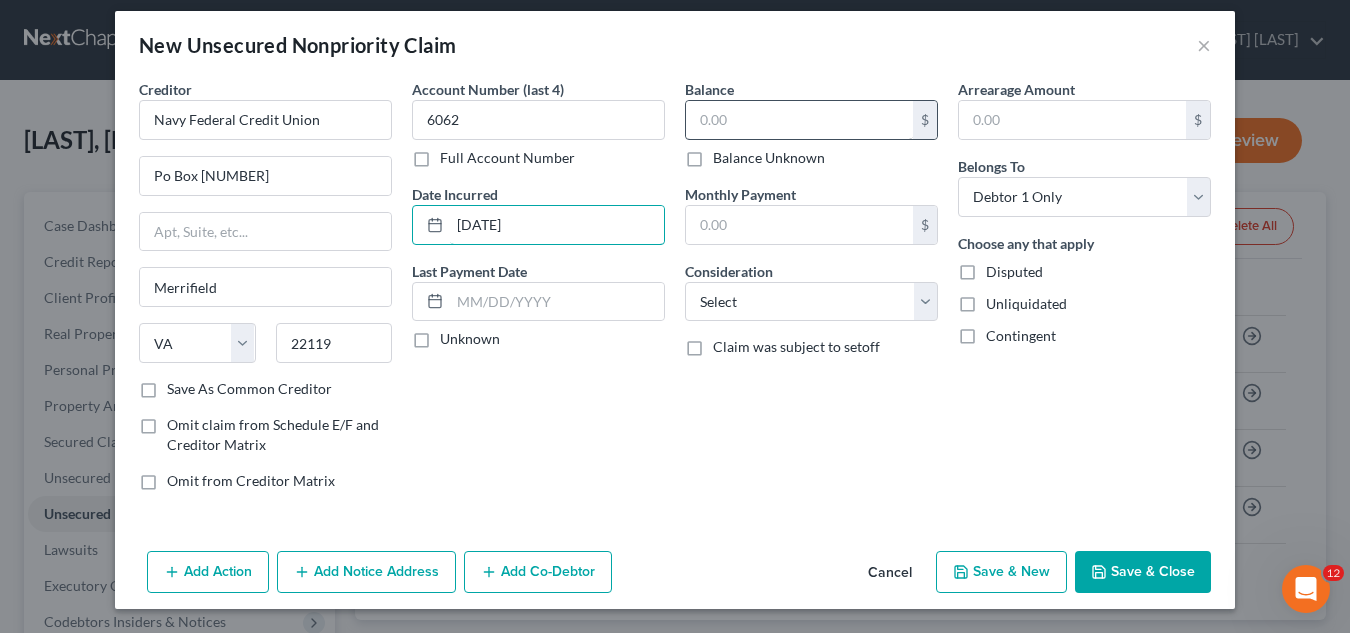 type on "[DATE]" 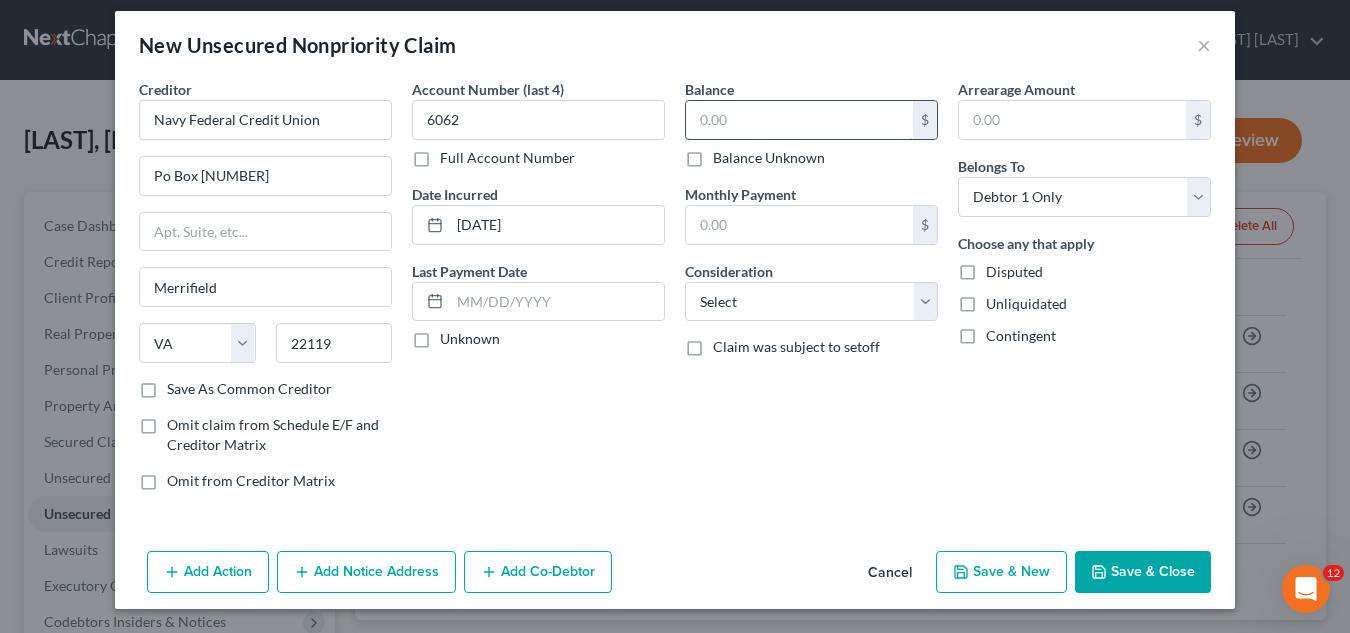 click at bounding box center [799, 120] 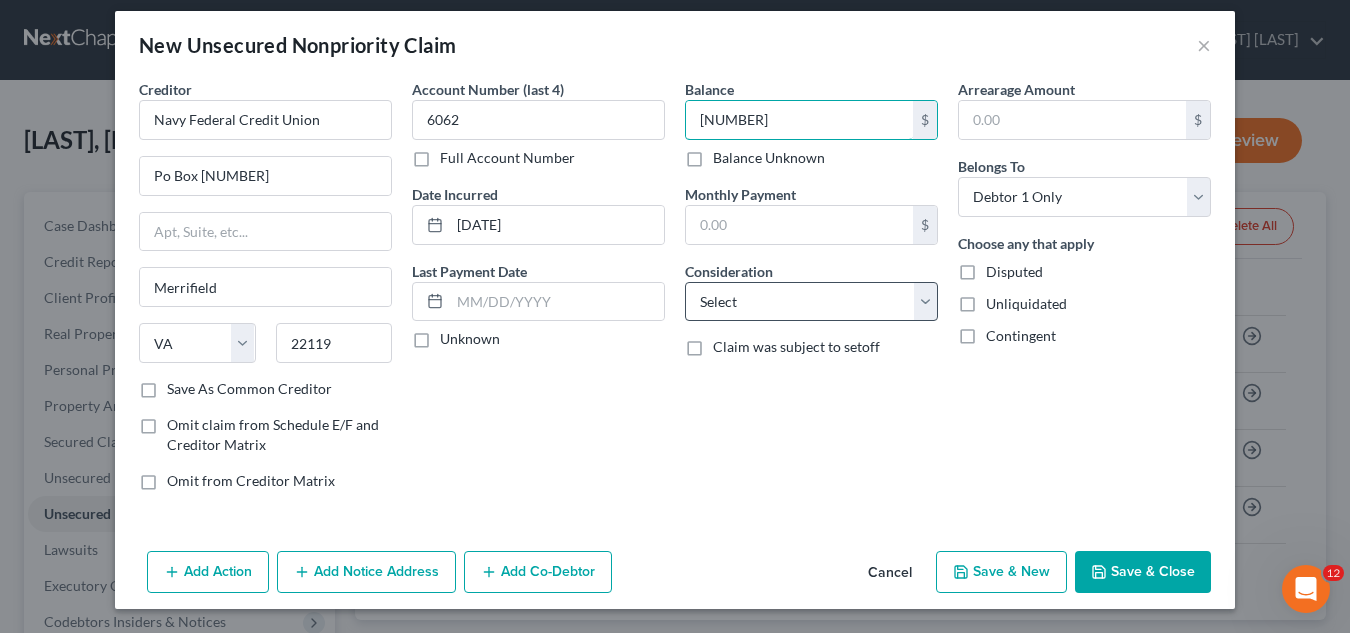 type on "[NUMBER]" 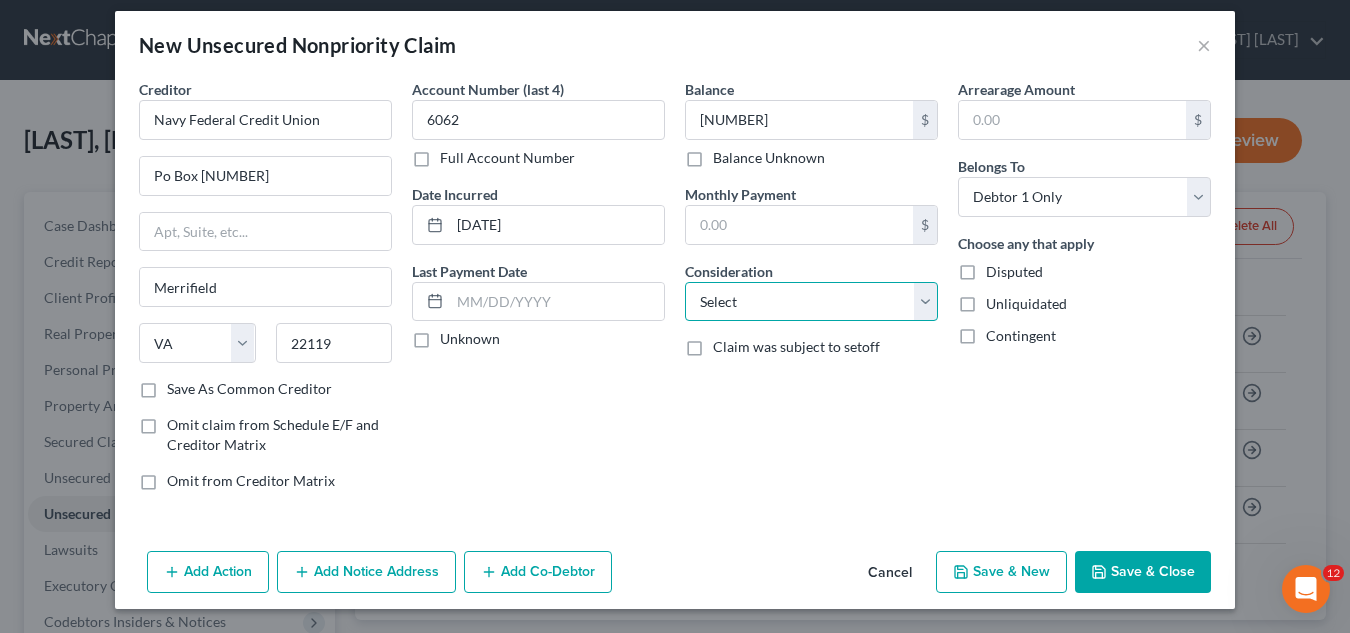 click on "Select Cable / Satellite Services Collection Agency Credit Card Debt Debt Counseling / Attorneys Deficiency Balance Domestic Support Obligations Home / Car Repairs Income Taxes Judgment Liens Medical Services Monies Loaned / Advanced Mortgage Obligation From Divorce Or Separation Obligation To Pensions Other Overdrawn Bank Account Promised To Help Pay Creditors Student Loans Suppliers And Vendors Telephone / Internet Services Utility Services" at bounding box center (811, 302) 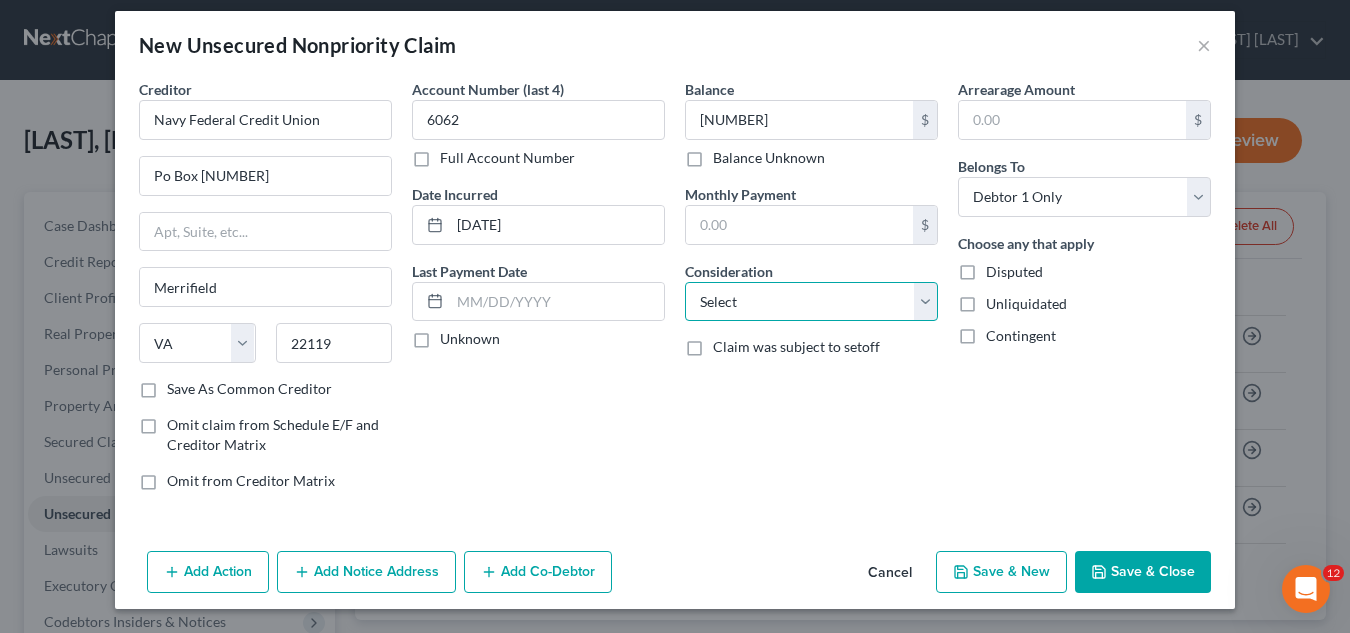 select on "4" 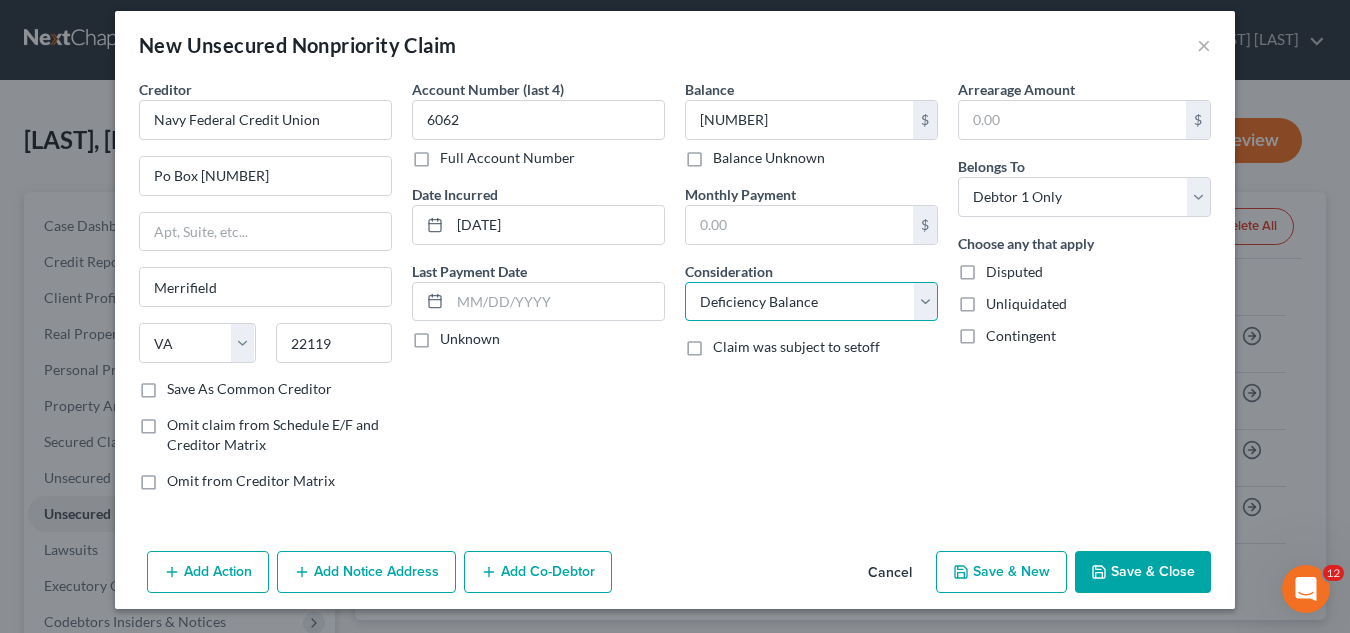 click on "Select Cable / Satellite Services Collection Agency Credit Card Debt Debt Counseling / Attorneys Deficiency Balance Domestic Support Obligations Home / Car Repairs Income Taxes Judgment Liens Medical Services Monies Loaned / Advanced Mortgage Obligation From Divorce Or Separation Obligation To Pensions Other Overdrawn Bank Account Promised To Help Pay Creditors Student Loans Suppliers And Vendors Telephone / Internet Services Utility Services" at bounding box center [811, 302] 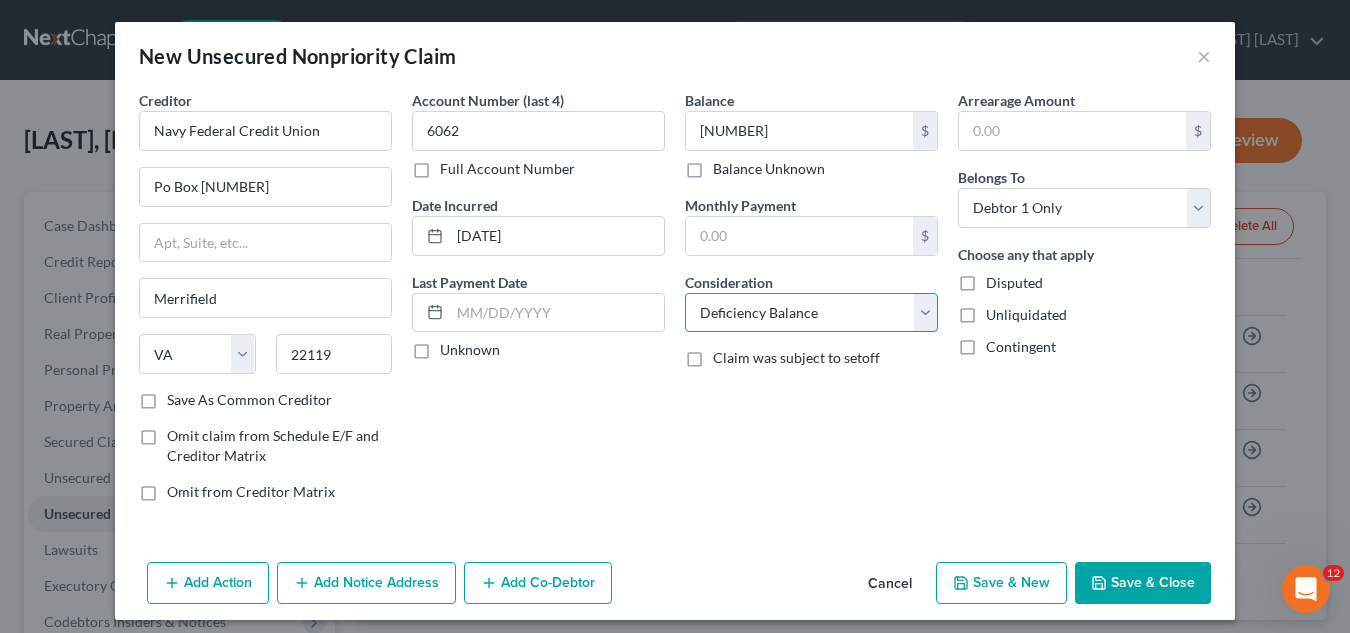 scroll, scrollTop: 0, scrollLeft: 0, axis: both 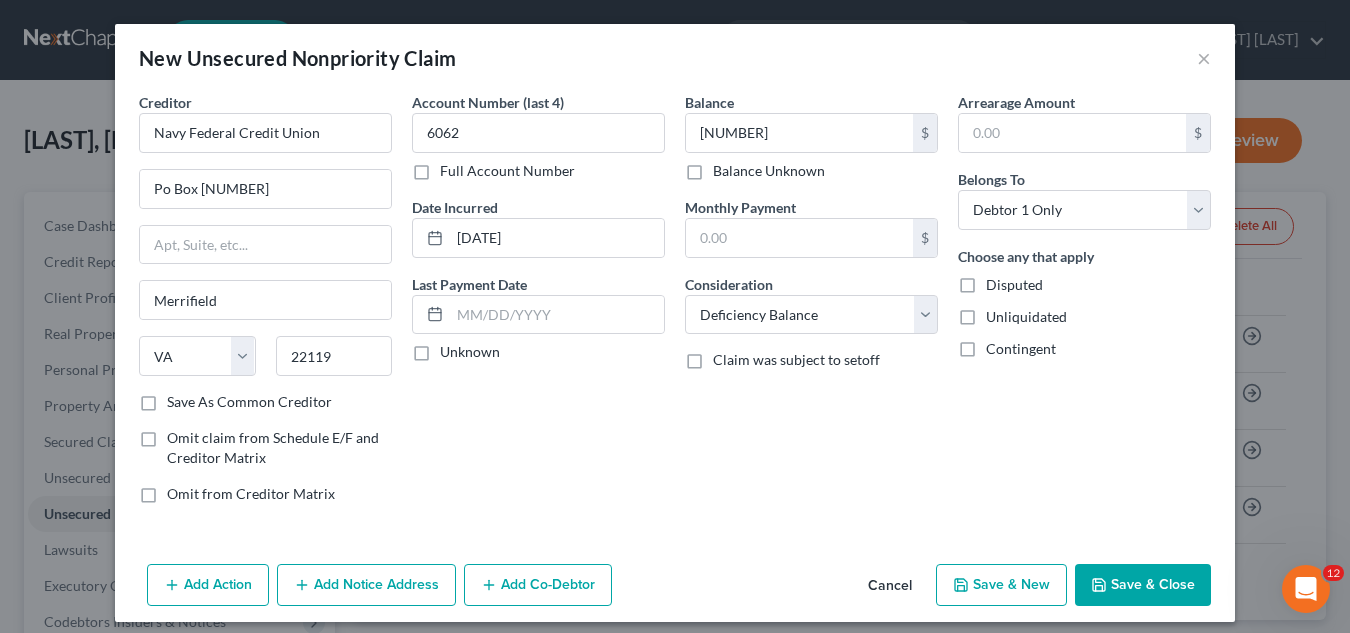 click on "Save & New" at bounding box center [1001, 585] 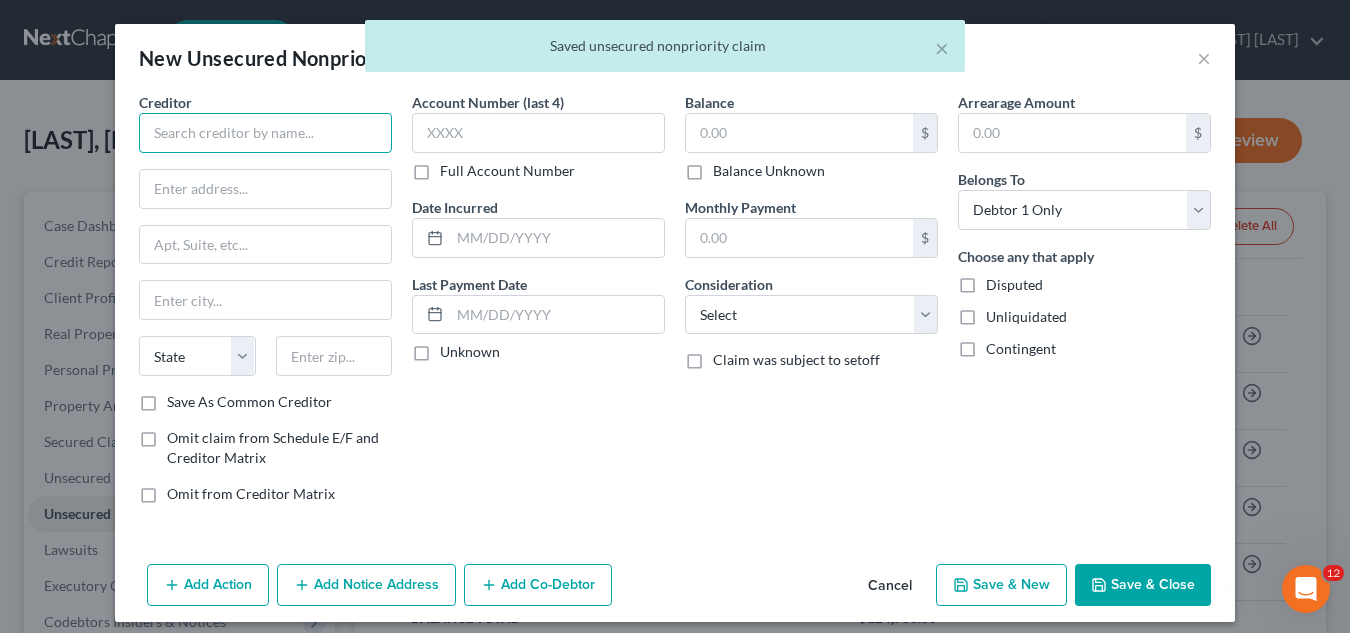 click at bounding box center (265, 133) 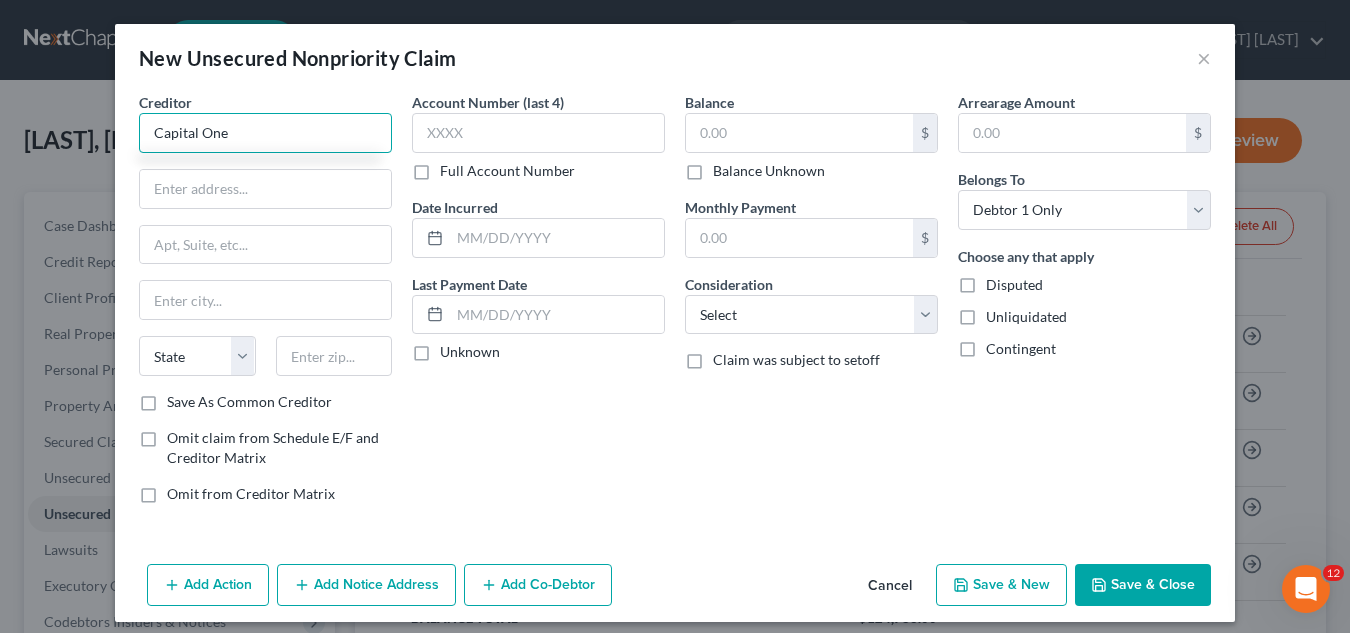 type on "Capital One" 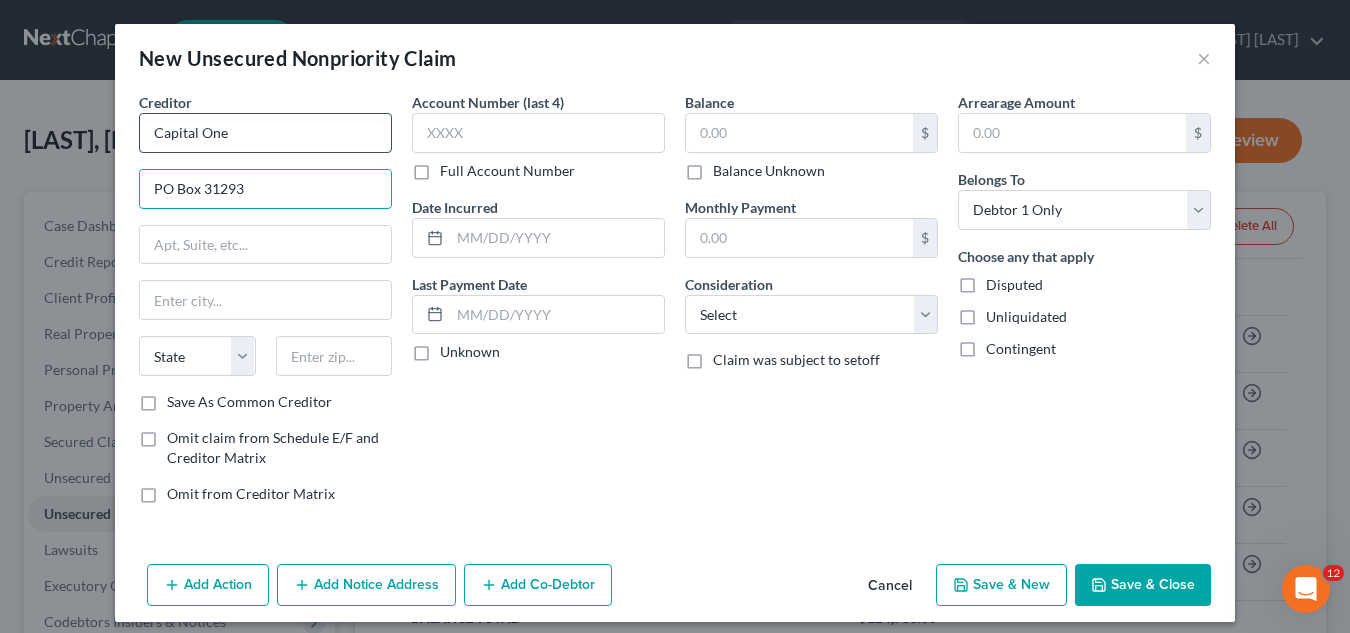 type on "PO Box 31293" 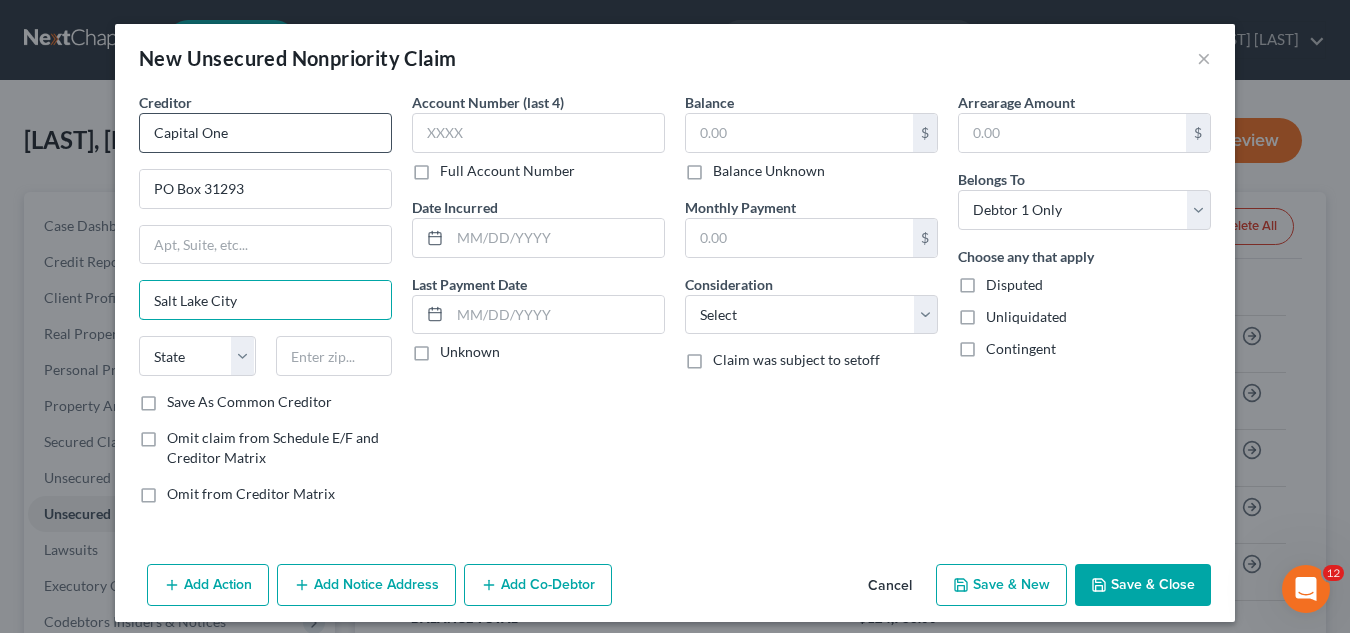 type on "Salt Lake City" 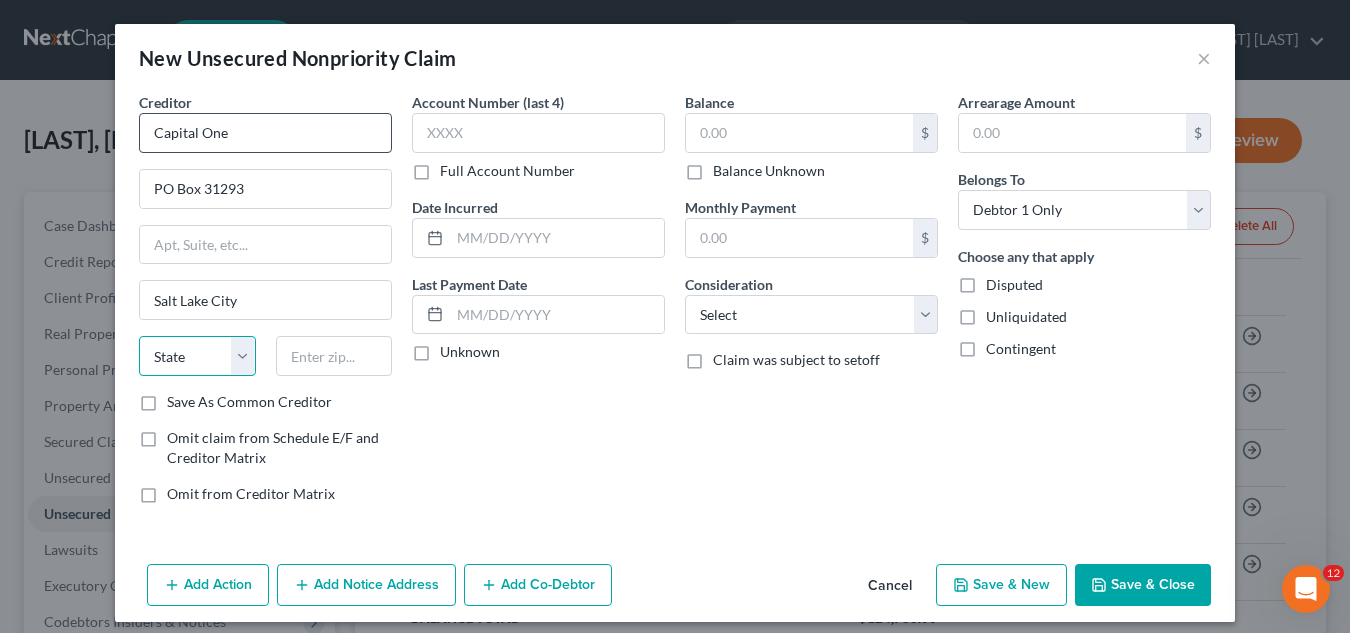 select on "46" 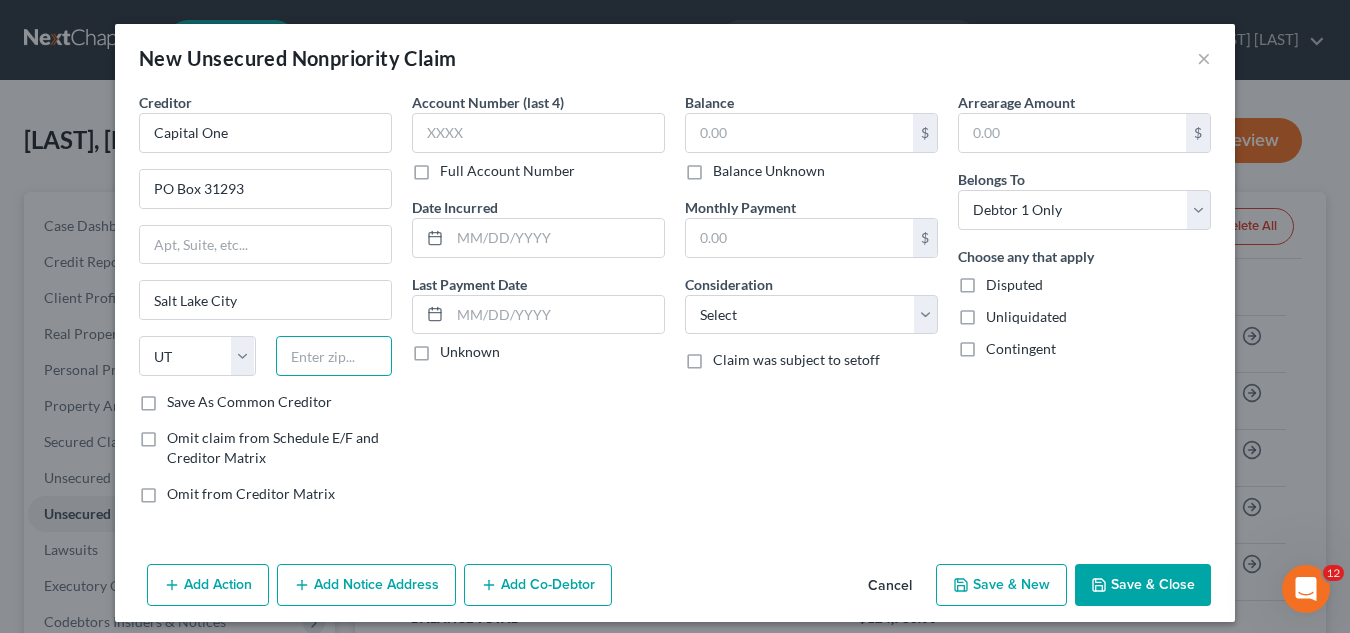 click at bounding box center [334, 356] 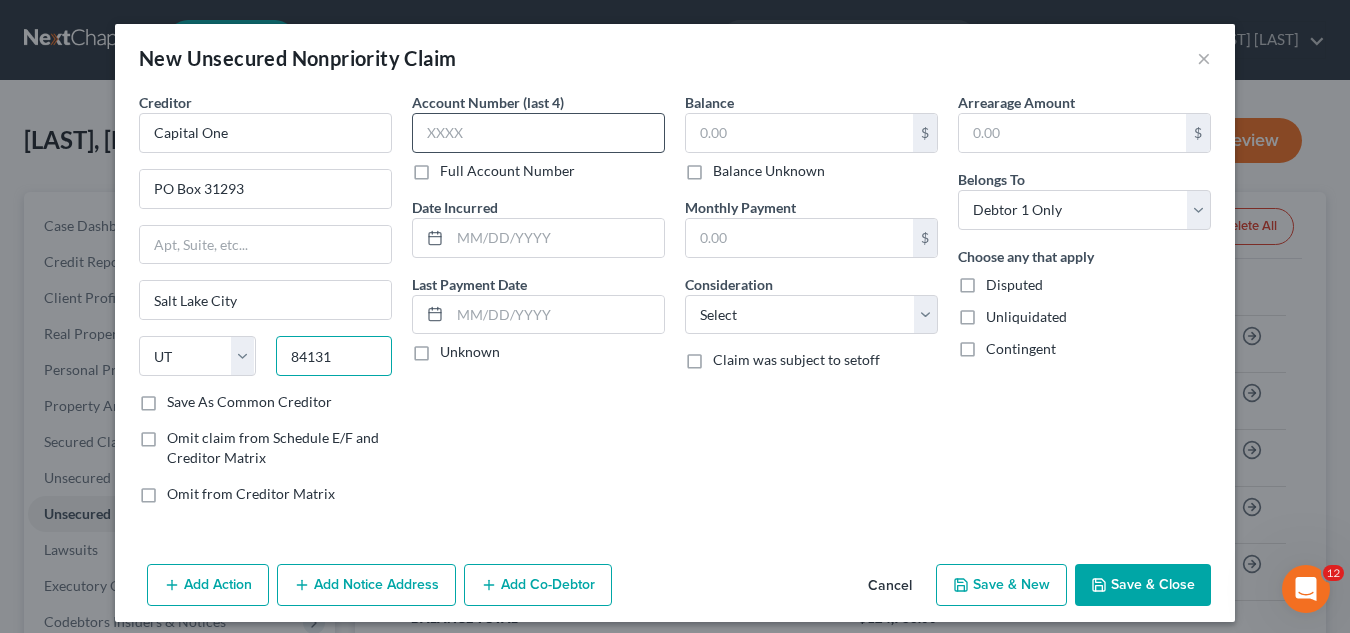 type on "84131" 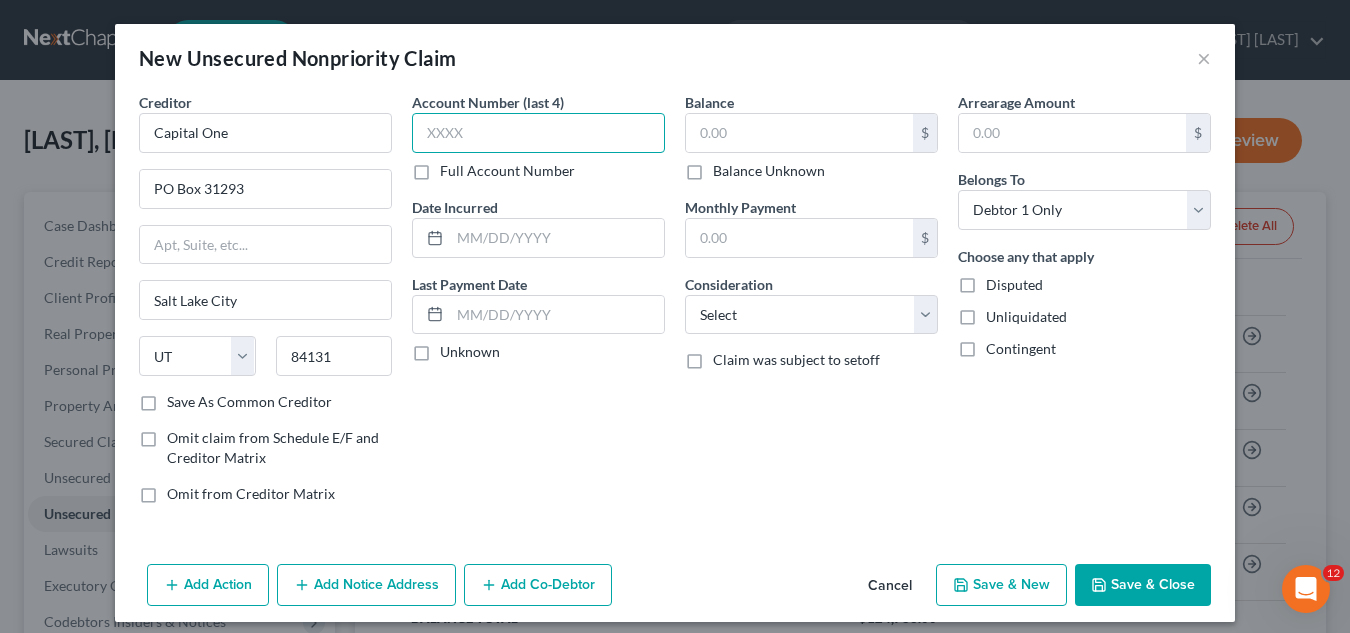 click at bounding box center [538, 133] 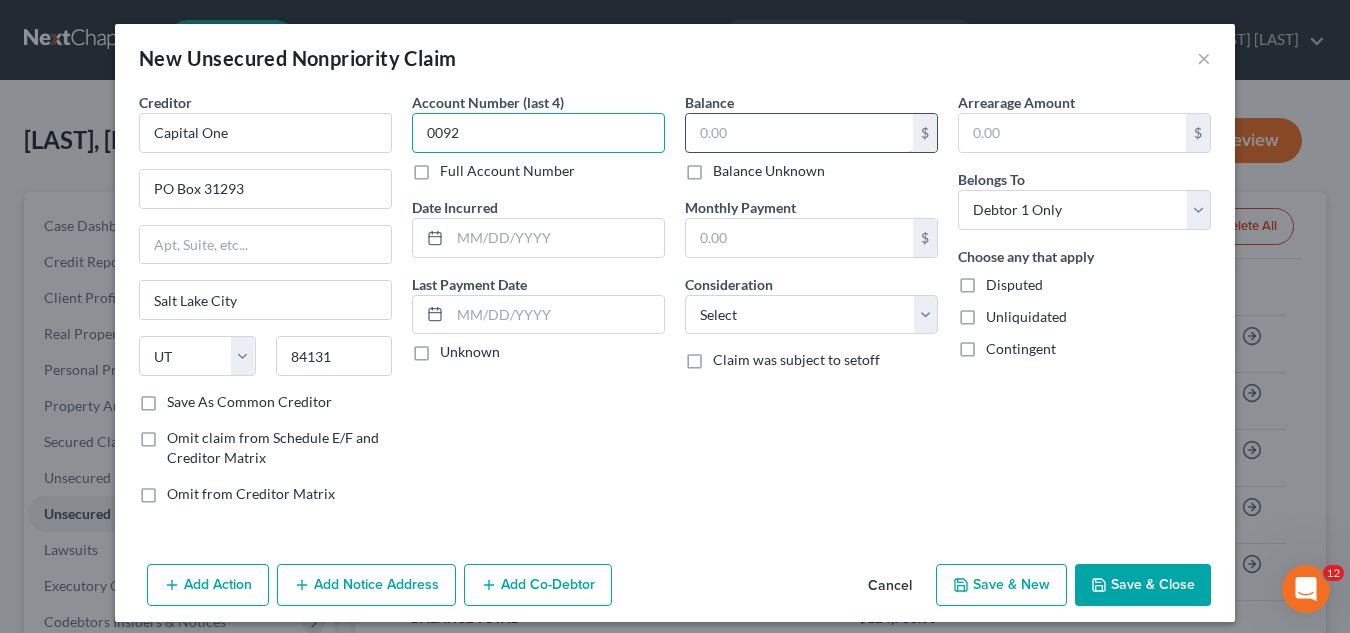 type on "0092" 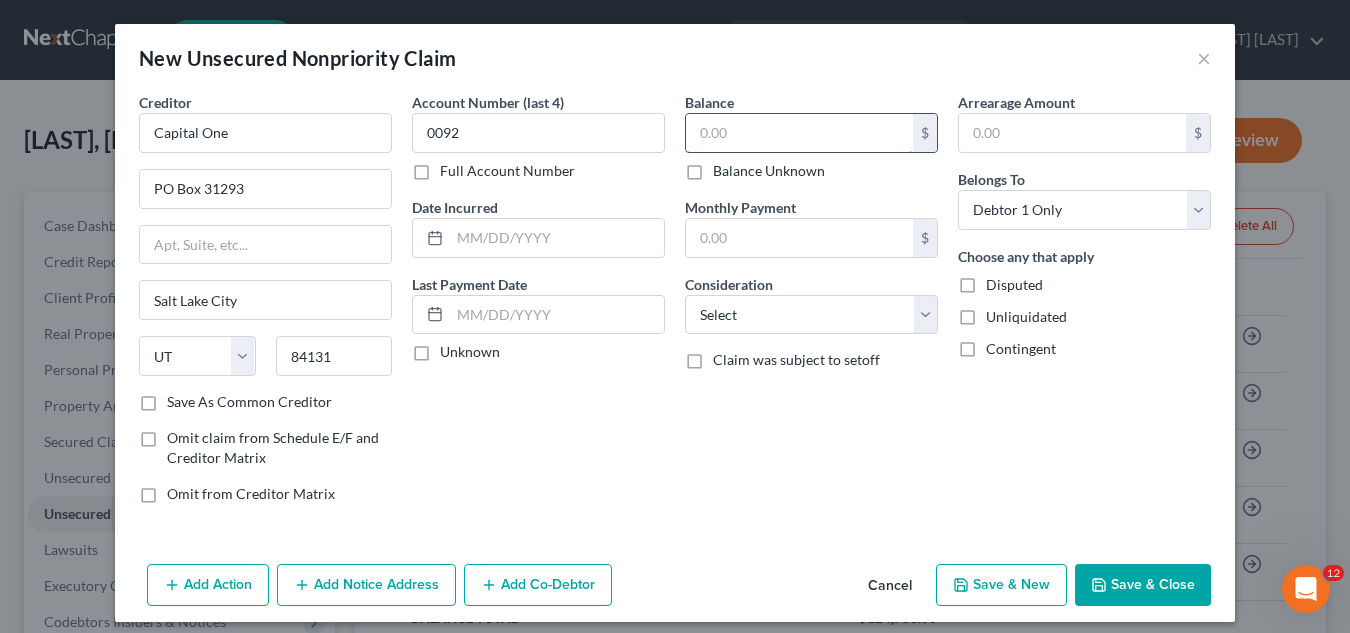 click at bounding box center [799, 133] 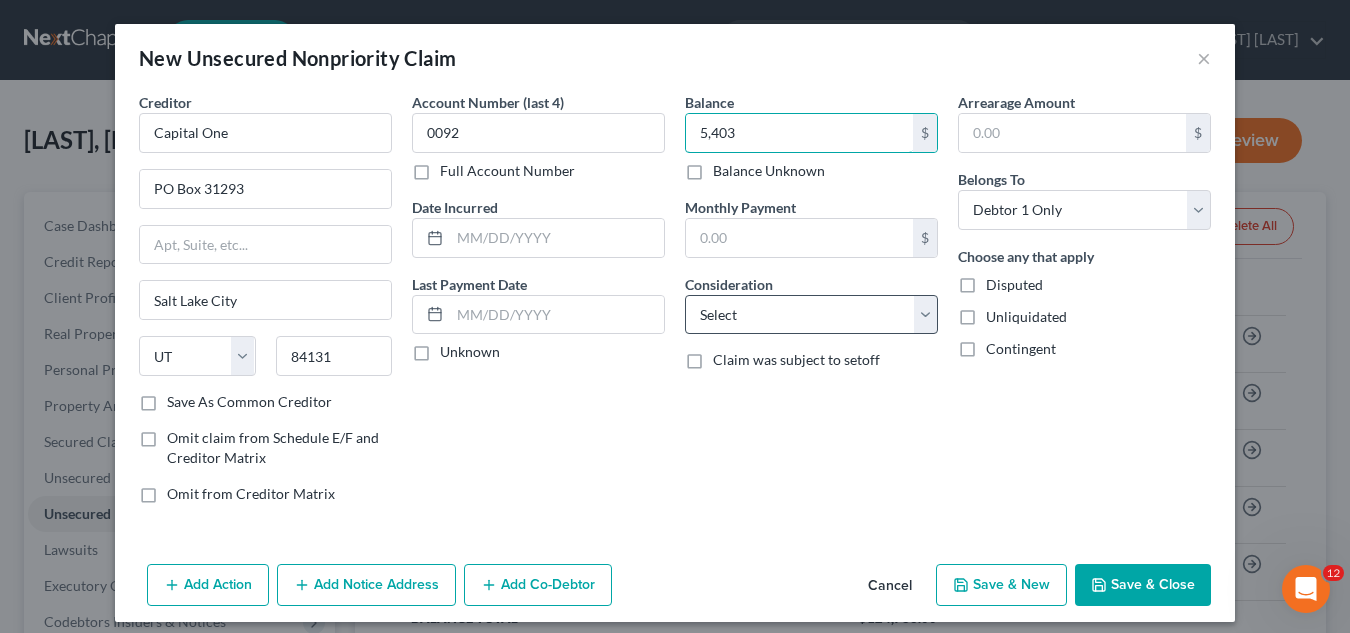 type on "5,403" 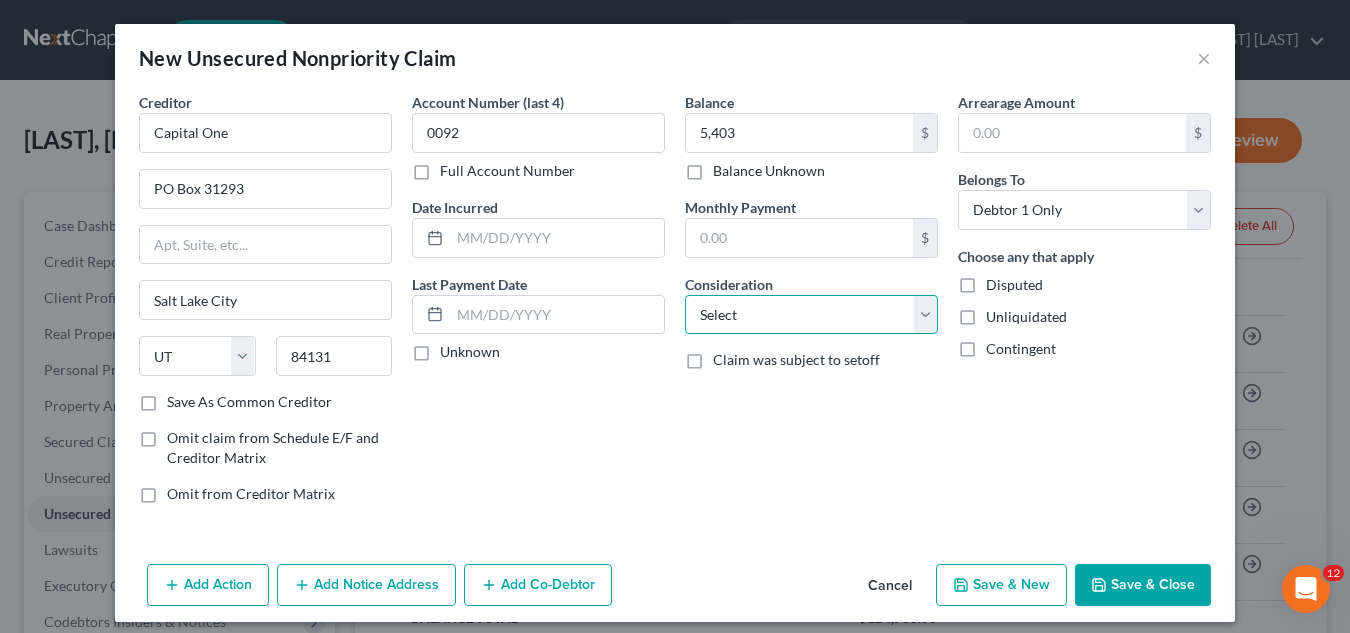 click on "Select Cable / Satellite Services Collection Agency Credit Card Debt Debt Counseling / Attorneys Deficiency Balance Domestic Support Obligations Home / Car Repairs Income Taxes Judgment Liens Medical Services Monies Loaned / Advanced Mortgage Obligation From Divorce Or Separation Obligation To Pensions Other Overdrawn Bank Account Promised To Help Pay Creditors Student Loans Suppliers And Vendors Telephone / Internet Services Utility Services" at bounding box center (811, 315) 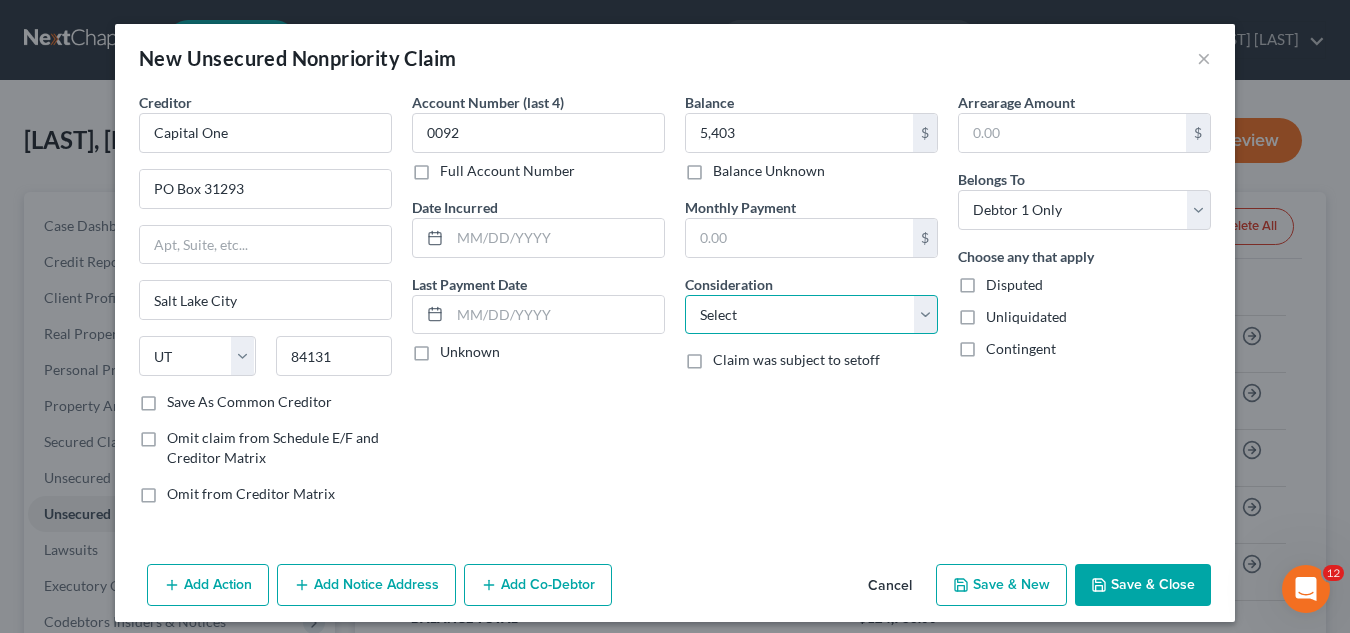 select on "2" 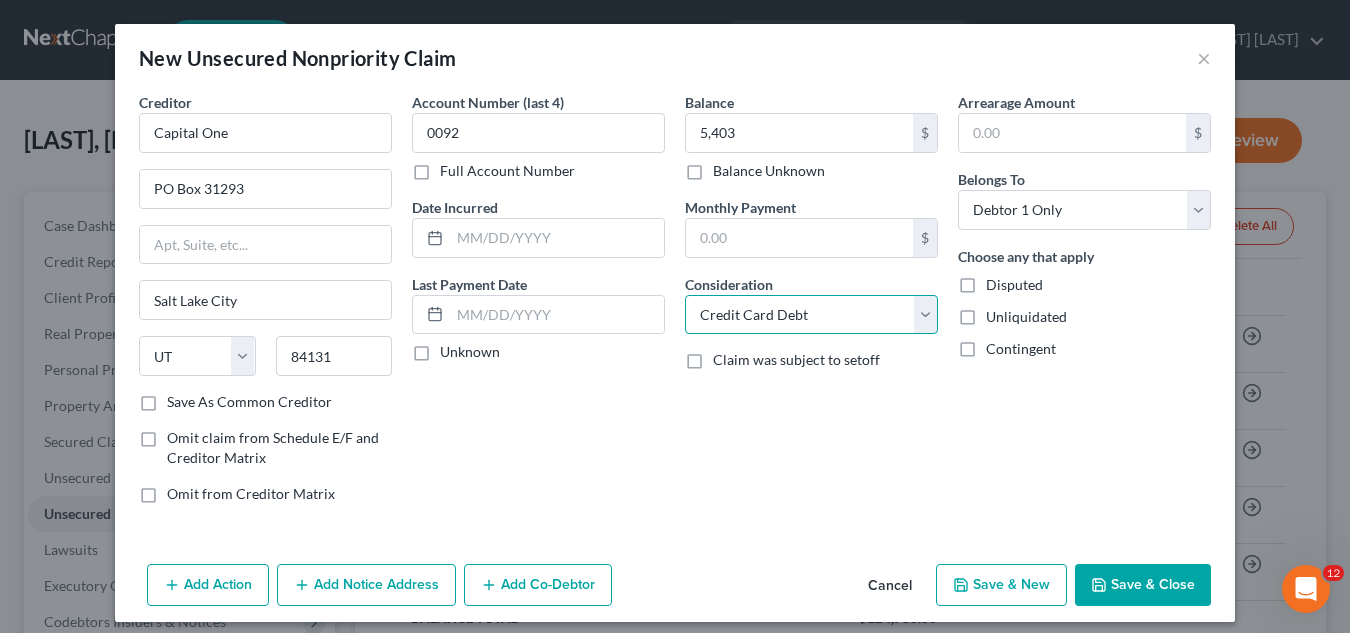 click on "Select Cable / Satellite Services Collection Agency Credit Card Debt Debt Counseling / Attorneys Deficiency Balance Domestic Support Obligations Home / Car Repairs Income Taxes Judgment Liens Medical Services Monies Loaned / Advanced Mortgage Obligation From Divorce Or Separation Obligation To Pensions Other Overdrawn Bank Account Promised To Help Pay Creditors Student Loans Suppliers And Vendors Telephone / Internet Services Utility Services" at bounding box center (811, 315) 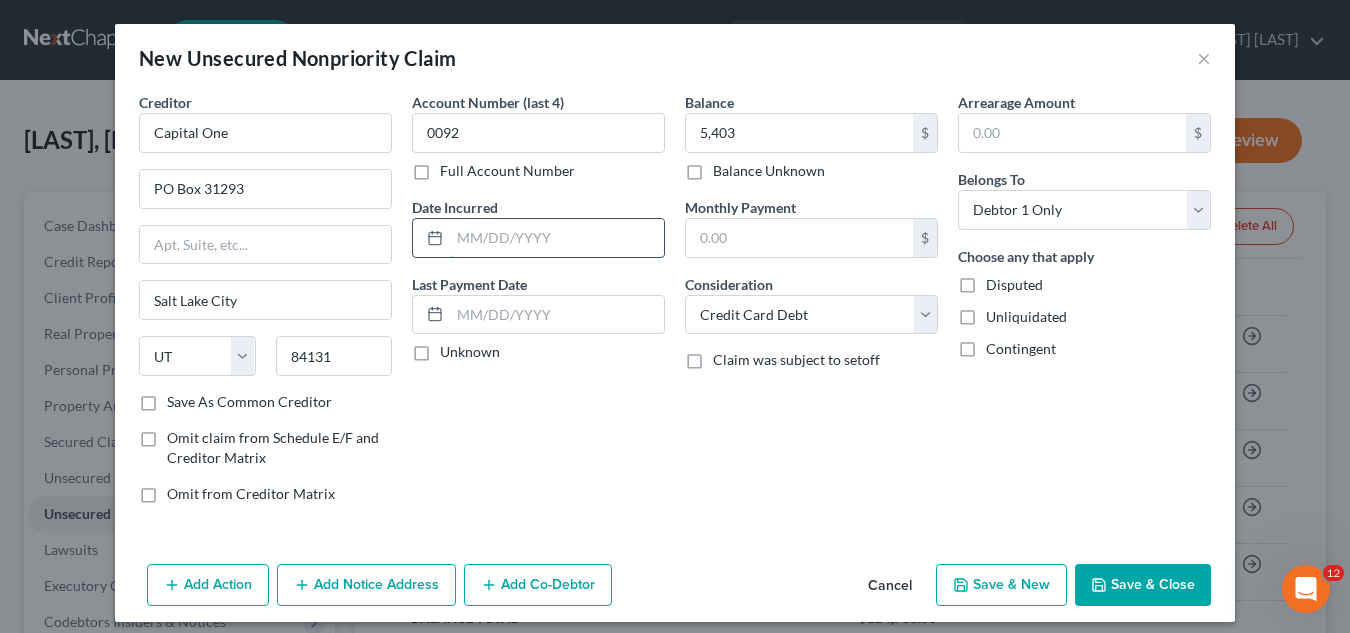 click at bounding box center [557, 238] 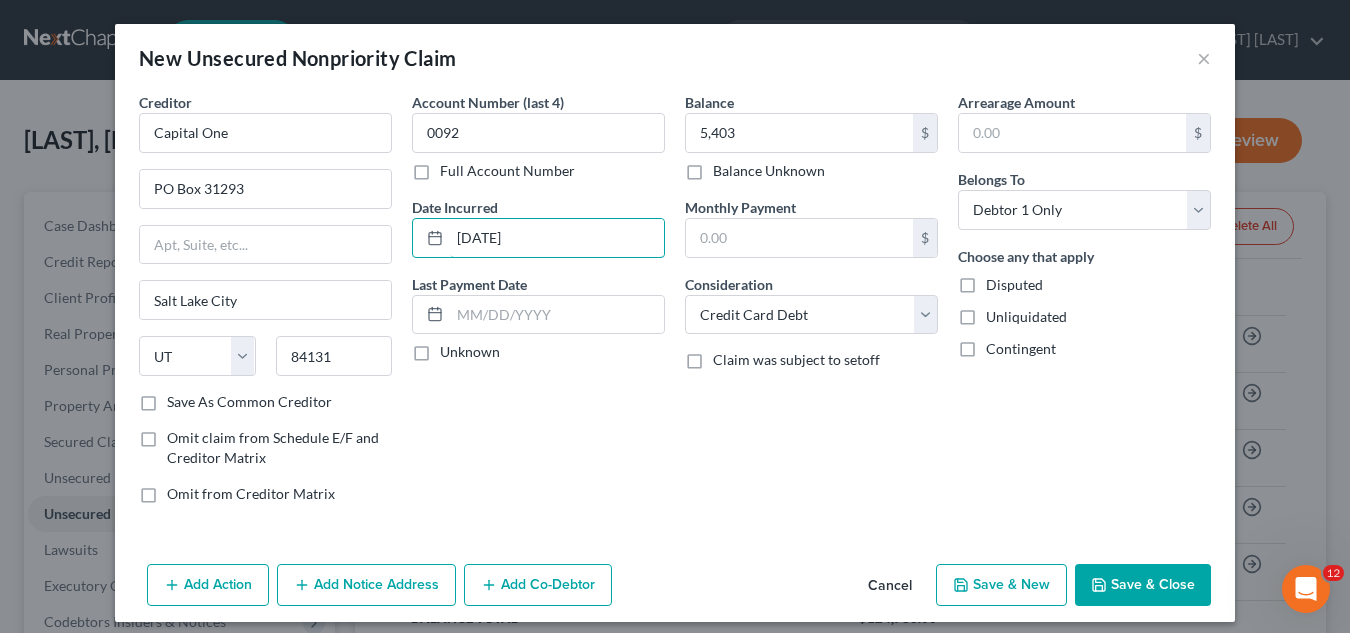 type on "[DATE]" 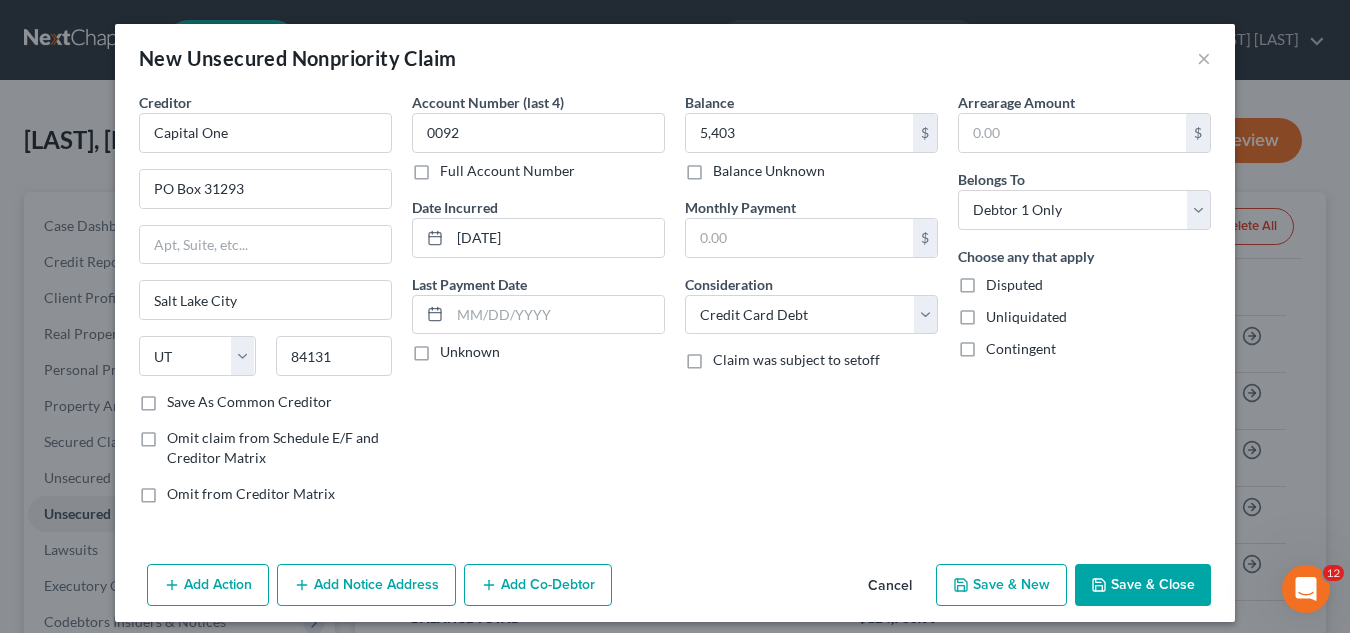 click on "Save & New" at bounding box center (1001, 585) 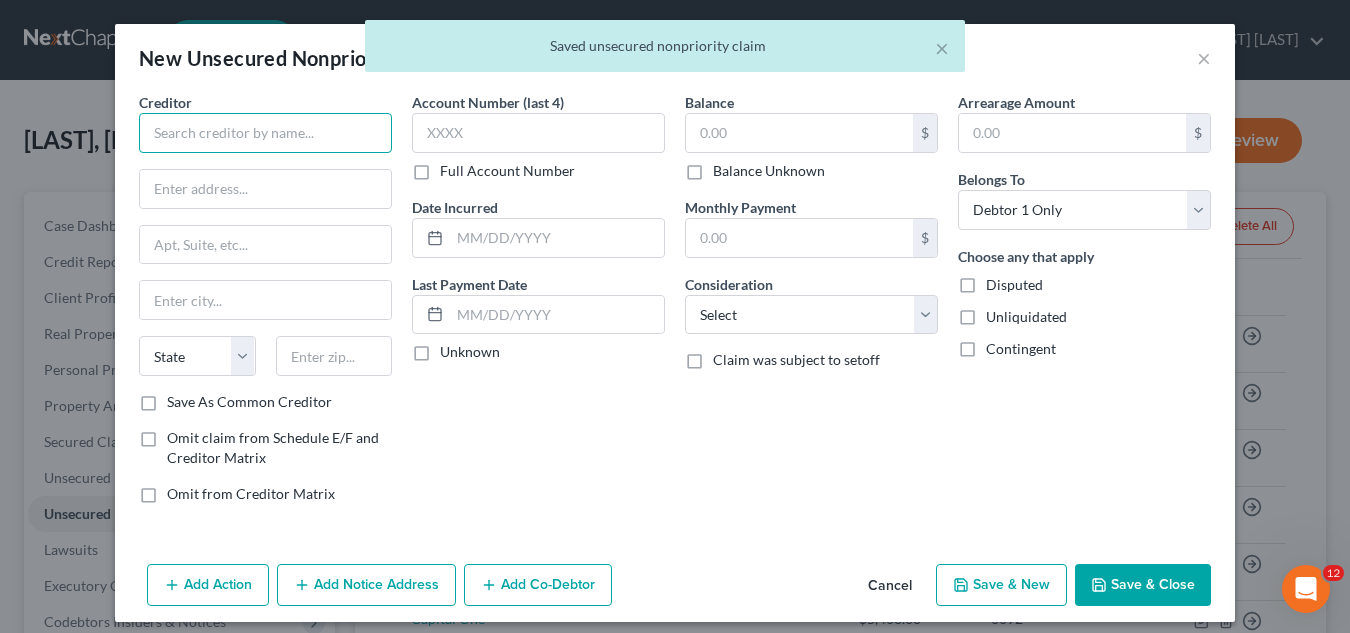 click at bounding box center [265, 133] 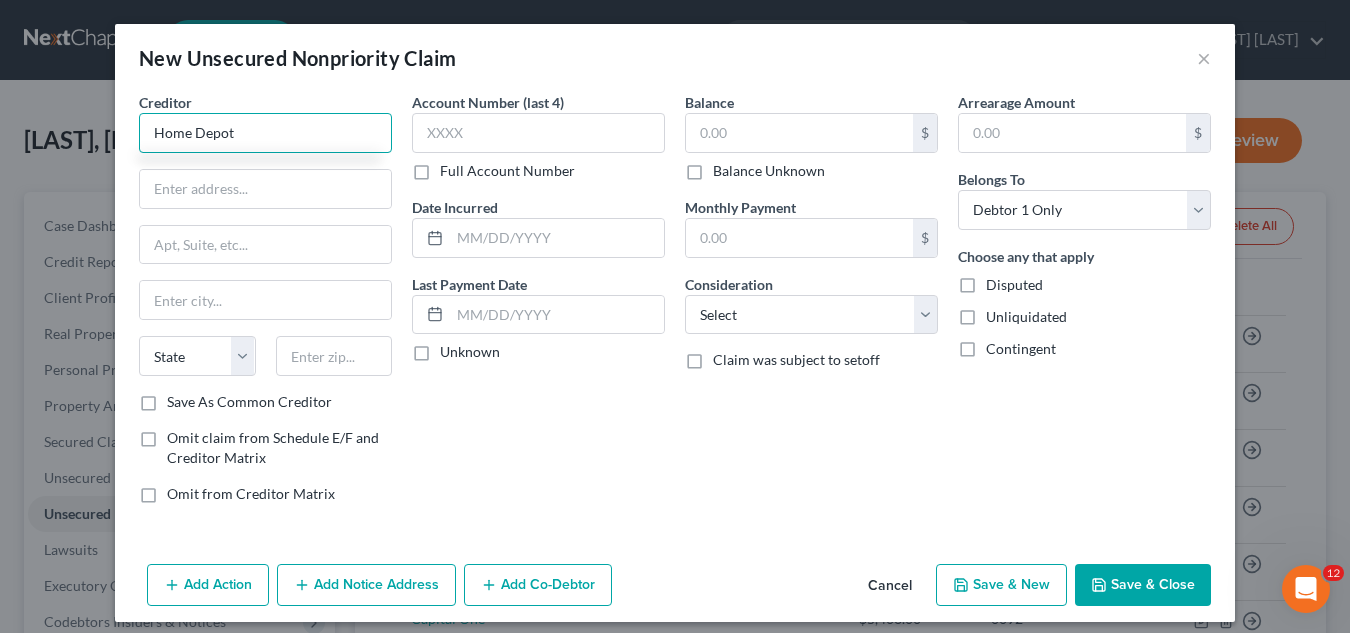 type on "Home Depot" 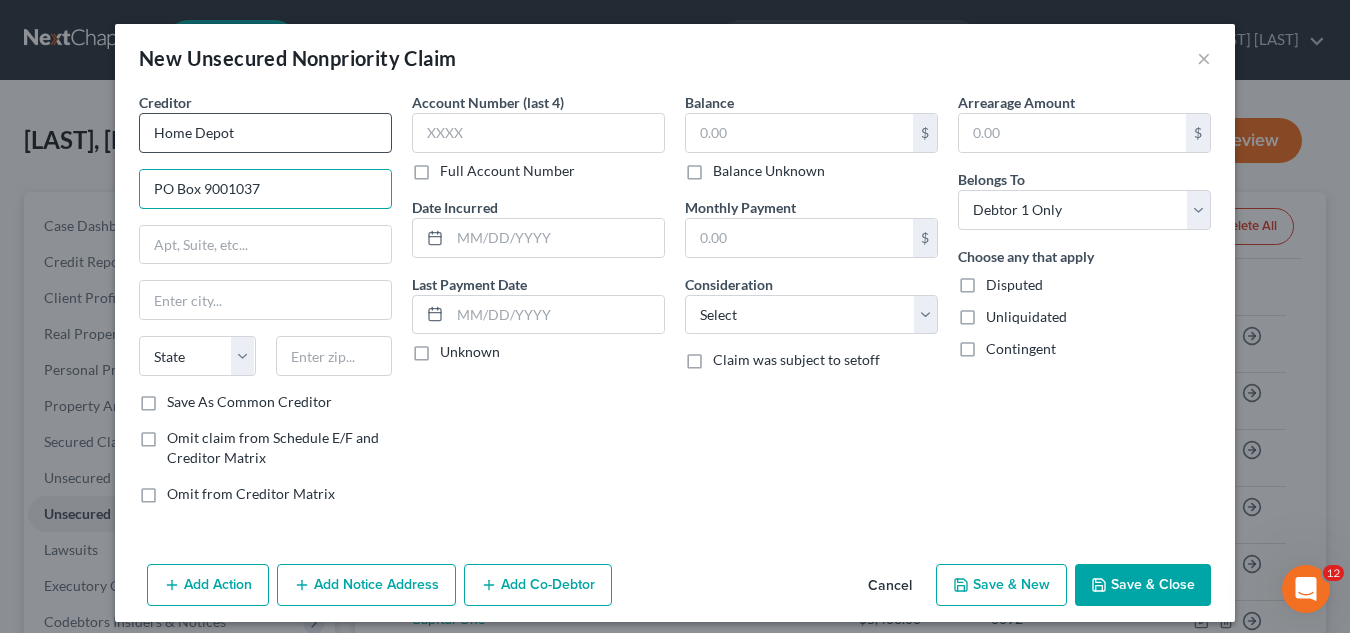 type on "PO Box 9001037" 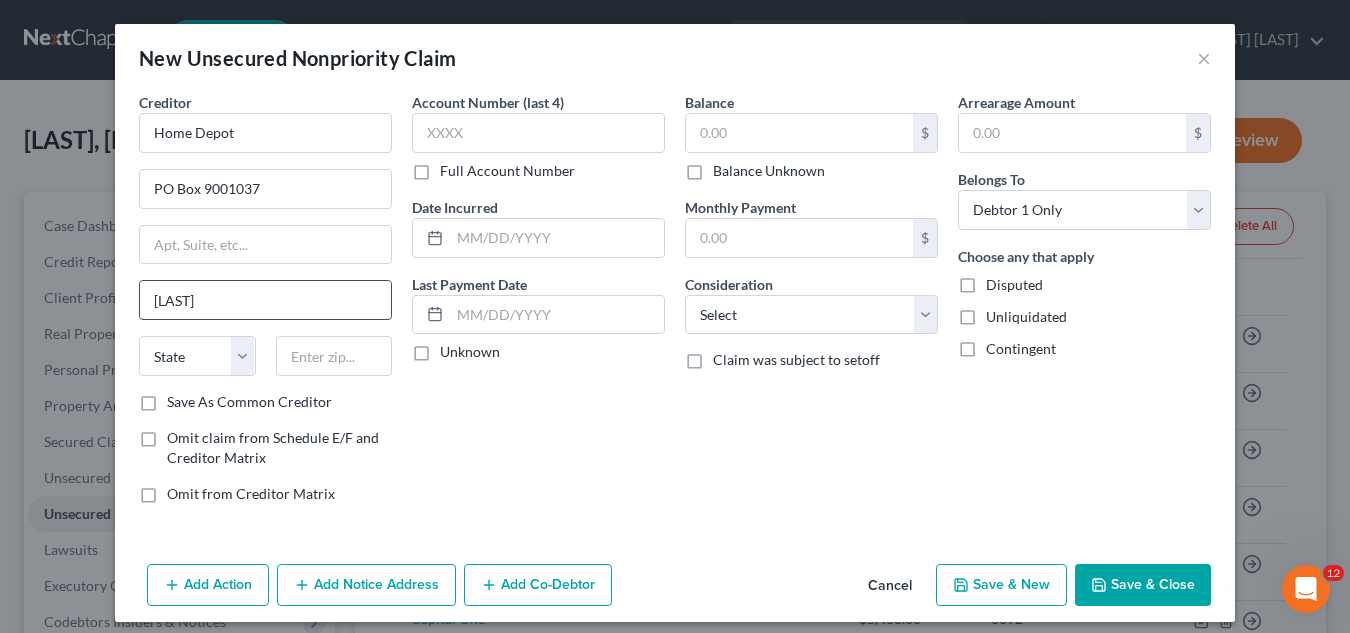 click on "[LAST]" at bounding box center [265, 300] 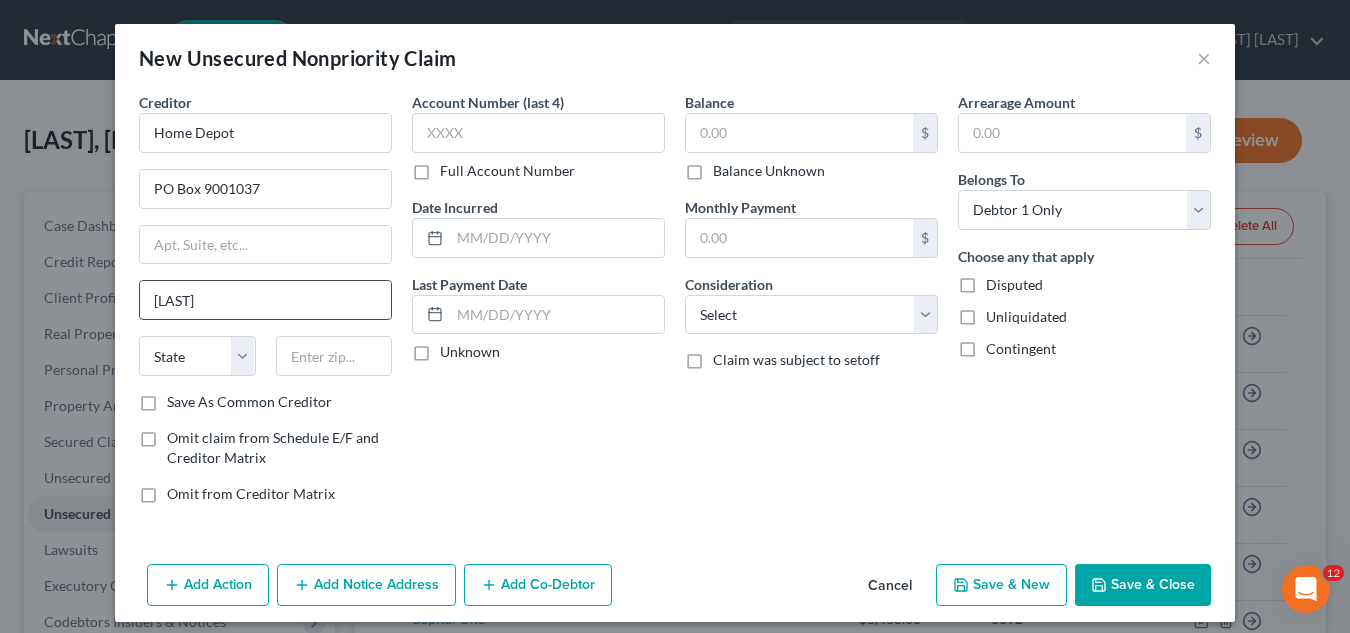 type on "[LAST]" 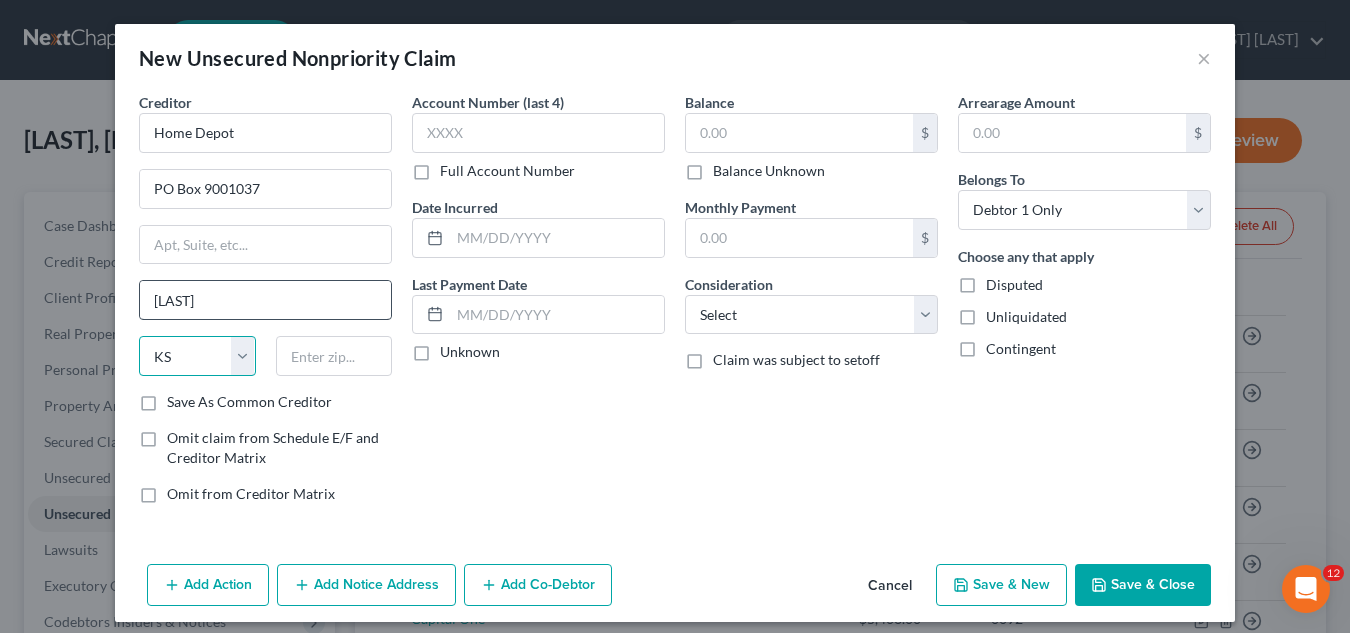 select on "18" 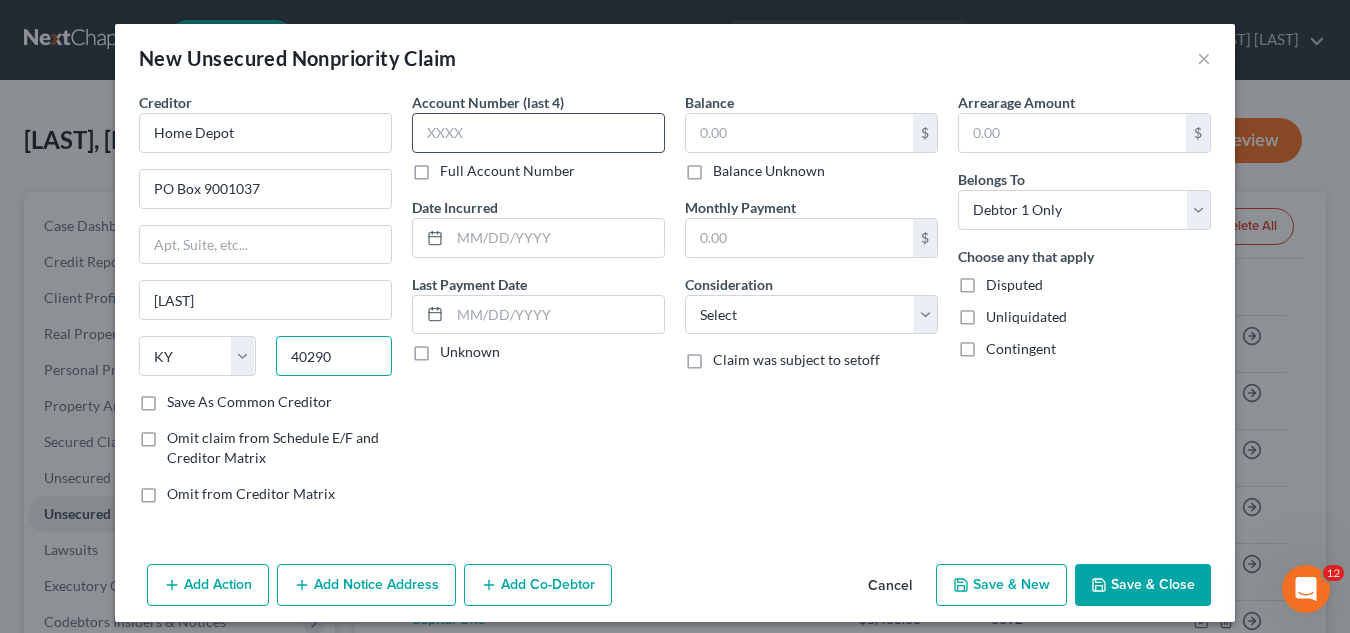 type on "40290" 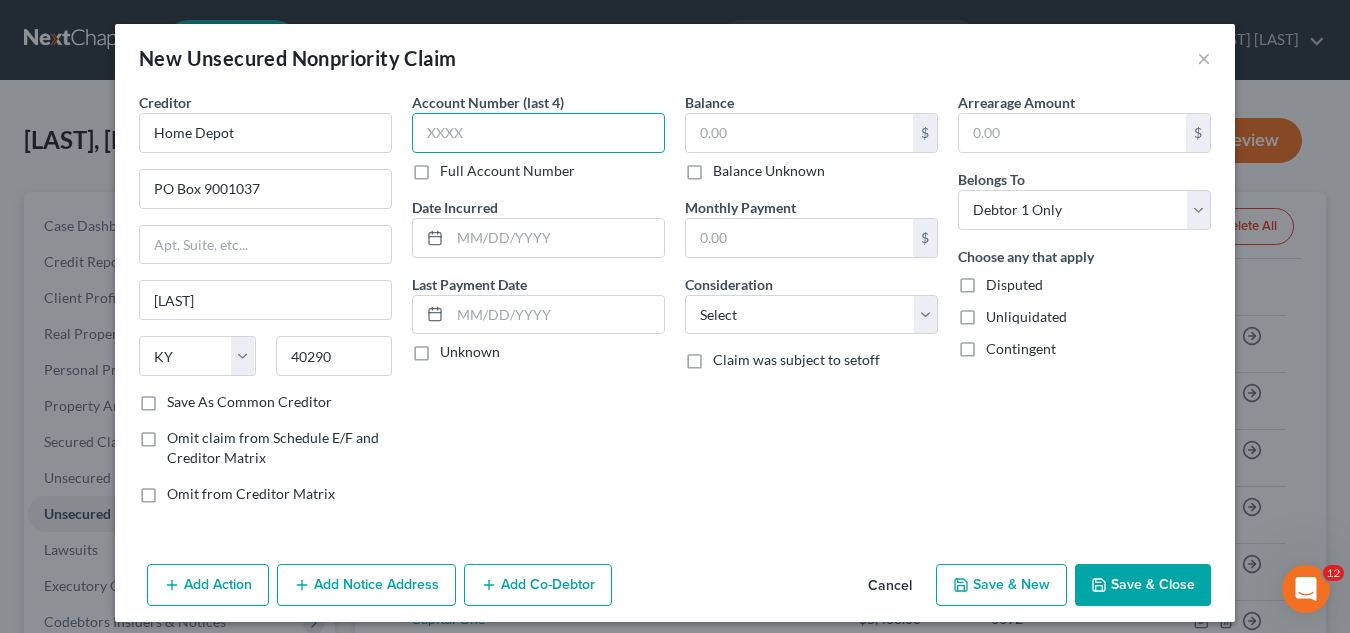 type on "Louisville" 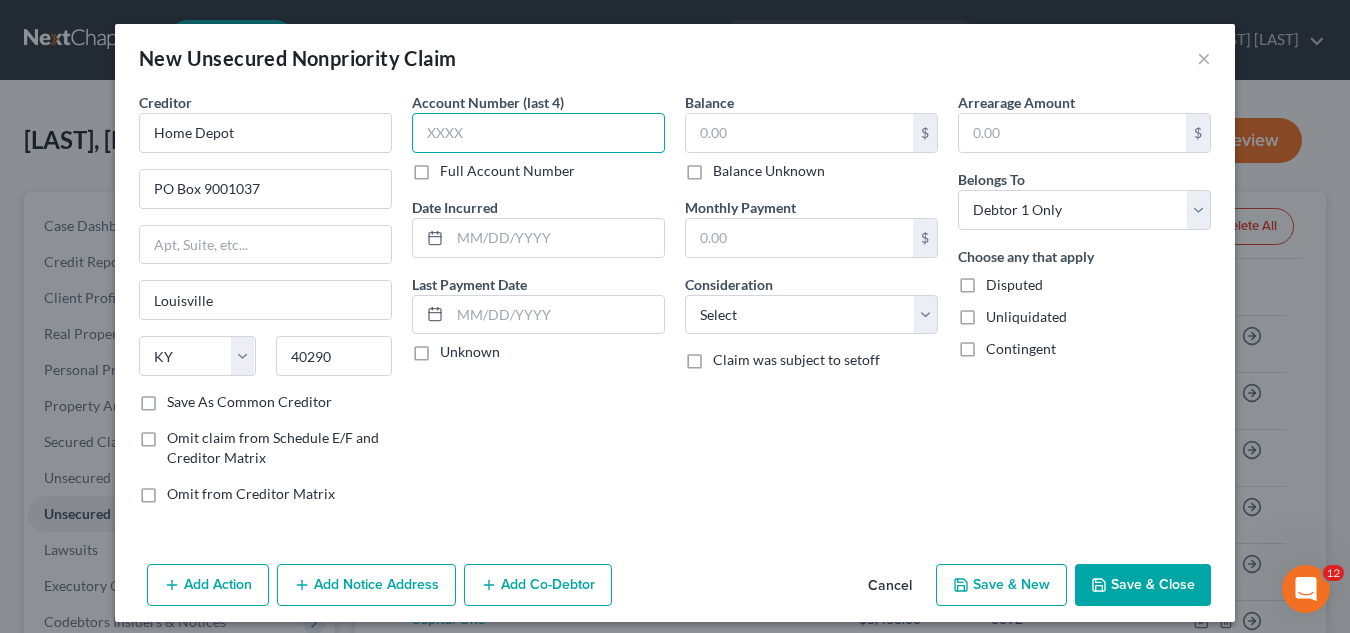 click at bounding box center [538, 133] 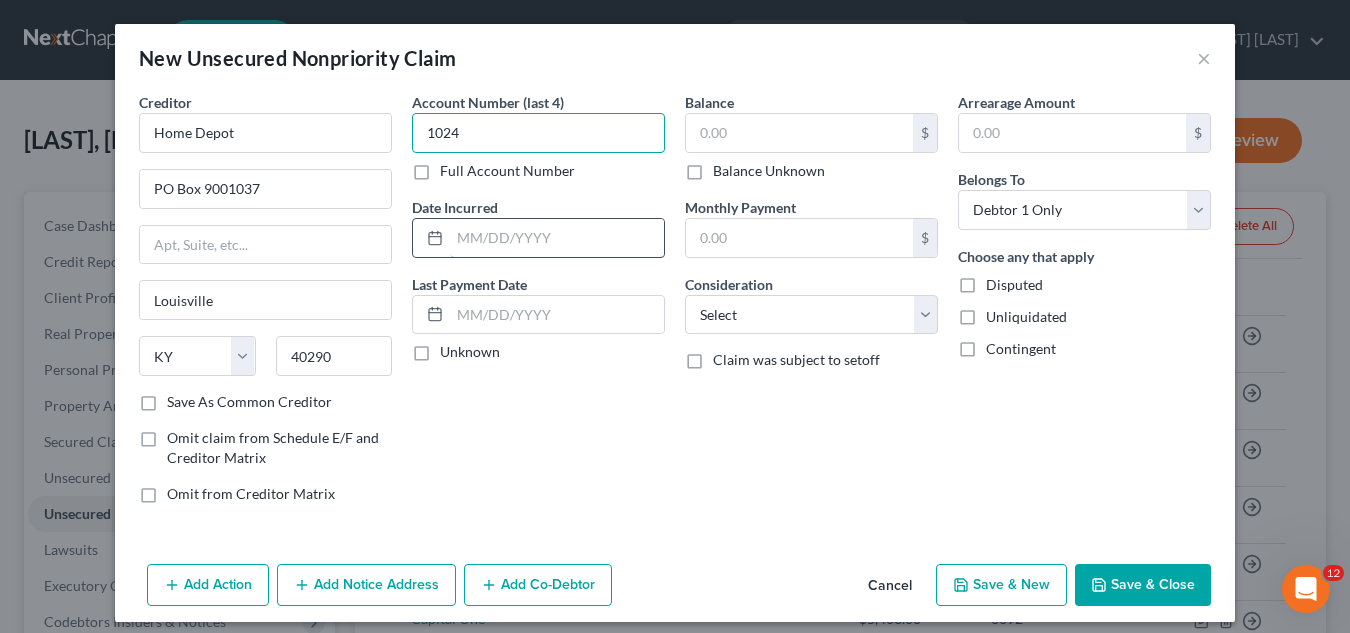 type on "1024" 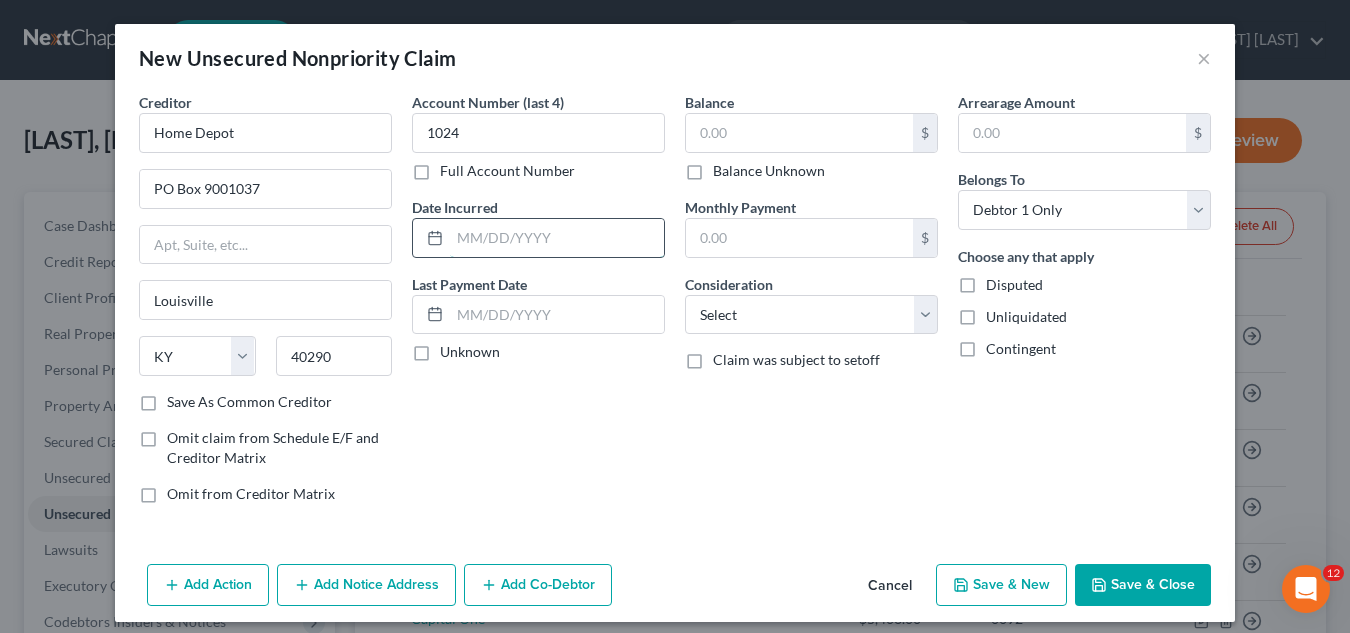 click at bounding box center (557, 238) 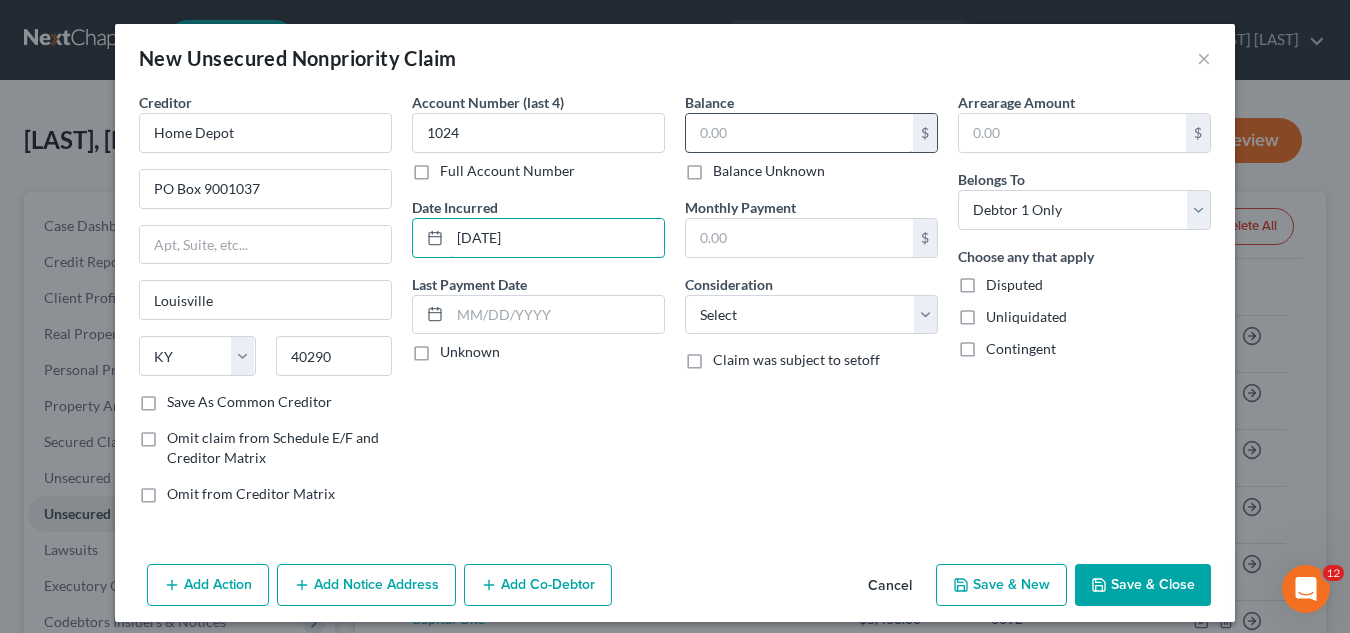 type on "[DATE]" 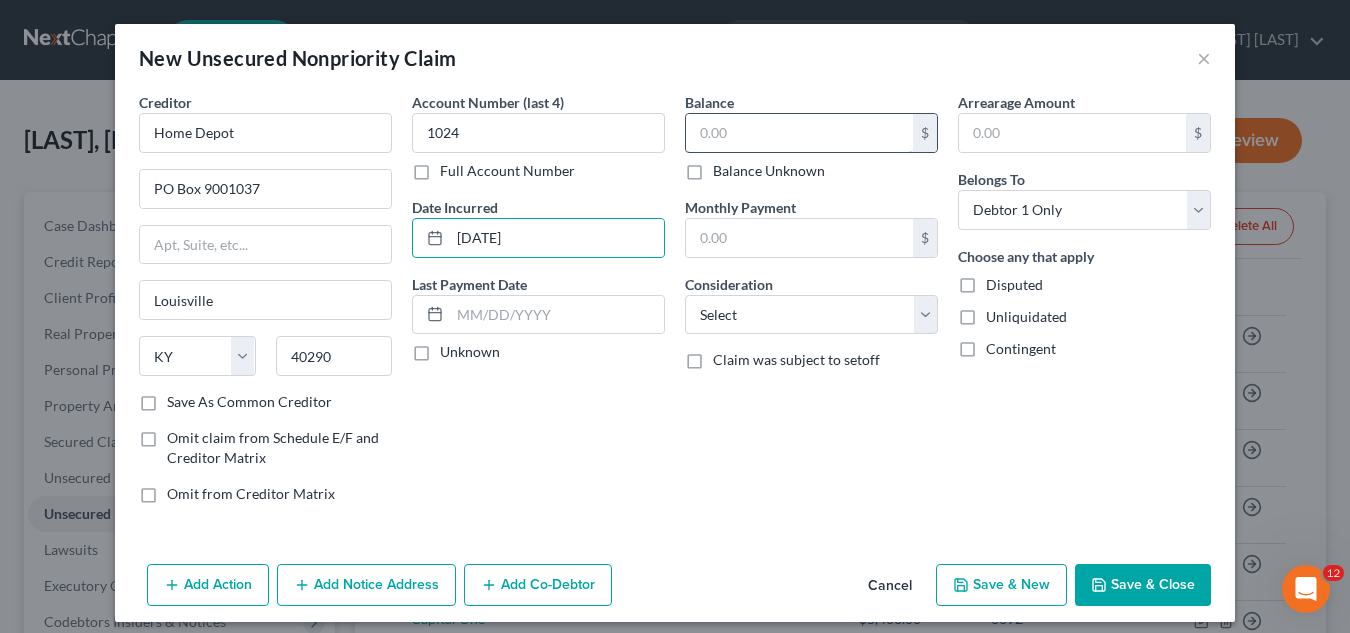 click at bounding box center [799, 133] 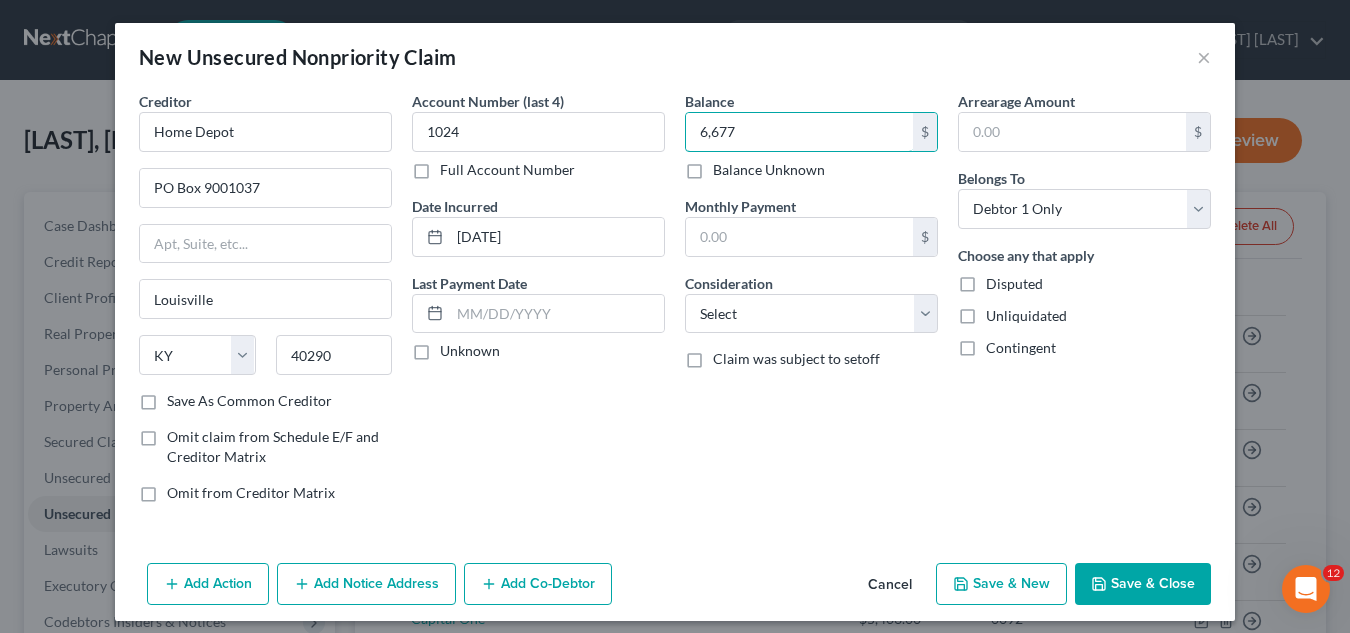 scroll, scrollTop: 0, scrollLeft: 0, axis: both 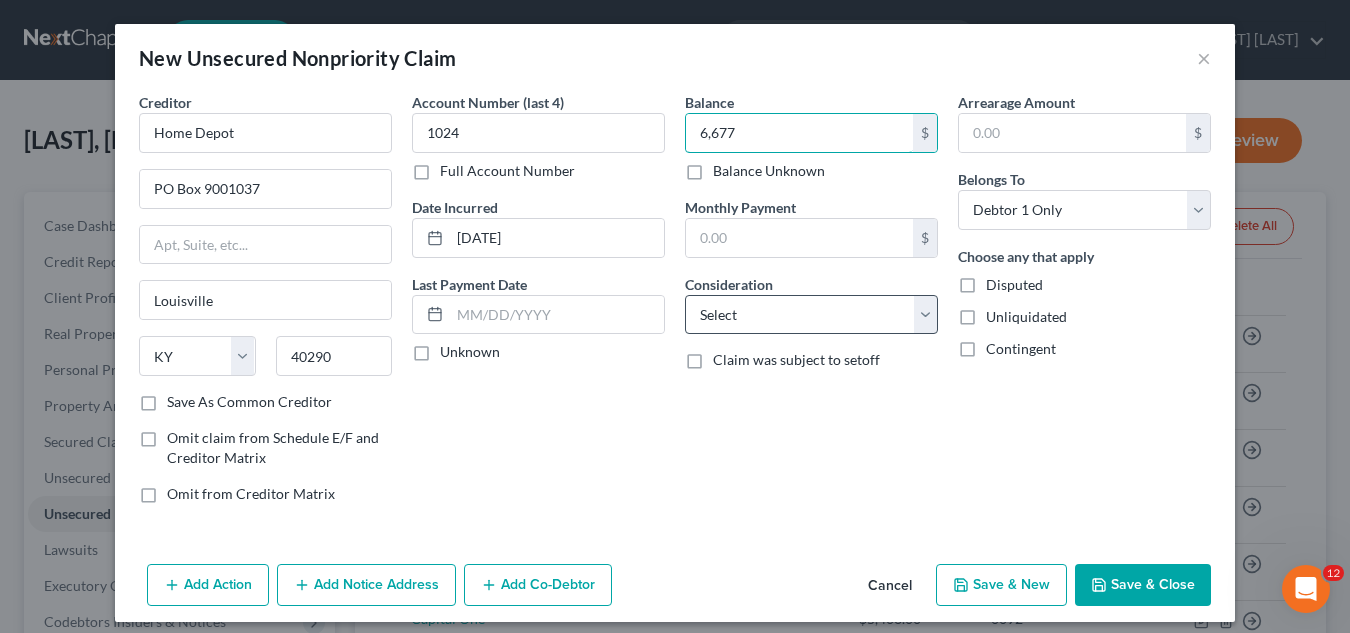type on "6,677" 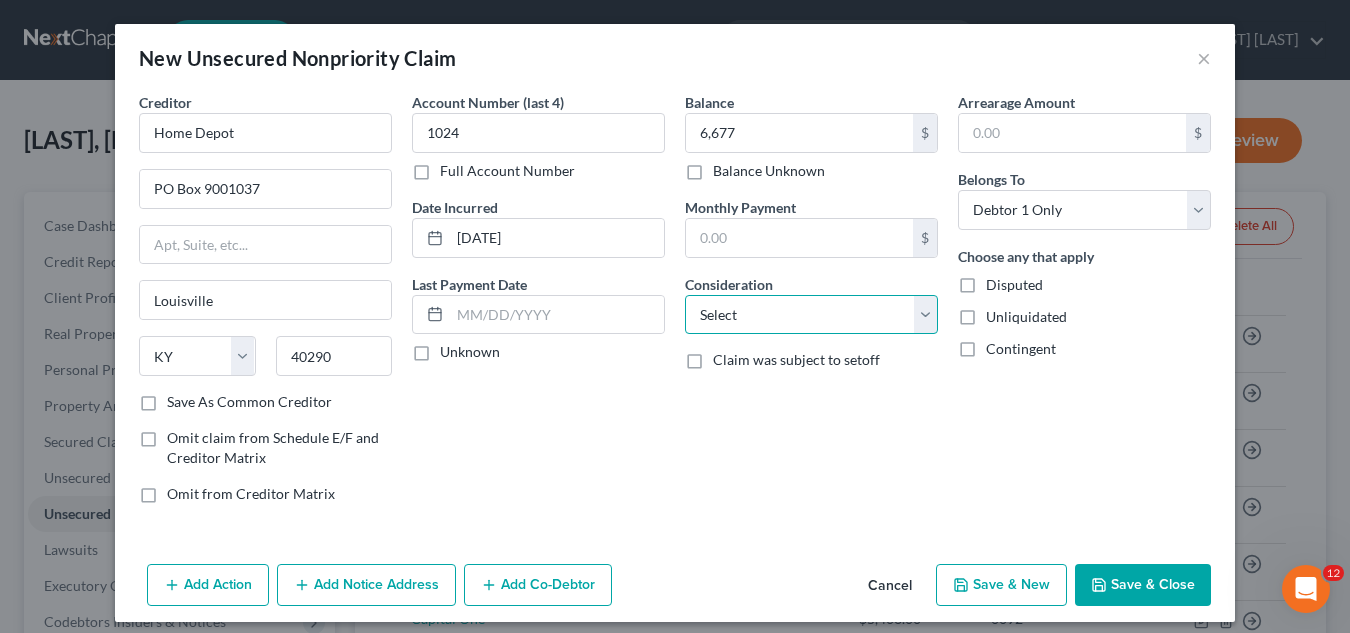 click on "Select Cable / Satellite Services Collection Agency Credit Card Debt Debt Counseling / Attorneys Deficiency Balance Domestic Support Obligations Home / Car Repairs Income Taxes Judgment Liens Medical Services Monies Loaned / Advanced Mortgage Obligation From Divorce Or Separation Obligation To Pensions Other Overdrawn Bank Account Promised To Help Pay Creditors Student Loans Suppliers And Vendors Telephone / Internet Services Utility Services" at bounding box center [811, 315] 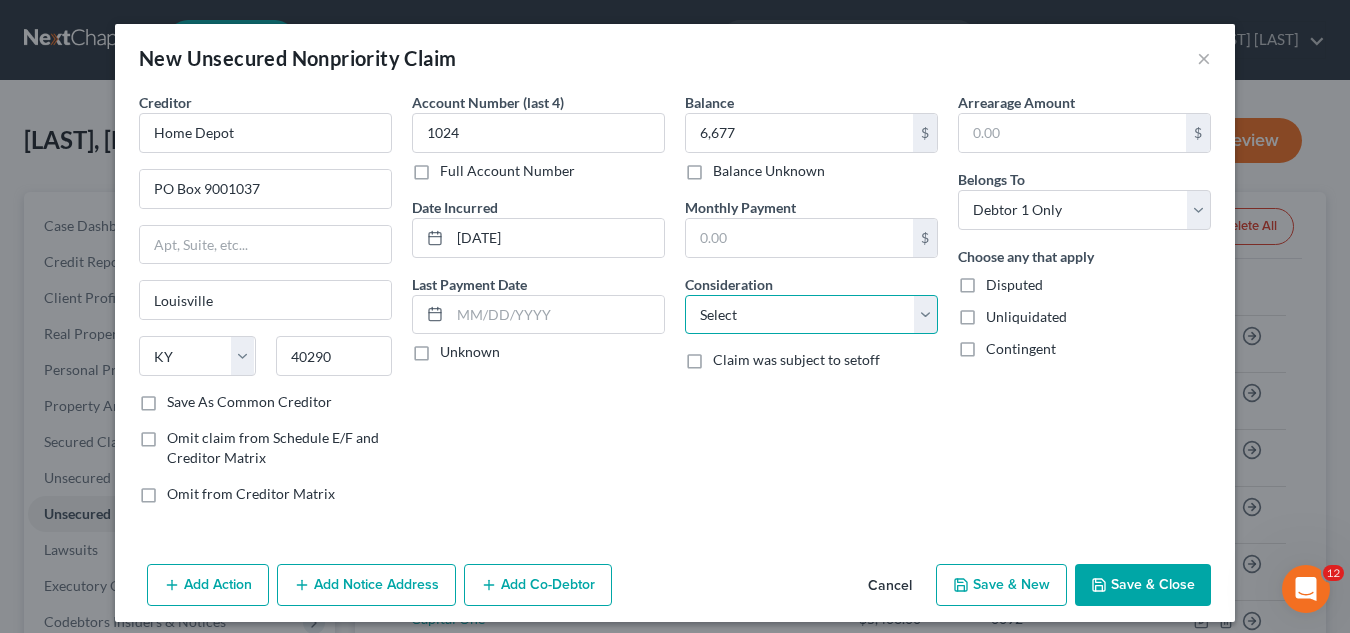 select on "2" 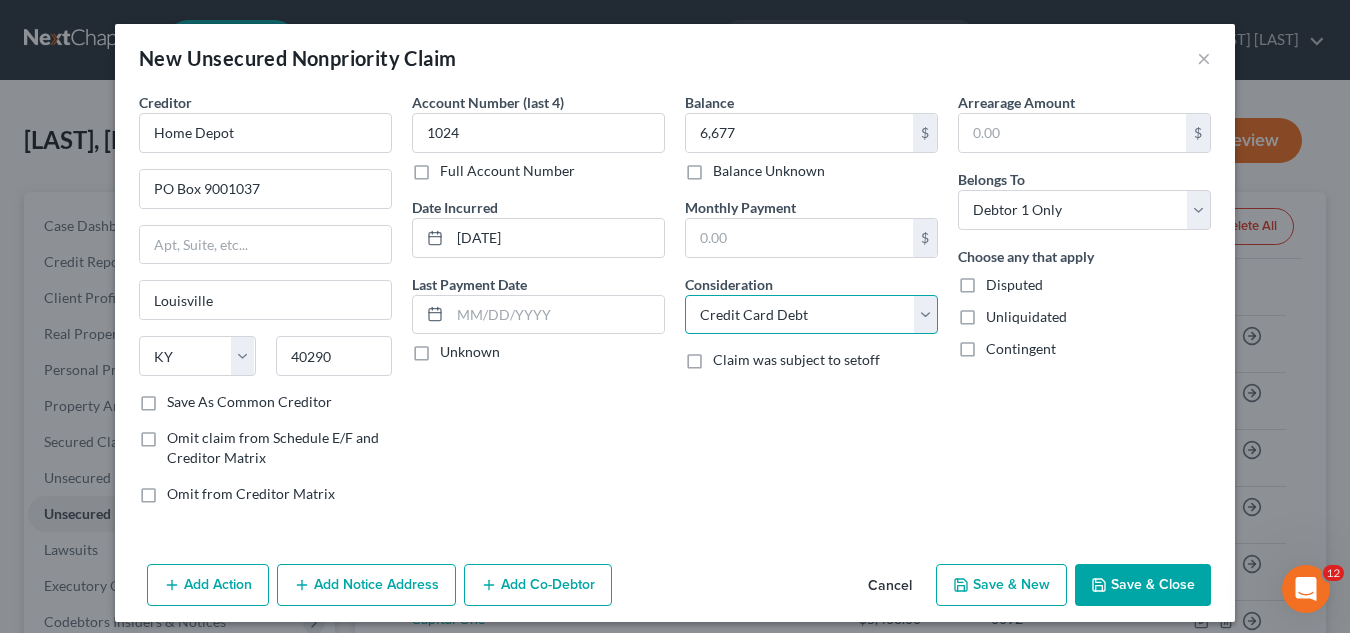click on "Select Cable / Satellite Services Collection Agency Credit Card Debt Debt Counseling / Attorneys Deficiency Balance Domestic Support Obligations Home / Car Repairs Income Taxes Judgment Liens Medical Services Monies Loaned / Advanced Mortgage Obligation From Divorce Or Separation Obligation To Pensions Other Overdrawn Bank Account Promised To Help Pay Creditors Student Loans Suppliers And Vendors Telephone / Internet Services Utility Services" at bounding box center [811, 315] 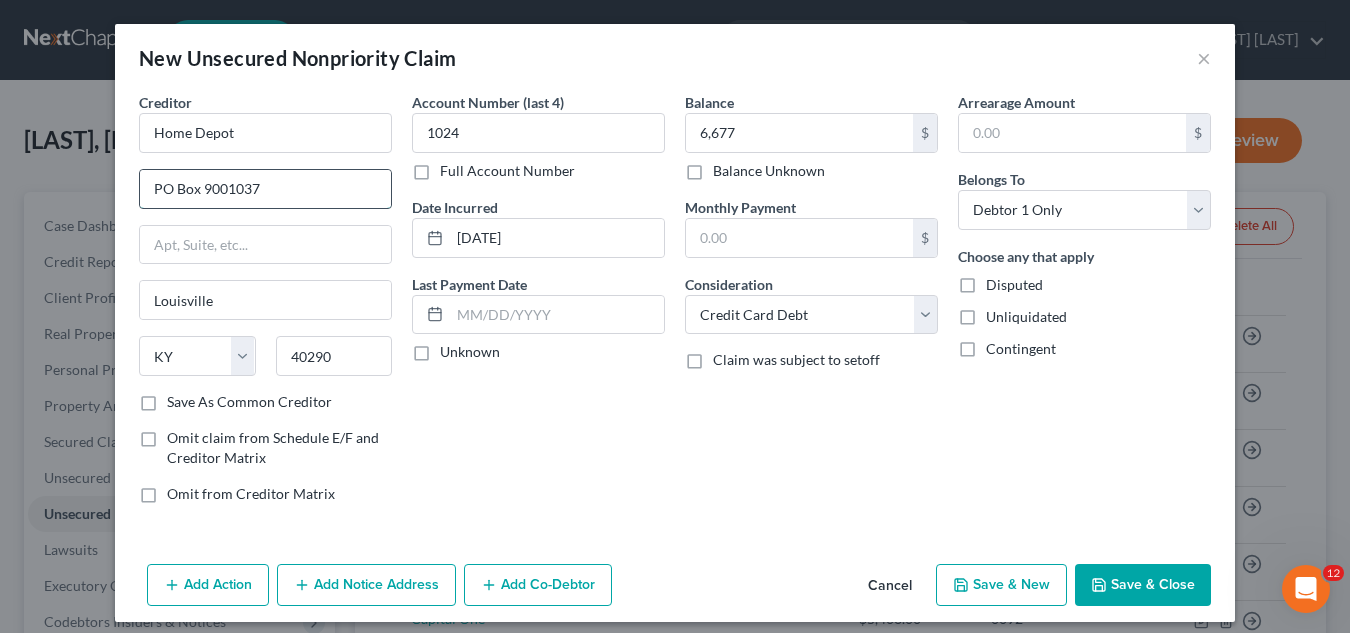 drag, startPoint x: 255, startPoint y: 193, endPoint x: 131, endPoint y: 198, distance: 124.10077 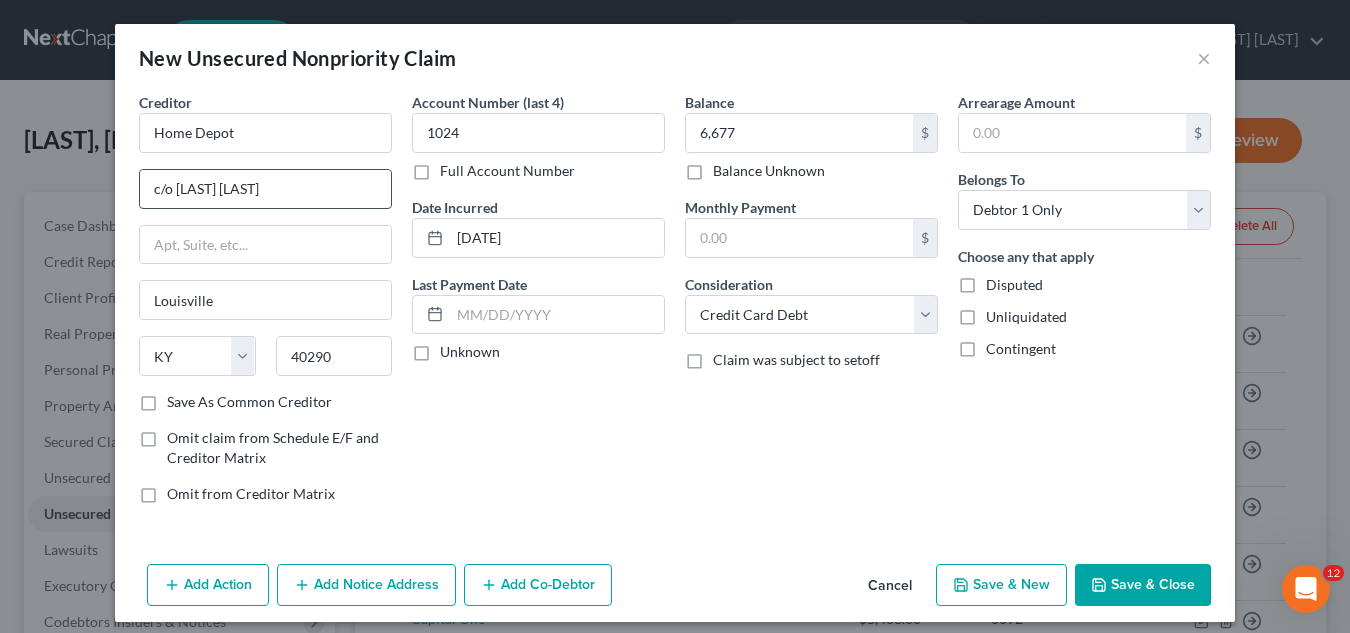 type on "c/o [LAST] [LAST]" 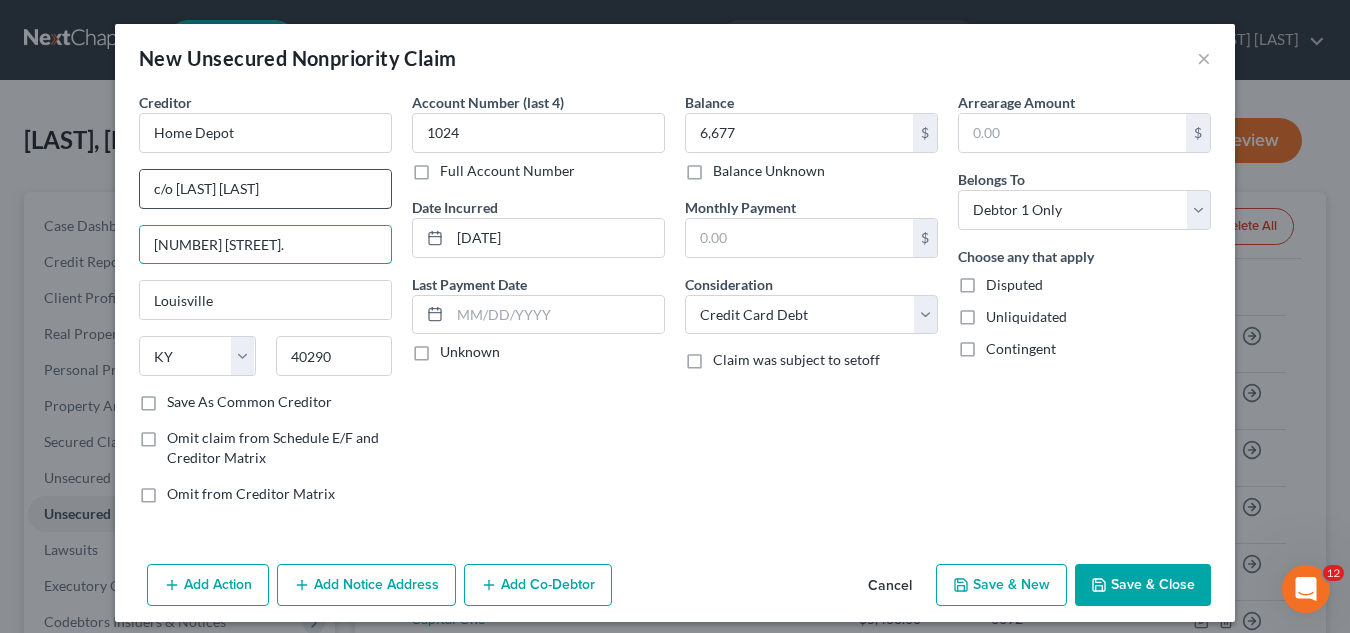 type on "[NUMBER] [STREET]." 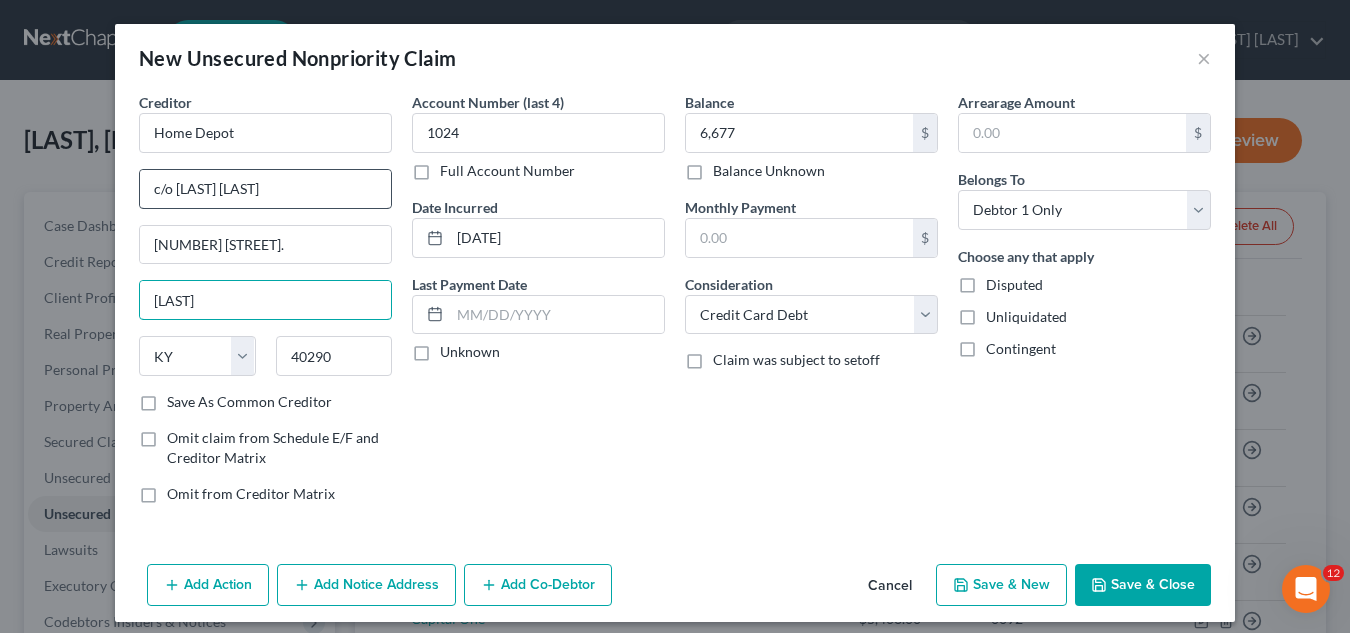 type on "[LAST]" 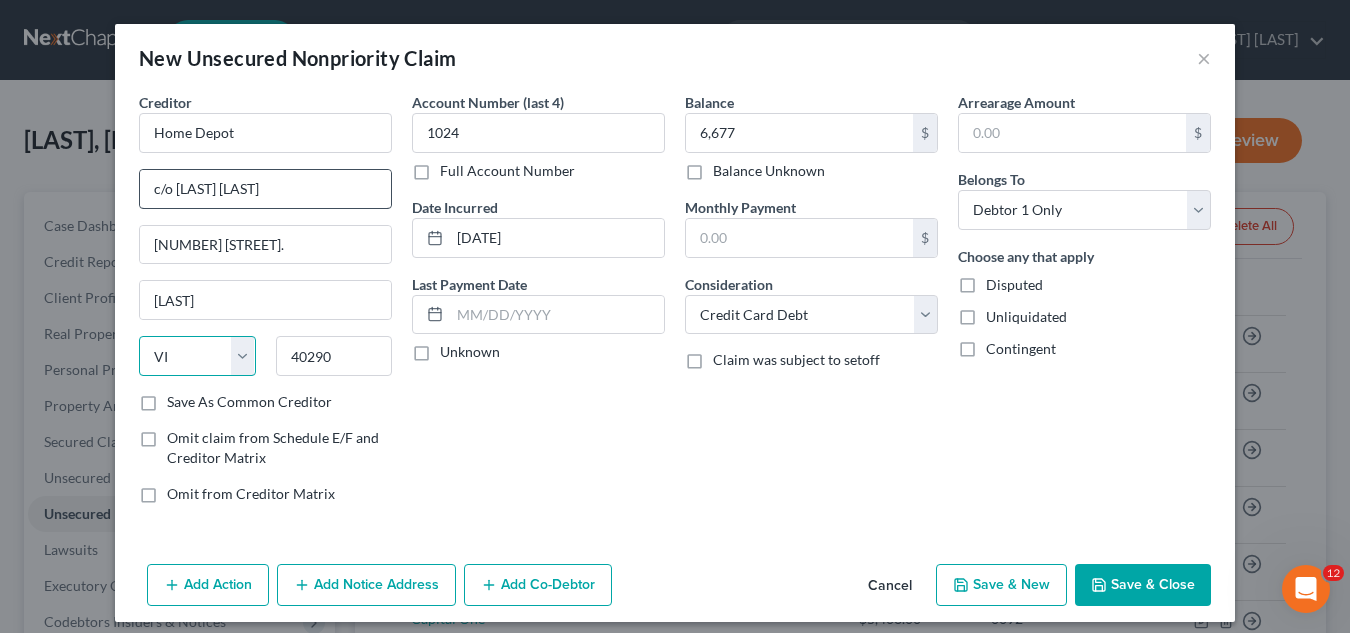 select on "48" 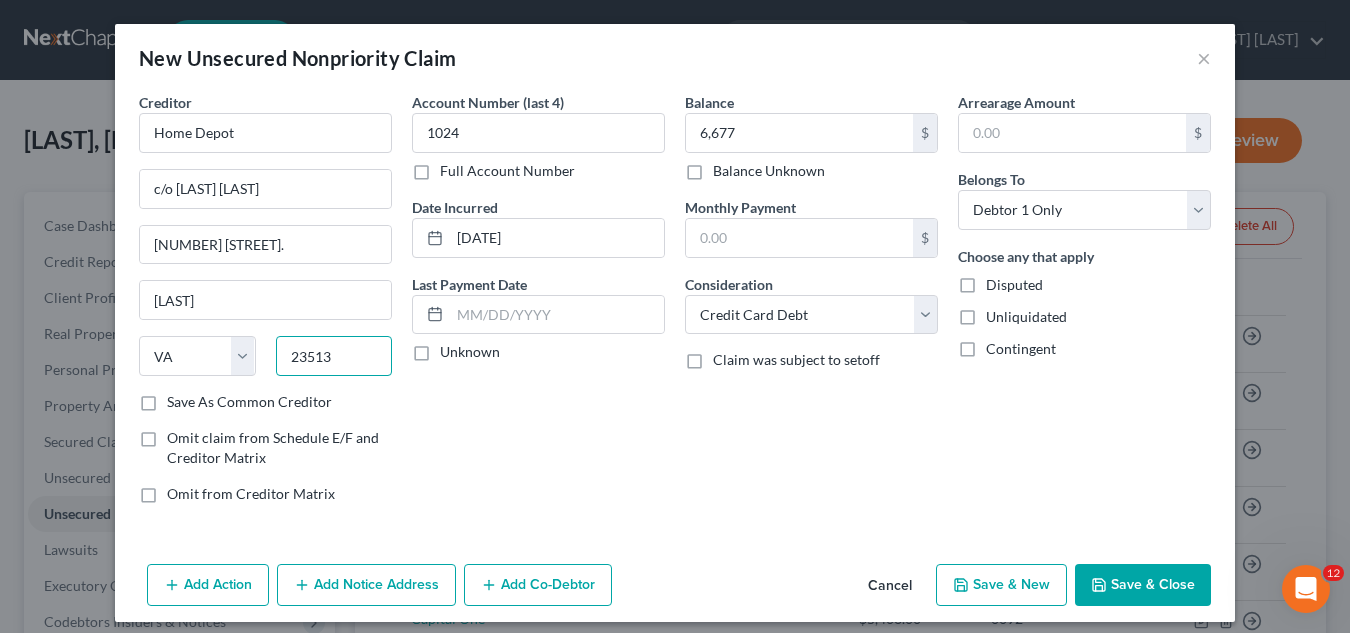 type on "23513" 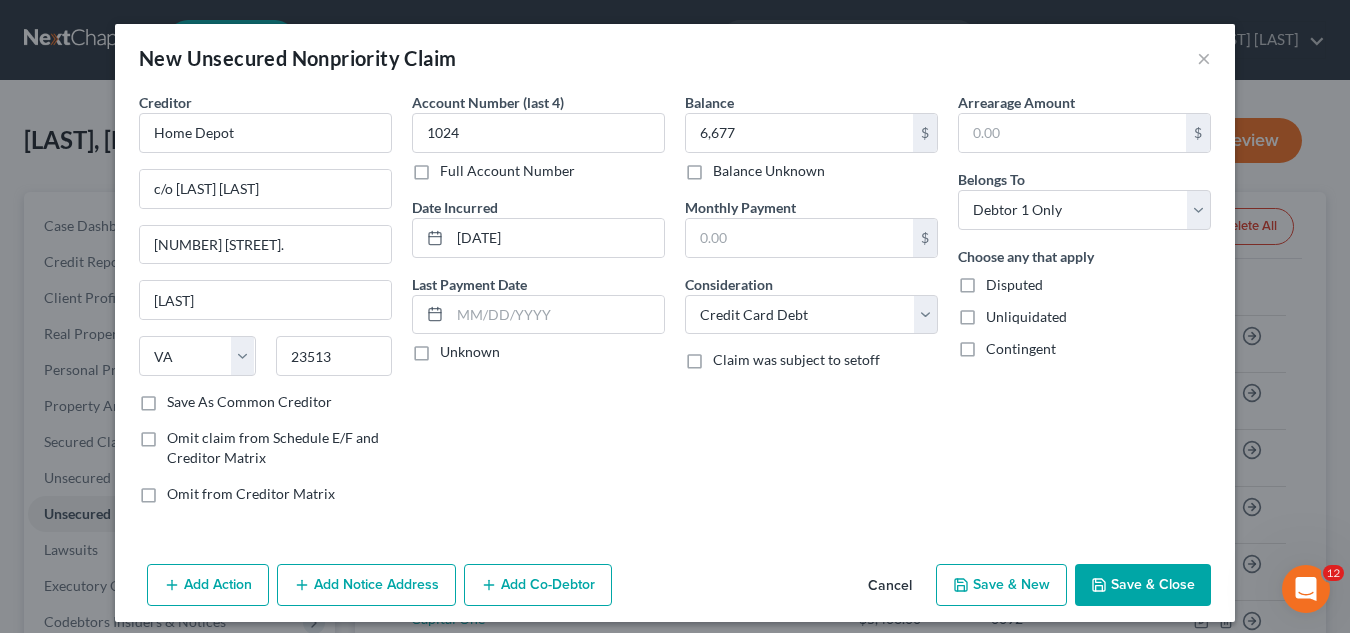 click 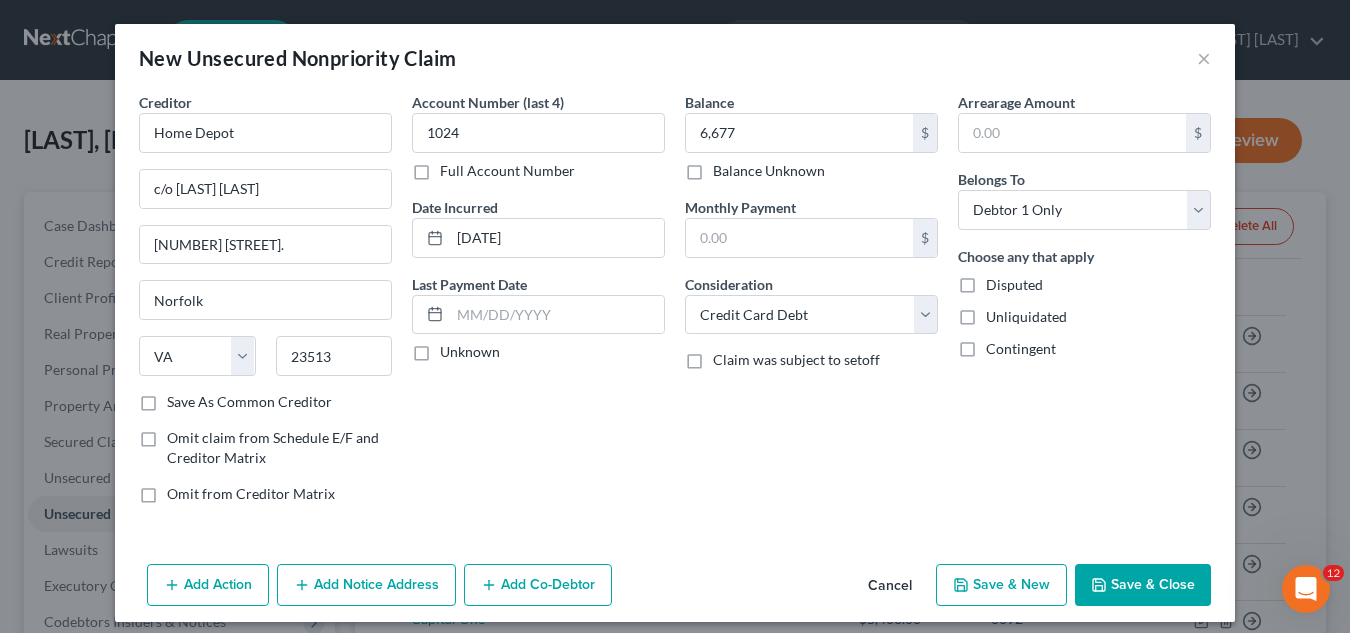select on "0" 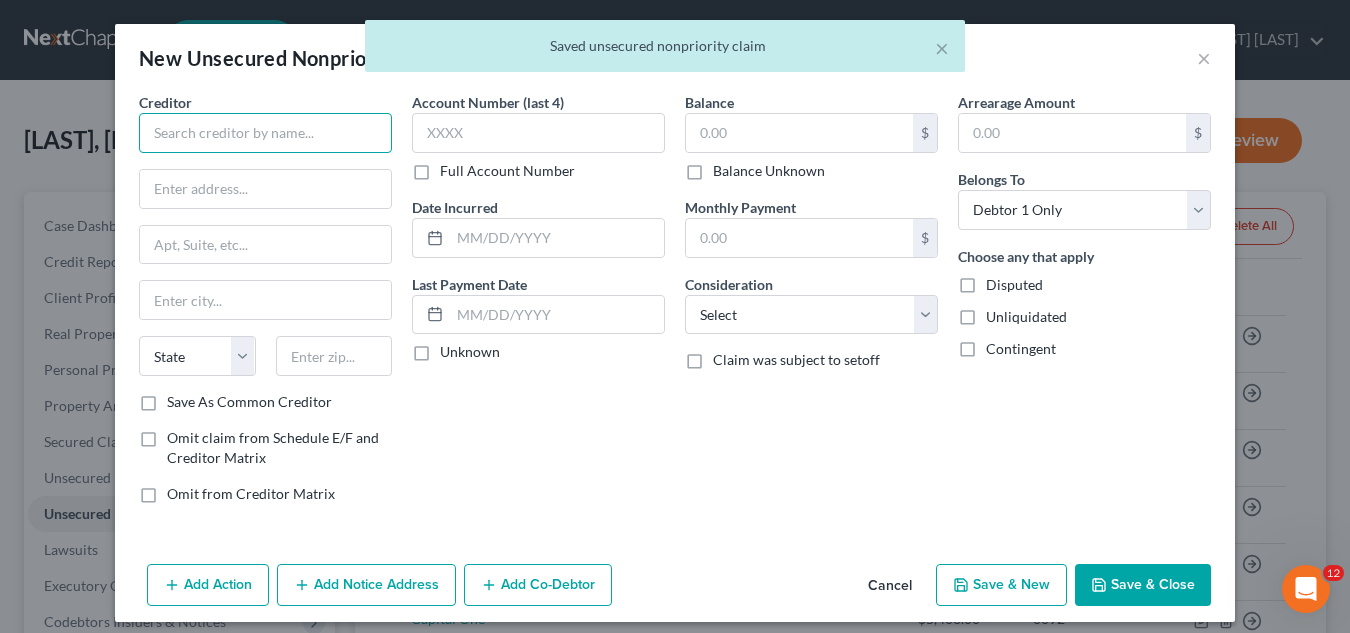 click at bounding box center [265, 133] 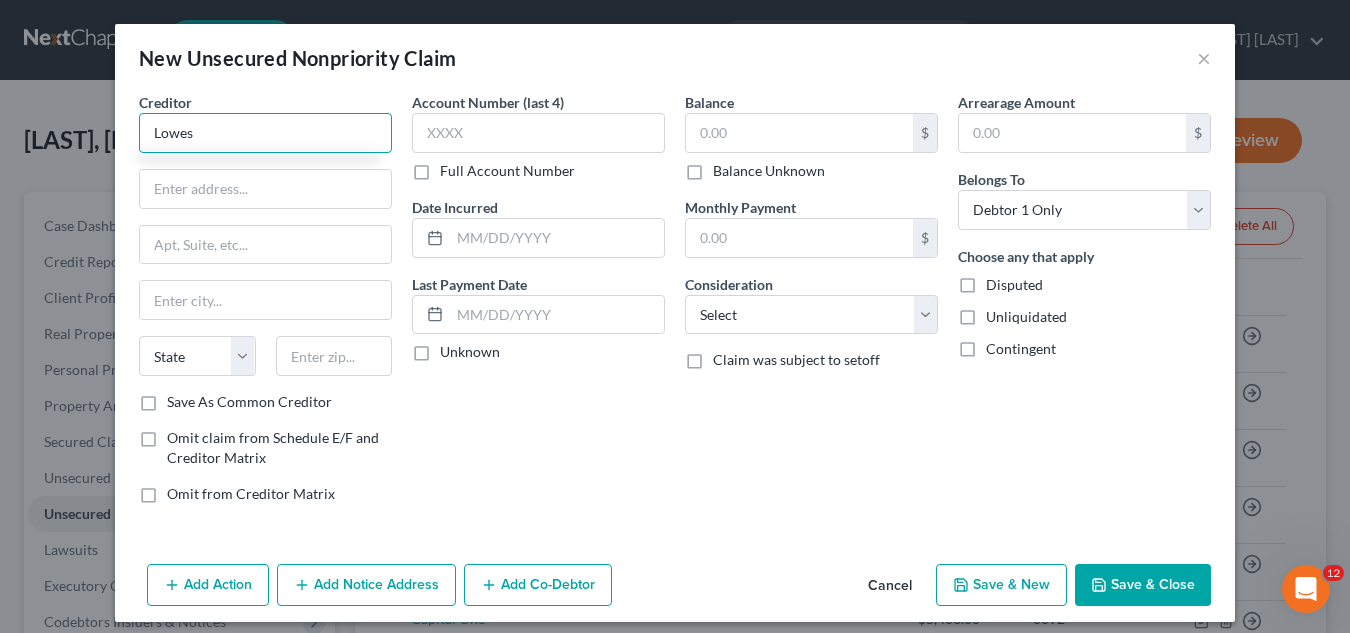 type on "Lowes" 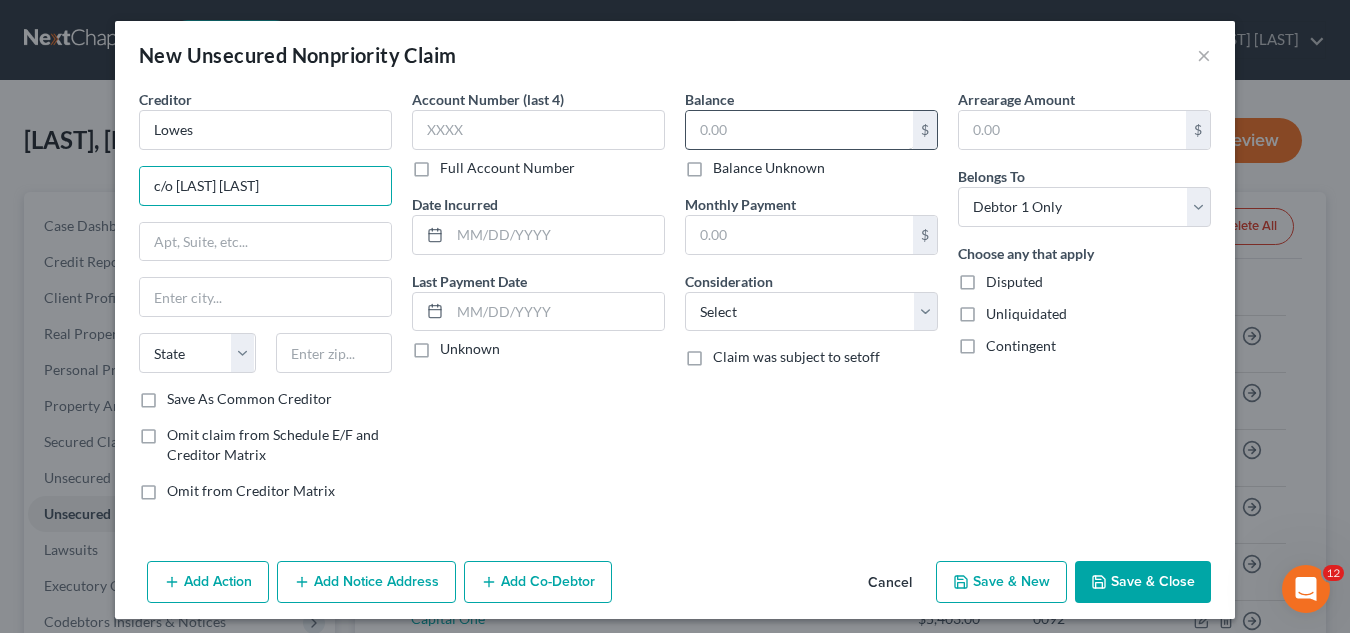 scroll, scrollTop: 0, scrollLeft: 0, axis: both 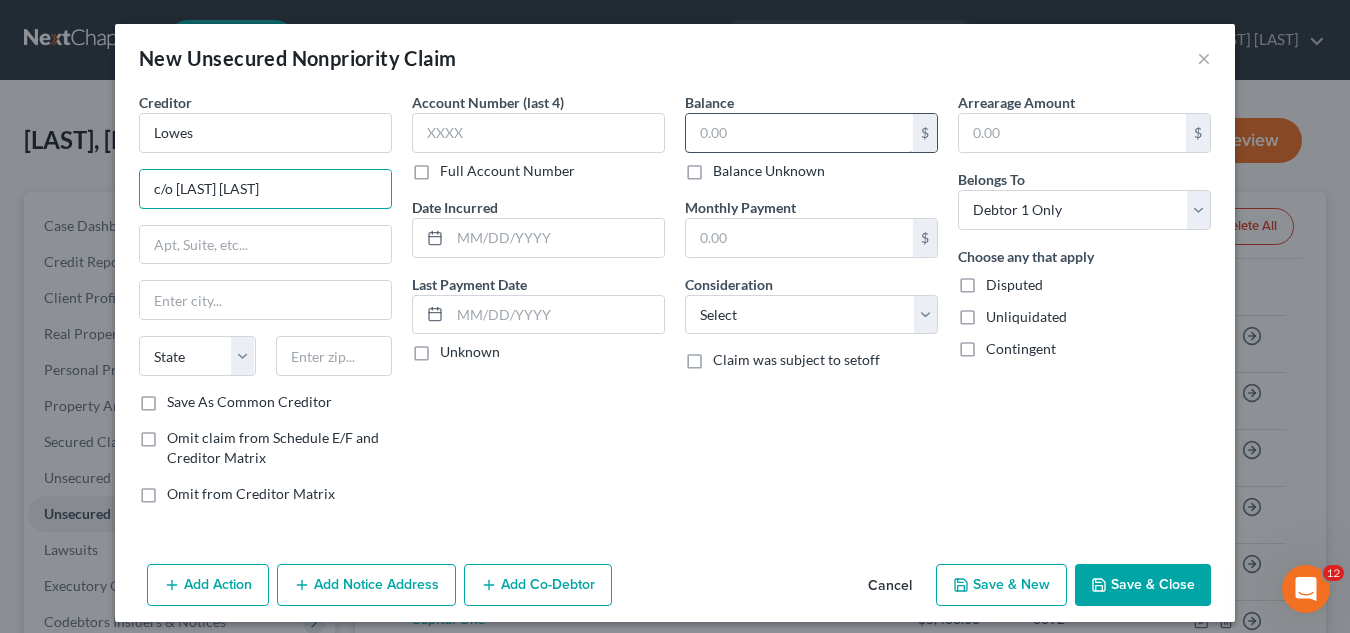 type on "c/o [LAST] [LAST]" 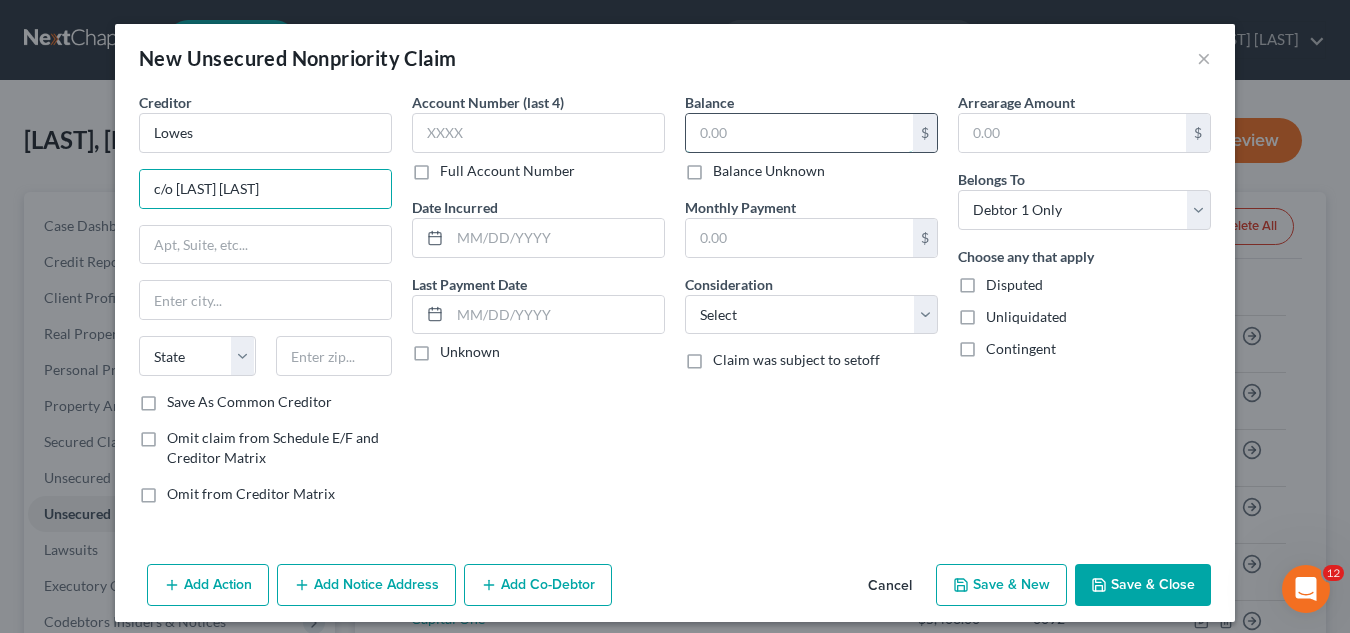 click at bounding box center (799, 133) 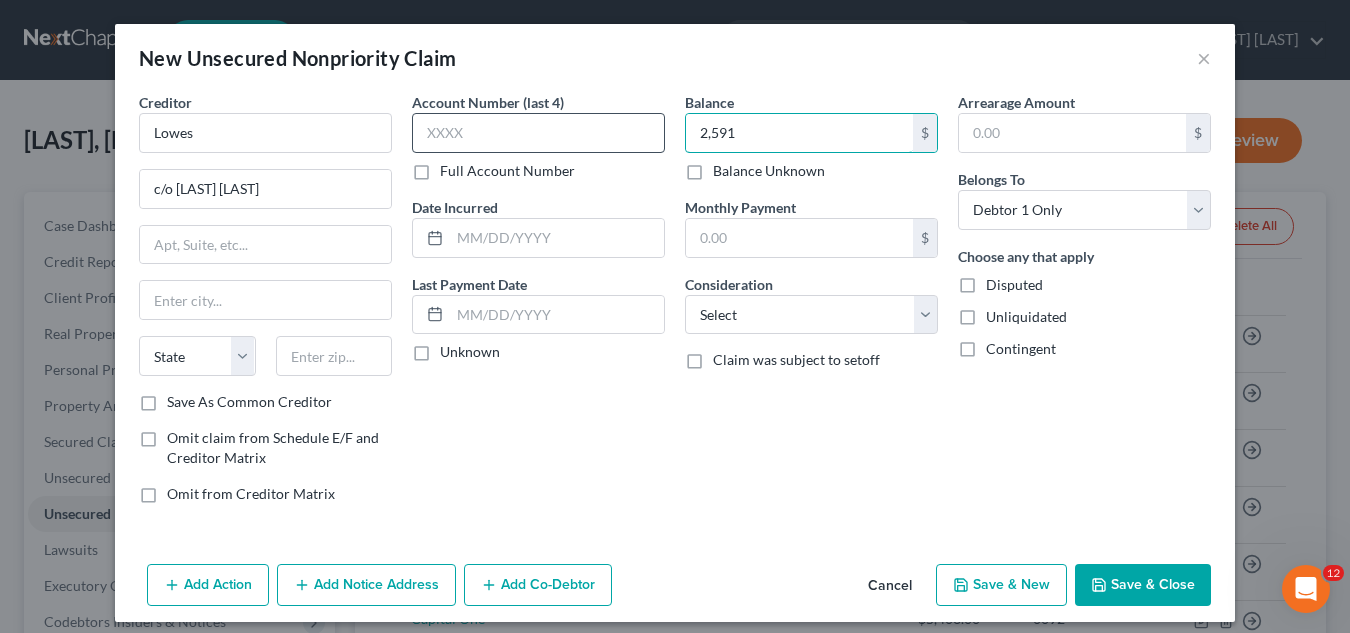 type on "2,591" 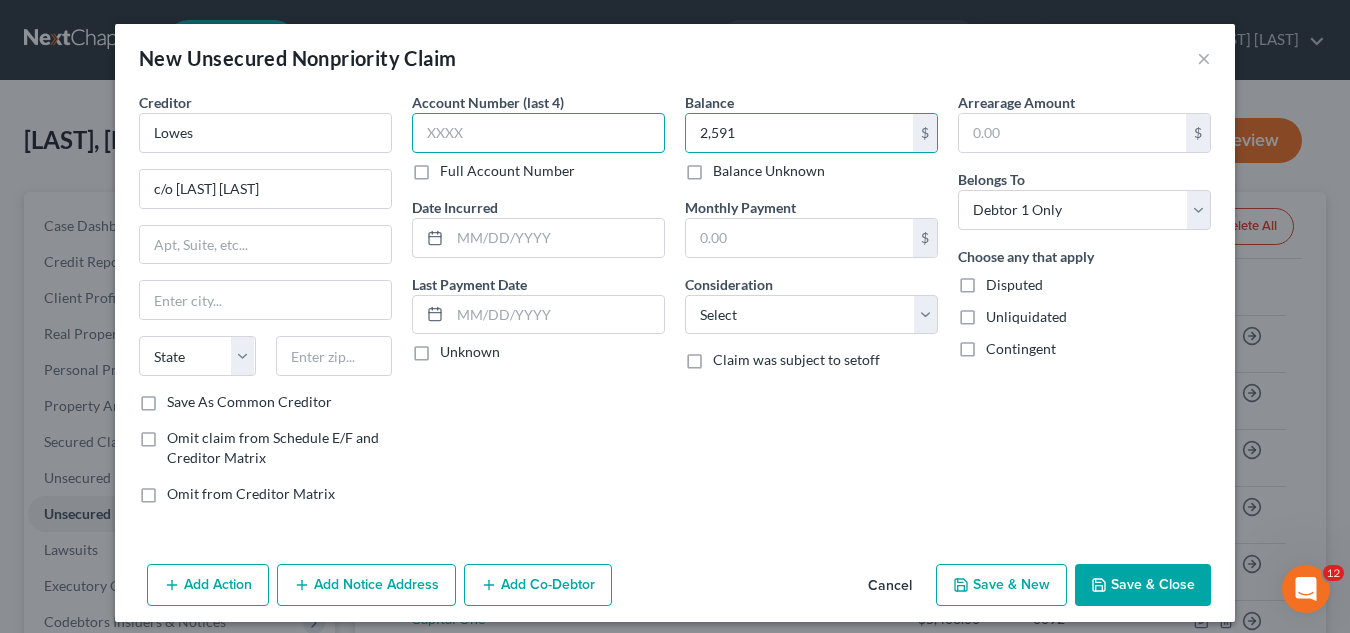 click at bounding box center (538, 133) 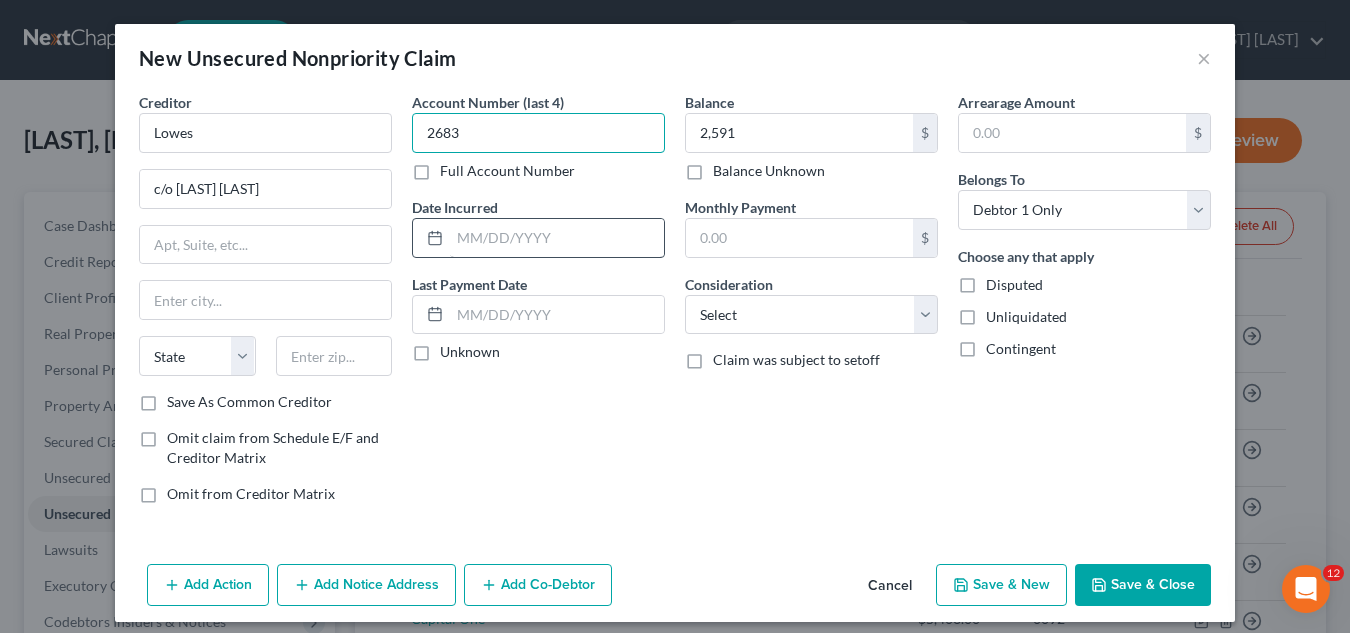 type on "2683" 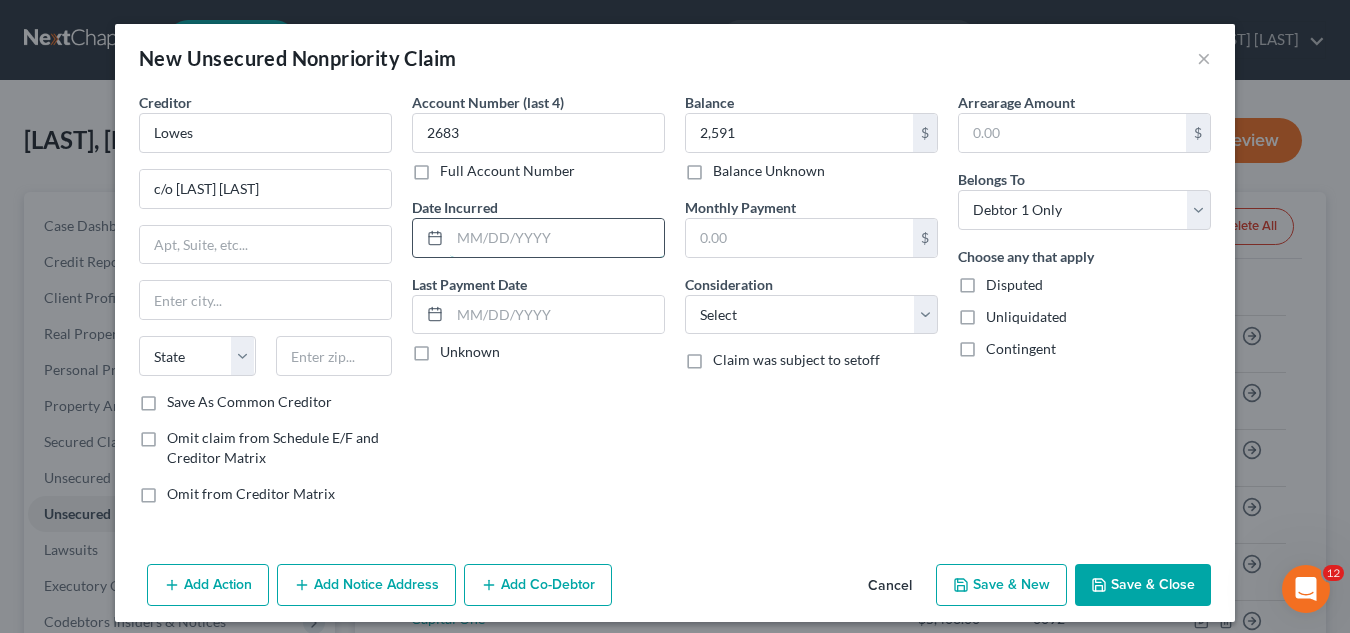 click at bounding box center [557, 238] 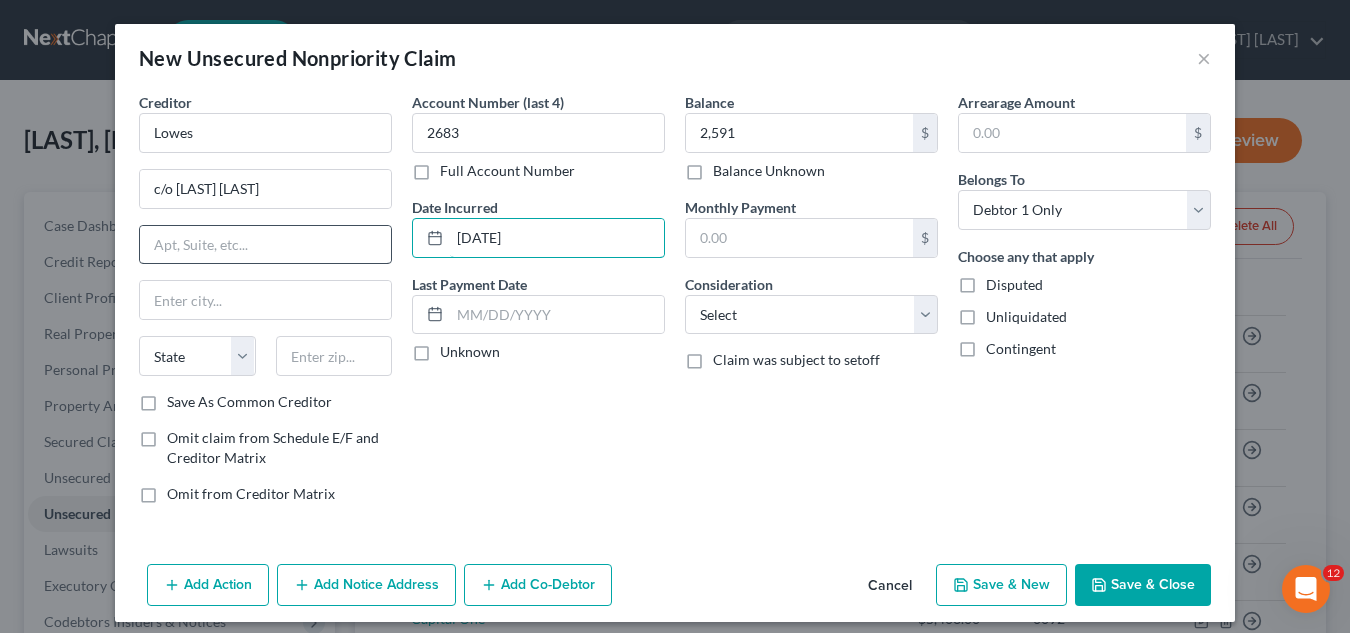 type on "[DATE]" 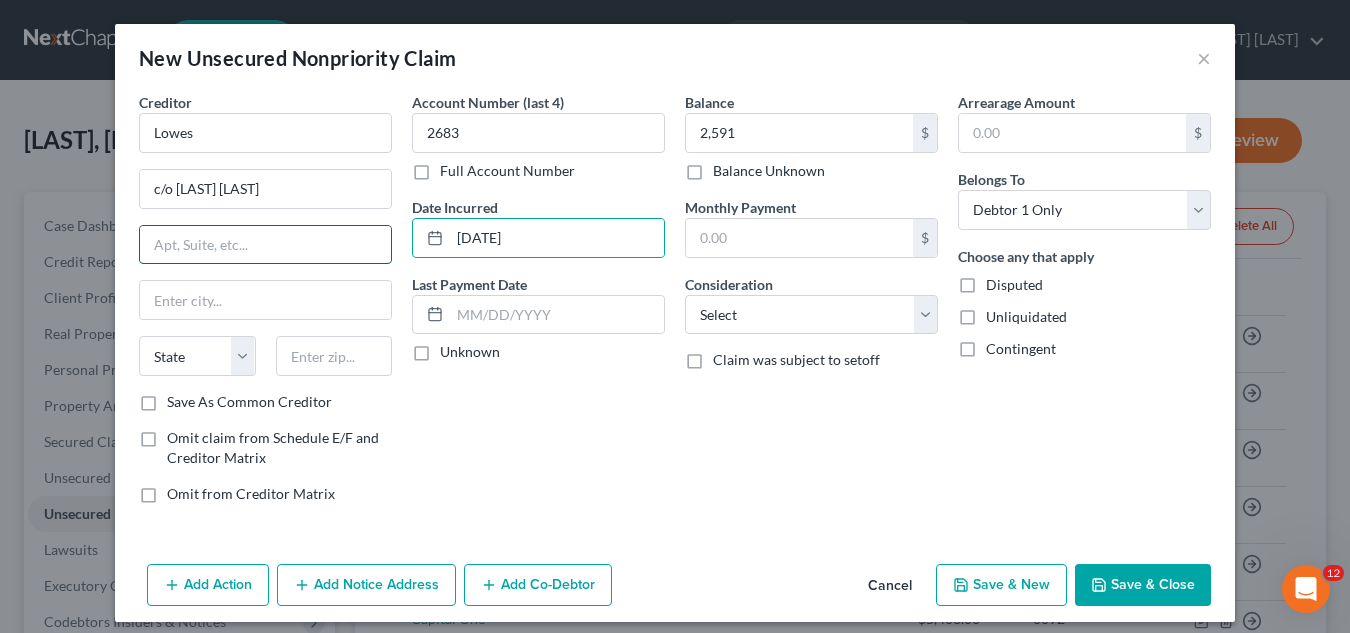 click at bounding box center [265, 245] 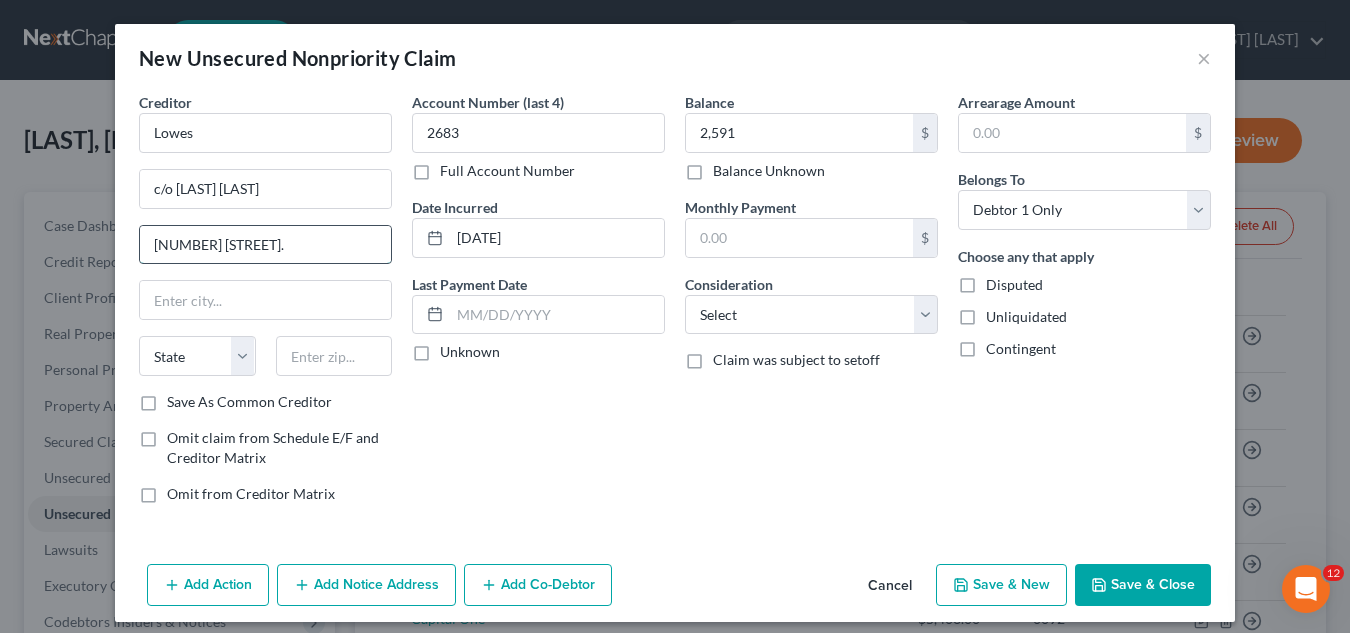type on "[NUMBER] [STREET]." 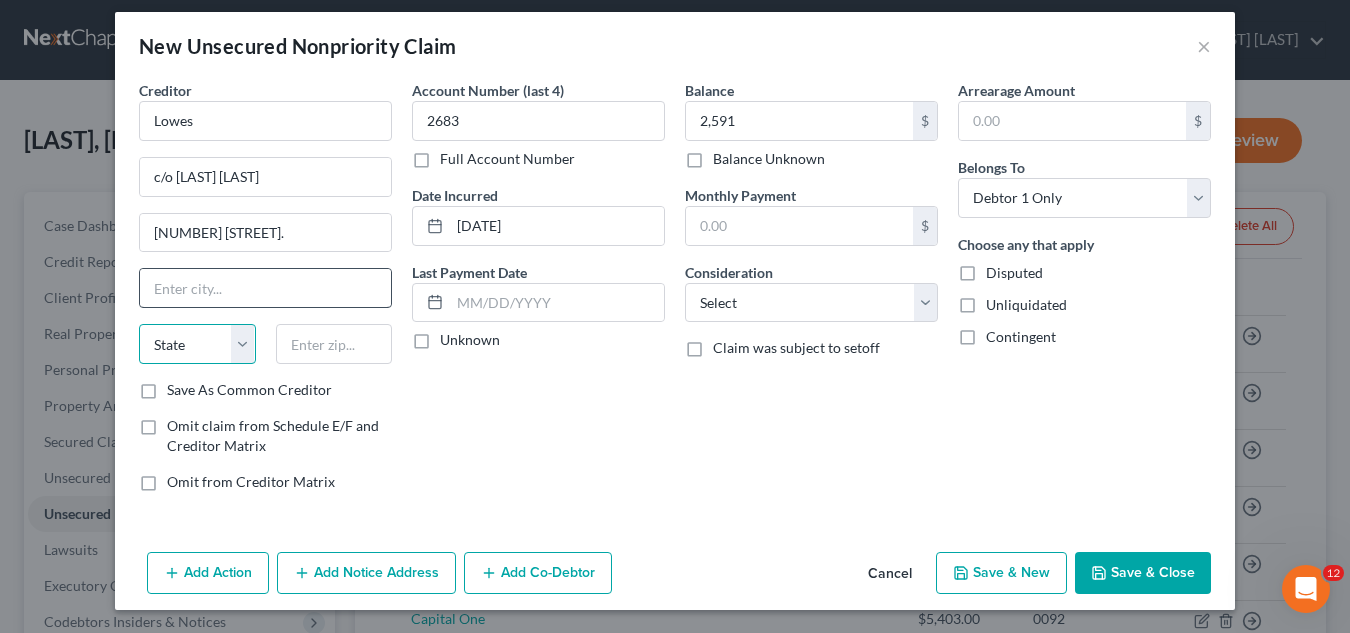 scroll, scrollTop: 13, scrollLeft: 0, axis: vertical 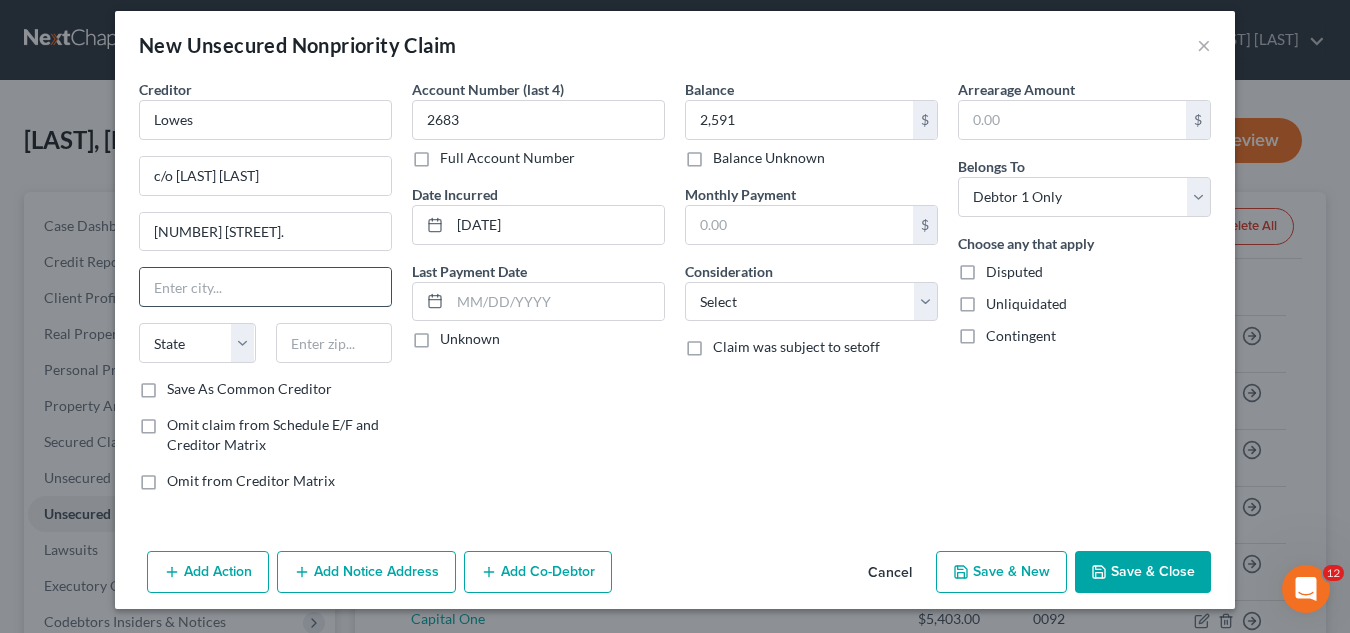 click at bounding box center (265, 287) 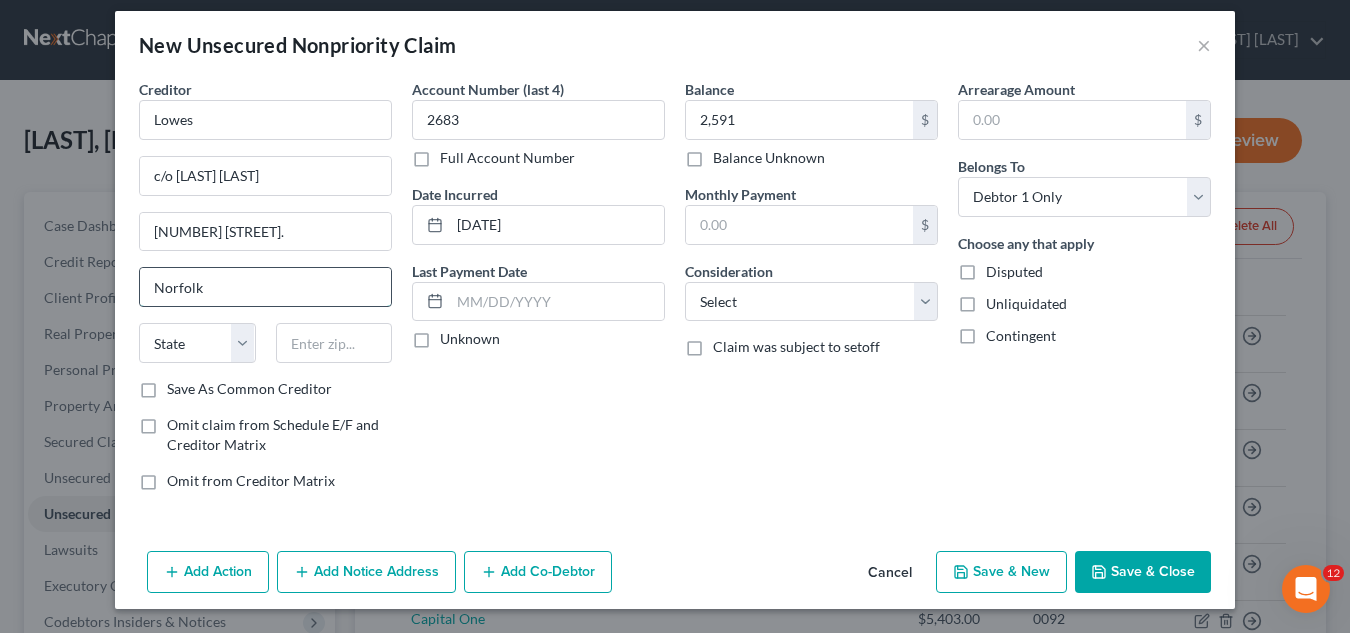type on "Norfolk" 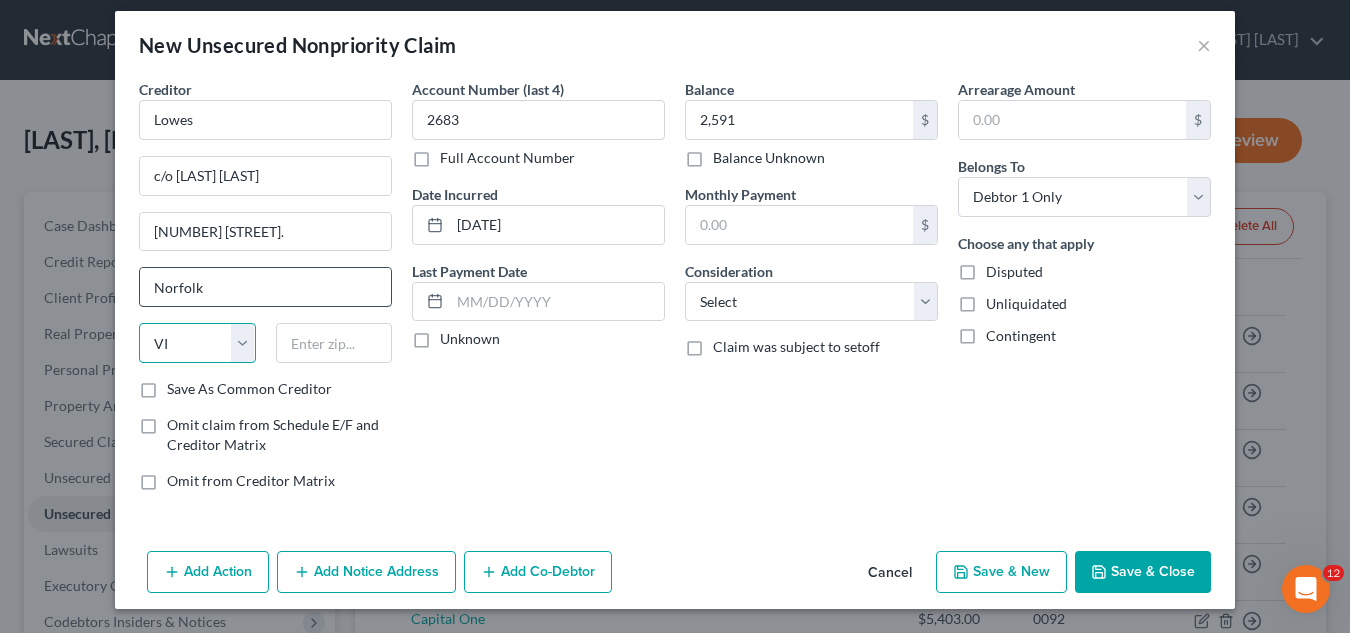 select on "48" 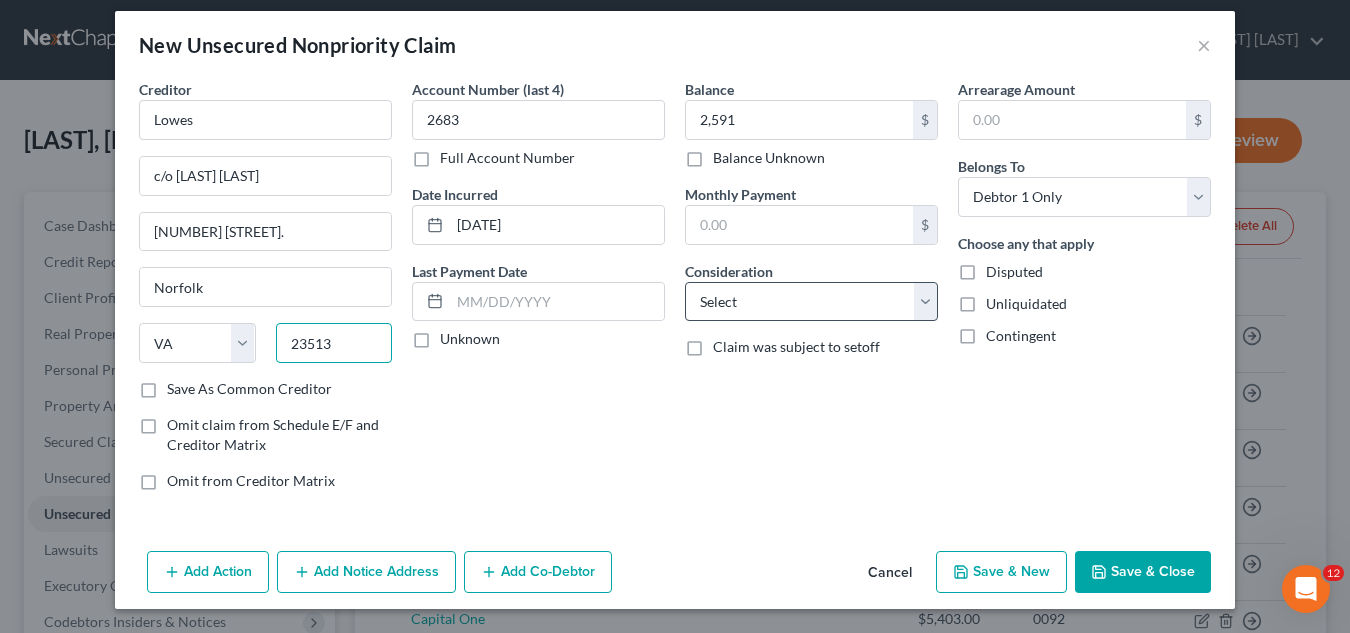 type on "23513" 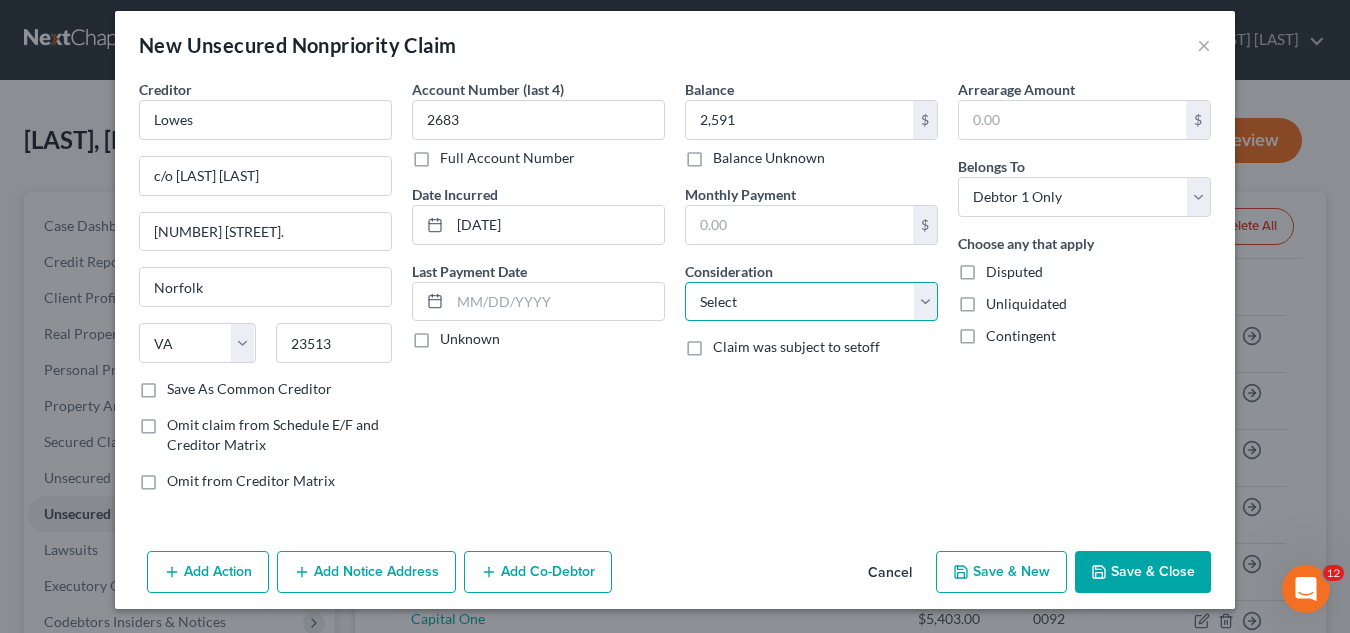 click on "Select Cable / Satellite Services Collection Agency Credit Card Debt Debt Counseling / Attorneys Deficiency Balance Domestic Support Obligations Home / Car Repairs Income Taxes Judgment Liens Medical Services Monies Loaned / Advanced Mortgage Obligation From Divorce Or Separation Obligation To Pensions Other Overdrawn Bank Account Promised To Help Pay Creditors Student Loans Suppliers And Vendors Telephone / Internet Services Utility Services" at bounding box center (811, 302) 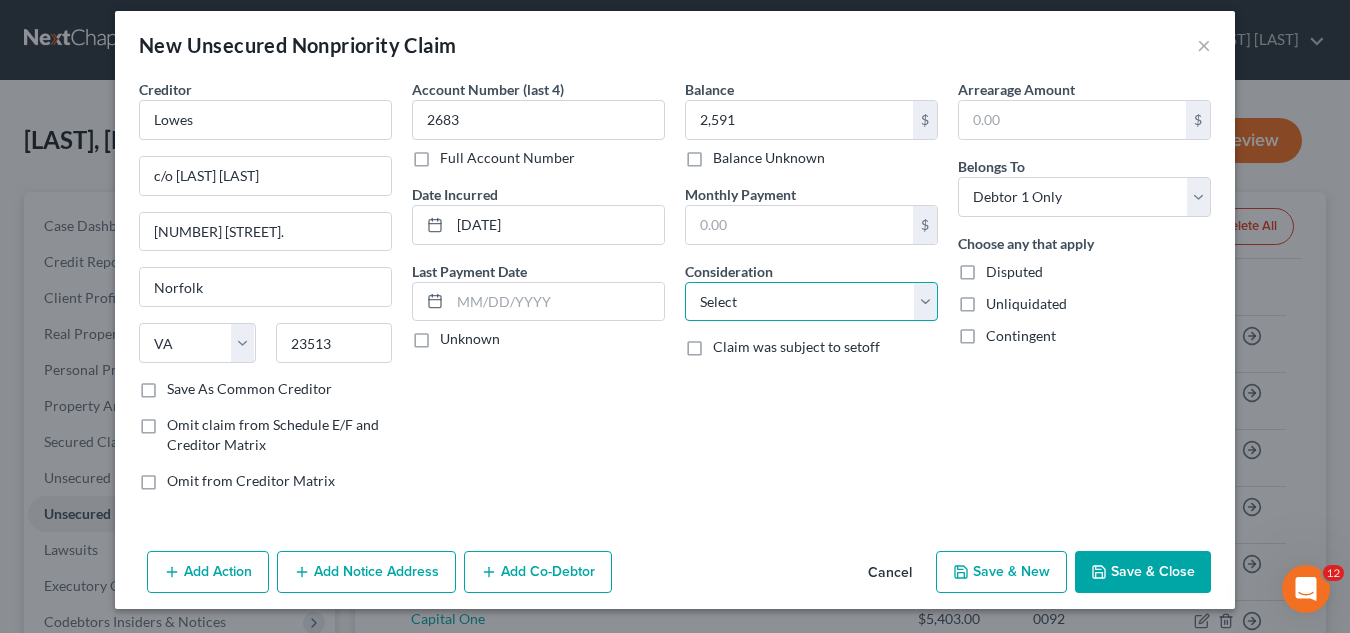 select on "2" 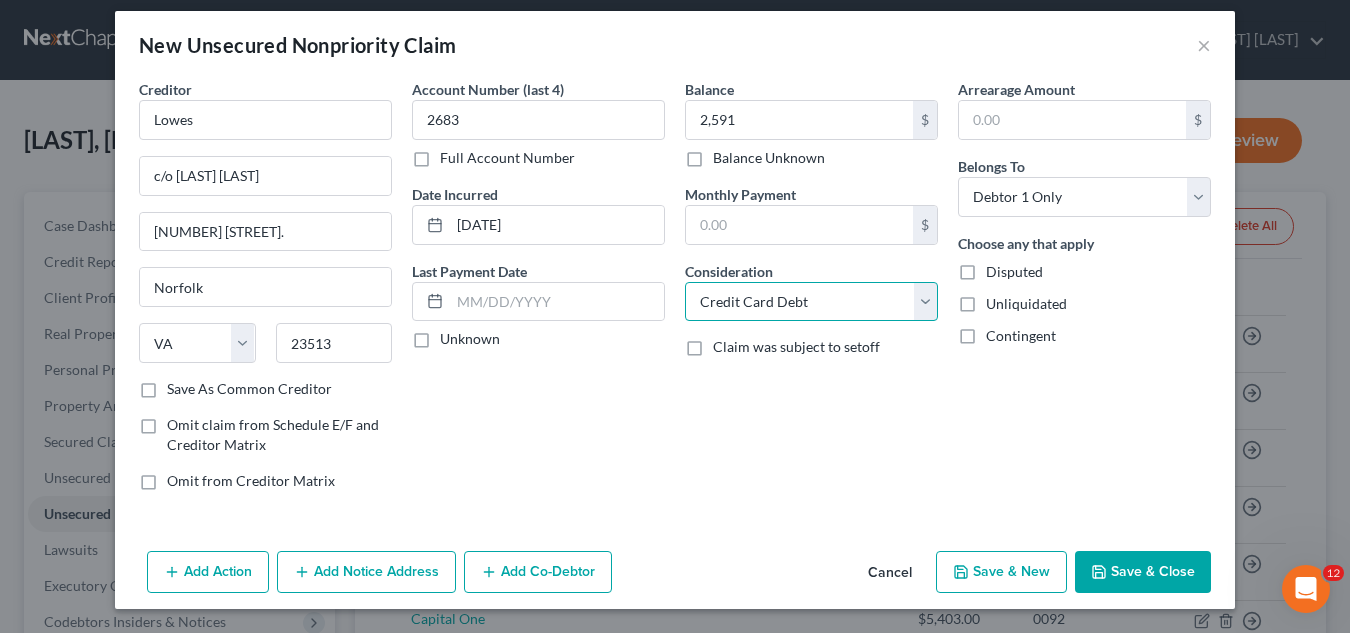 click on "Select Cable / Satellite Services Collection Agency Credit Card Debt Debt Counseling / Attorneys Deficiency Balance Domestic Support Obligations Home / Car Repairs Income Taxes Judgment Liens Medical Services Monies Loaned / Advanced Mortgage Obligation From Divorce Or Separation Obligation To Pensions Other Overdrawn Bank Account Promised To Help Pay Creditors Student Loans Suppliers And Vendors Telephone / Internet Services Utility Services" at bounding box center [811, 302] 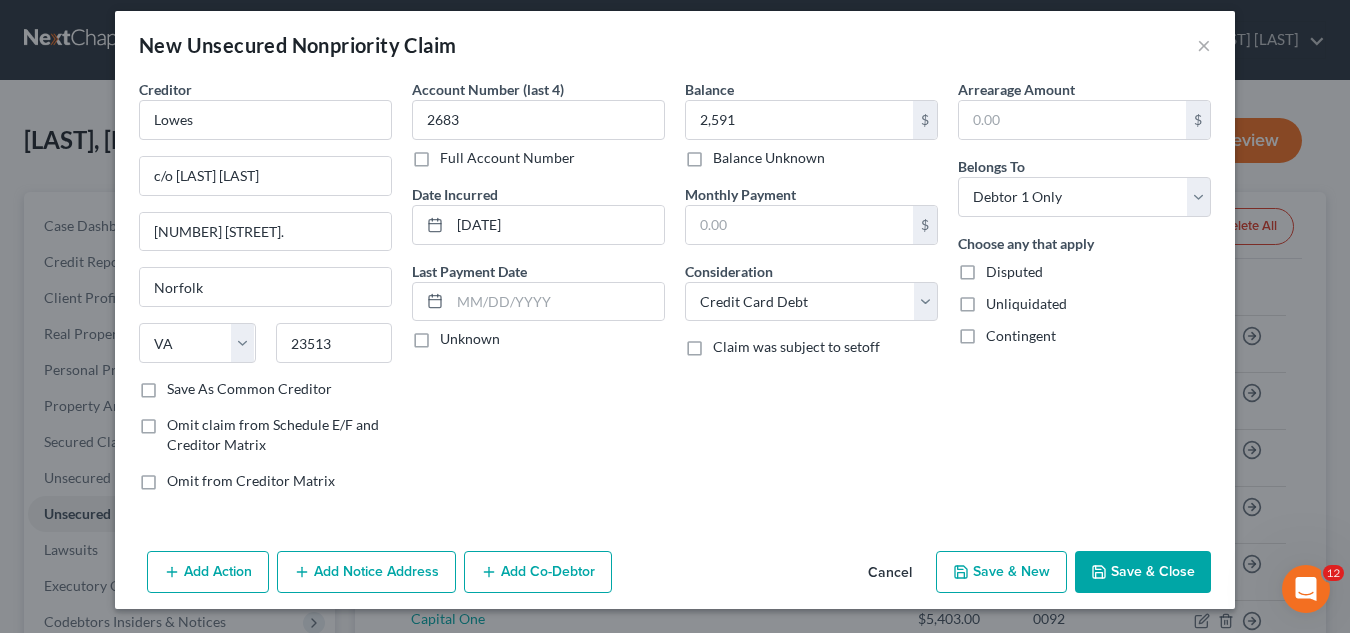click on "Save & New" at bounding box center [1001, 572] 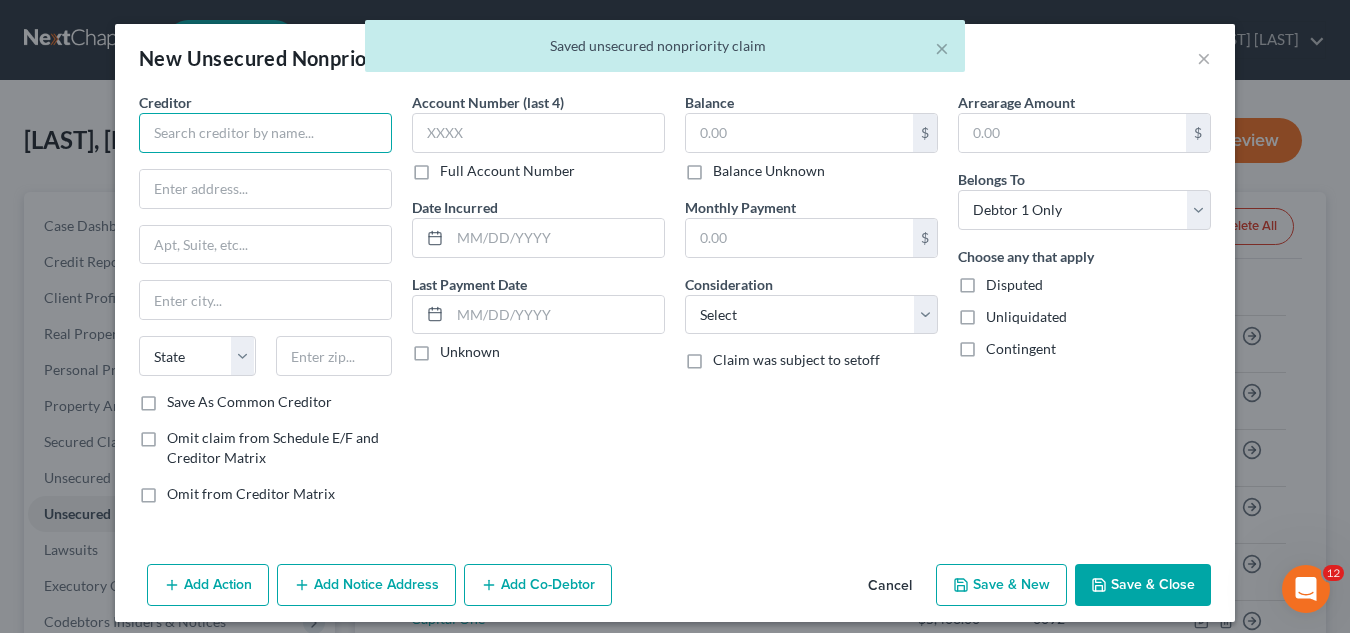 click at bounding box center [265, 133] 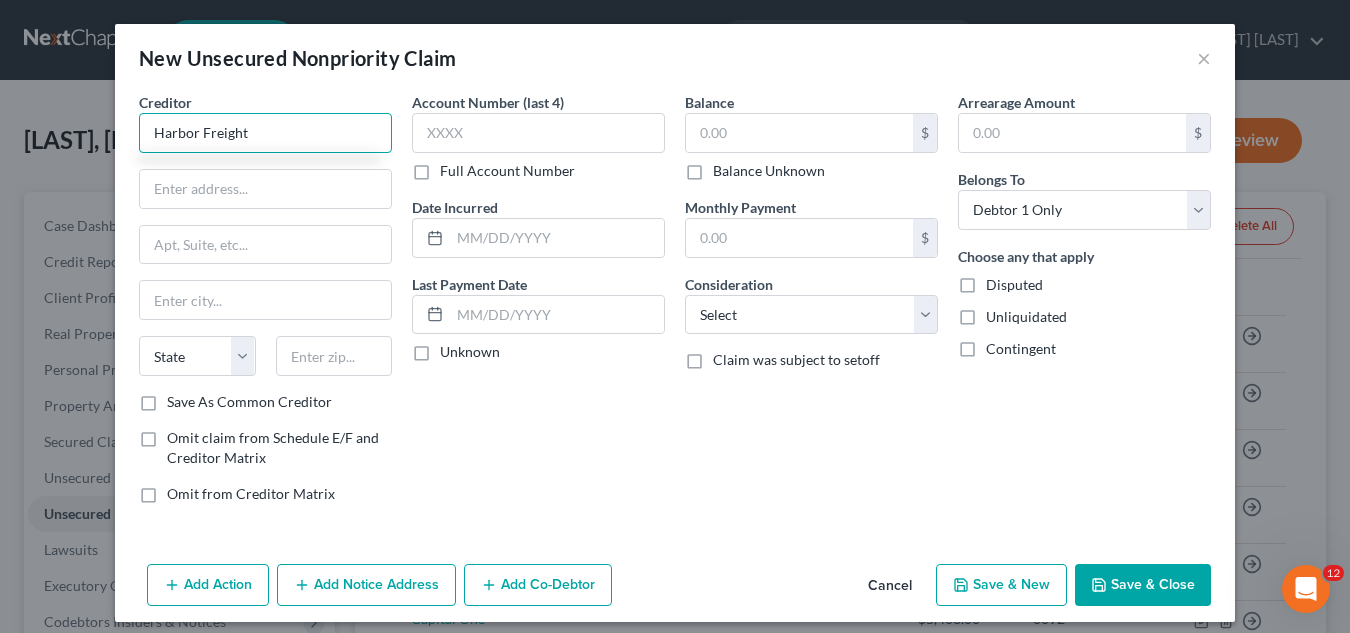 type on "Harbor Freight" 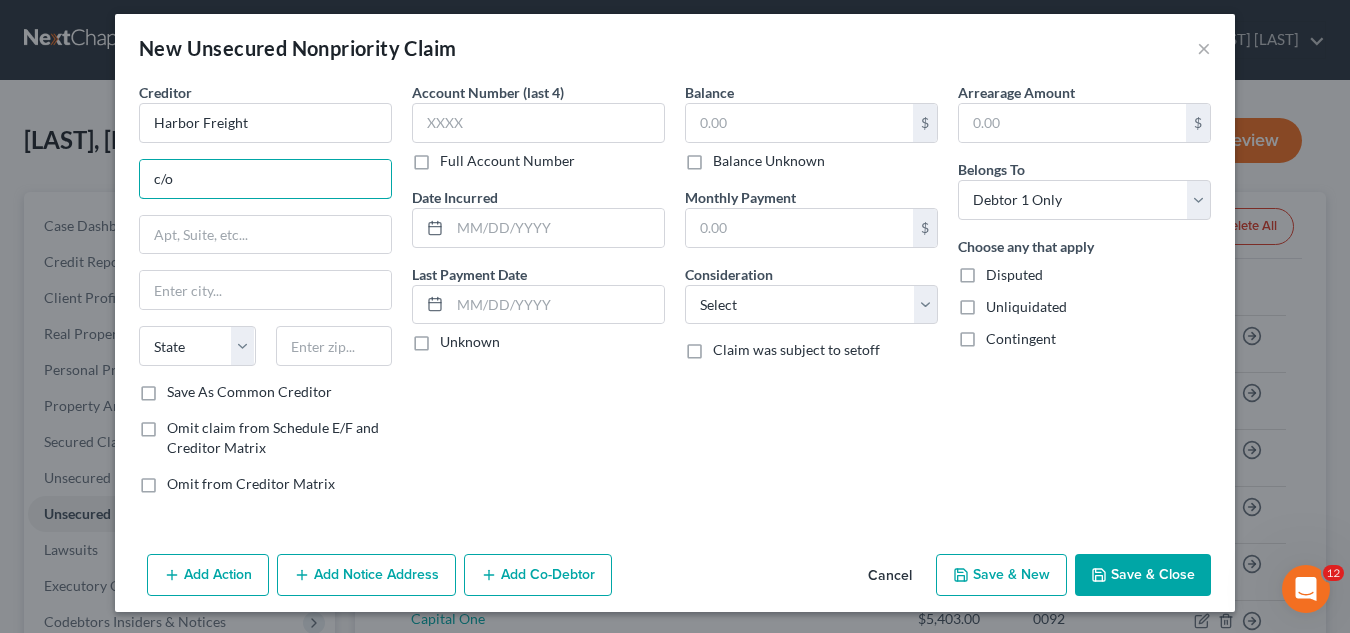 scroll, scrollTop: 13, scrollLeft: 0, axis: vertical 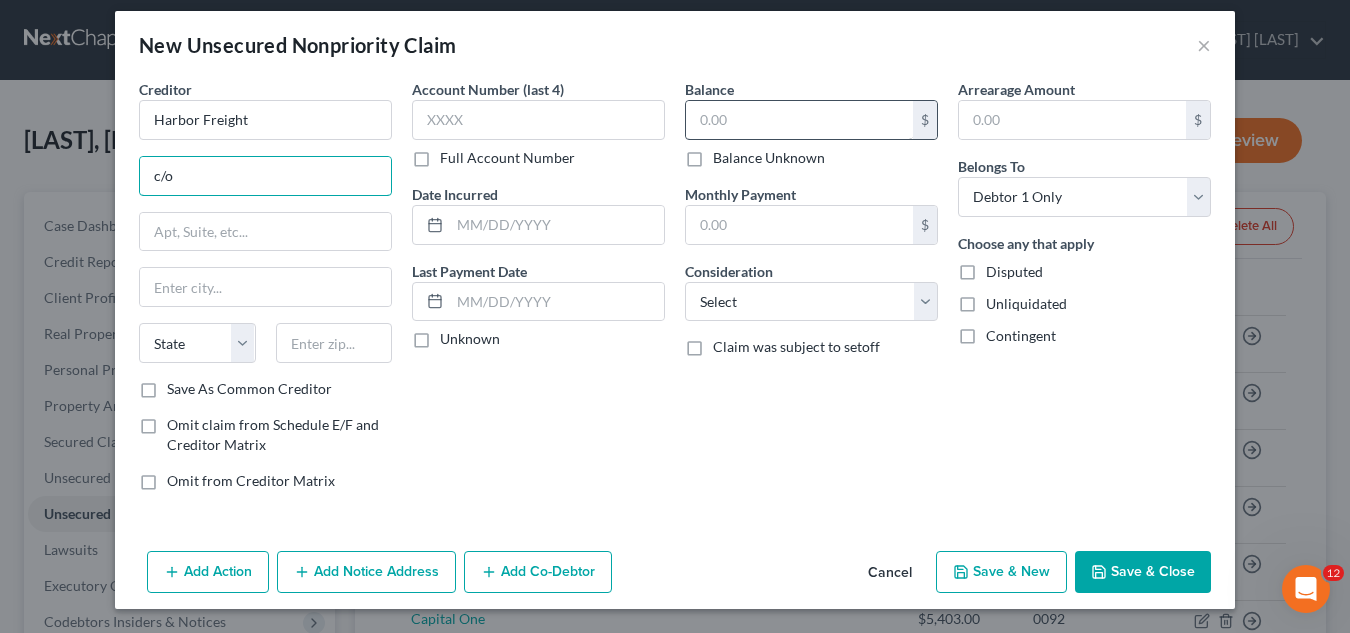 type on "c/o" 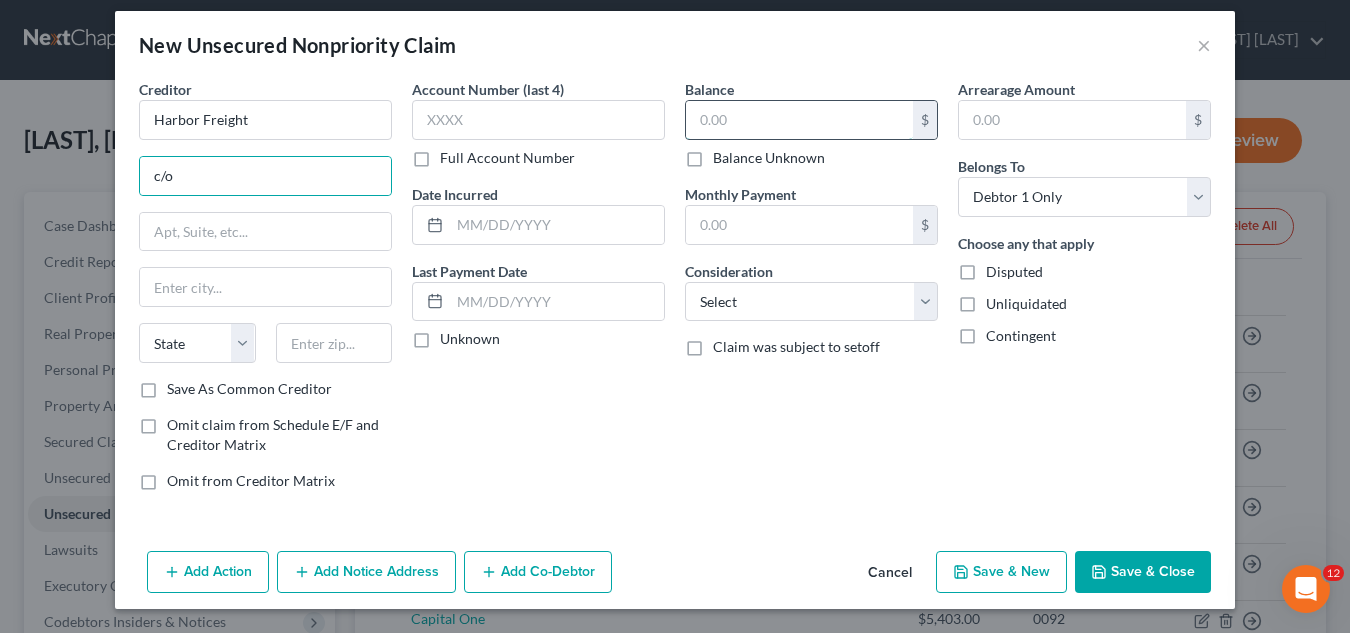 click at bounding box center [799, 120] 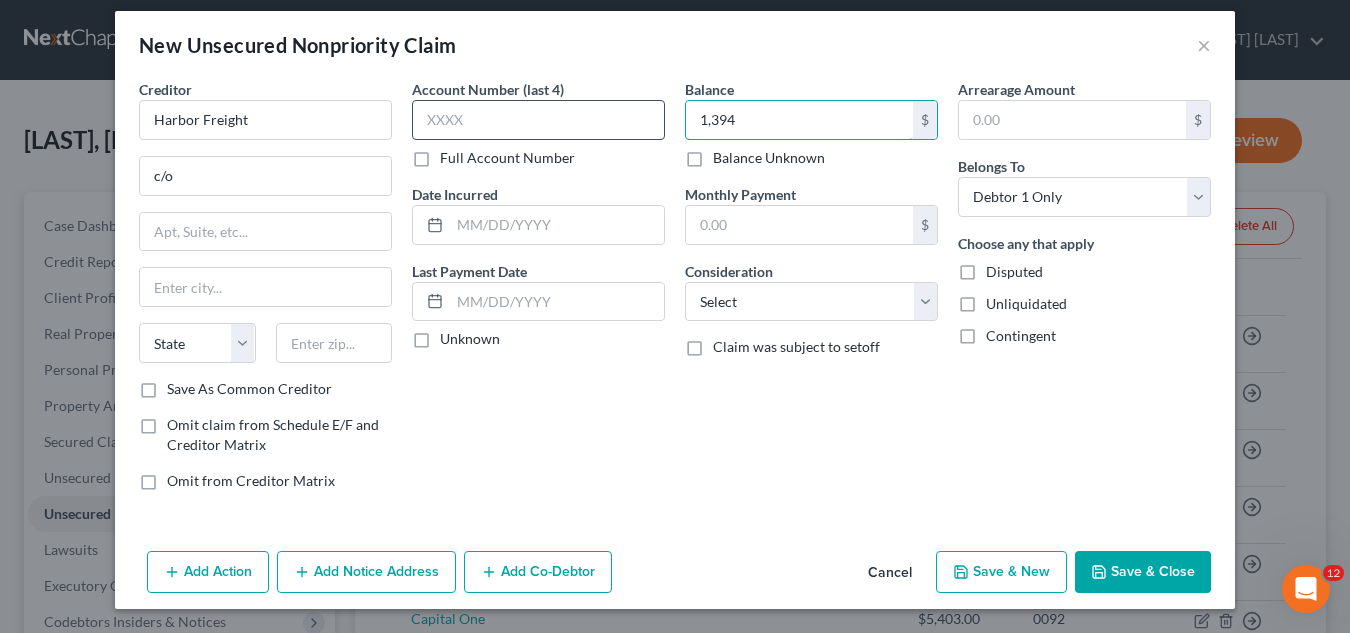 type on "1,394" 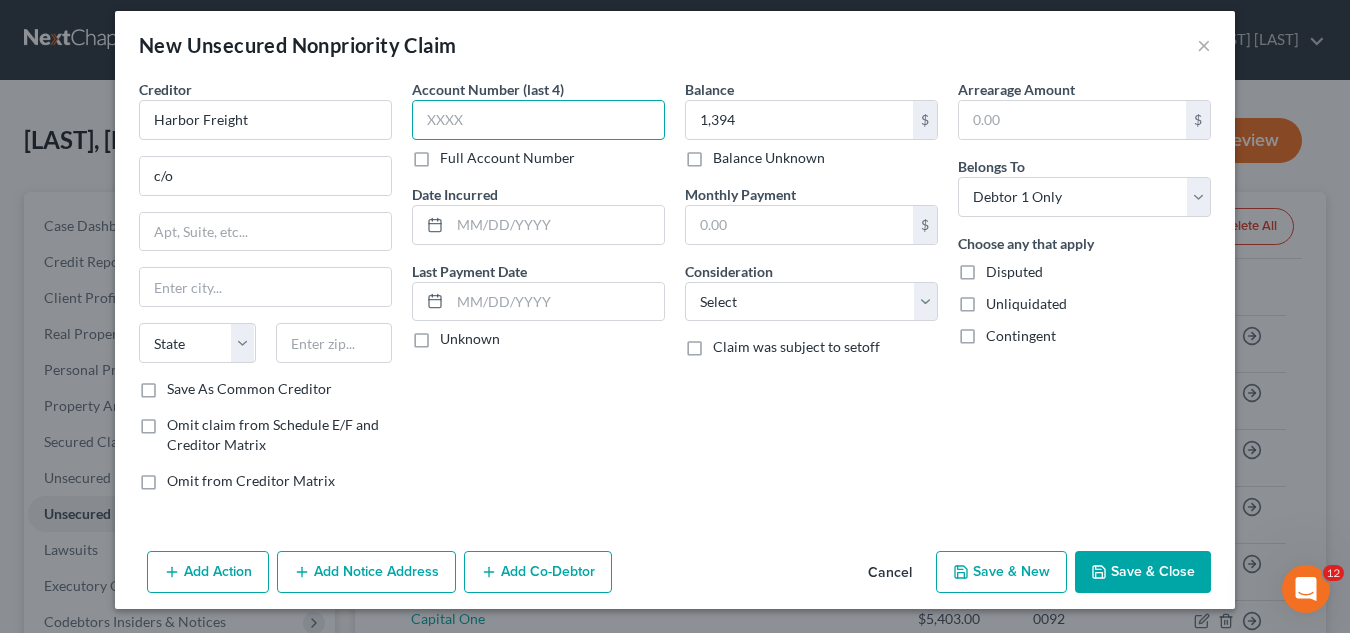 click at bounding box center [538, 120] 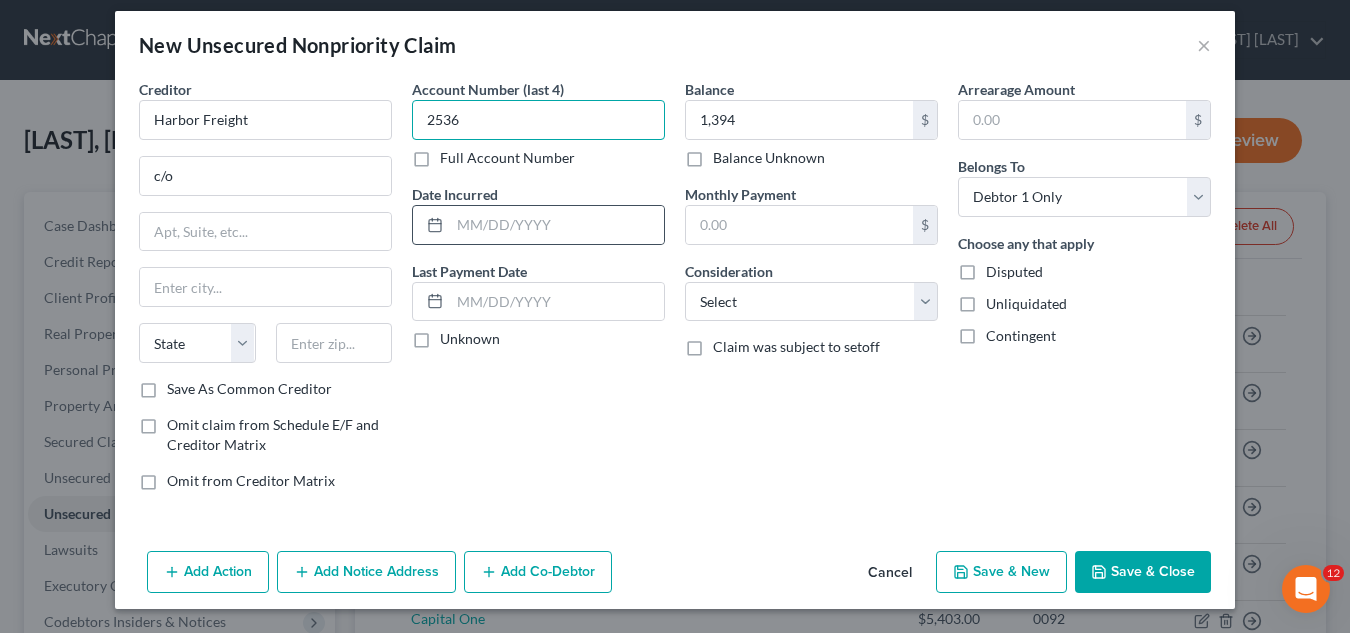 scroll, scrollTop: 0, scrollLeft: 0, axis: both 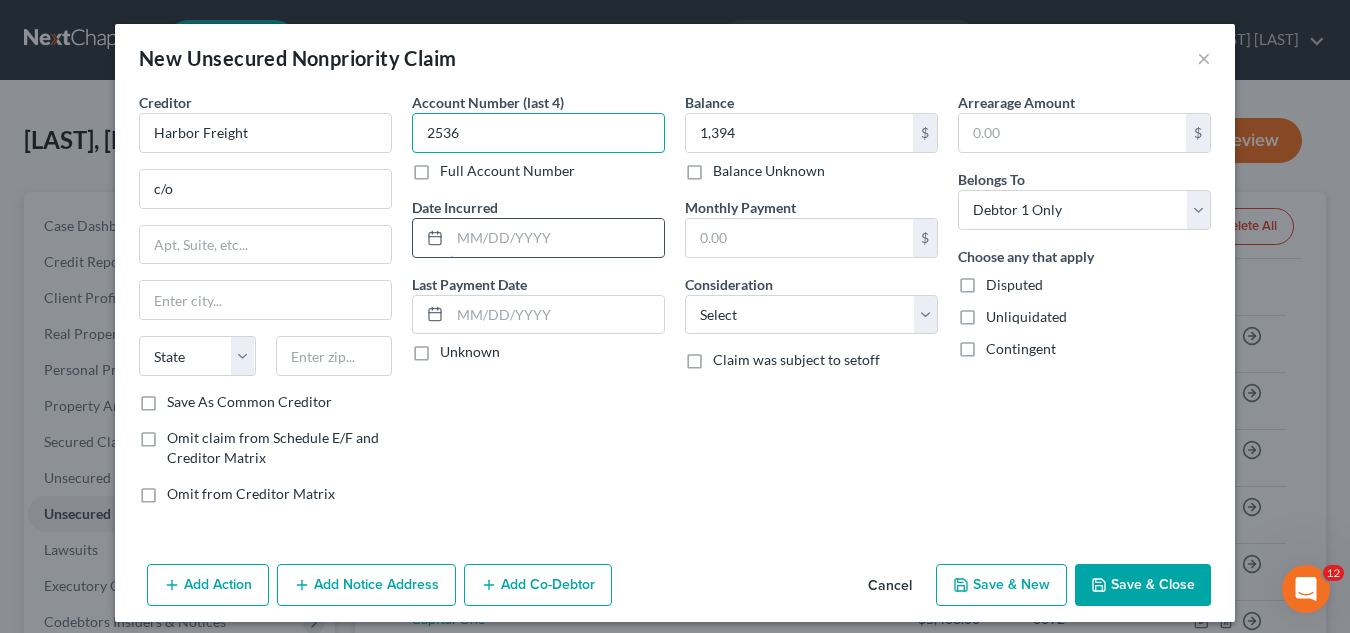 type on "2536" 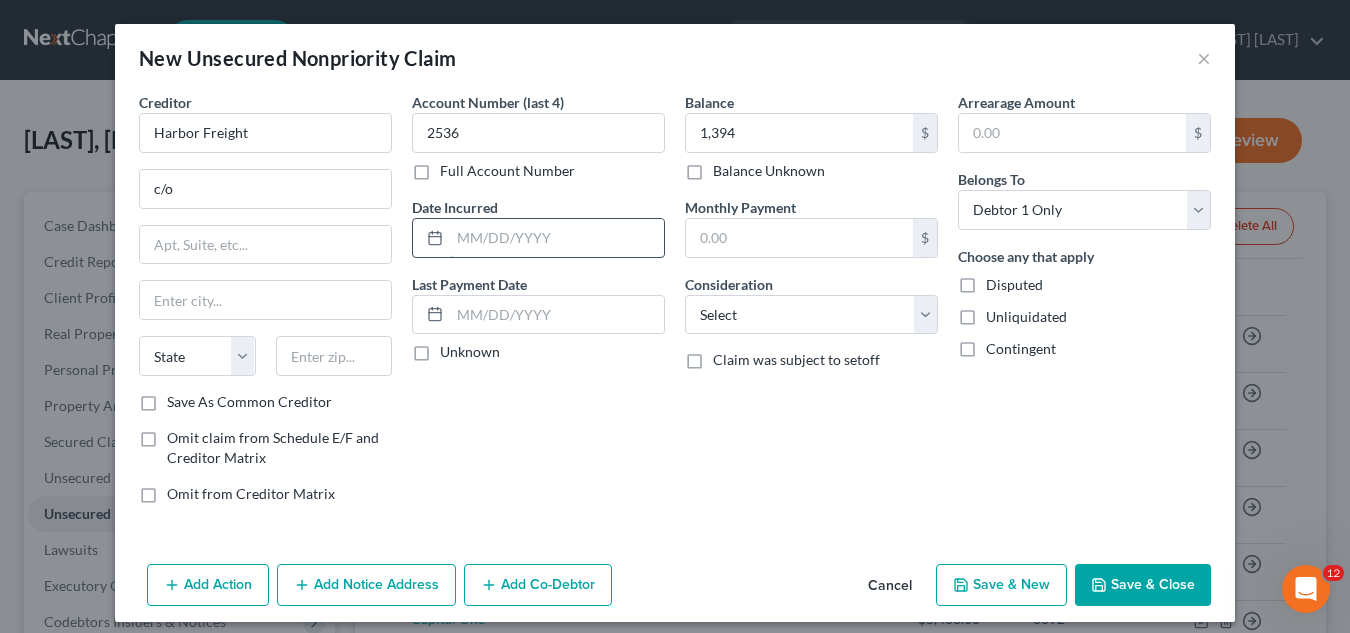 click at bounding box center (557, 238) 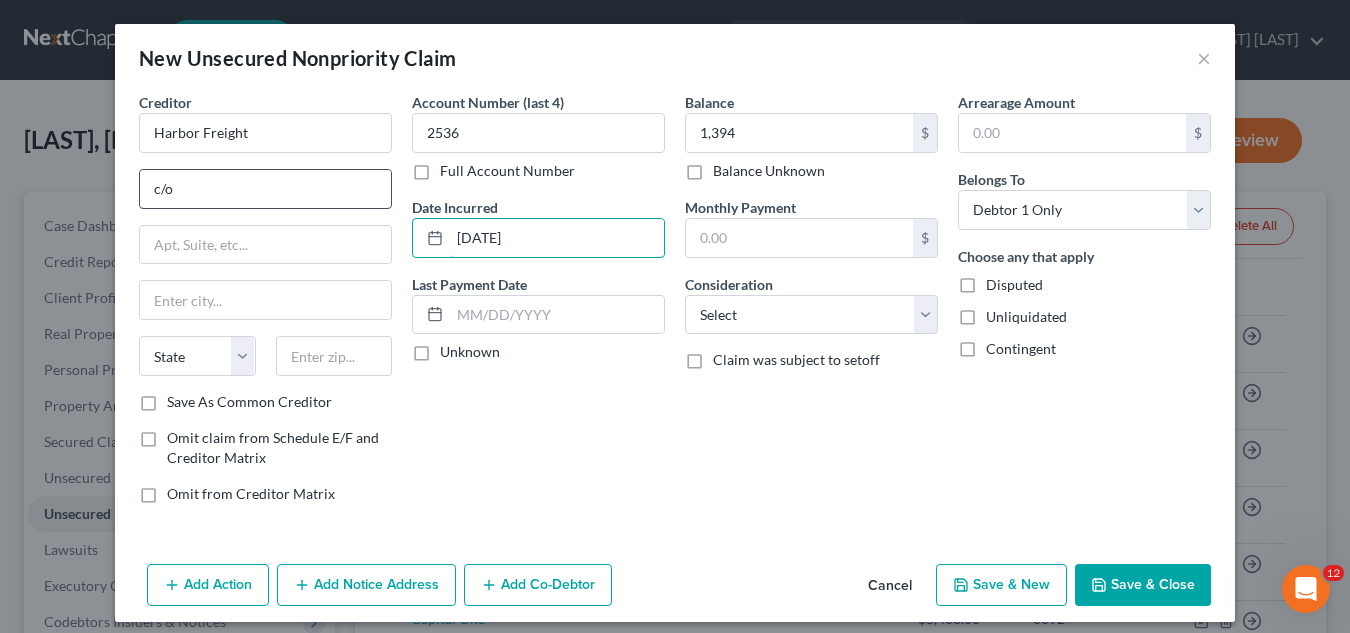 type on "[DATE]" 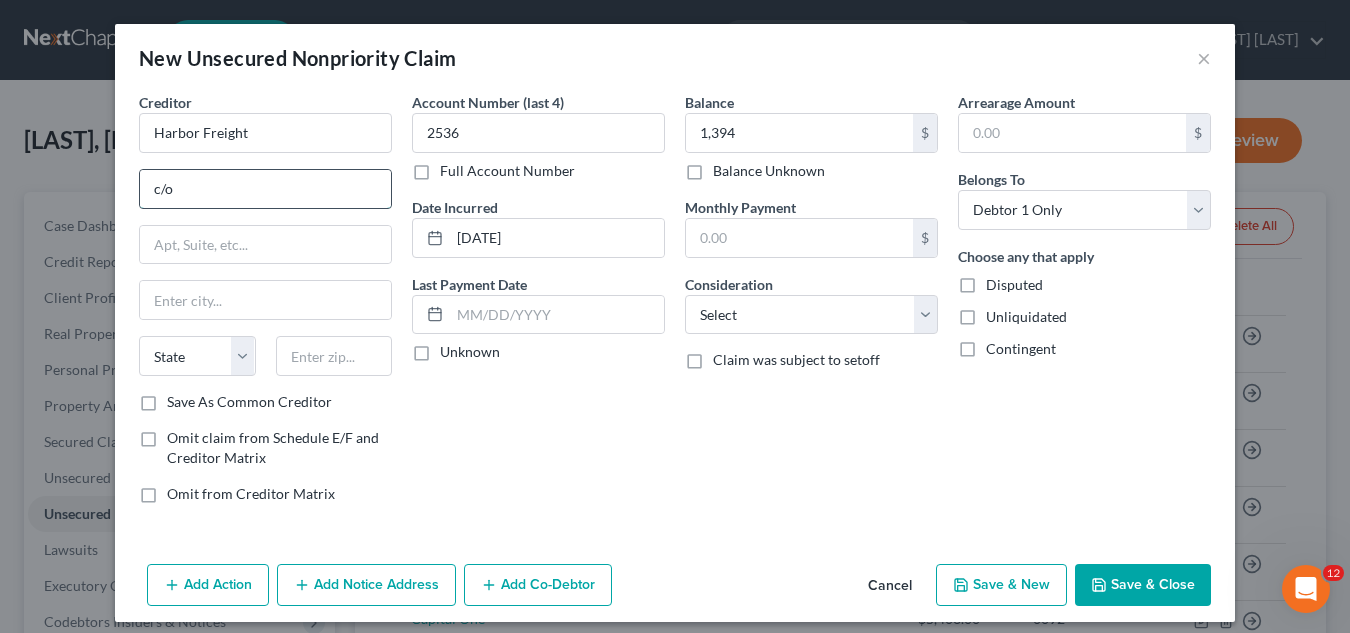 click on "c/o" at bounding box center (265, 189) 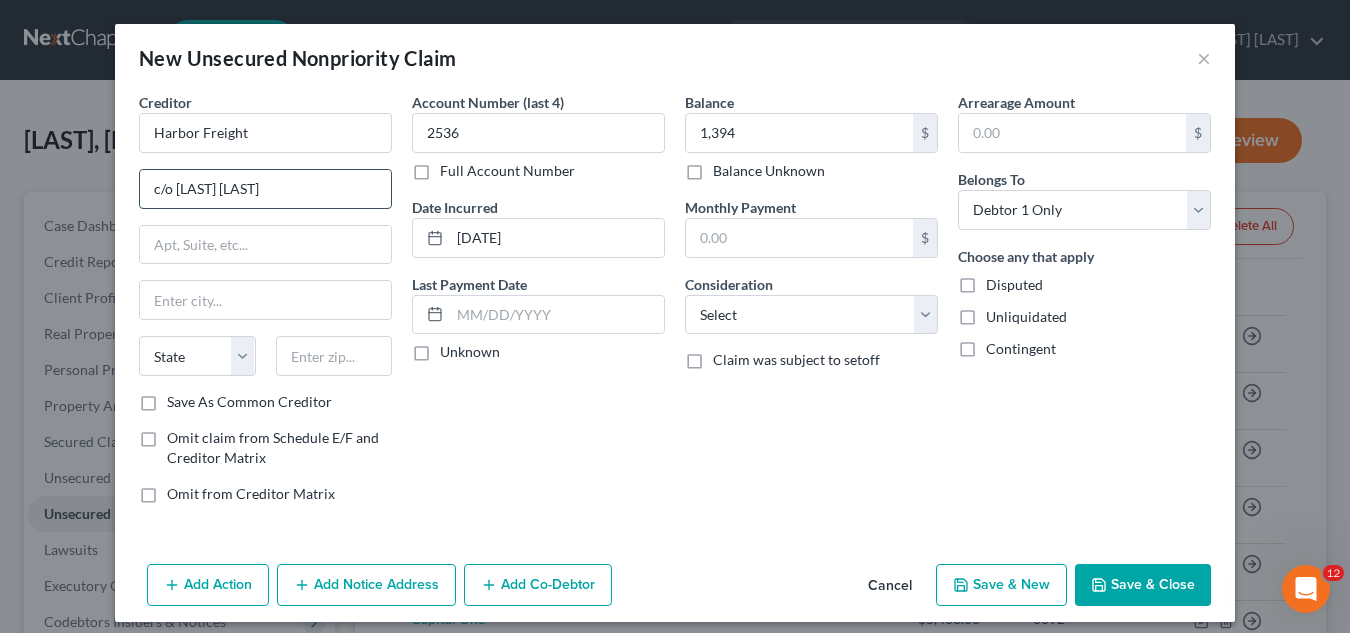 type on "c/o [LAST] [LAST]" 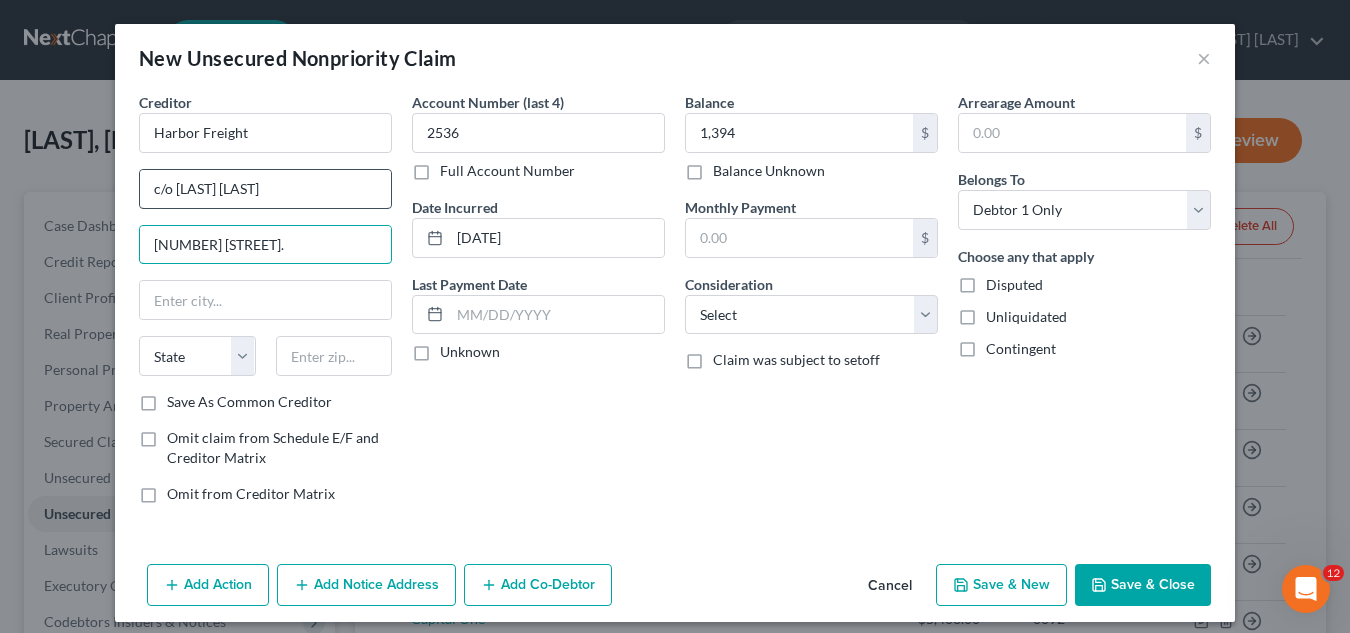 type on "[NUMBER] [STREET]." 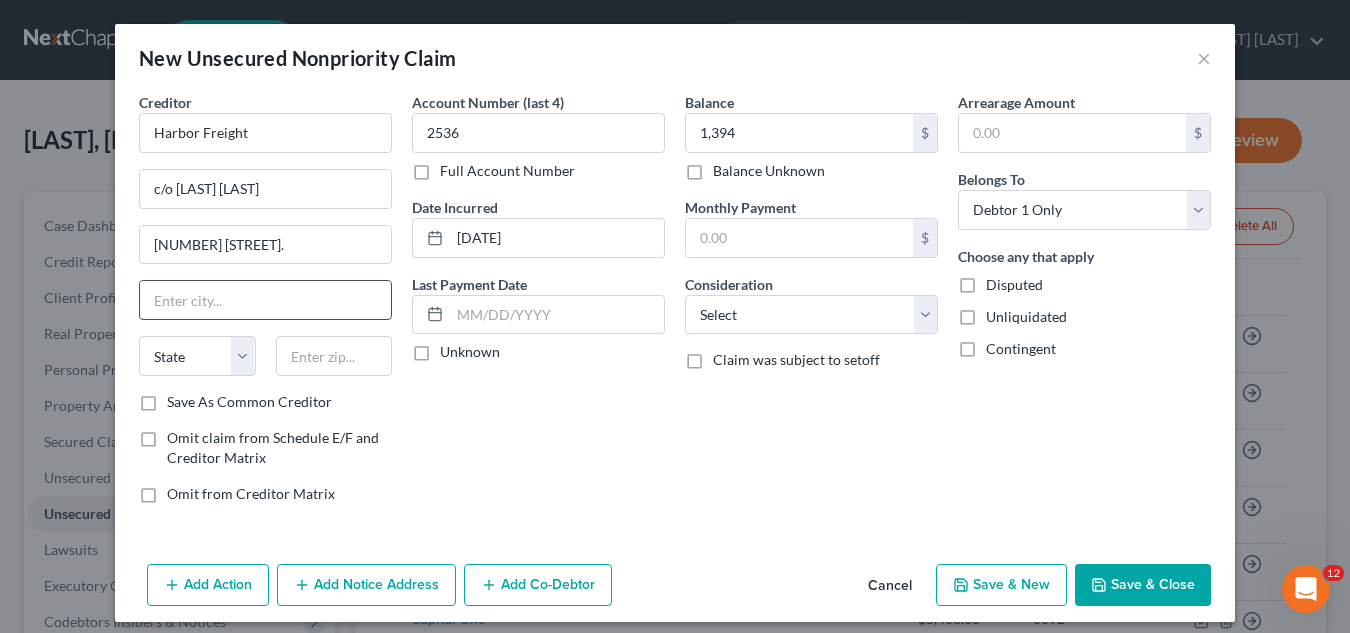 click at bounding box center [265, 300] 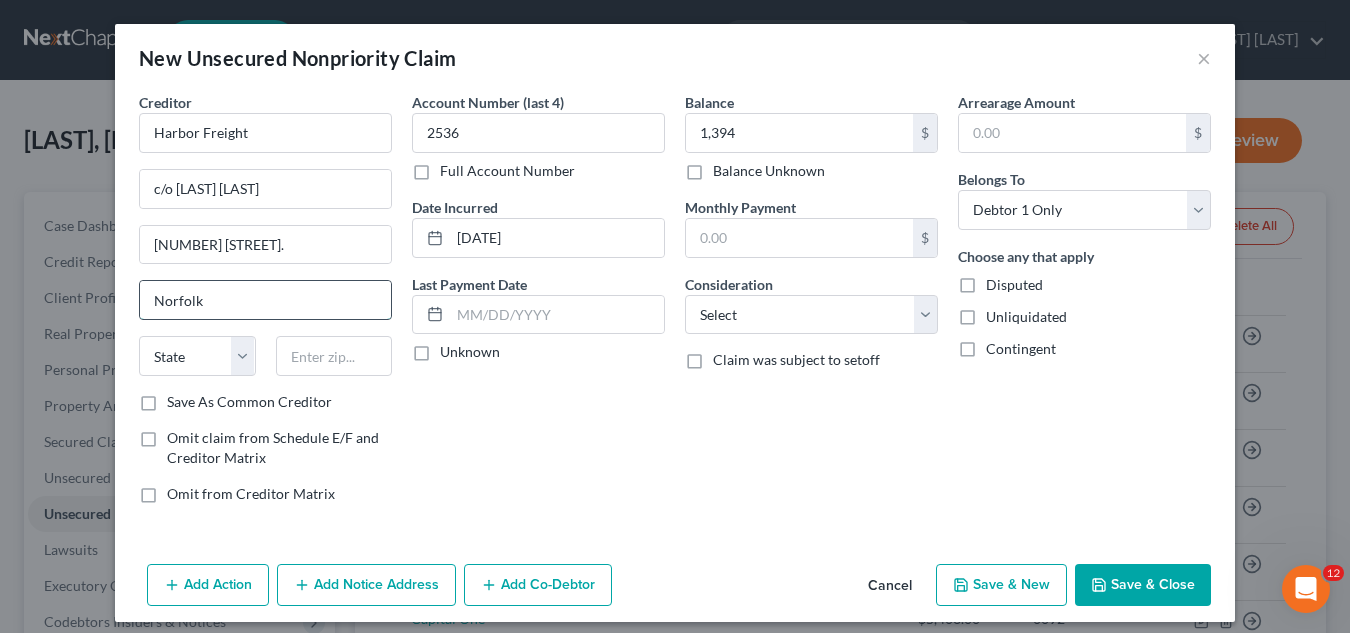 type on "Norfolk" 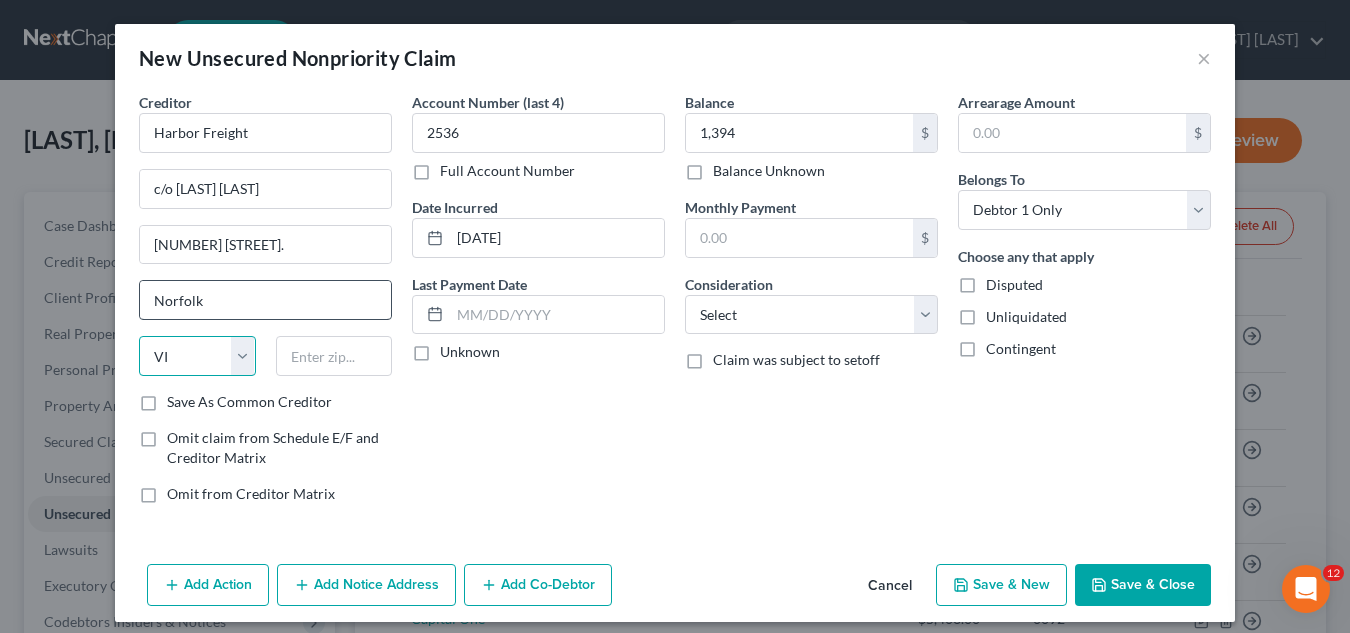select on "48" 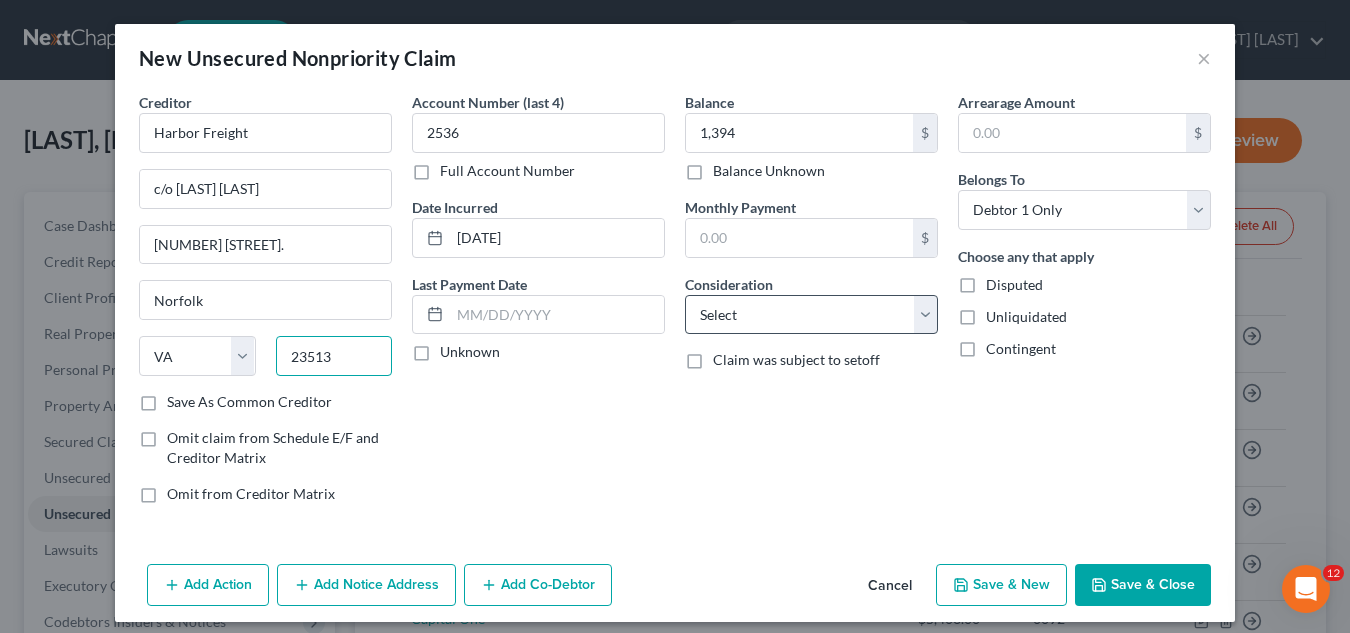 type on "23513" 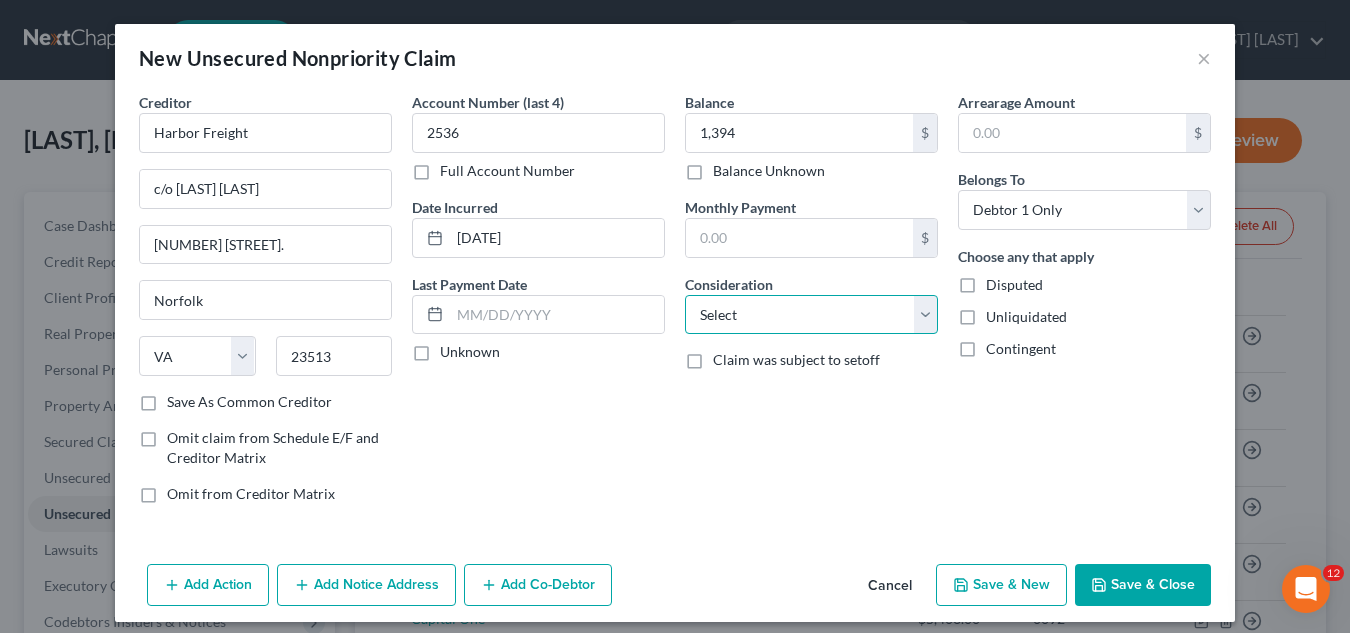 click on "Select Cable / Satellite Services Collection Agency Credit Card Debt Debt Counseling / Attorneys Deficiency Balance Domestic Support Obligations Home / Car Repairs Income Taxes Judgment Liens Medical Services Monies Loaned / Advanced Mortgage Obligation From Divorce Or Separation Obligation To Pensions Other Overdrawn Bank Account Promised To Help Pay Creditors Student Loans Suppliers And Vendors Telephone / Internet Services Utility Services" at bounding box center [811, 315] 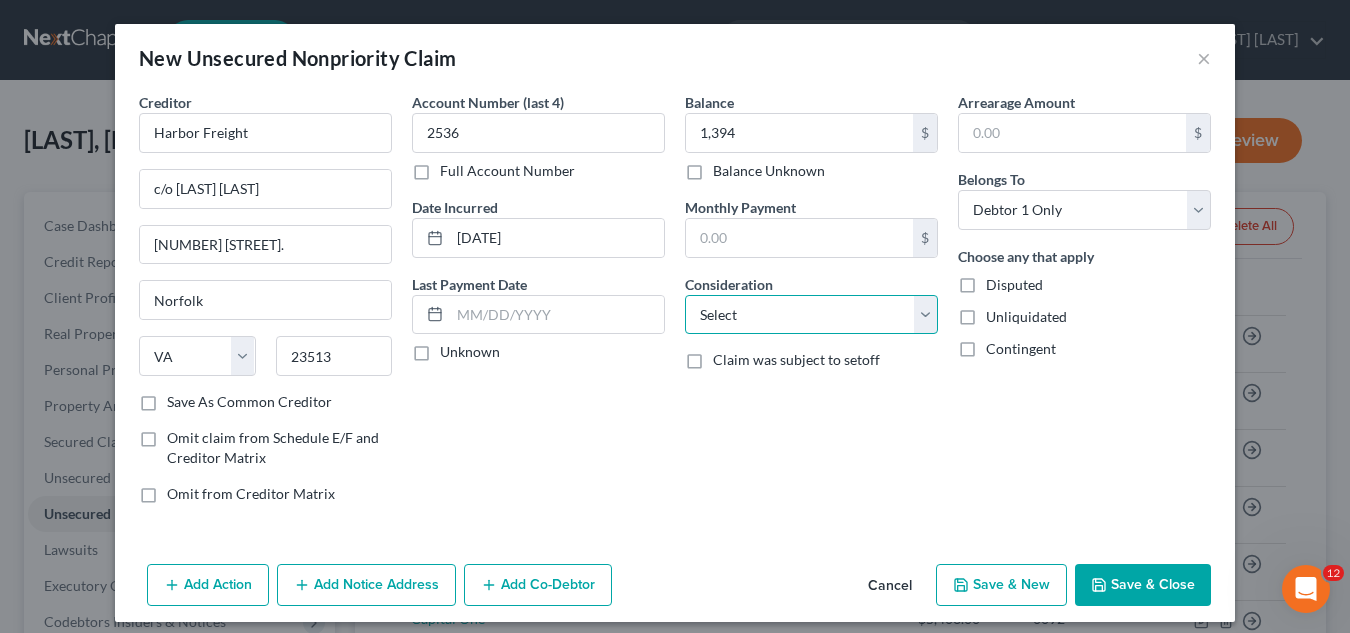 select on "2" 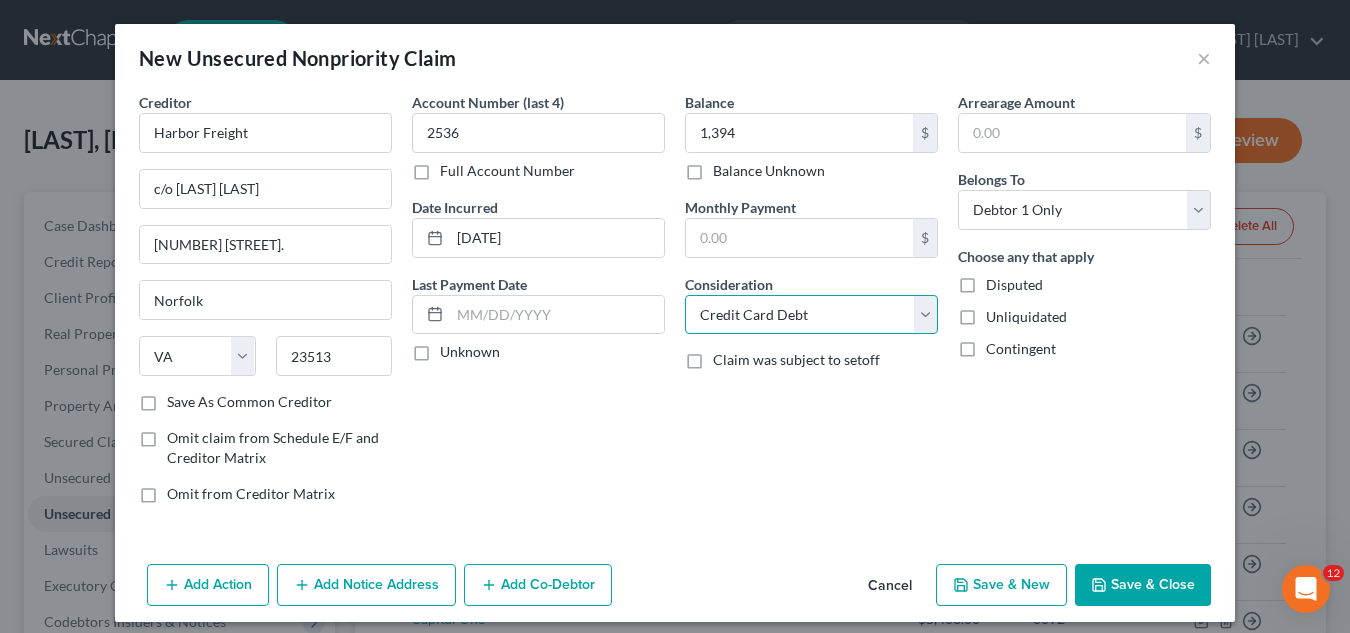 click on "Select Cable / Satellite Services Collection Agency Credit Card Debt Debt Counseling / Attorneys Deficiency Balance Domestic Support Obligations Home / Car Repairs Income Taxes Judgment Liens Medical Services Monies Loaned / Advanced Mortgage Obligation From Divorce Or Separation Obligation To Pensions Other Overdrawn Bank Account Promised To Help Pay Creditors Student Loans Suppliers And Vendors Telephone / Internet Services Utility Services" at bounding box center [811, 315] 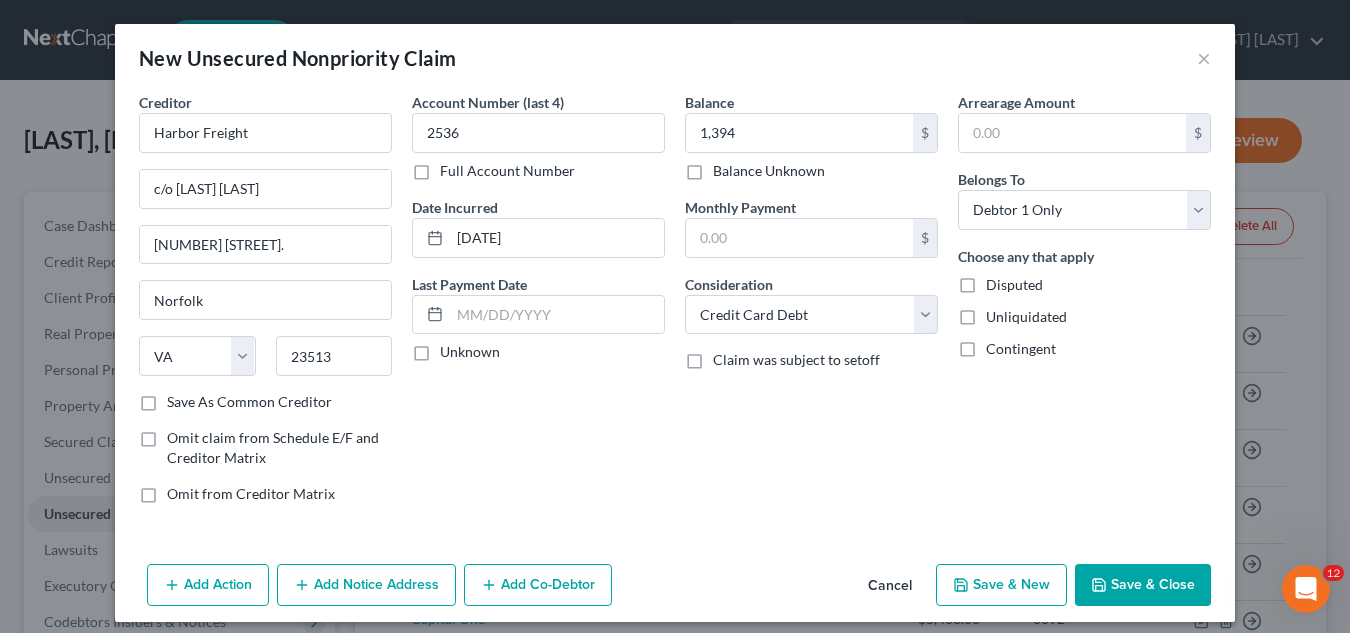 click on "Save & New" at bounding box center [1001, 585] 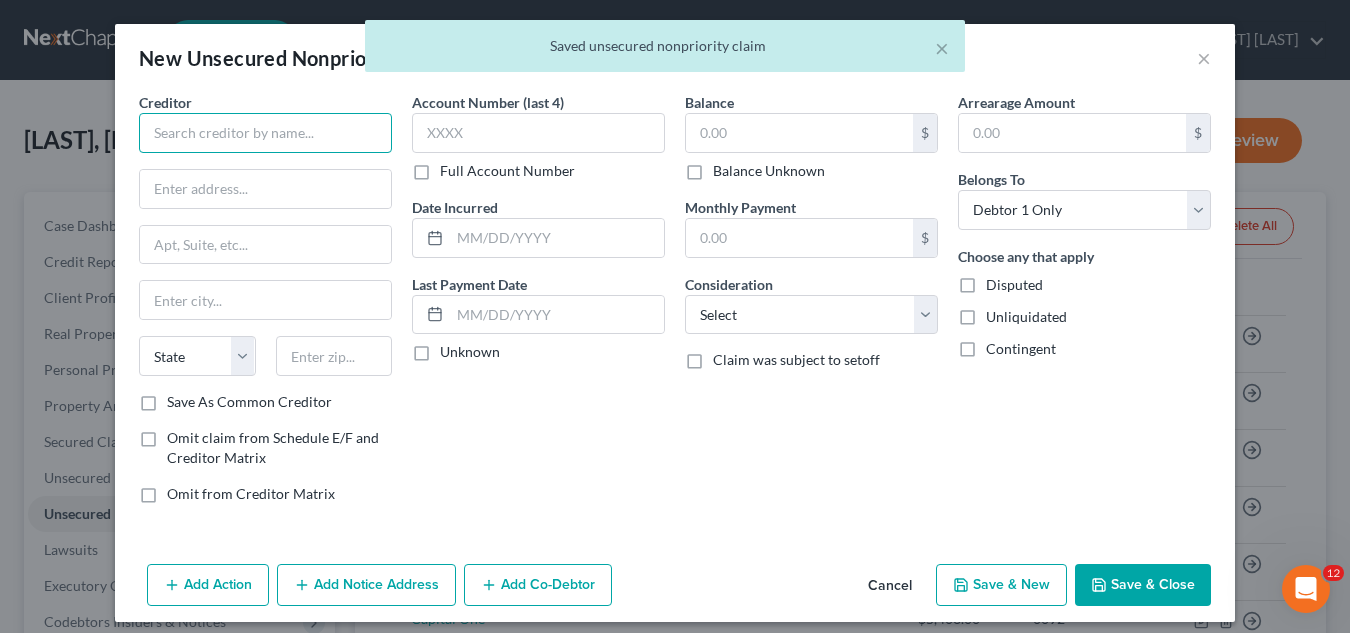 click at bounding box center (265, 133) 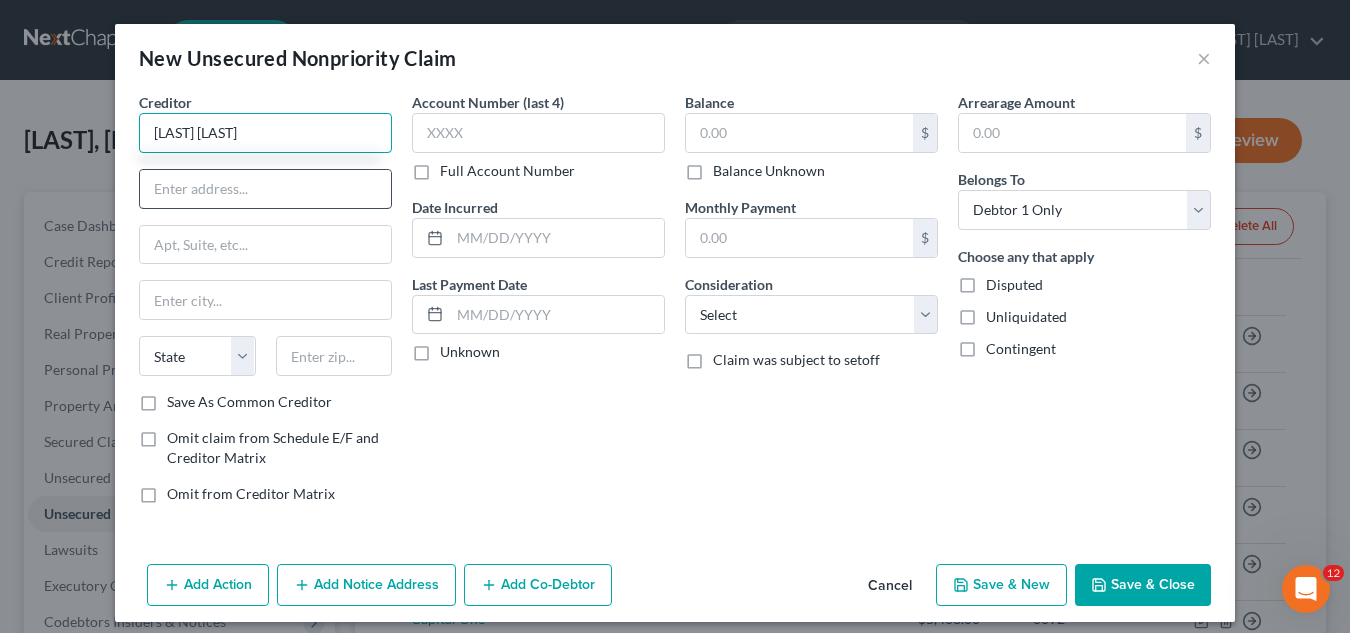 type on "[LAST] [LAST]" 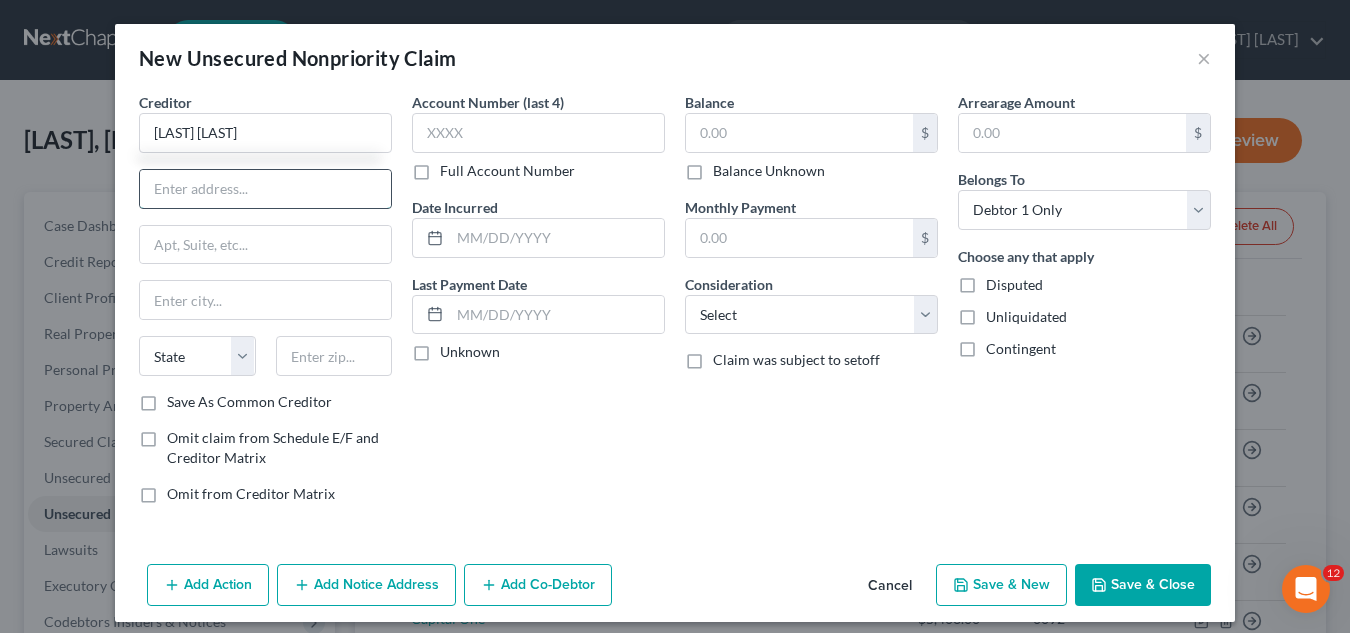 click at bounding box center [265, 189] 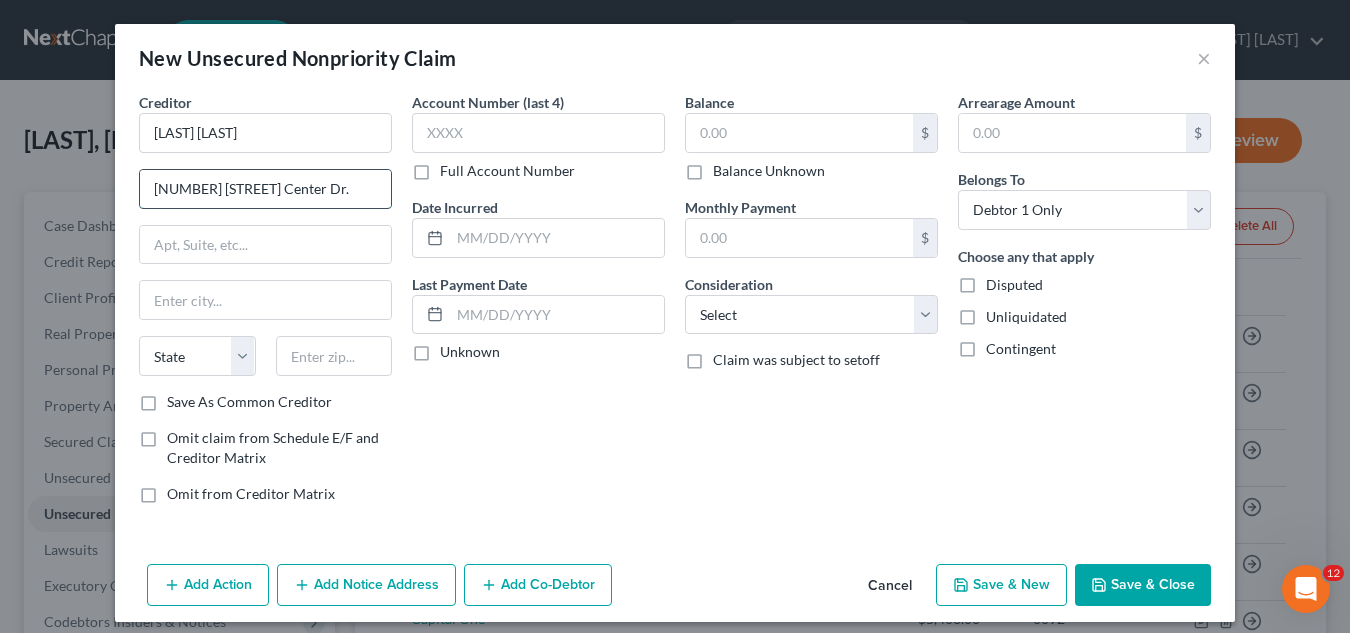 type on "[NUMBER] [STREET] Center Dr." 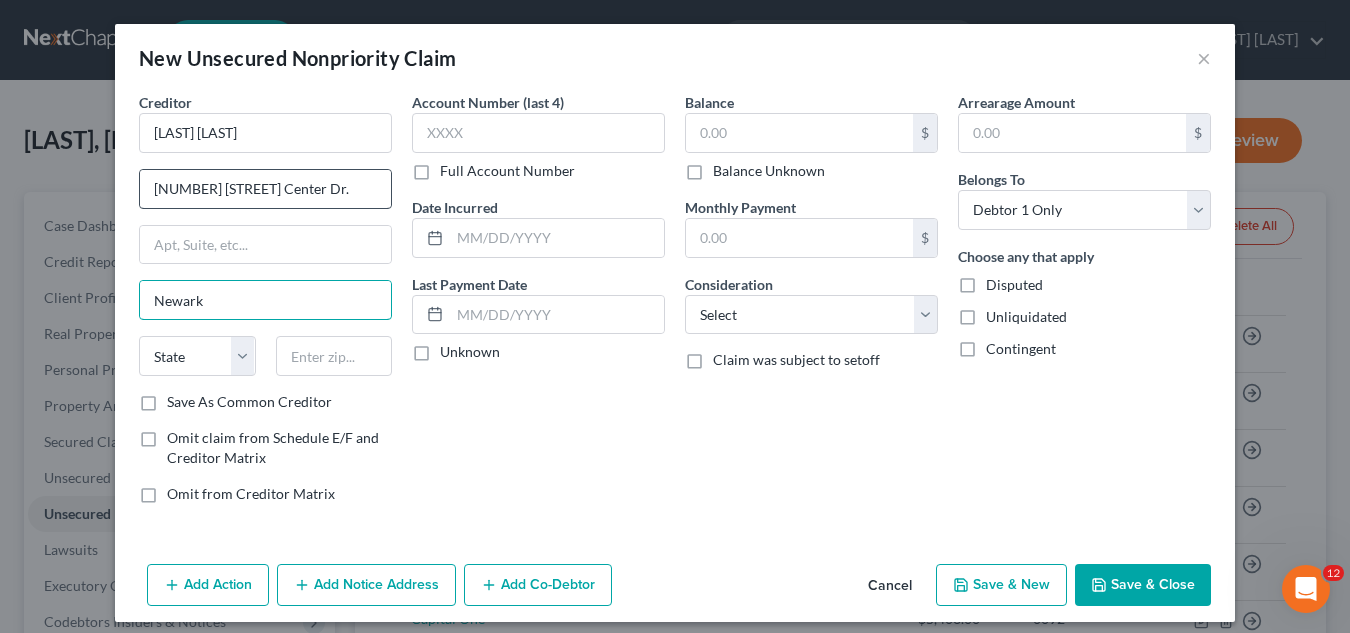 type on "Newark" 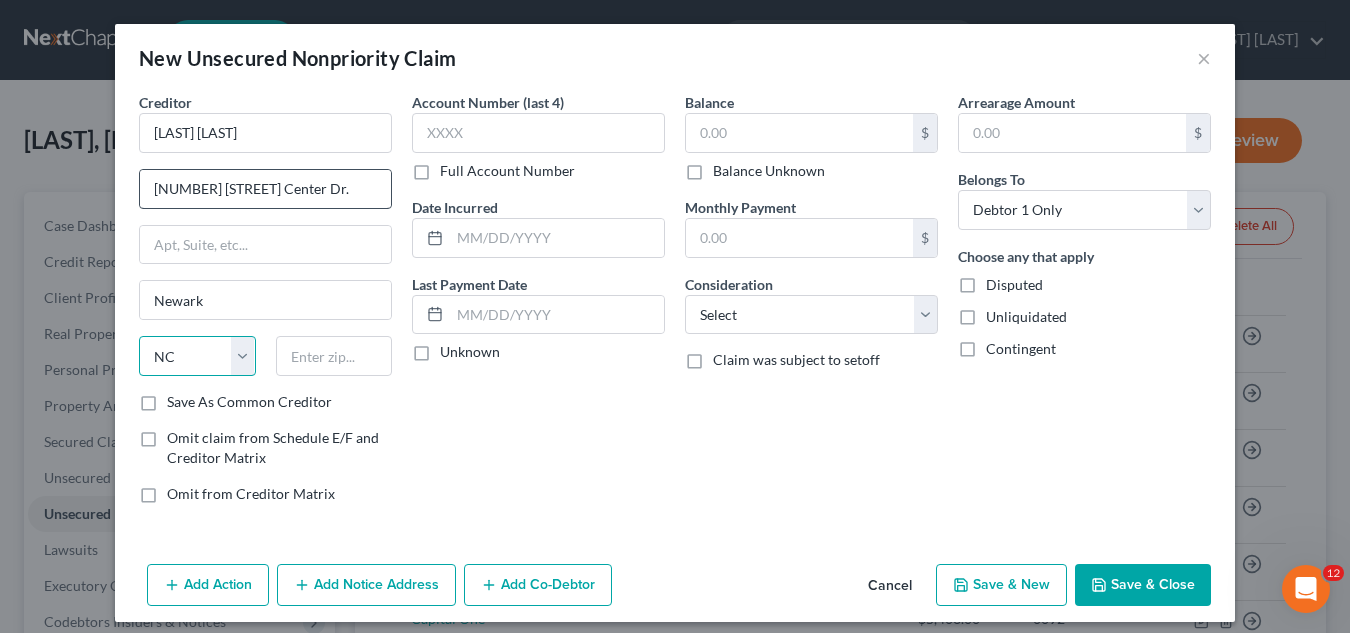 select on "33" 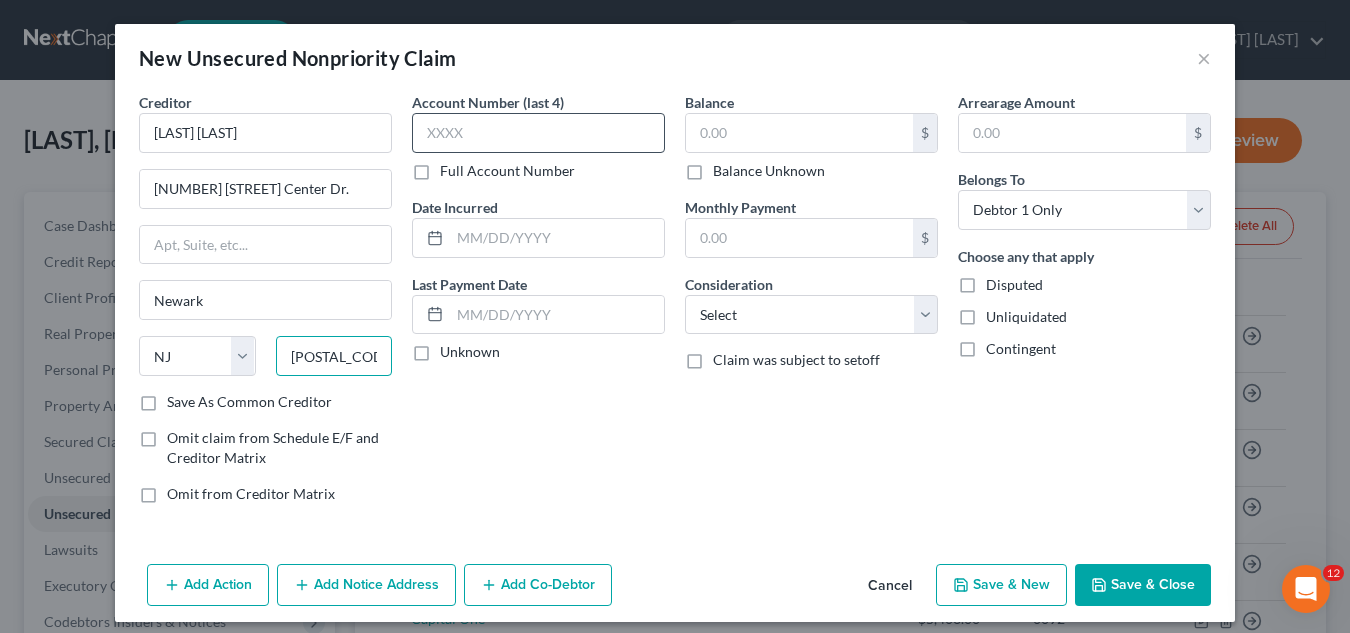 type on "[POSTAL_CODE]" 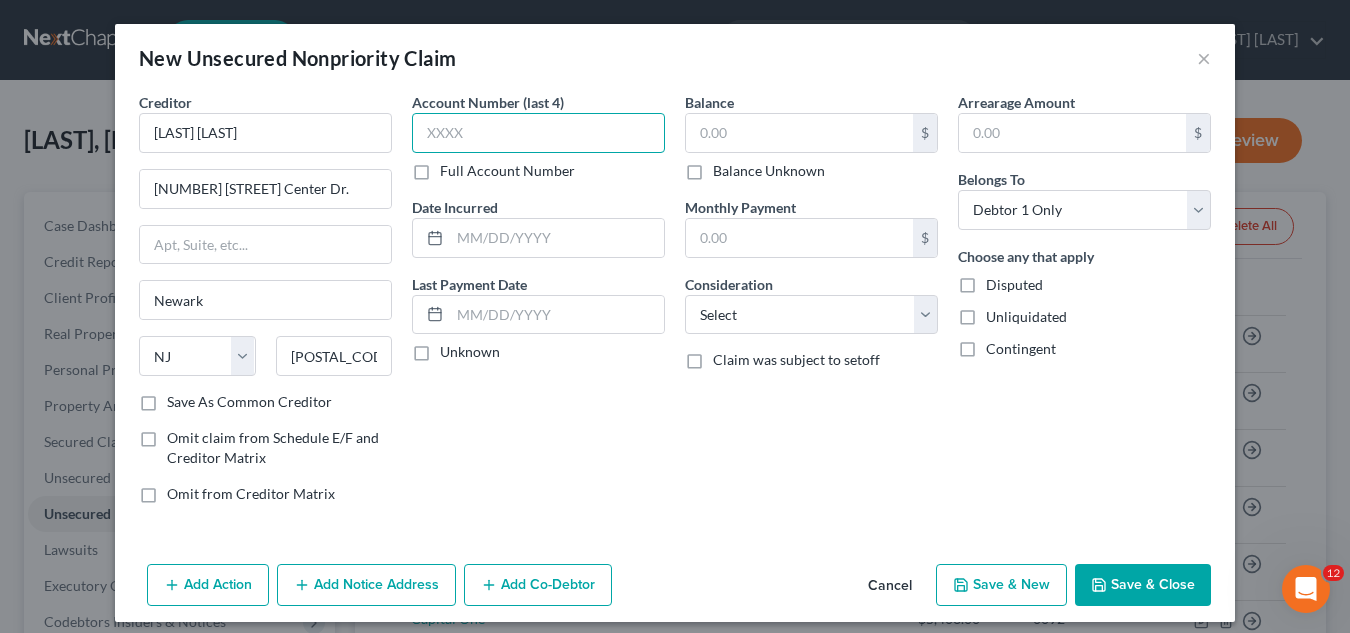 select on "7" 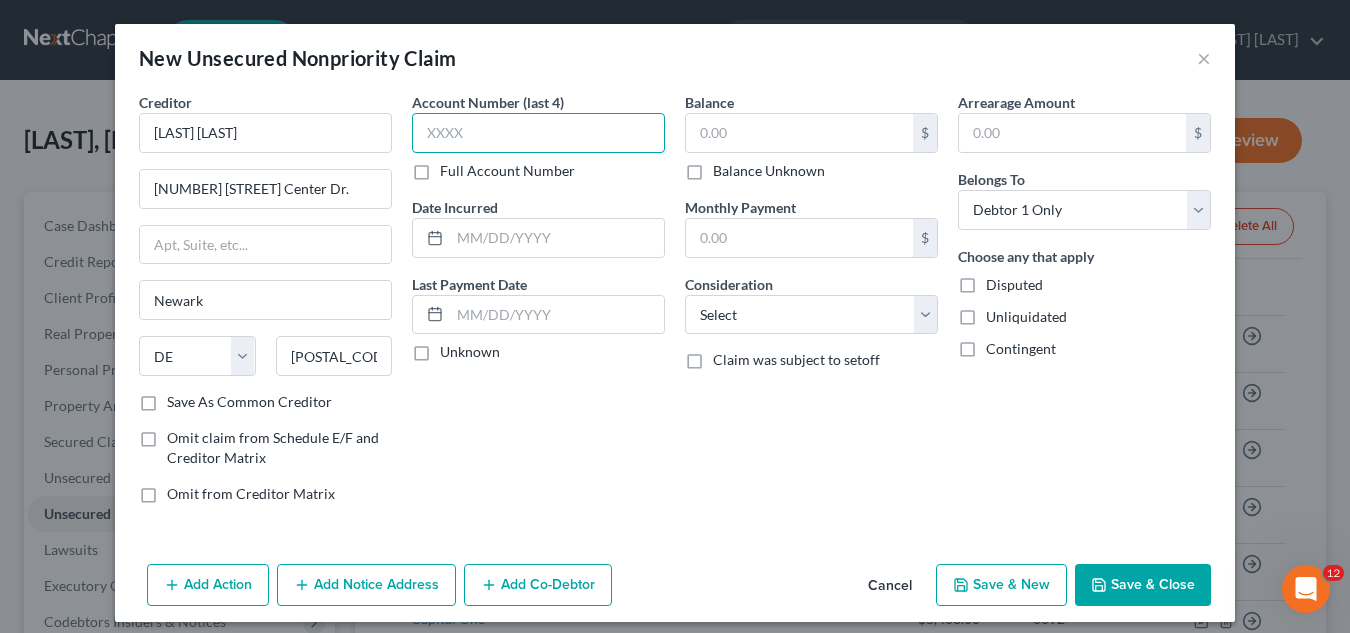 click at bounding box center [538, 133] 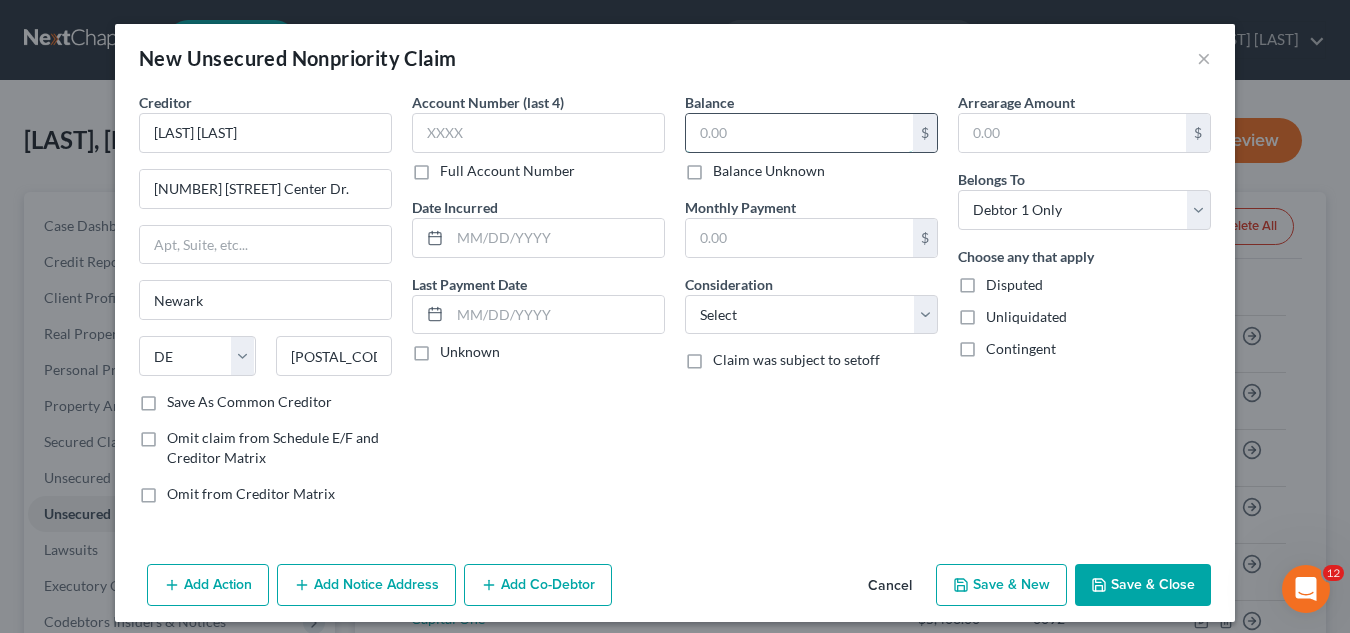 click at bounding box center [799, 133] 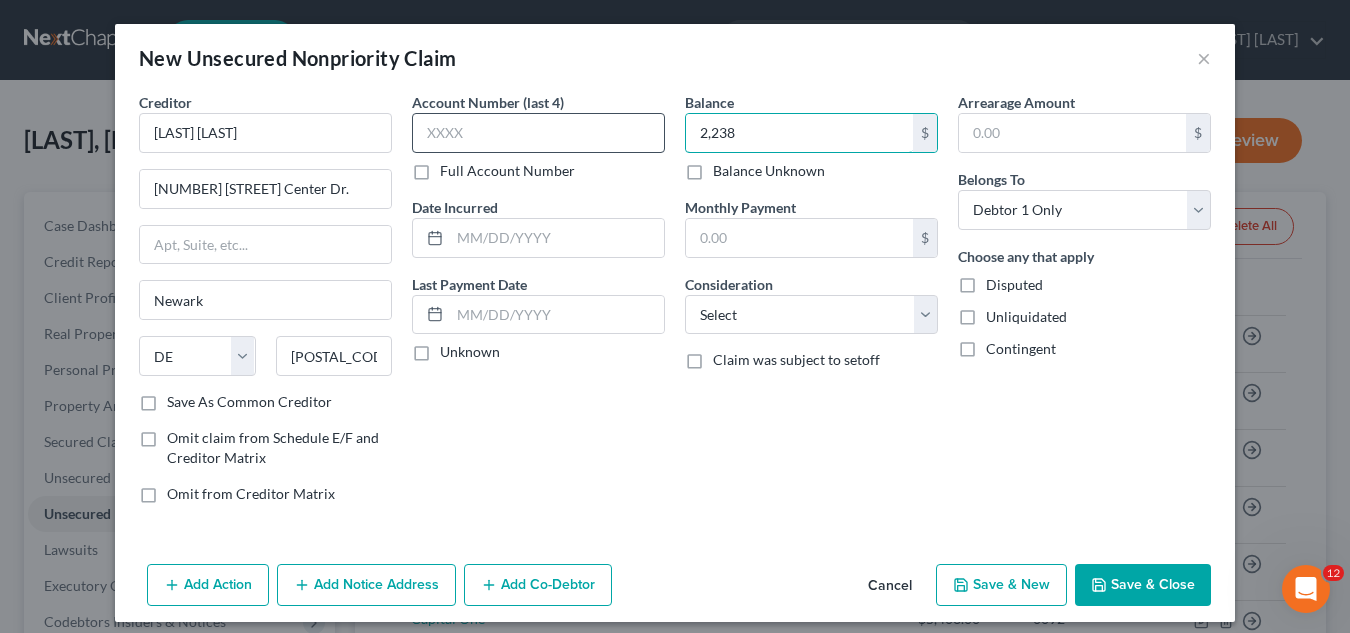 type on "2,238" 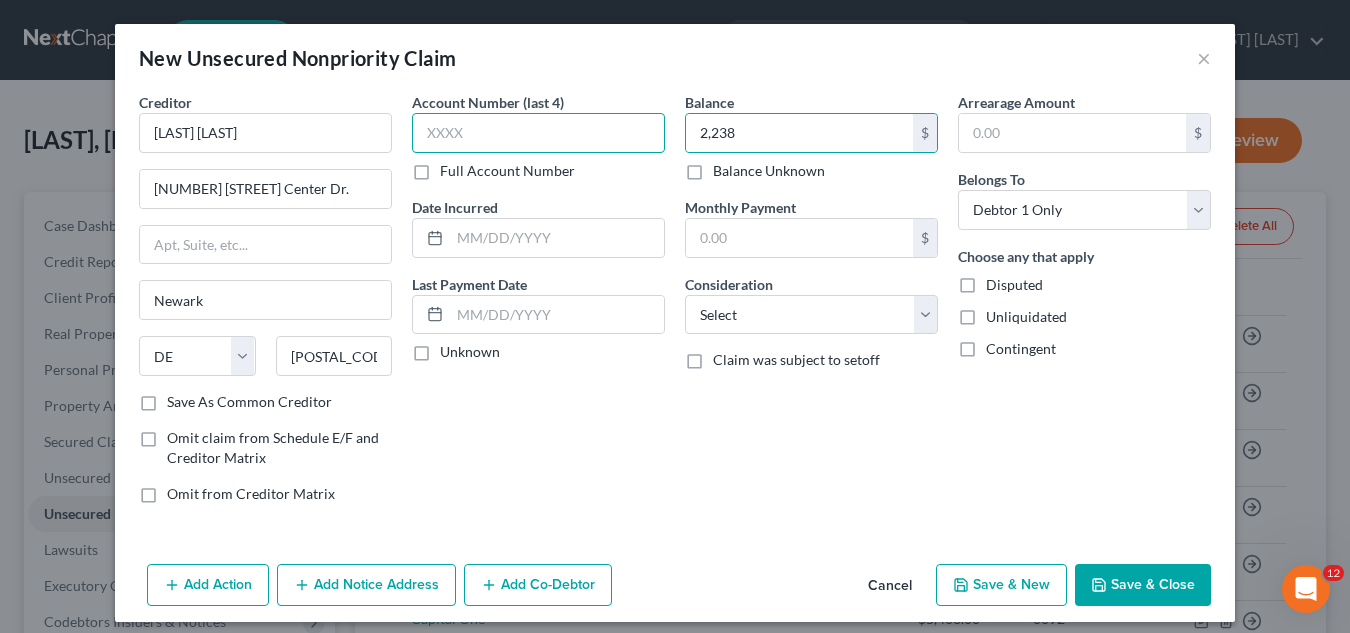 click at bounding box center [538, 133] 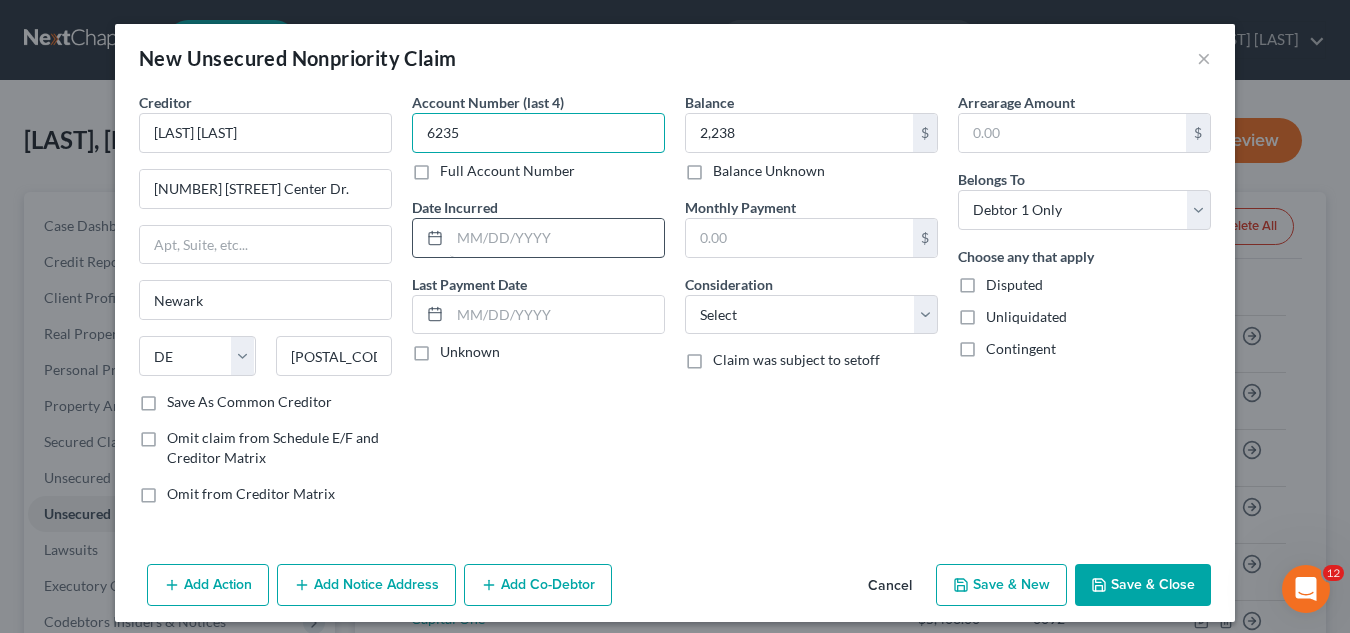 type on "6235" 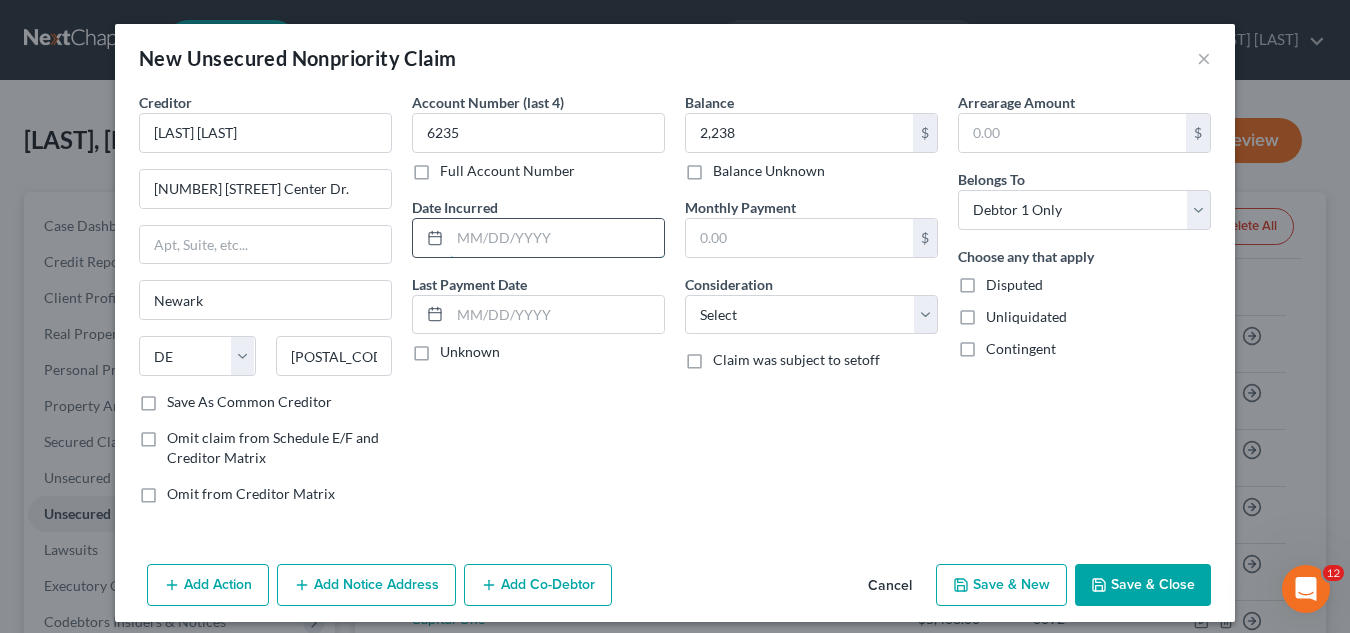 click at bounding box center (557, 238) 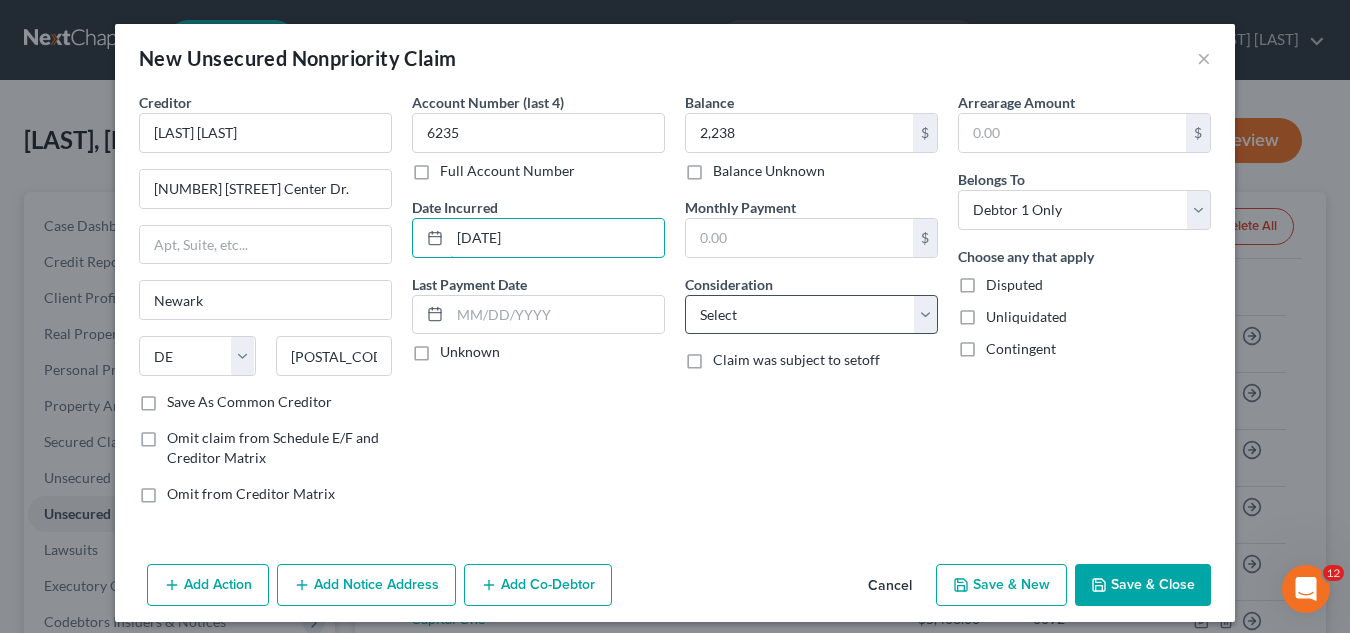 type on "[DATE]" 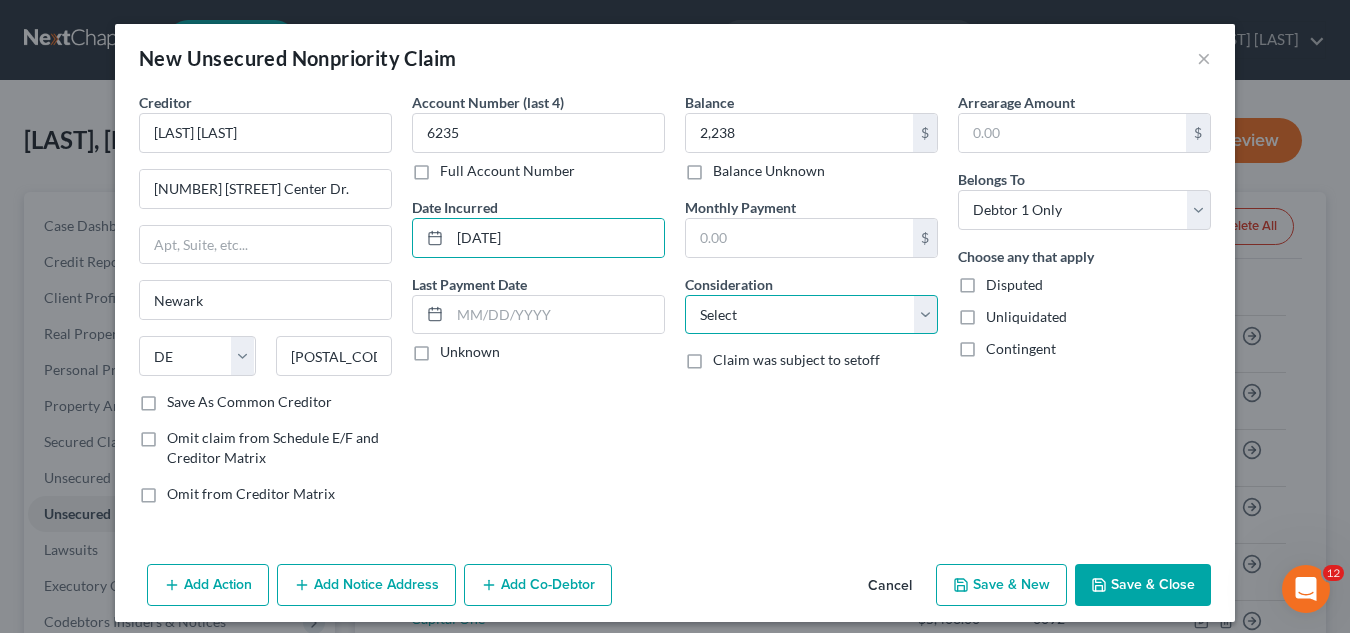 click on "Select Cable / Satellite Services Collection Agency Credit Card Debt Debt Counseling / Attorneys Deficiency Balance Domestic Support Obligations Home / Car Repairs Income Taxes Judgment Liens Medical Services Monies Loaned / Advanced Mortgage Obligation From Divorce Or Separation Obligation To Pensions Other Overdrawn Bank Account Promised To Help Pay Creditors Student Loans Suppliers And Vendors Telephone / Internet Services Utility Services" at bounding box center (811, 315) 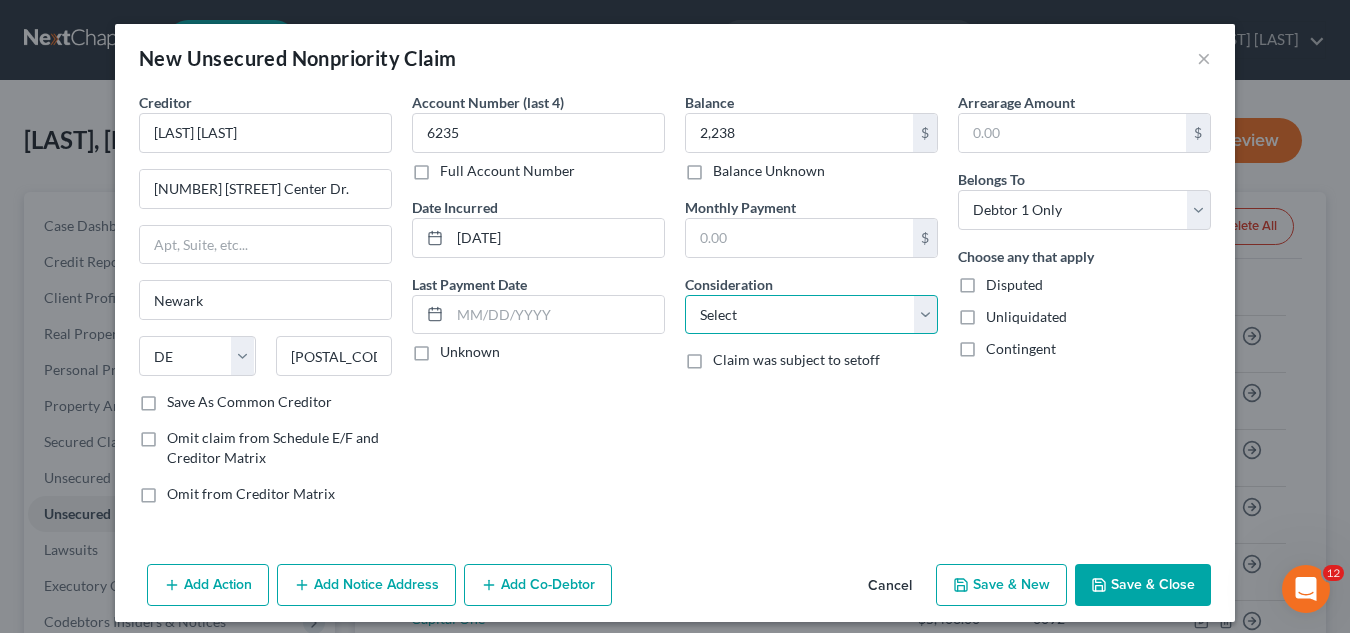 select on "2" 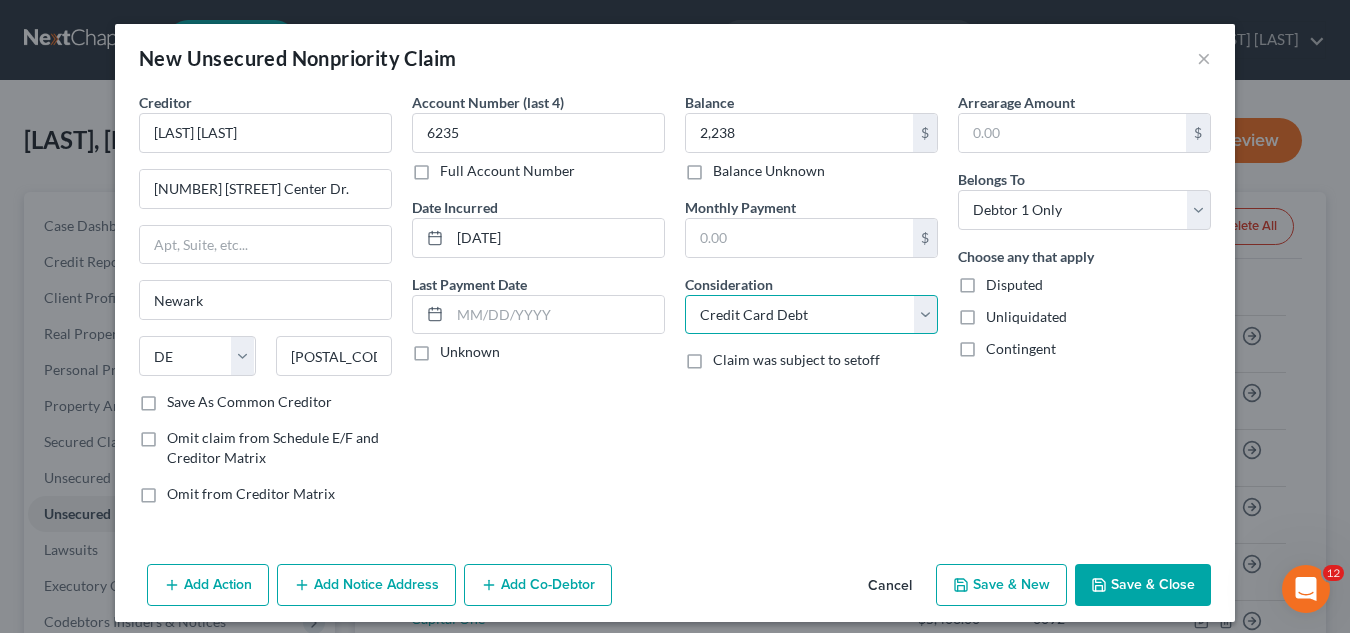 click on "Select Cable / Satellite Services Collection Agency Credit Card Debt Debt Counseling / Attorneys Deficiency Balance Domestic Support Obligations Home / Car Repairs Income Taxes Judgment Liens Medical Services Monies Loaned / Advanced Mortgage Obligation From Divorce Or Separation Obligation To Pensions Other Overdrawn Bank Account Promised To Help Pay Creditors Student Loans Suppliers And Vendors Telephone / Internet Services Utility Services" at bounding box center [811, 315] 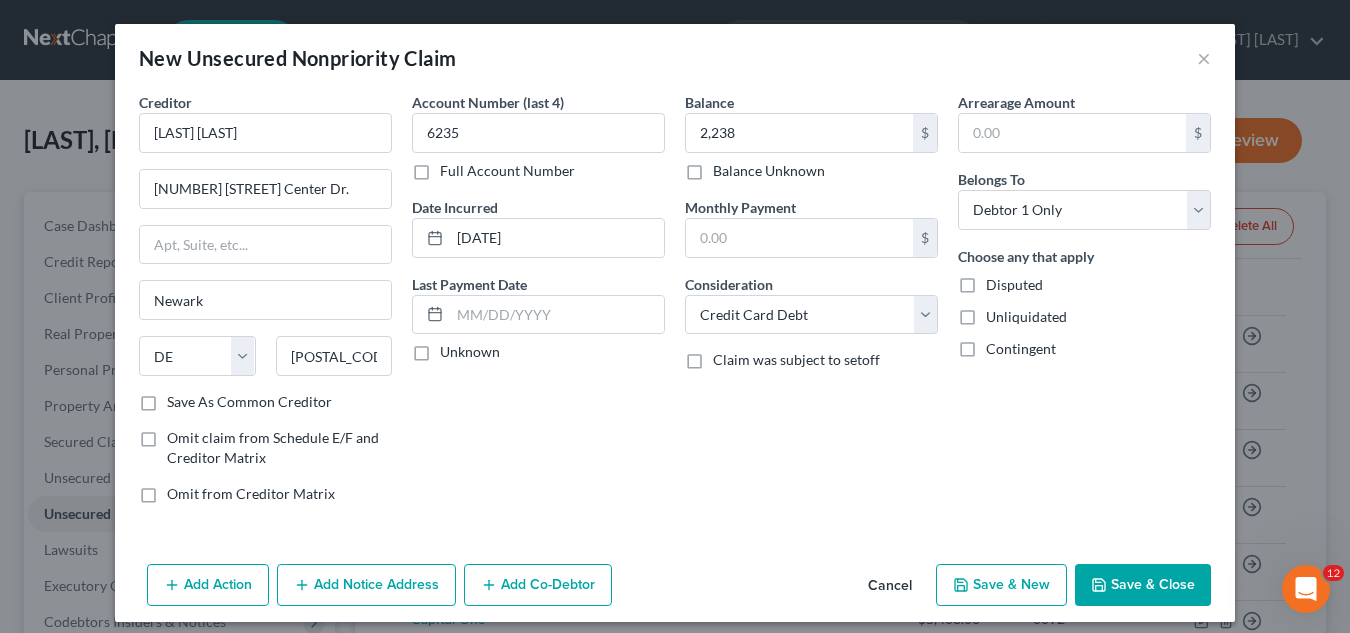 click on "Save & New" at bounding box center (1001, 585) 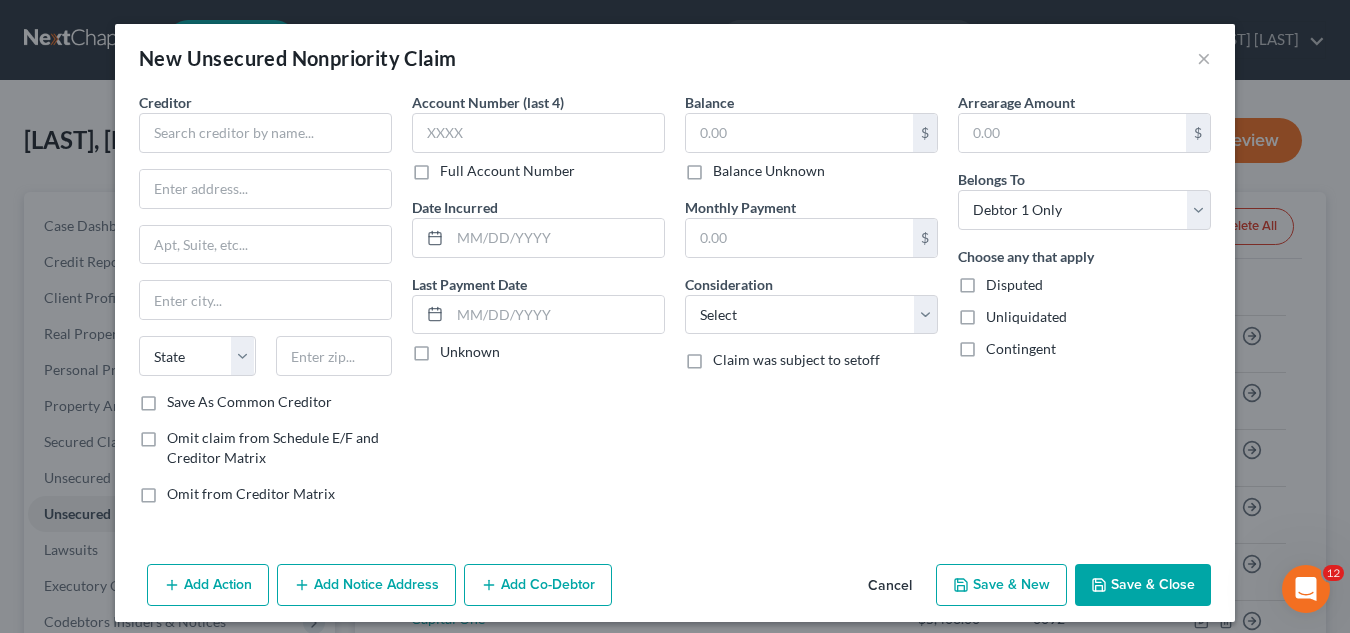 type on "2,238.00" 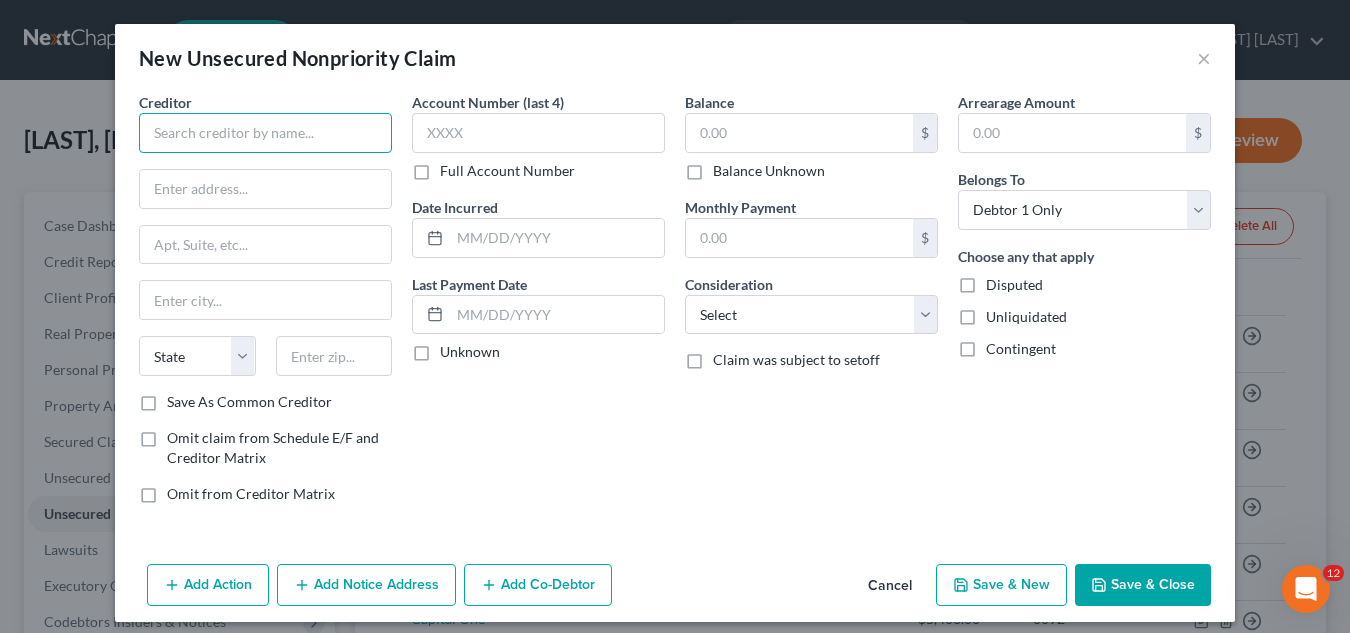 click at bounding box center [265, 133] 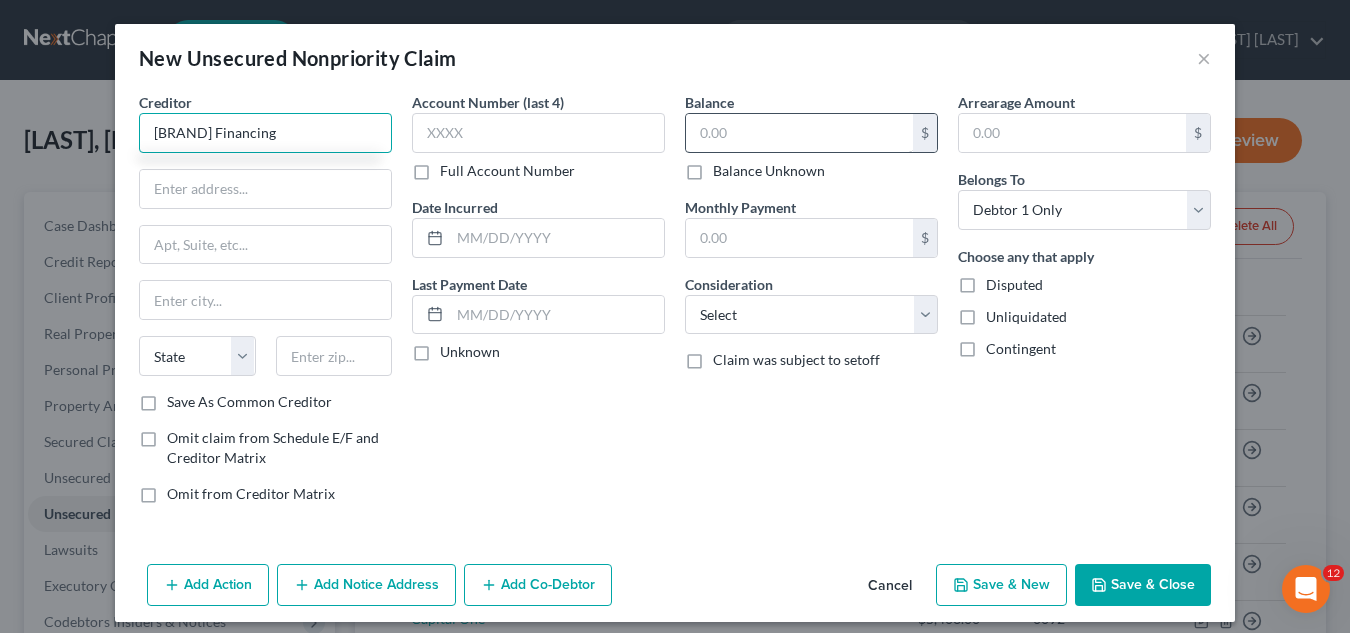 type on "[BRAND] Financing" 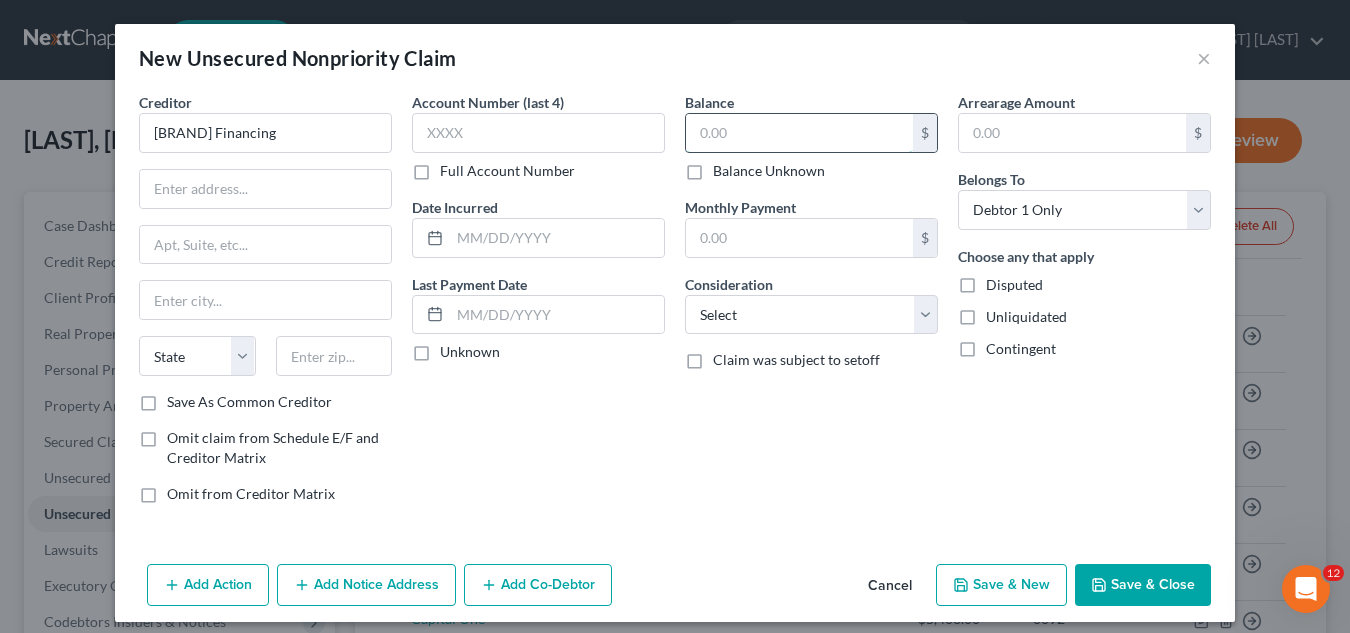 click at bounding box center [799, 133] 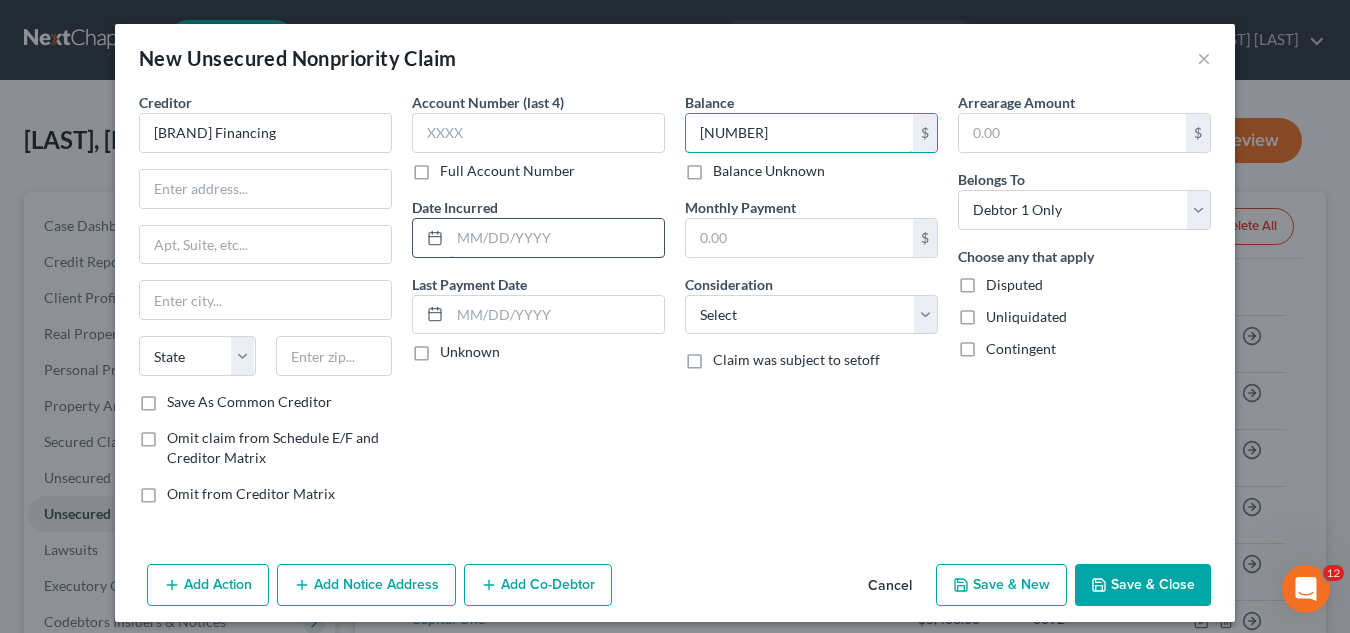 type on "[NUMBER]" 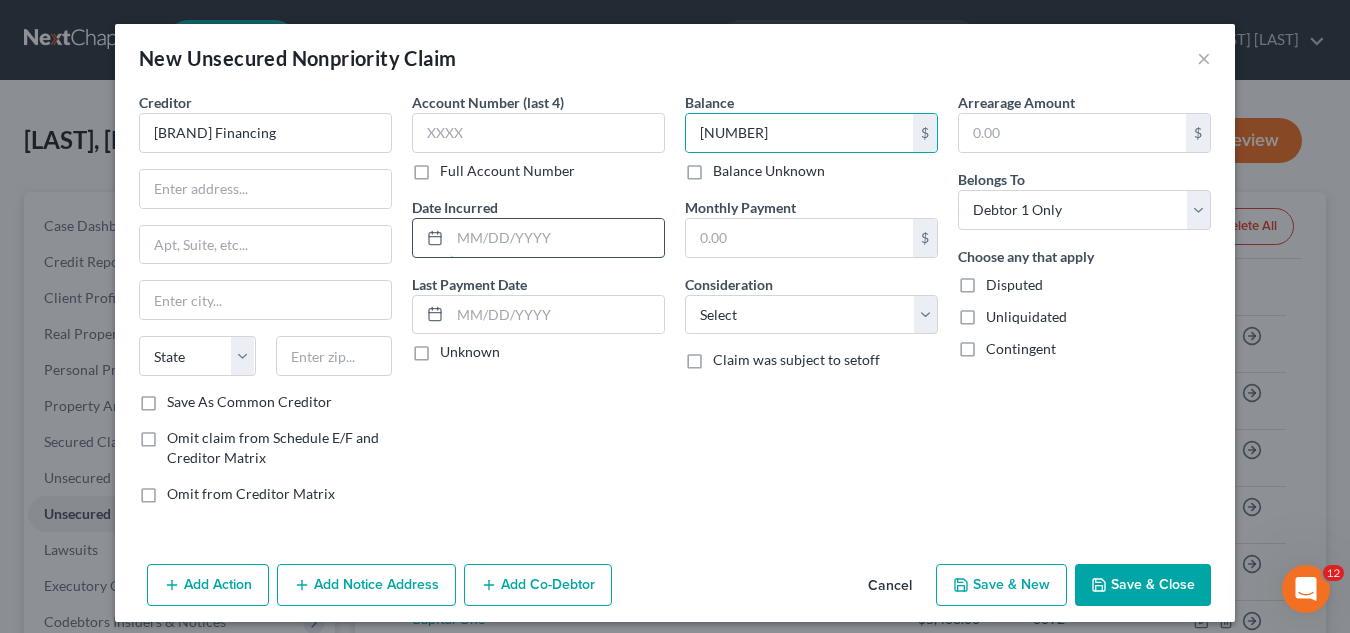 click at bounding box center [557, 238] 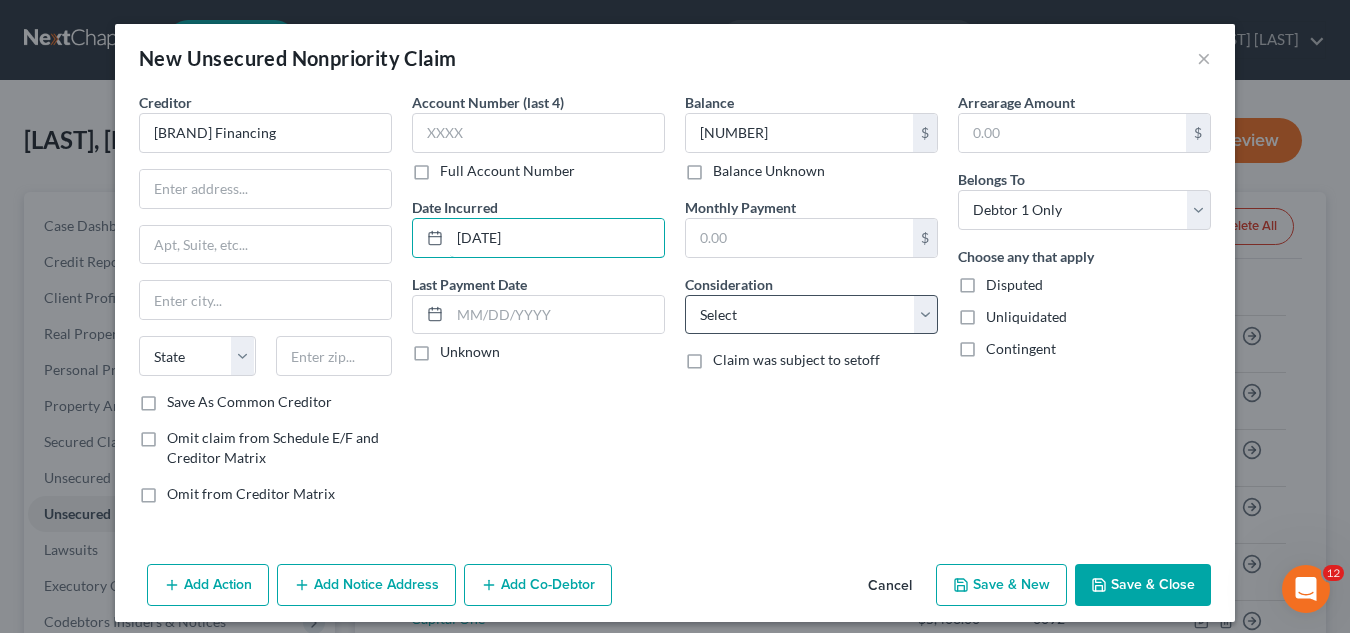 type on "[DATE]" 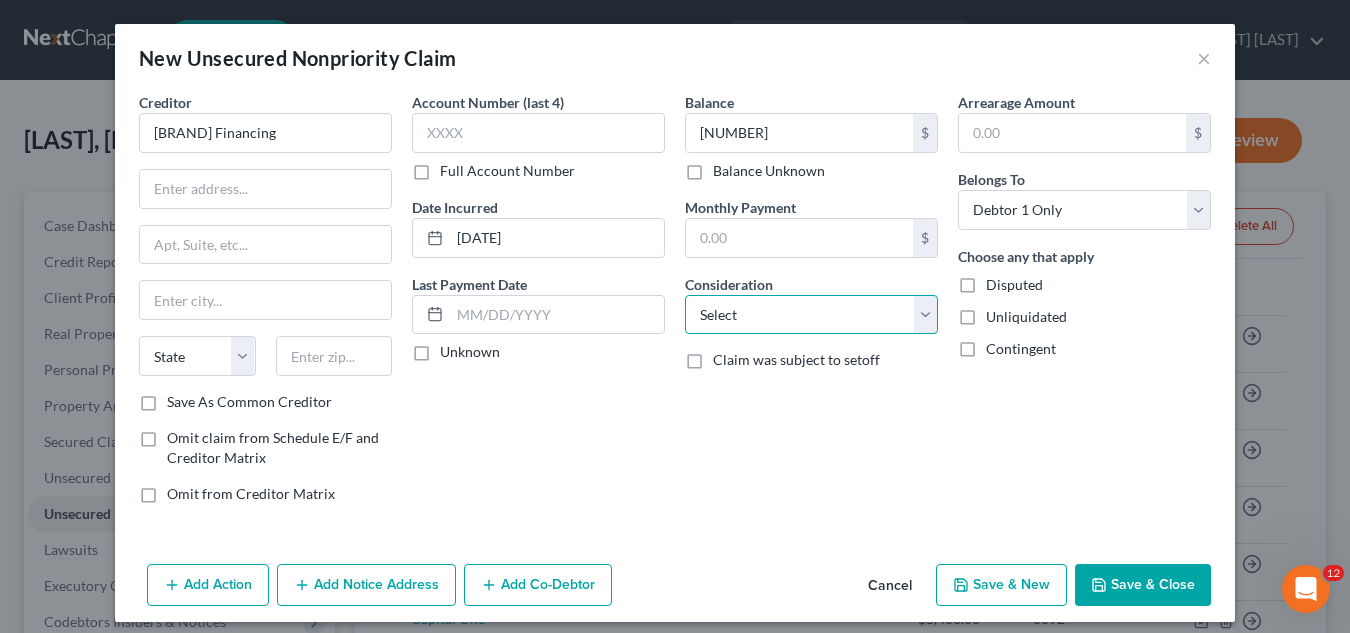 click on "Select Cable / Satellite Services Collection Agency Credit Card Debt Debt Counseling / Attorneys Deficiency Balance Domestic Support Obligations Home / Car Repairs Income Taxes Judgment Liens Medical Services Monies Loaned / Advanced Mortgage Obligation From Divorce Or Separation Obligation To Pensions Other Overdrawn Bank Account Promised To Help Pay Creditors Student Loans Suppliers And Vendors Telephone / Internet Services Utility Services" at bounding box center [811, 315] 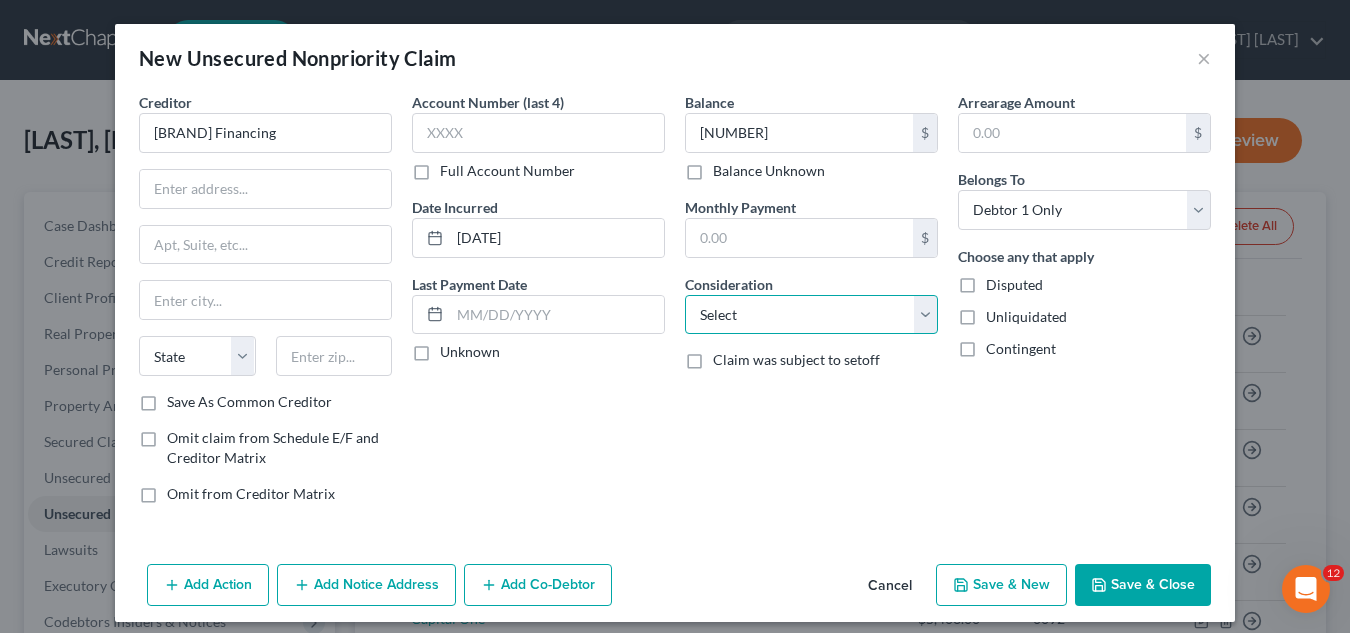 select on "2" 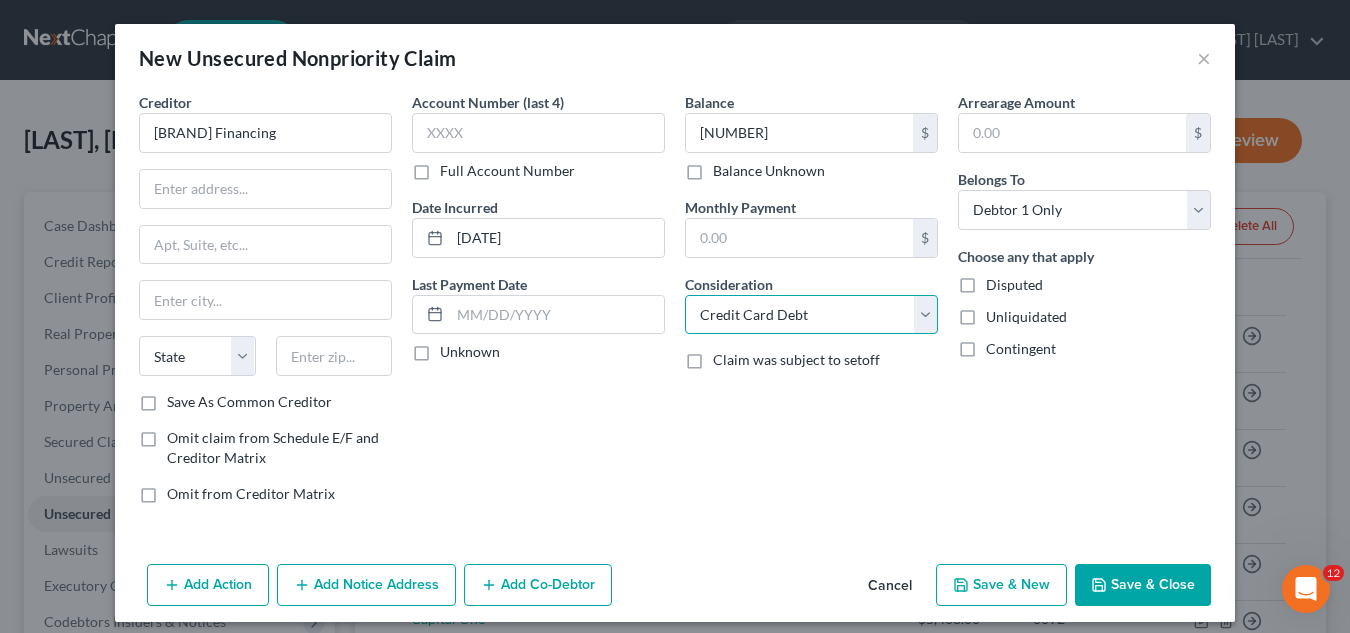 click on "Select Cable / Satellite Services Collection Agency Credit Card Debt Debt Counseling / Attorneys Deficiency Balance Domestic Support Obligations Home / Car Repairs Income Taxes Judgment Liens Medical Services Monies Loaned / Advanced Mortgage Obligation From Divorce Or Separation Obligation To Pensions Other Overdrawn Bank Account Promised To Help Pay Creditors Student Loans Suppliers And Vendors Telephone / Internet Services Utility Services" at bounding box center [811, 315] 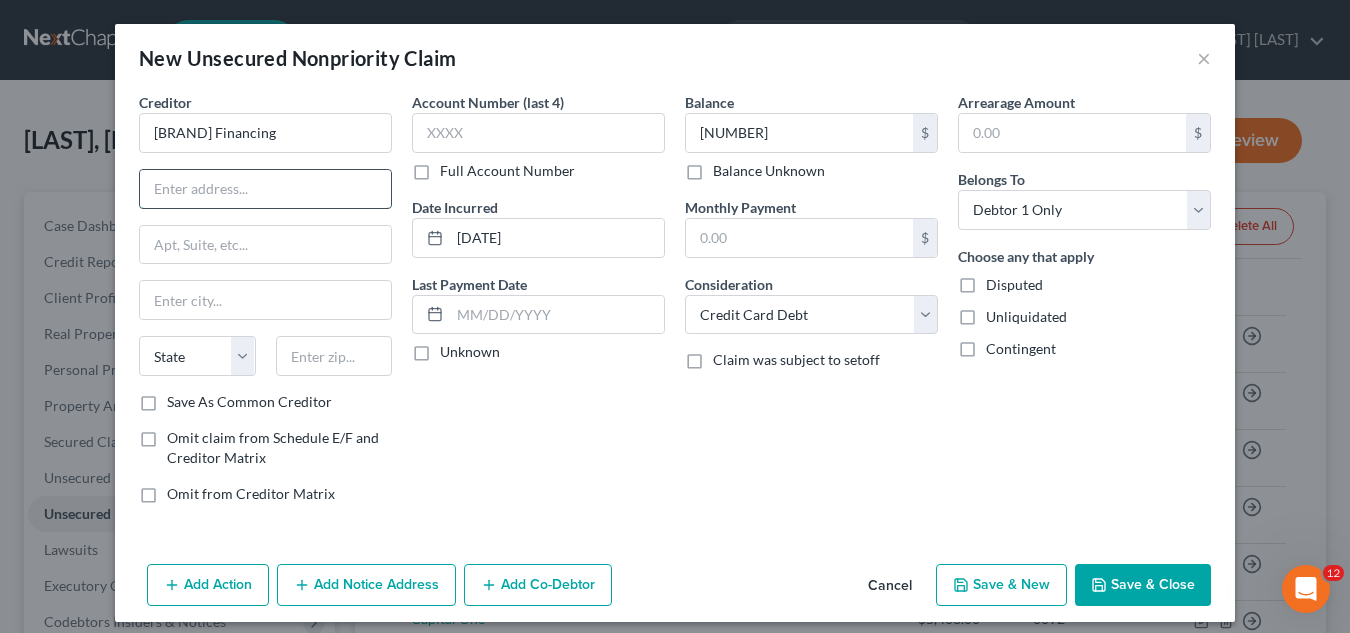 click at bounding box center (265, 189) 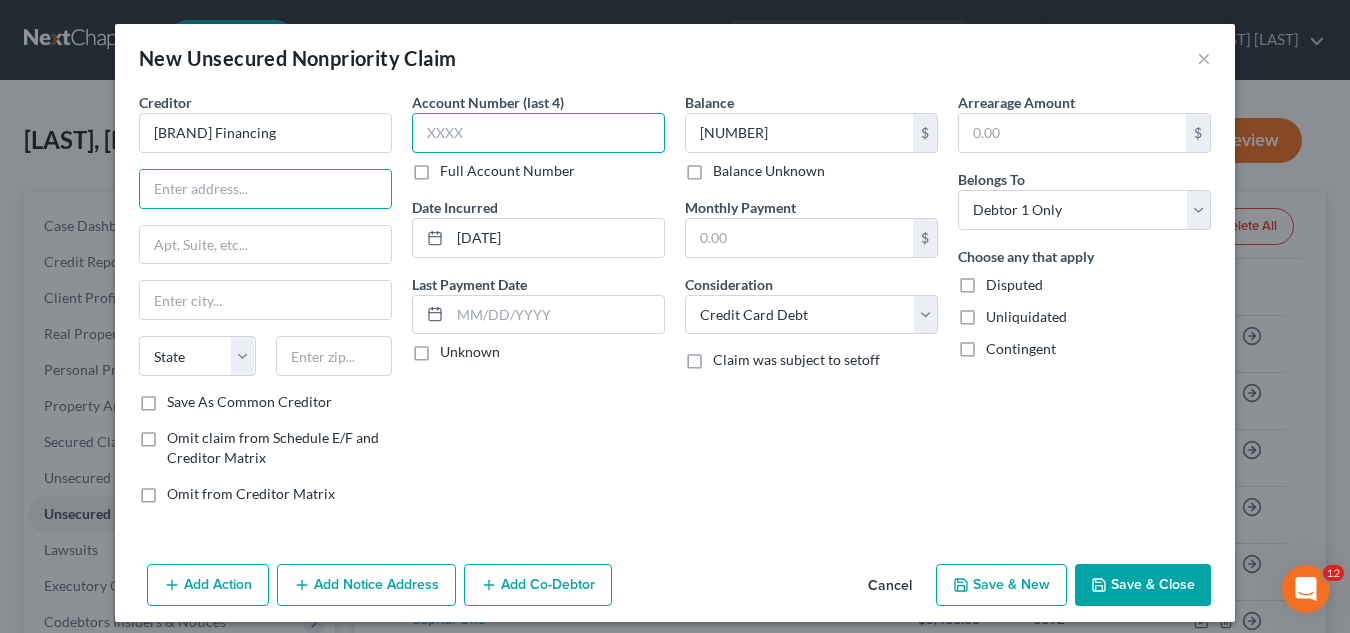 click at bounding box center (538, 133) 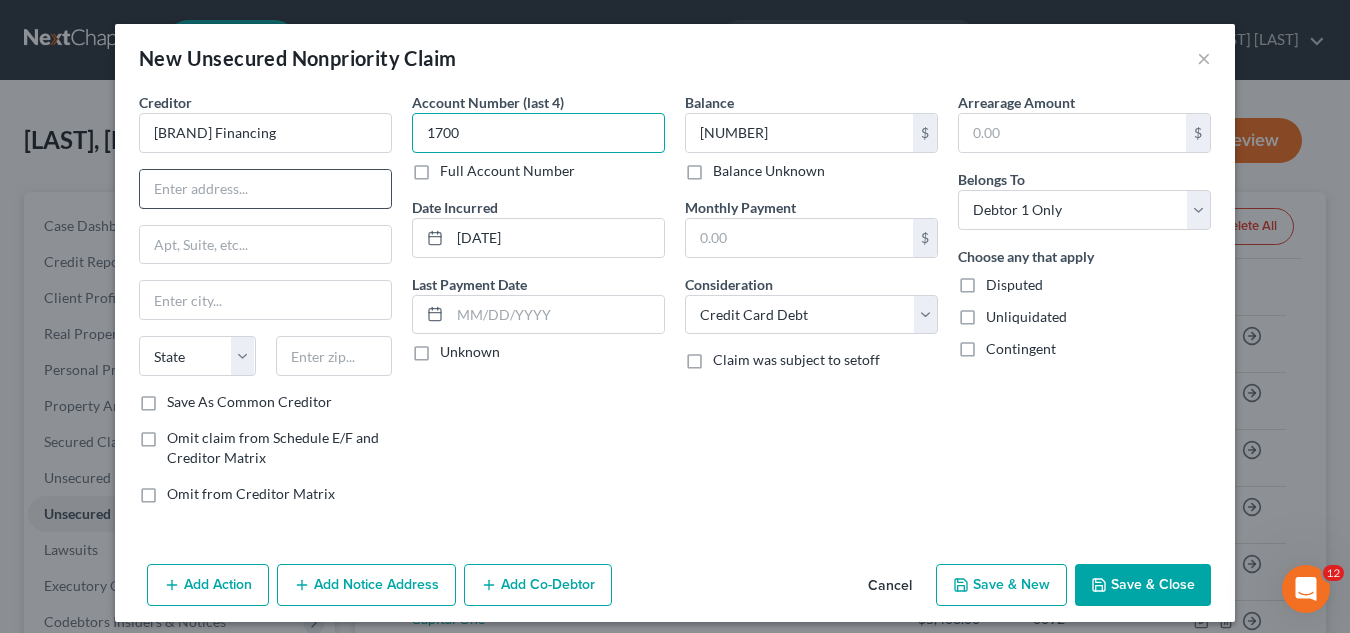 type on "1700" 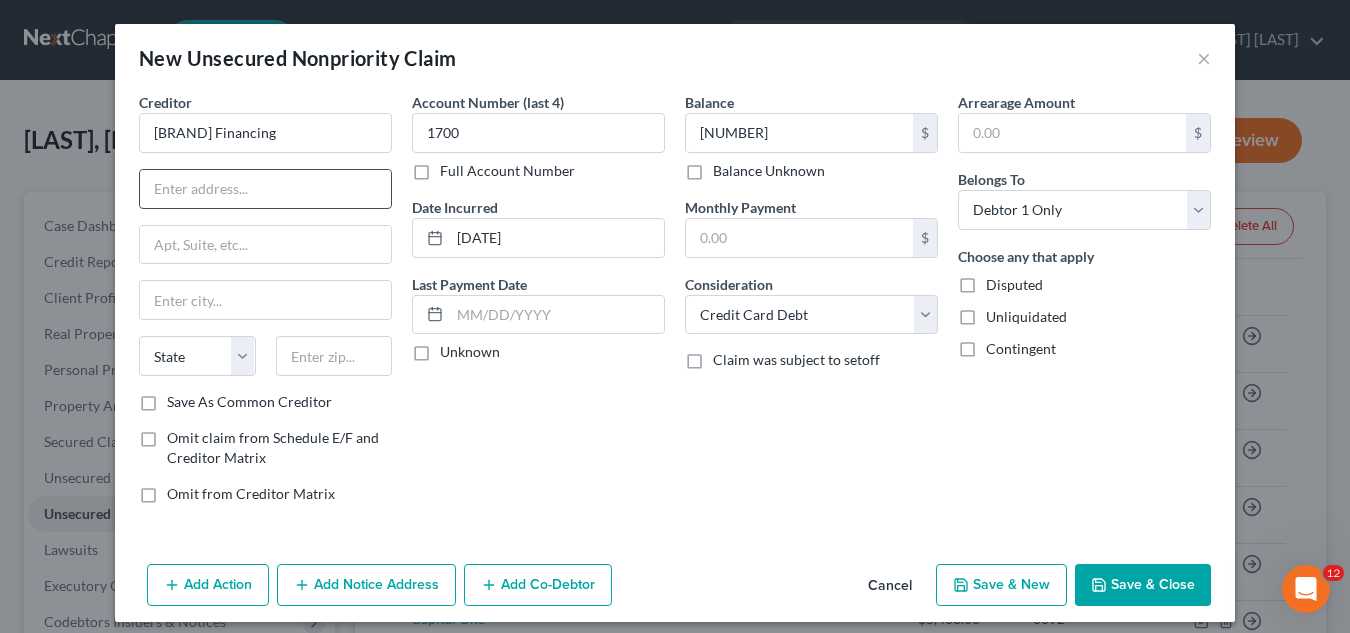click at bounding box center [265, 189] 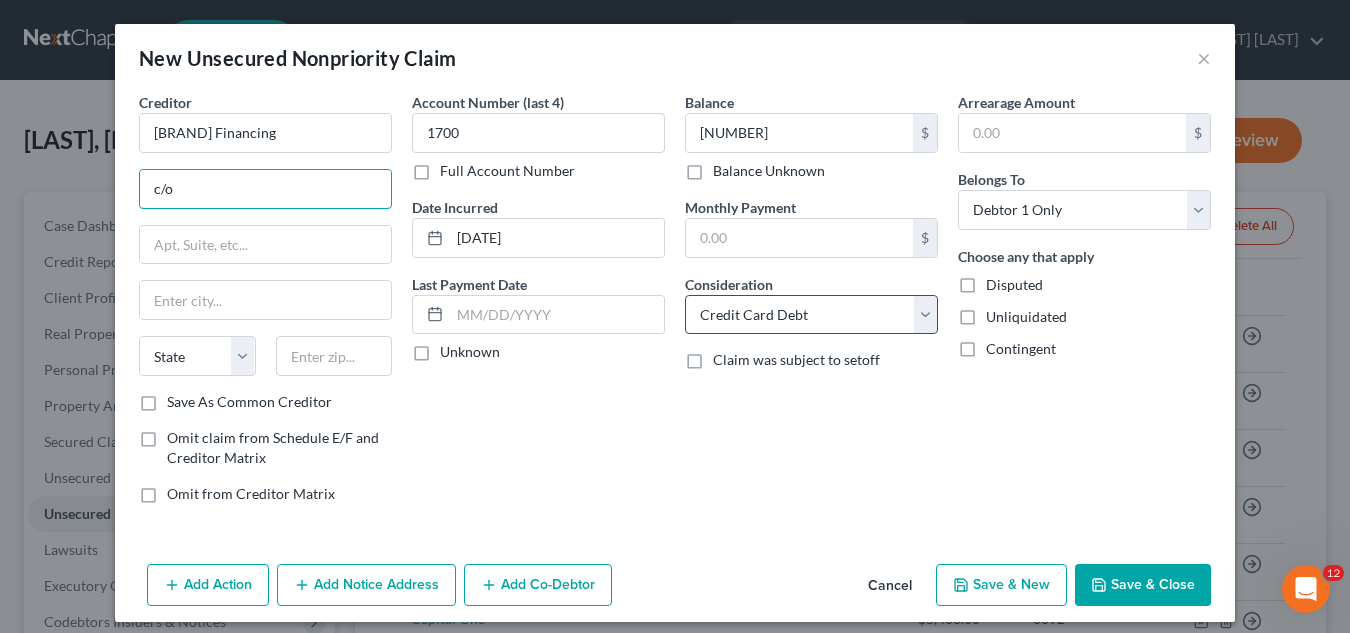 type on "c/o" 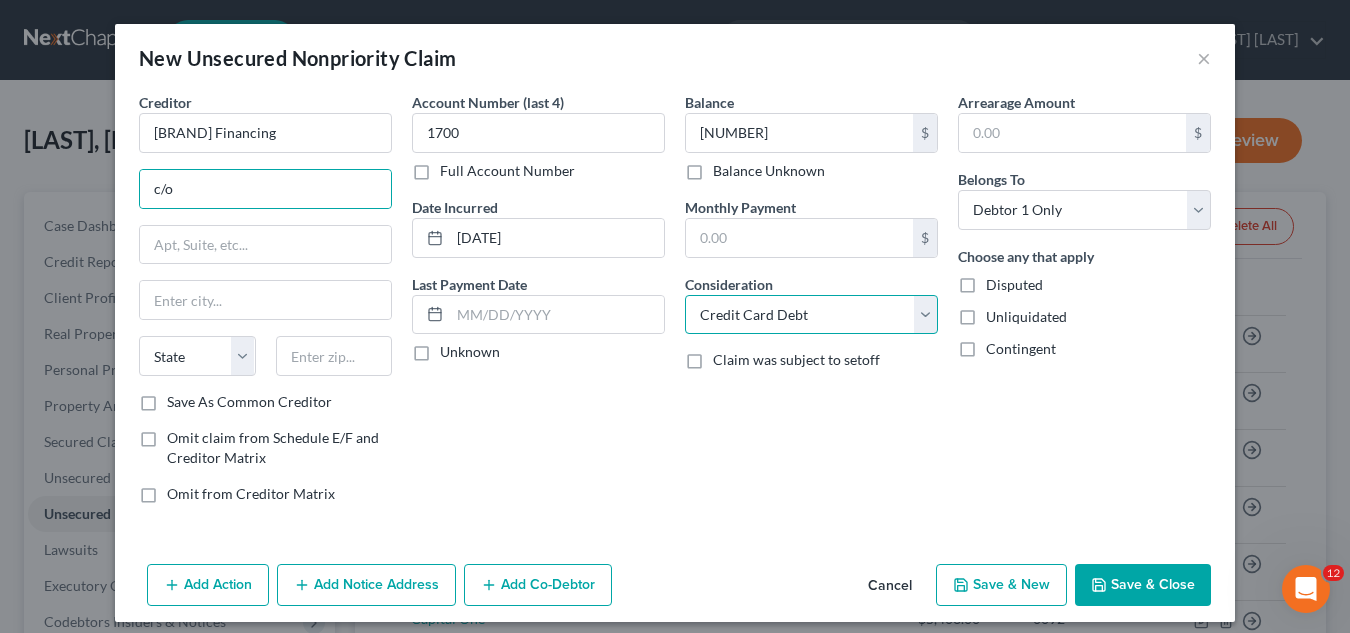 click on "Select Cable / Satellite Services Collection Agency Credit Card Debt Debt Counseling / Attorneys Deficiency Balance Domestic Support Obligations Home / Car Repairs Income Taxes Judgment Liens Medical Services Monies Loaned / Advanced Mortgage Obligation From Divorce Or Separation Obligation To Pensions Other Overdrawn Bank Account Promised To Help Pay Creditors Student Loans Suppliers And Vendors Telephone / Internet Services Utility Services" at bounding box center (811, 315) 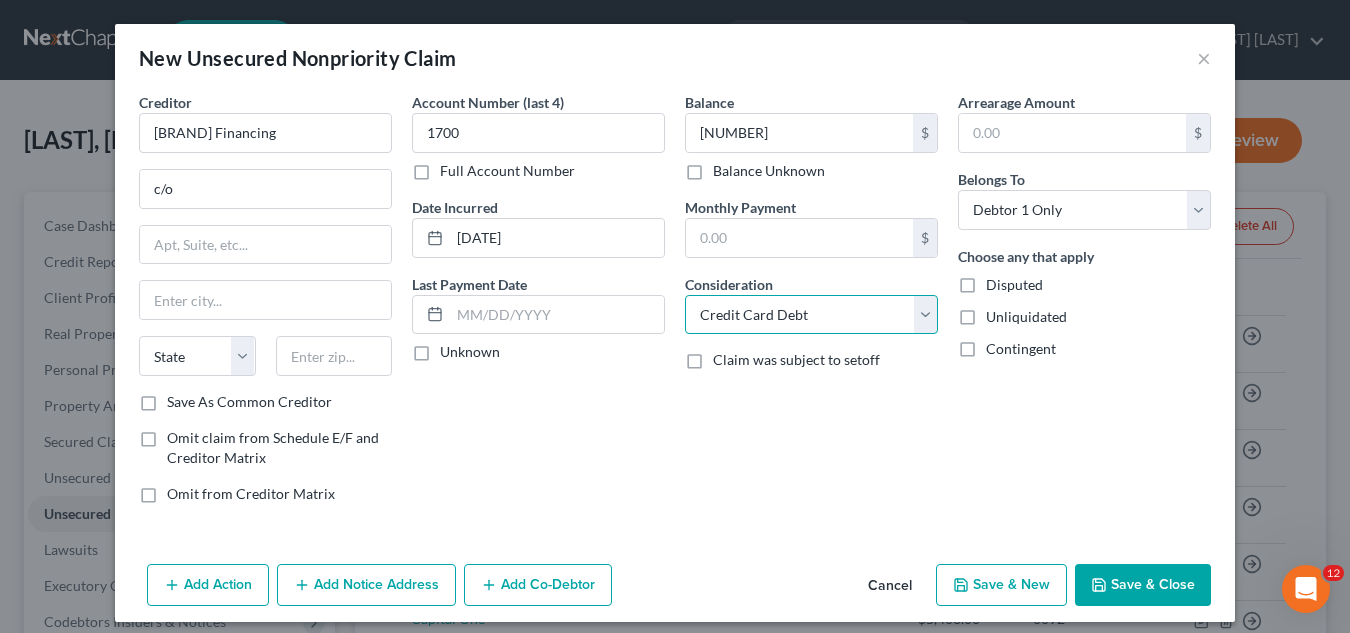 click on "Select Cable / Satellite Services Collection Agency Credit Card Debt Debt Counseling / Attorneys Deficiency Balance Domestic Support Obligations Home / Car Repairs Income Taxes Judgment Liens Medical Services Monies Loaned / Advanced Mortgage Obligation From Divorce Or Separation Obligation To Pensions Other Overdrawn Bank Account Promised To Help Pay Creditors Student Loans Suppliers And Vendors Telephone / Internet Services Utility Services" at bounding box center [811, 315] 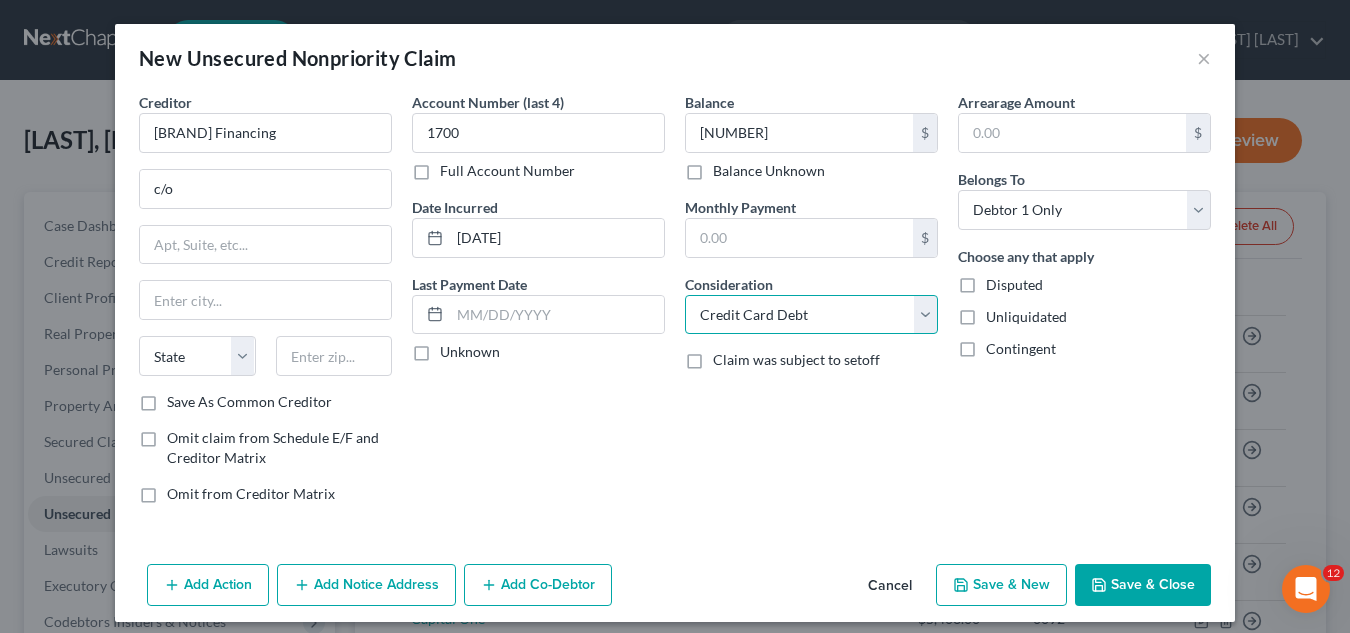 select on "14" 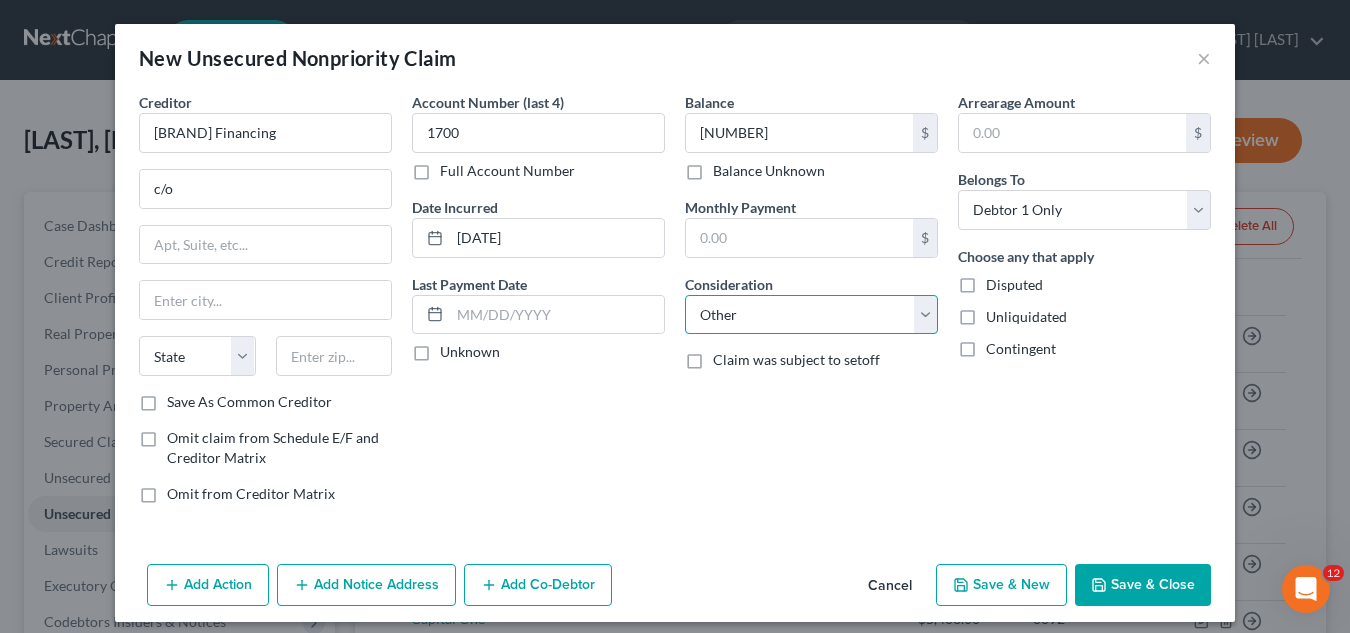 click on "Select Cable / Satellite Services Collection Agency Credit Card Debt Debt Counseling / Attorneys Deficiency Balance Domestic Support Obligations Home / Car Repairs Income Taxes Judgment Liens Medical Services Monies Loaned / Advanced Mortgage Obligation From Divorce Or Separation Obligation To Pensions Other Overdrawn Bank Account Promised To Help Pay Creditors Student Loans Suppliers And Vendors Telephone / Internet Services Utility Services" at bounding box center (811, 315) 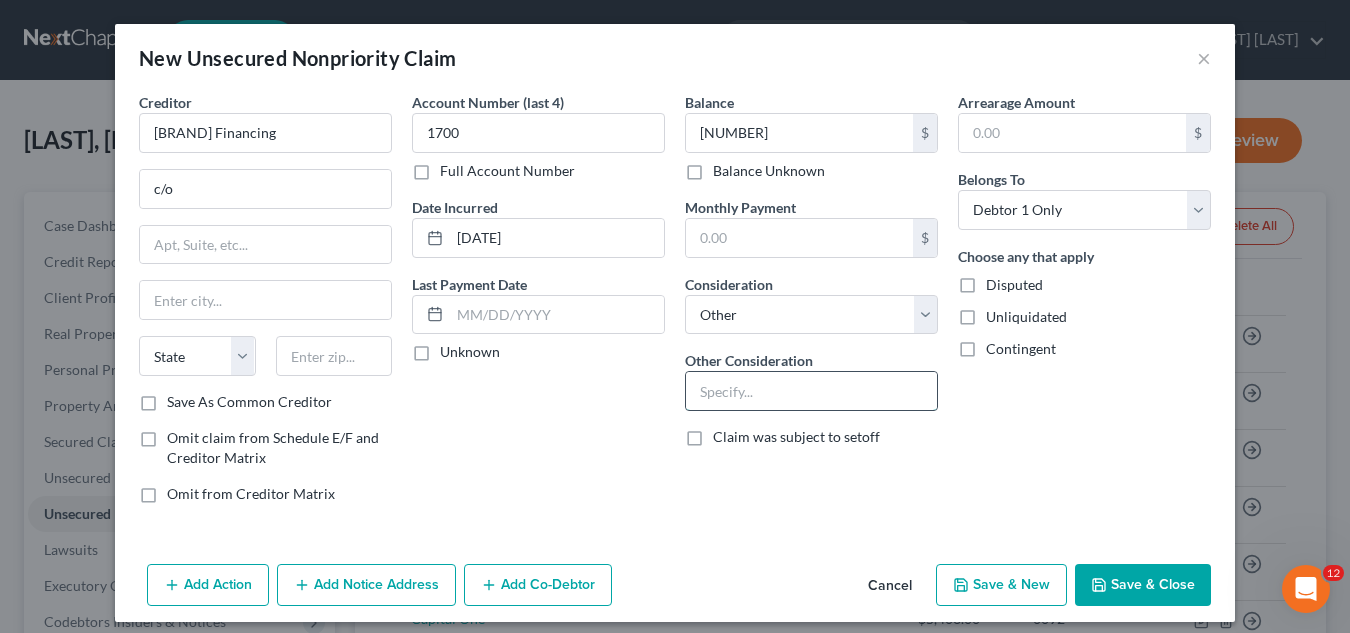 click at bounding box center (811, 391) 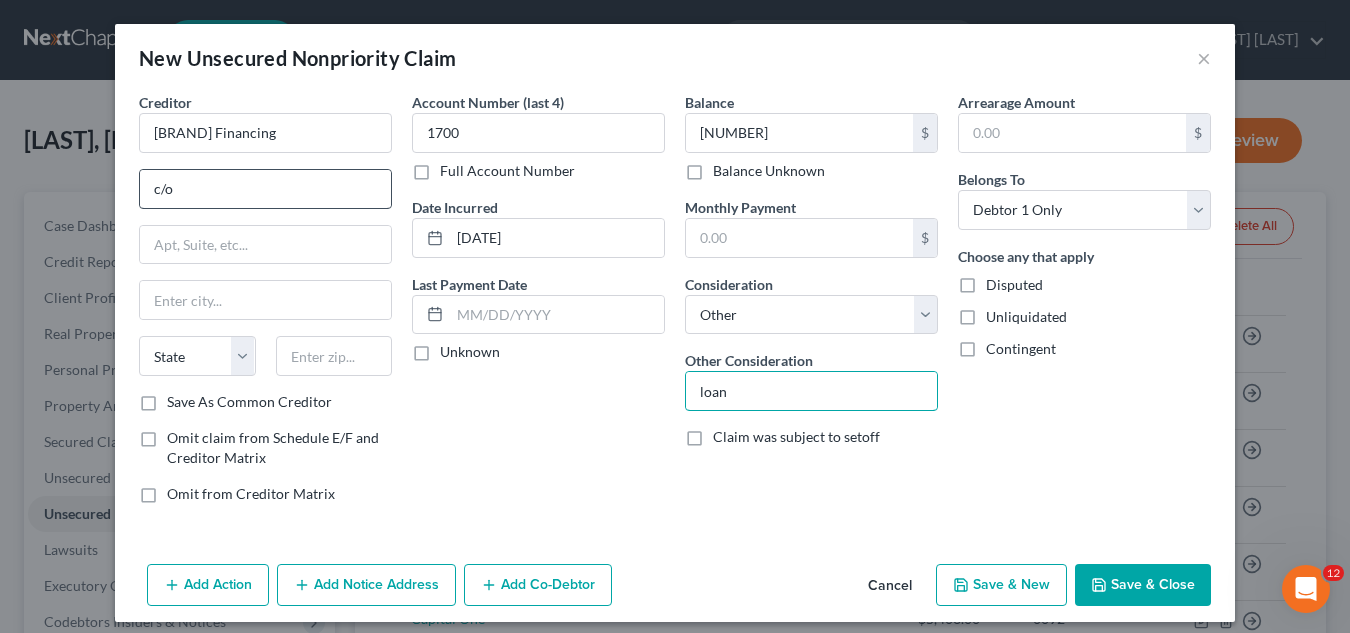 type on "loan" 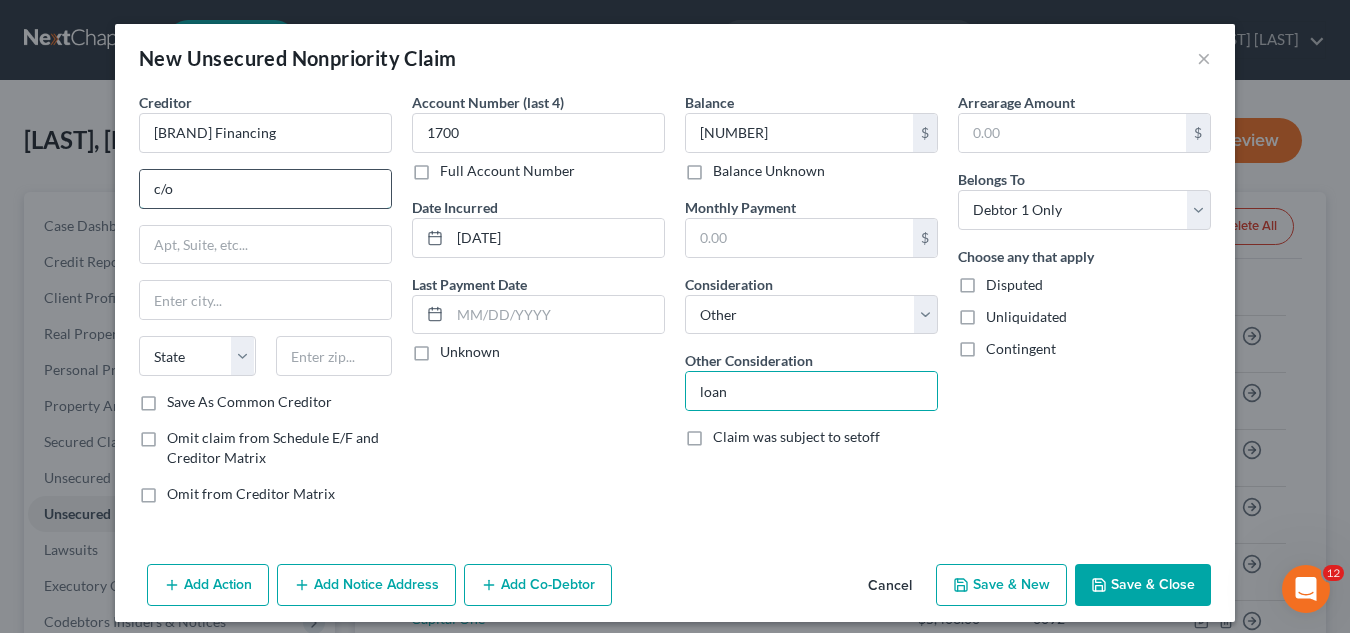 click on "c/o" at bounding box center (265, 189) 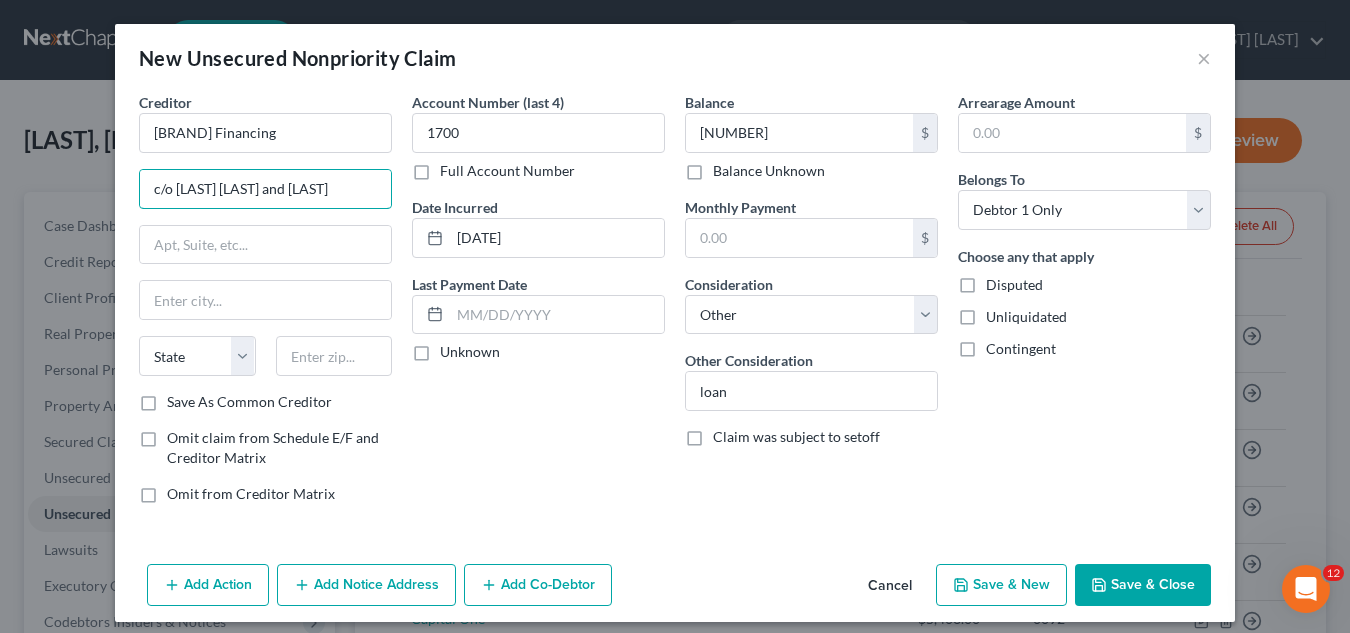 type on "c/o [LAST] [LAST] and [LAST]" 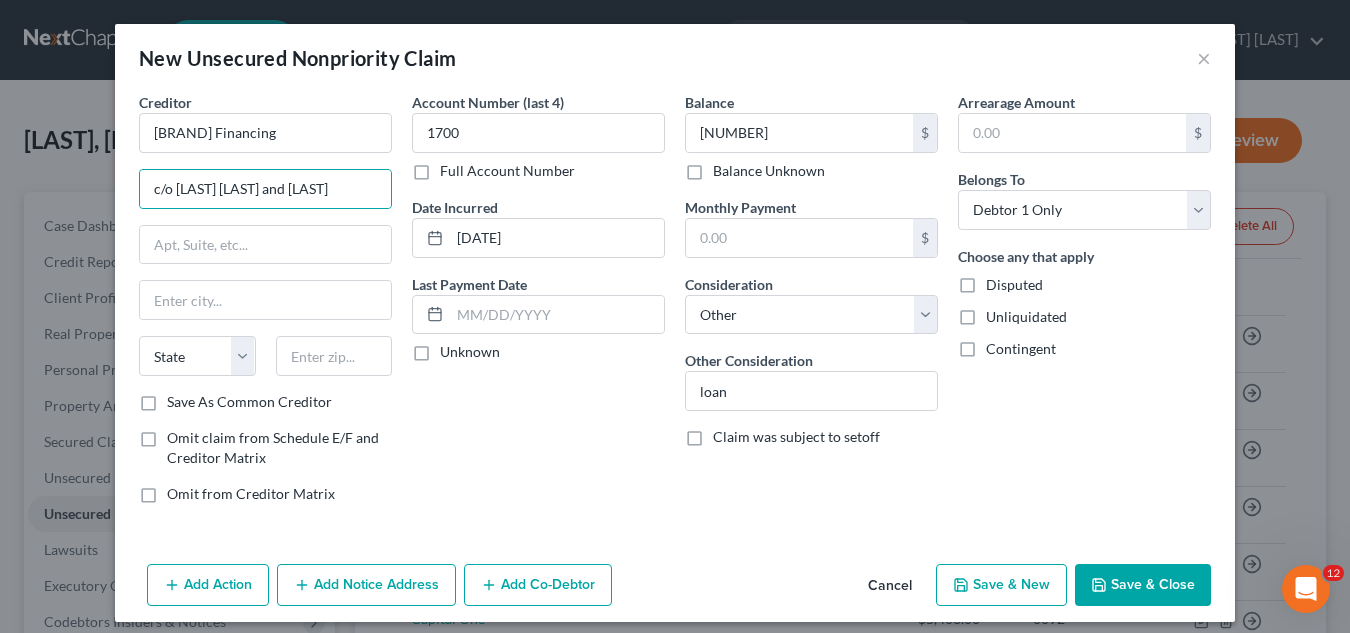 click on "Save & New" at bounding box center [1001, 585] 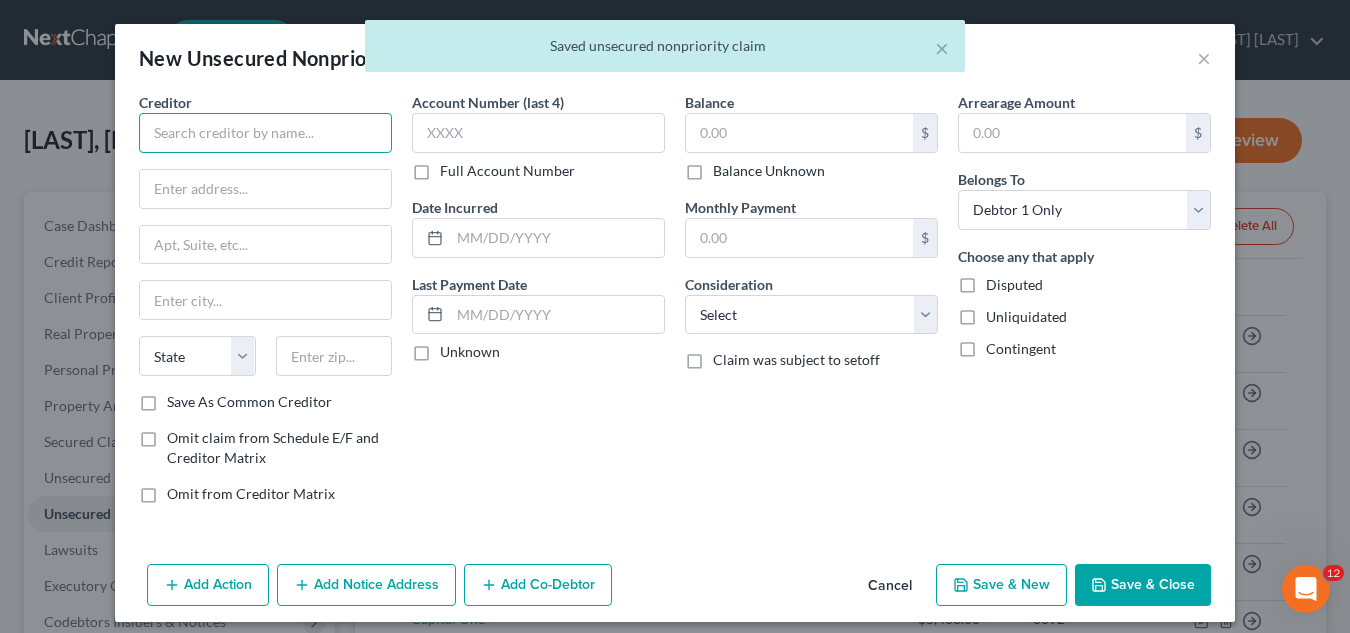 click at bounding box center (265, 133) 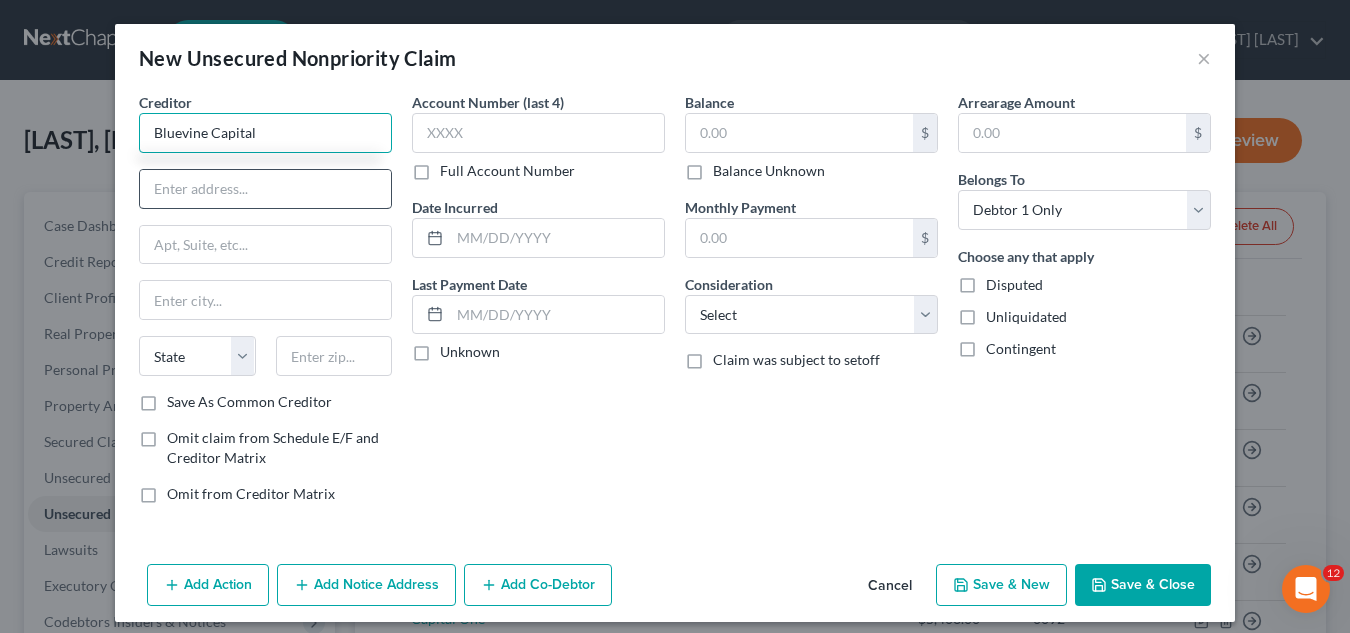 type on "Bluevine Capital" 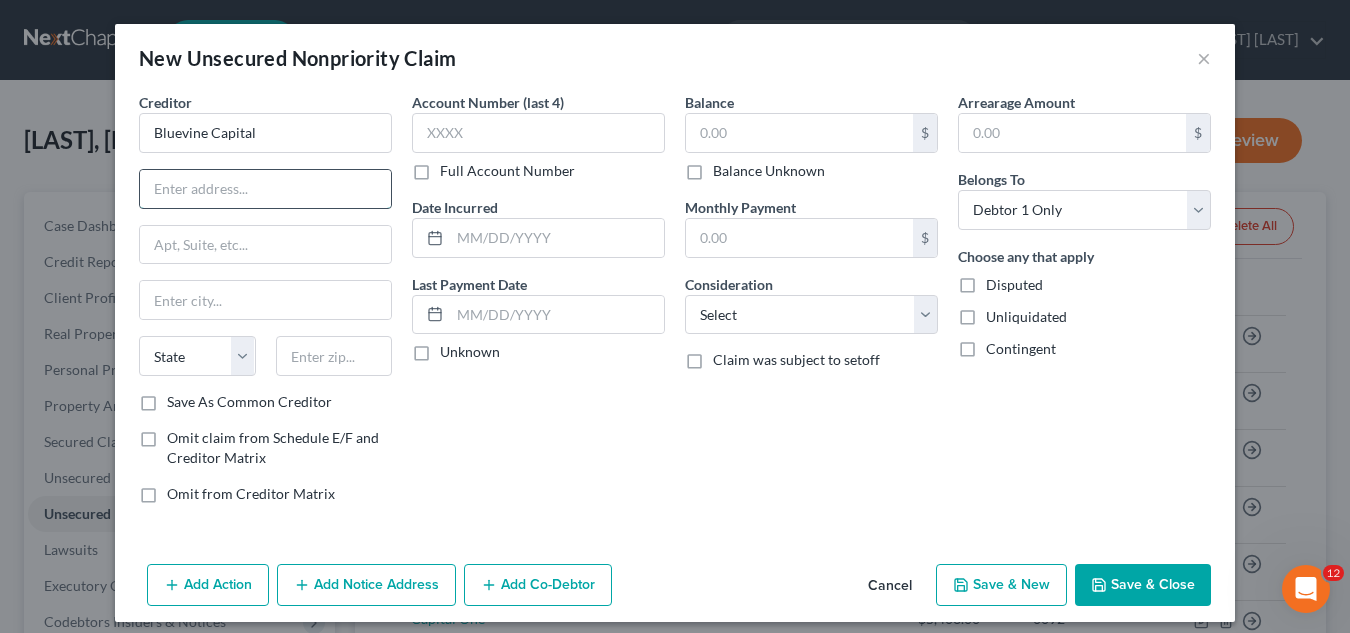 click at bounding box center (265, 189) 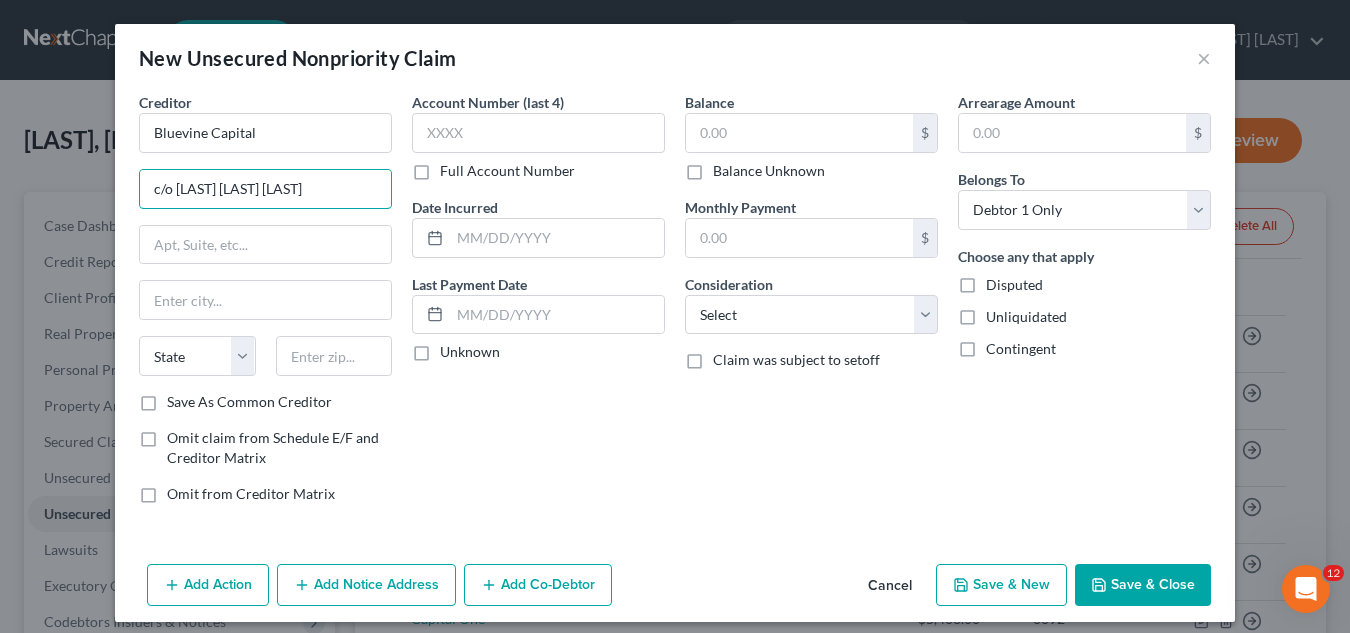 type on "c/o [LAST] [LAST] [LAST]" 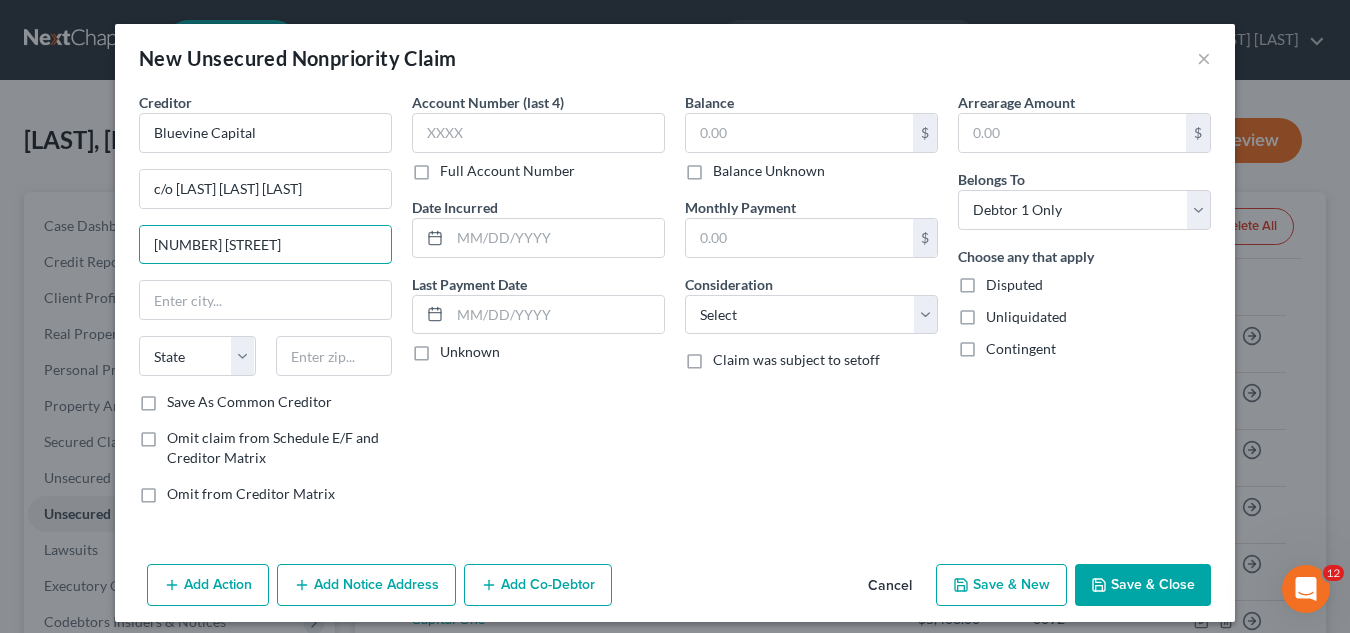 type on "[NUMBER] [STREET]" 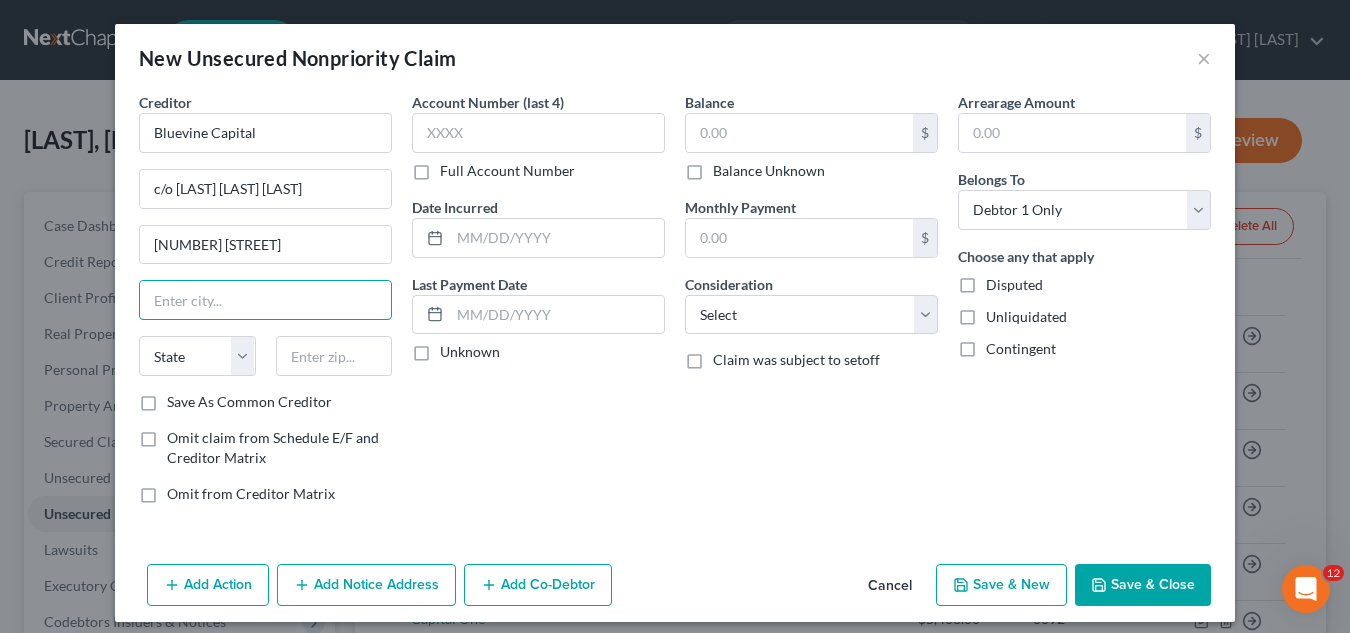 type on "s" 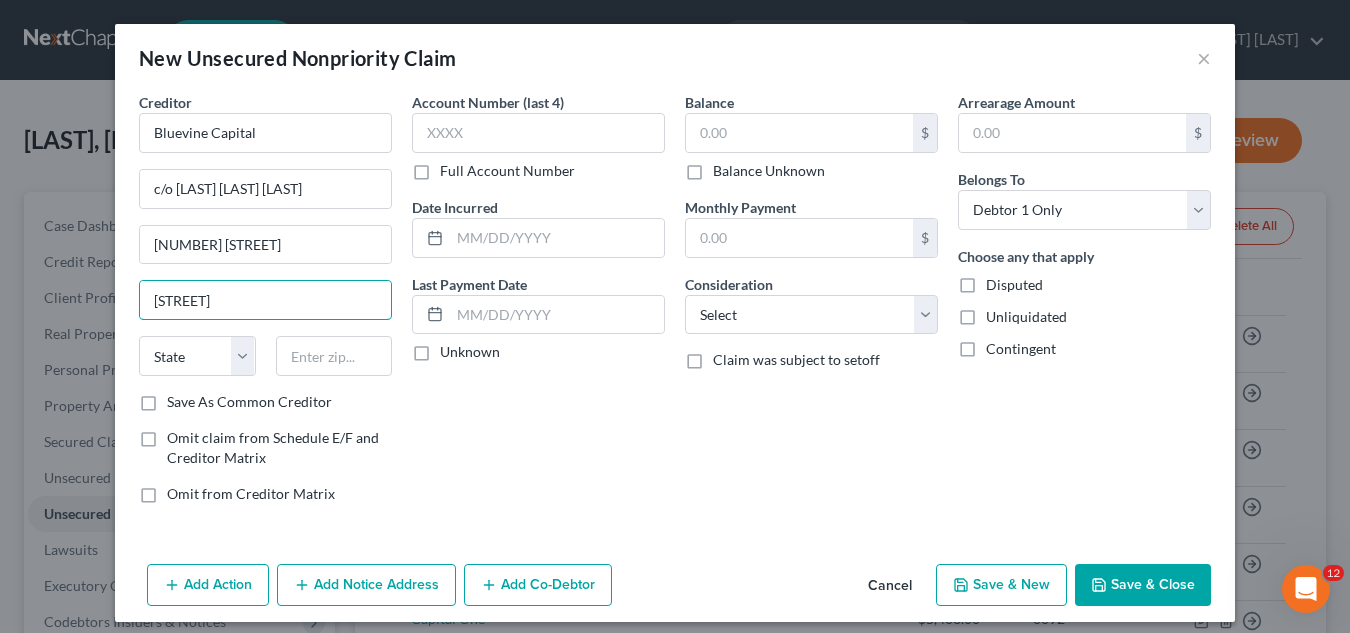 type on "[STREET]" 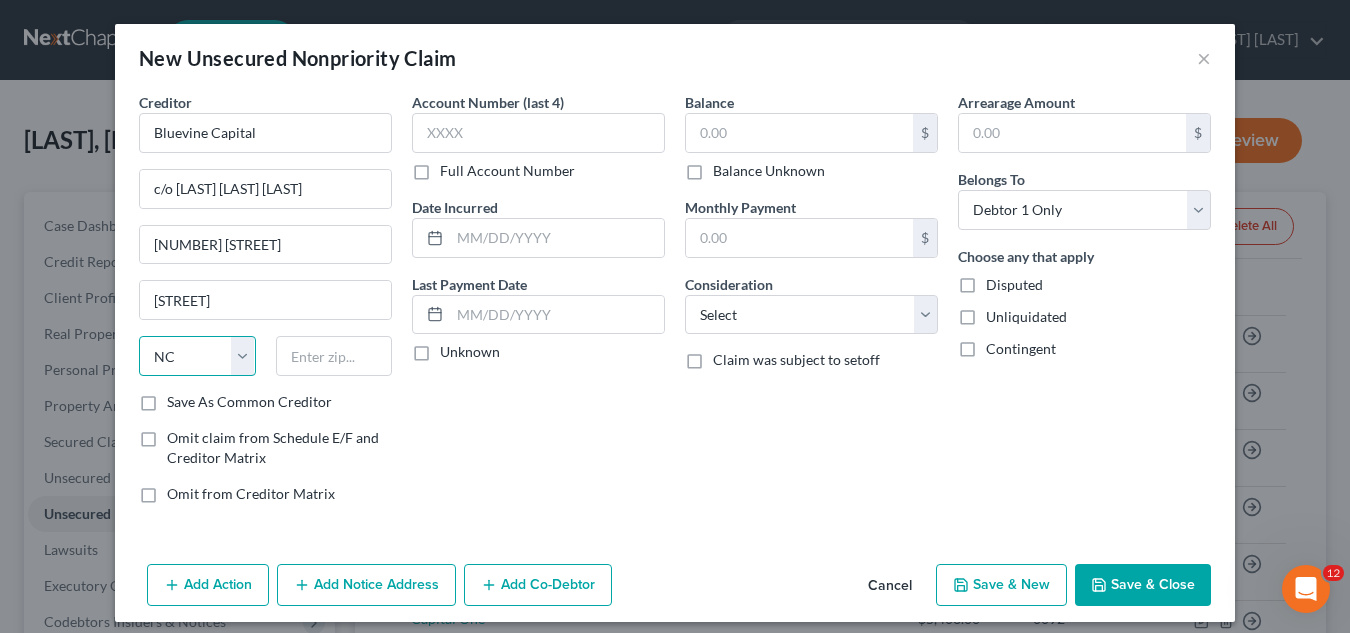 select on "35" 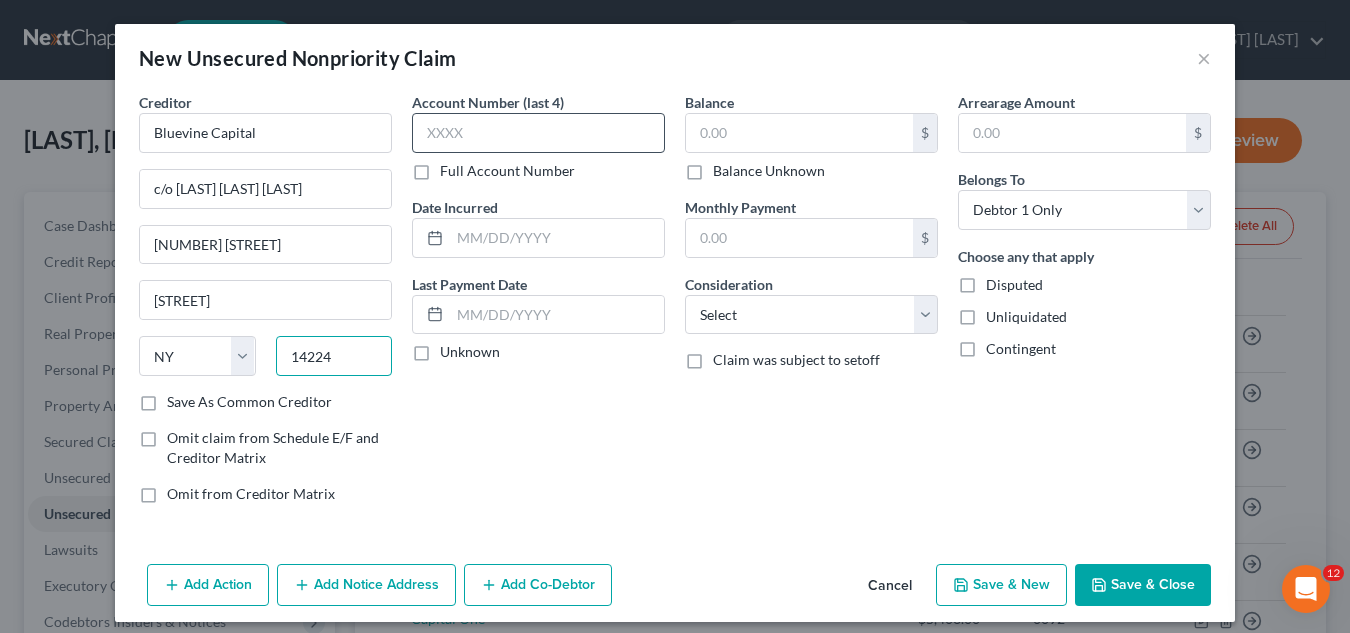 type on "14224" 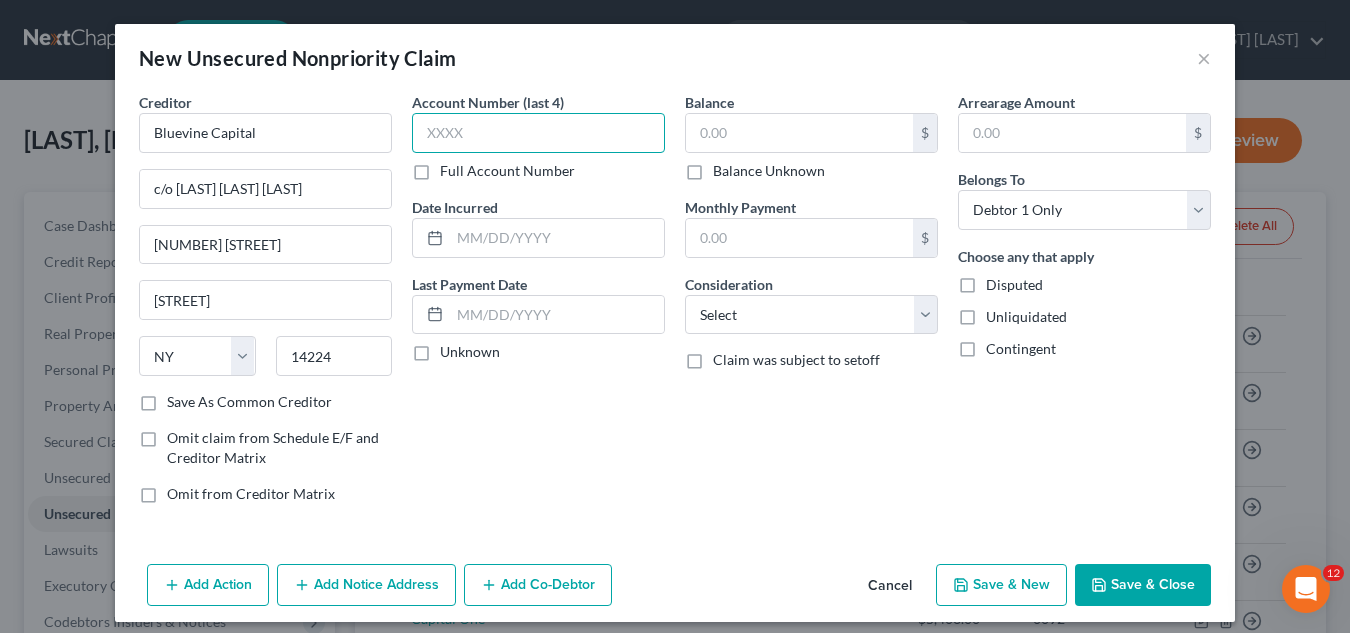 click at bounding box center [538, 133] 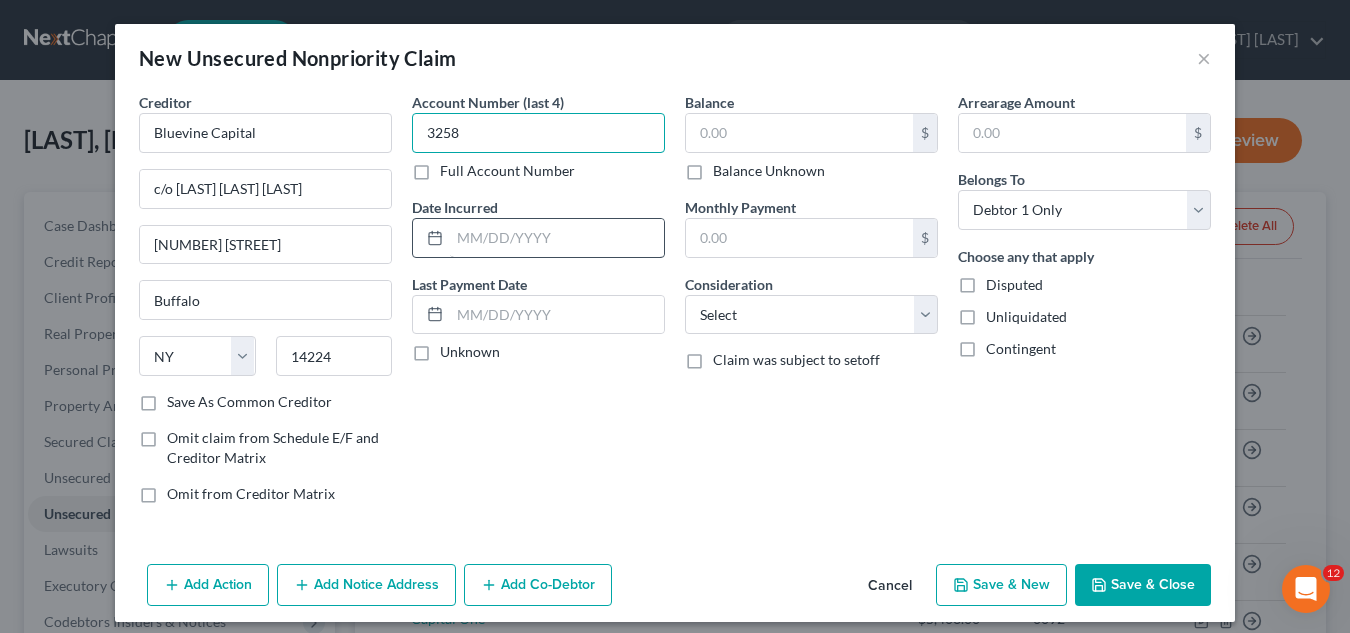 type on "3258" 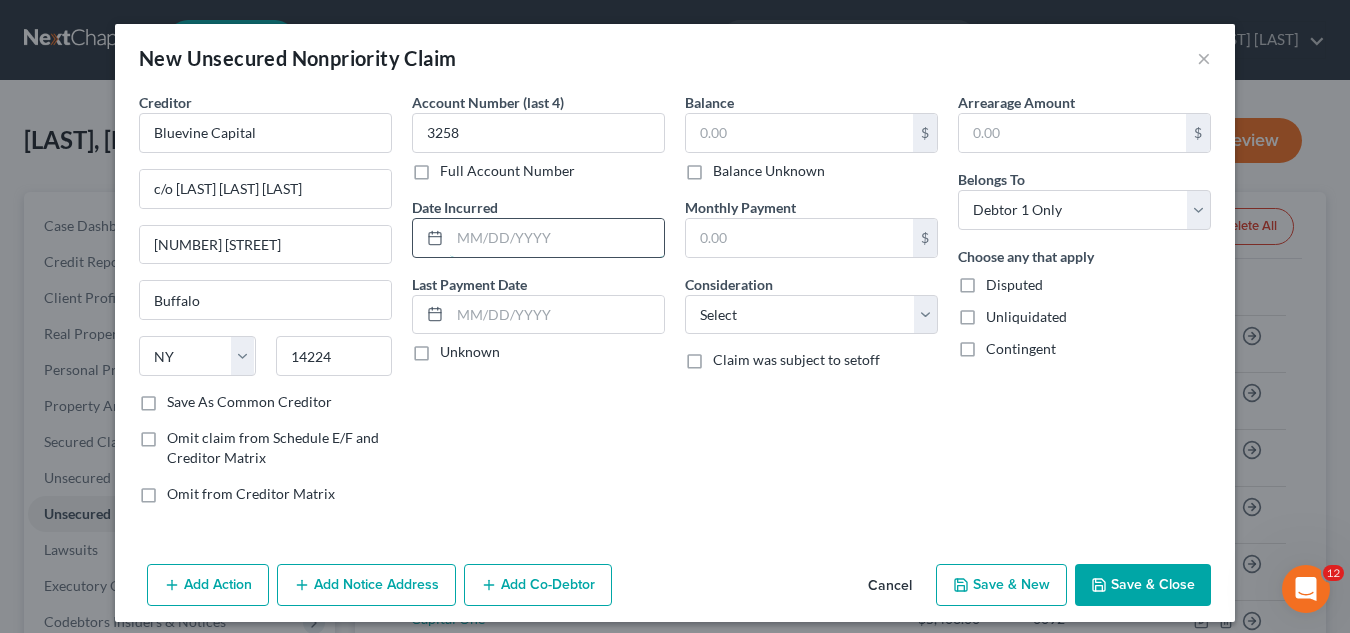 click at bounding box center [557, 238] 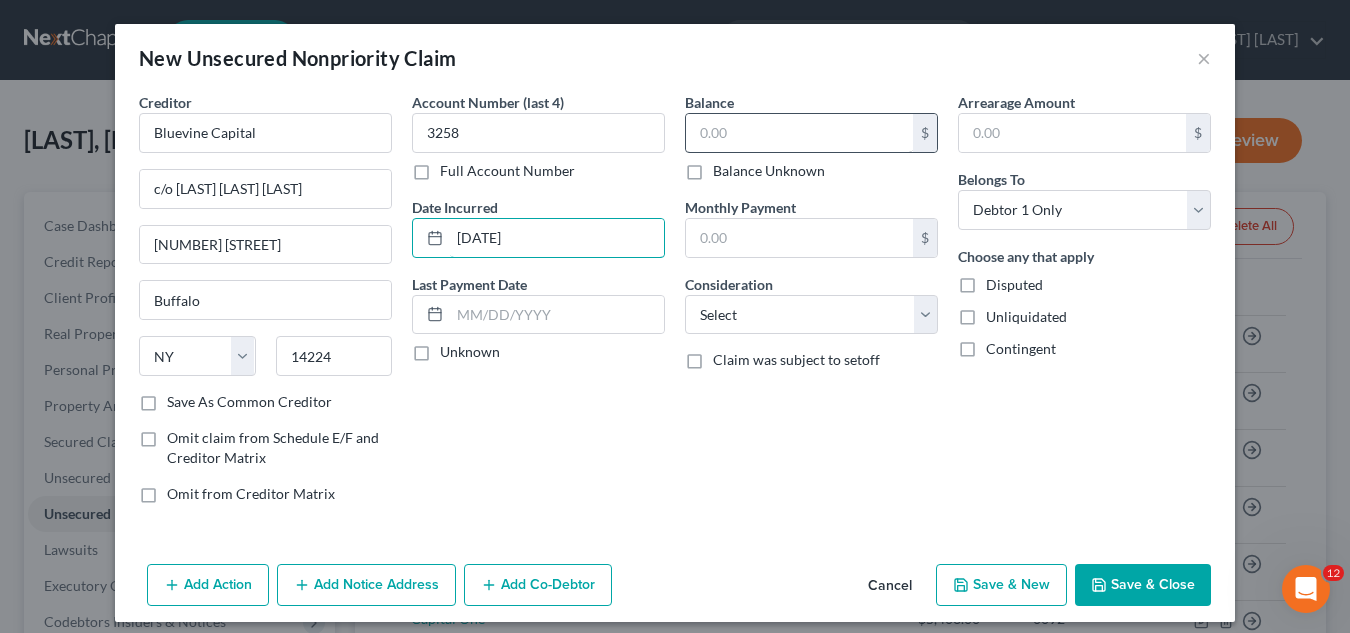type on "[DATE]" 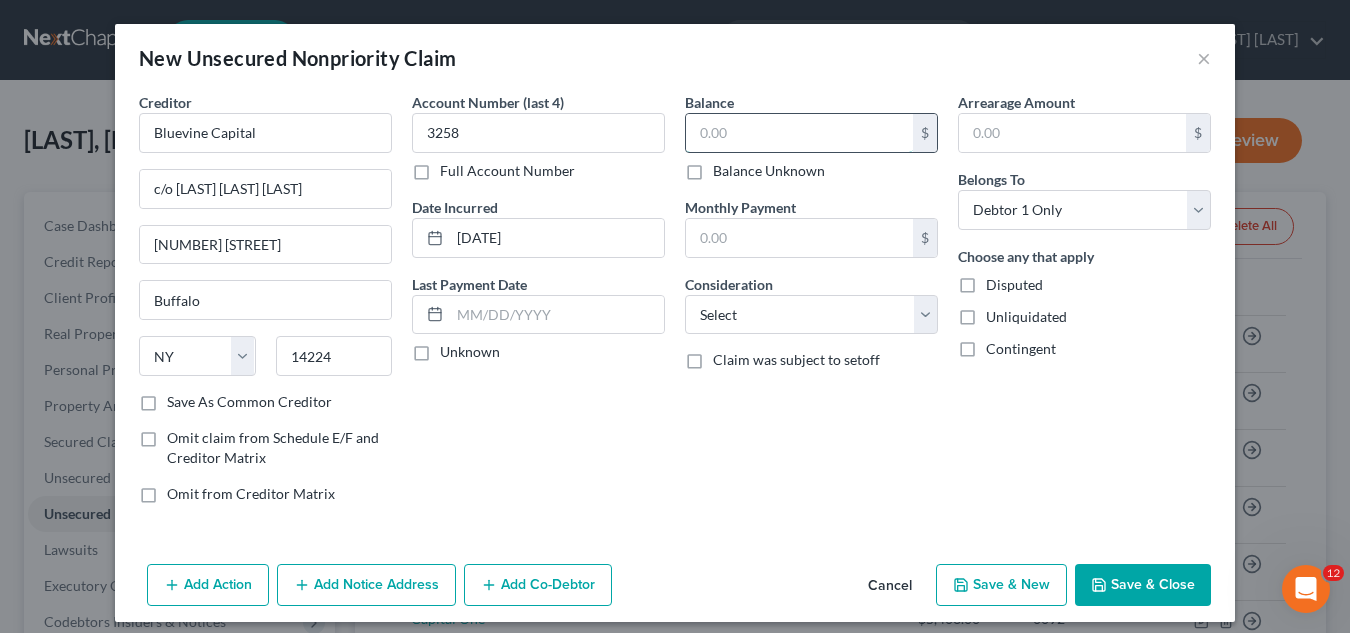 click at bounding box center (799, 133) 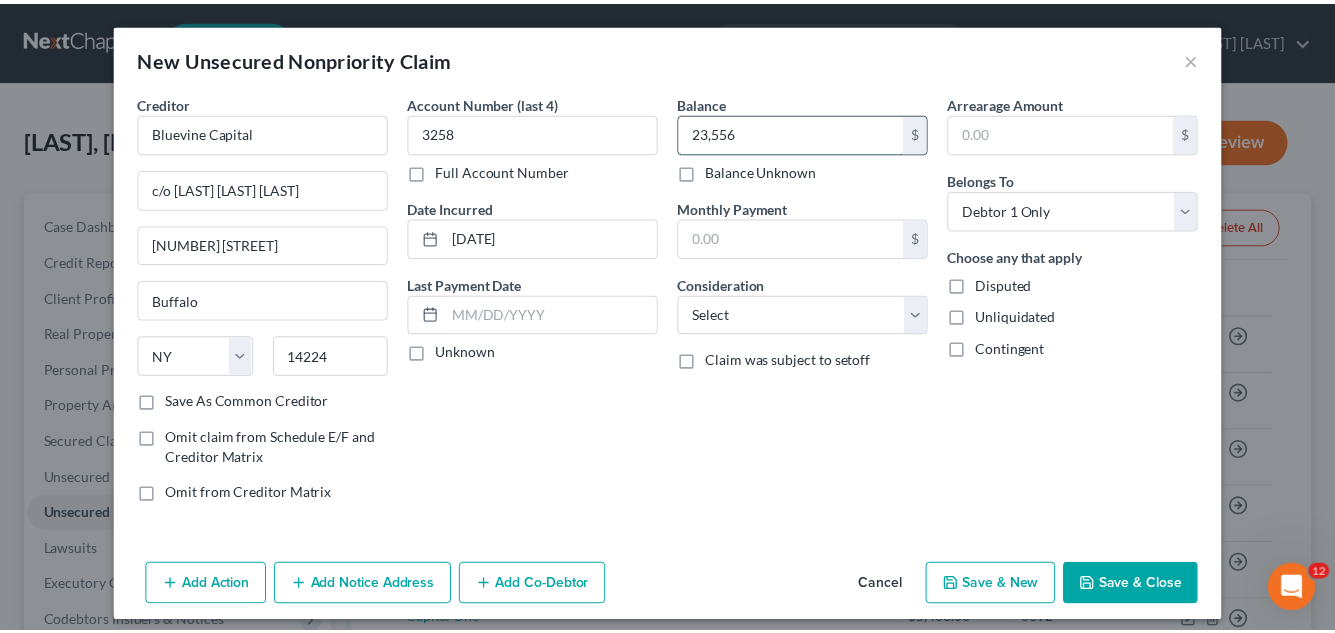 scroll, scrollTop: 13, scrollLeft: 0, axis: vertical 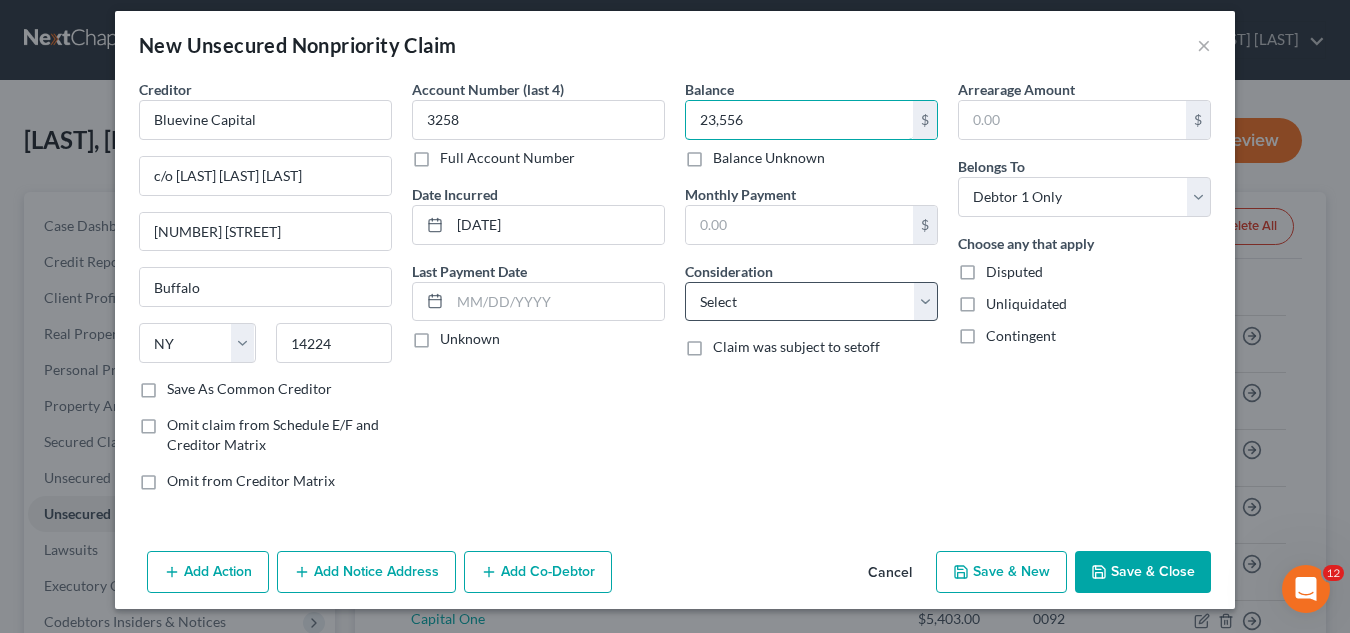 type on "23,556" 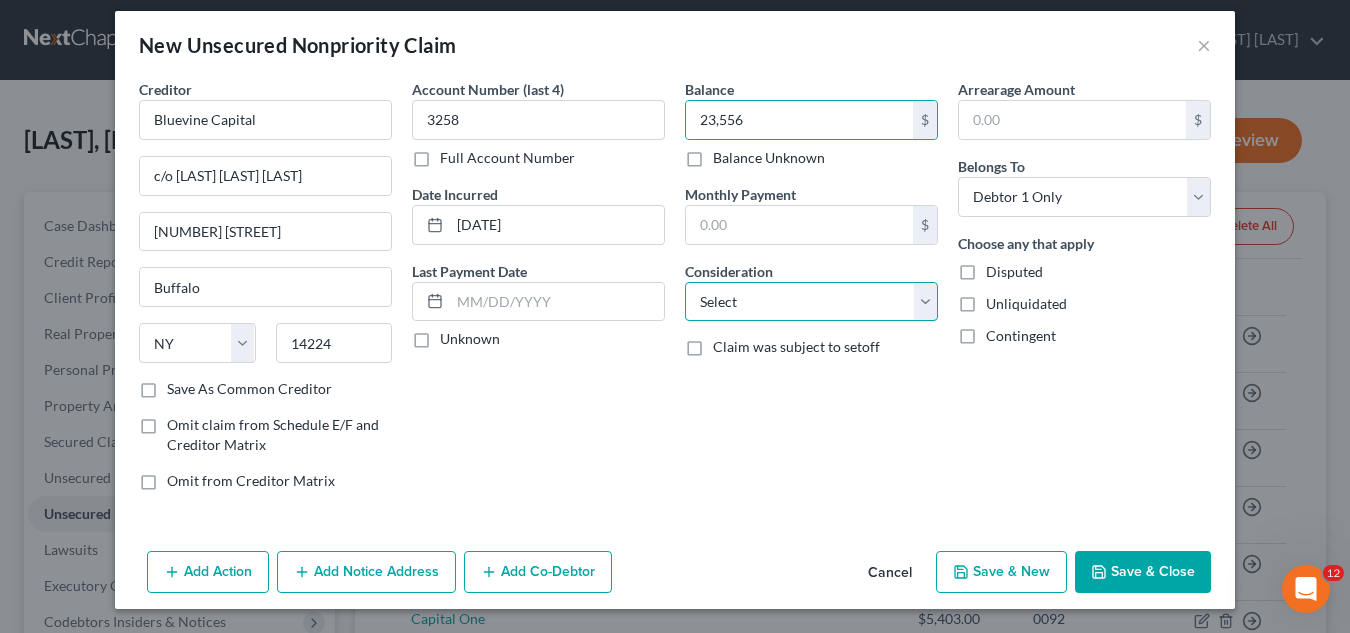 click on "Select Cable / Satellite Services Collection Agency Credit Card Debt Debt Counseling / Attorneys Deficiency Balance Domestic Support Obligations Home / Car Repairs Income Taxes Judgment Liens Medical Services Monies Loaned / Advanced Mortgage Obligation From Divorce Or Separation Obligation To Pensions Other Overdrawn Bank Account Promised To Help Pay Creditors Student Loans Suppliers And Vendors Telephone / Internet Services Utility Services" at bounding box center [811, 302] 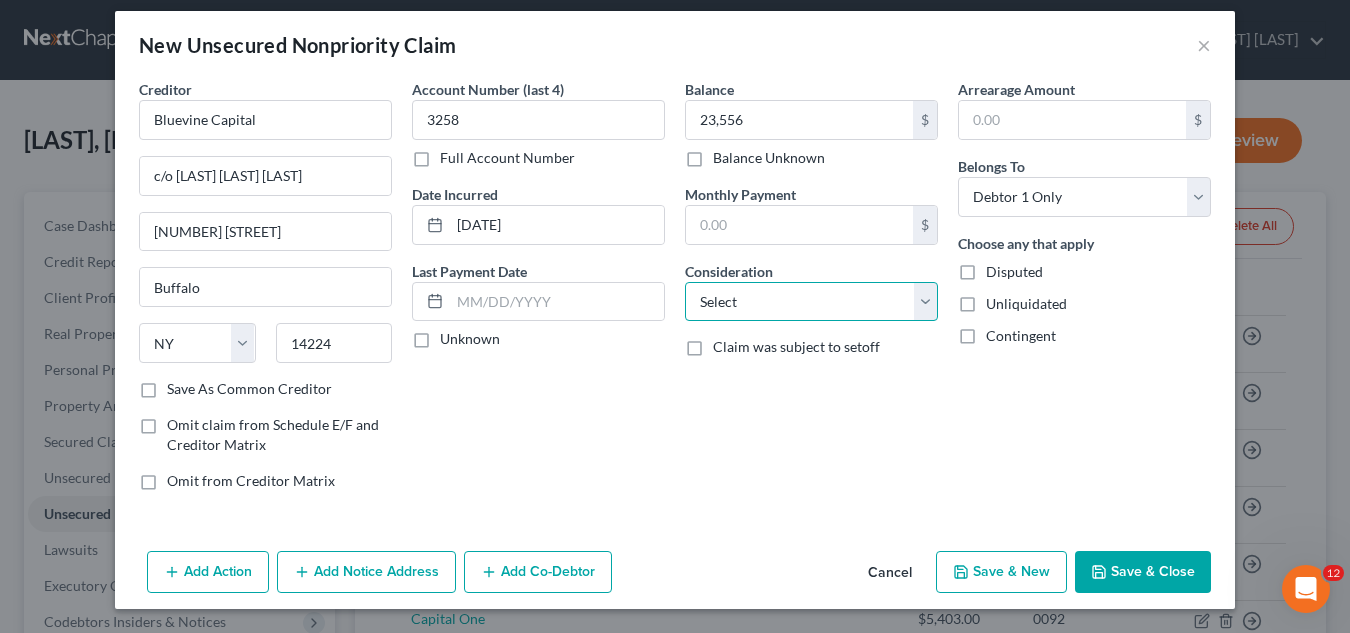 select on "2" 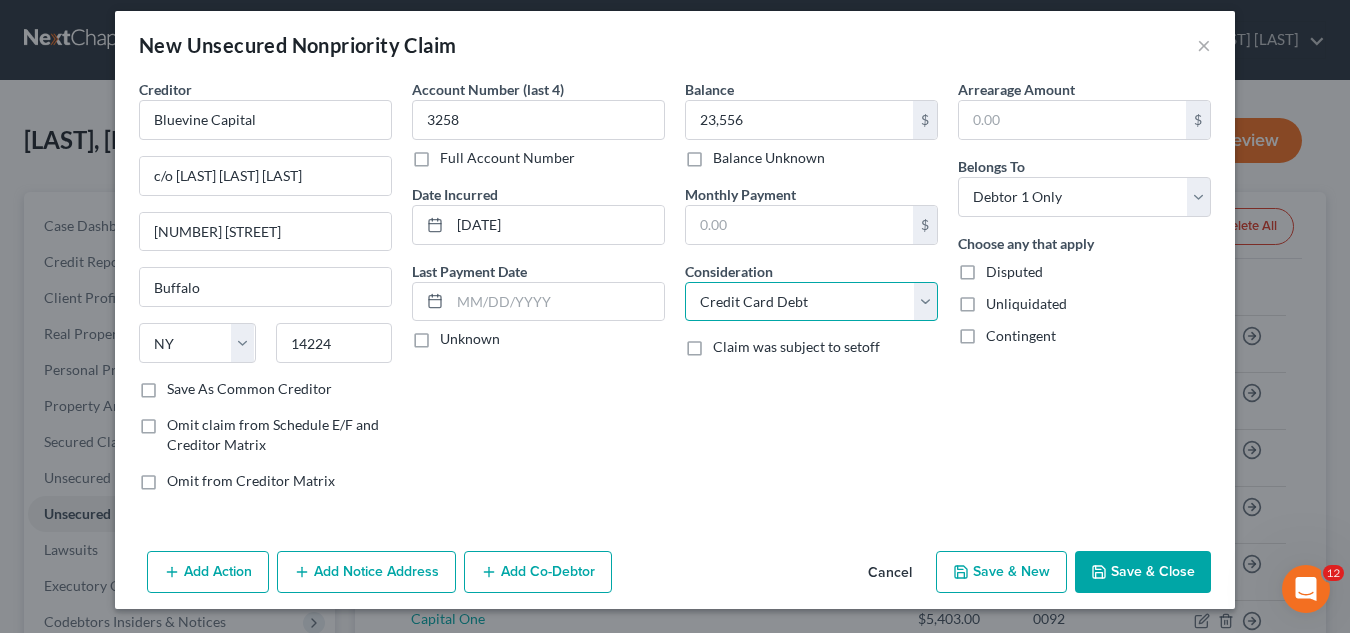click on "Select Cable / Satellite Services Collection Agency Credit Card Debt Debt Counseling / Attorneys Deficiency Balance Domestic Support Obligations Home / Car Repairs Income Taxes Judgment Liens Medical Services Monies Loaned / Advanced Mortgage Obligation From Divorce Or Separation Obligation To Pensions Other Overdrawn Bank Account Promised To Help Pay Creditors Student Loans Suppliers And Vendors Telephone / Internet Services Utility Services" at bounding box center [811, 302] 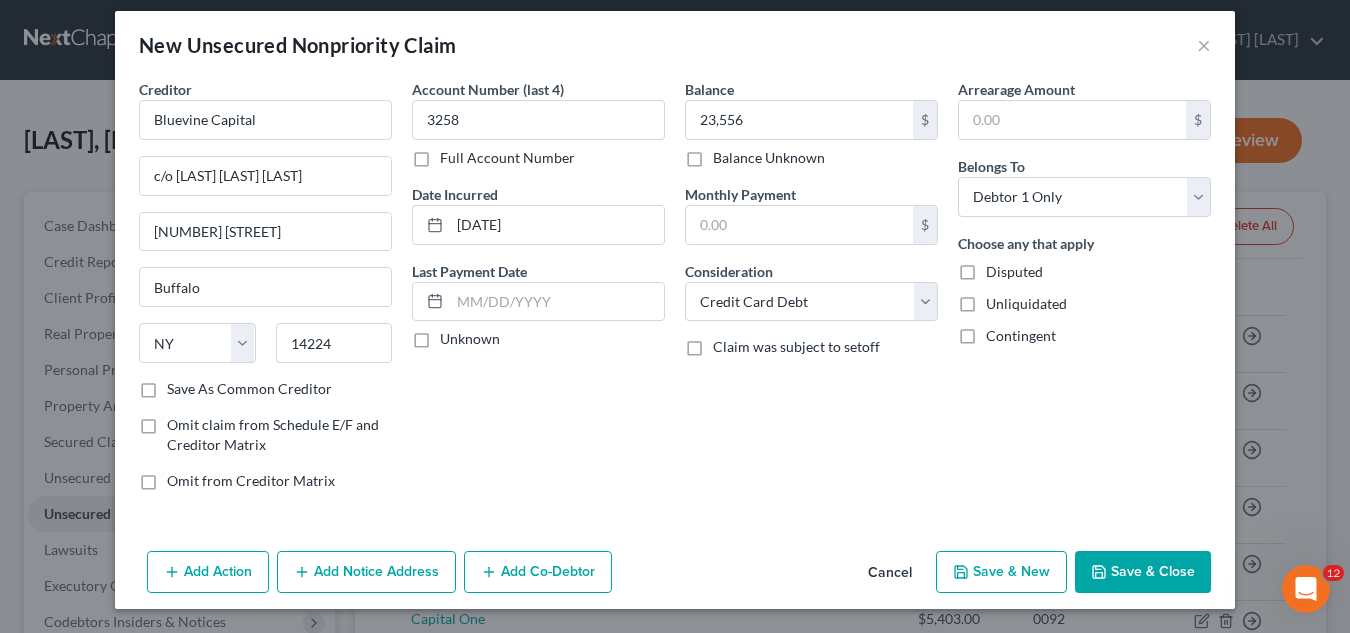 click 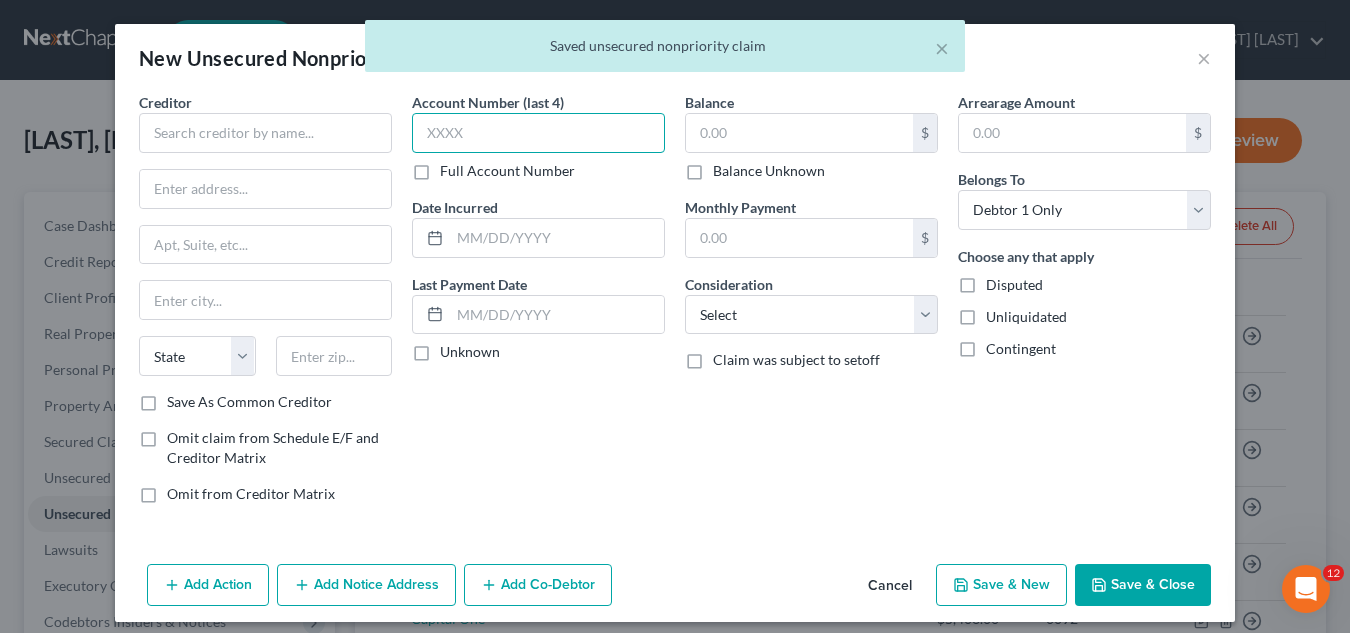 click at bounding box center (538, 133) 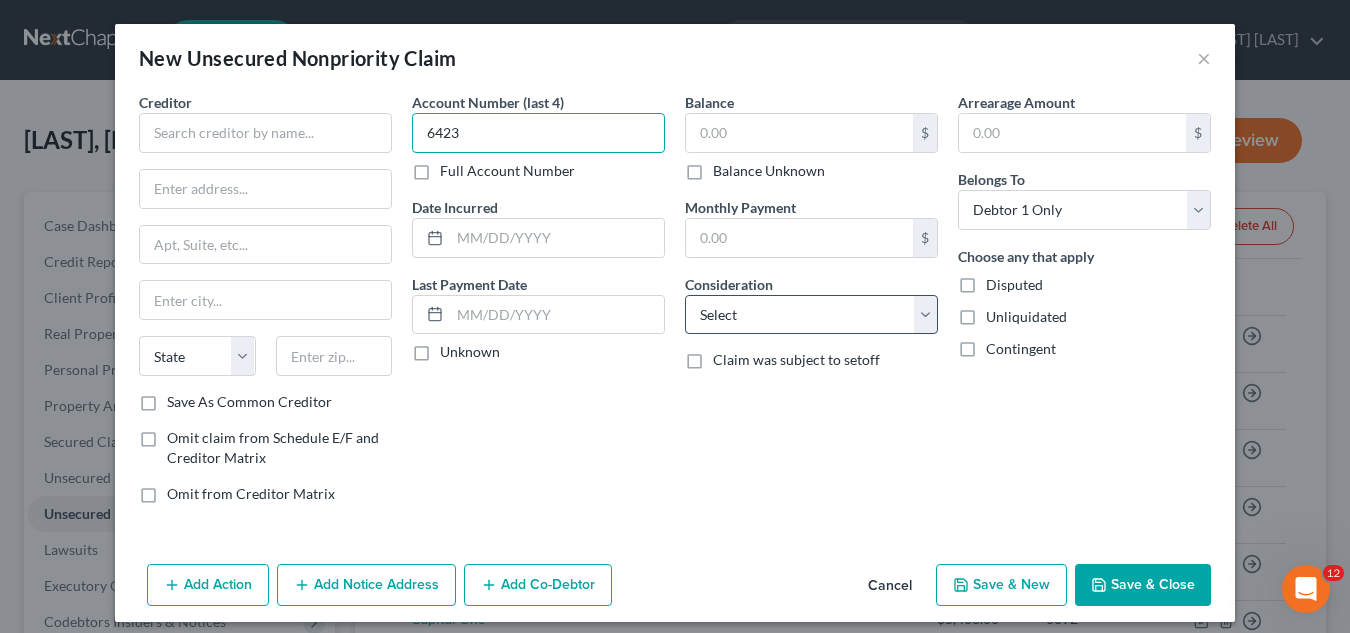 type on "6423" 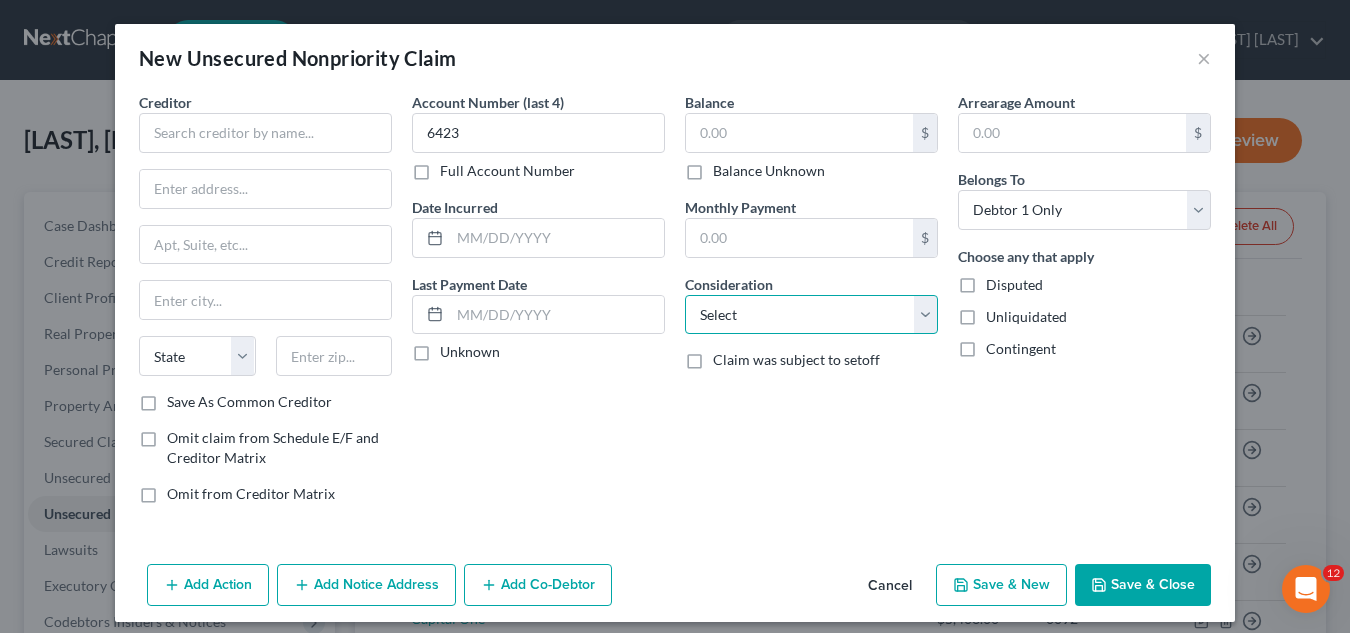 click on "Select Cable / Satellite Services Collection Agency Credit Card Debt Debt Counseling / Attorneys Deficiency Balance Domestic Support Obligations Home / Car Repairs Income Taxes Judgment Liens Medical Services Monies Loaned / Advanced Mortgage Obligation From Divorce Or Separation Obligation To Pensions Other Overdrawn Bank Account Promised To Help Pay Creditors Student Loans Suppliers And Vendors Telephone / Internet Services Utility Services" at bounding box center (811, 315) 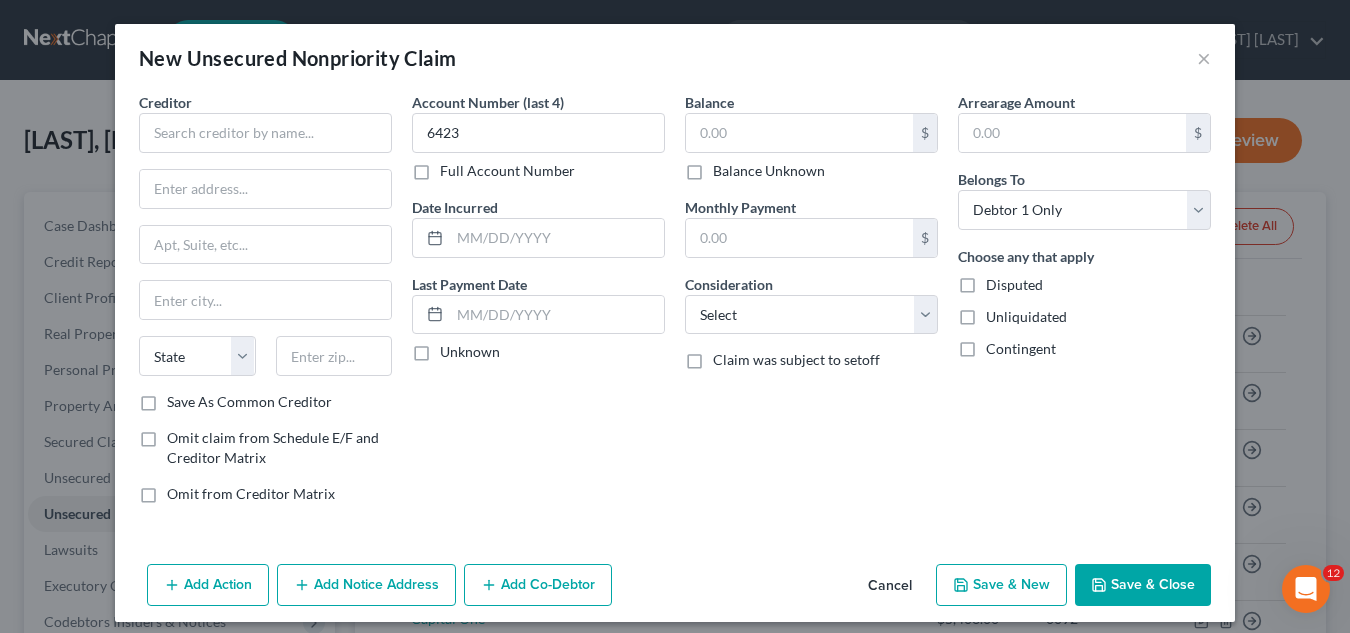 click on "New Unsecured Nonpriority Claim  ×" at bounding box center (675, 58) 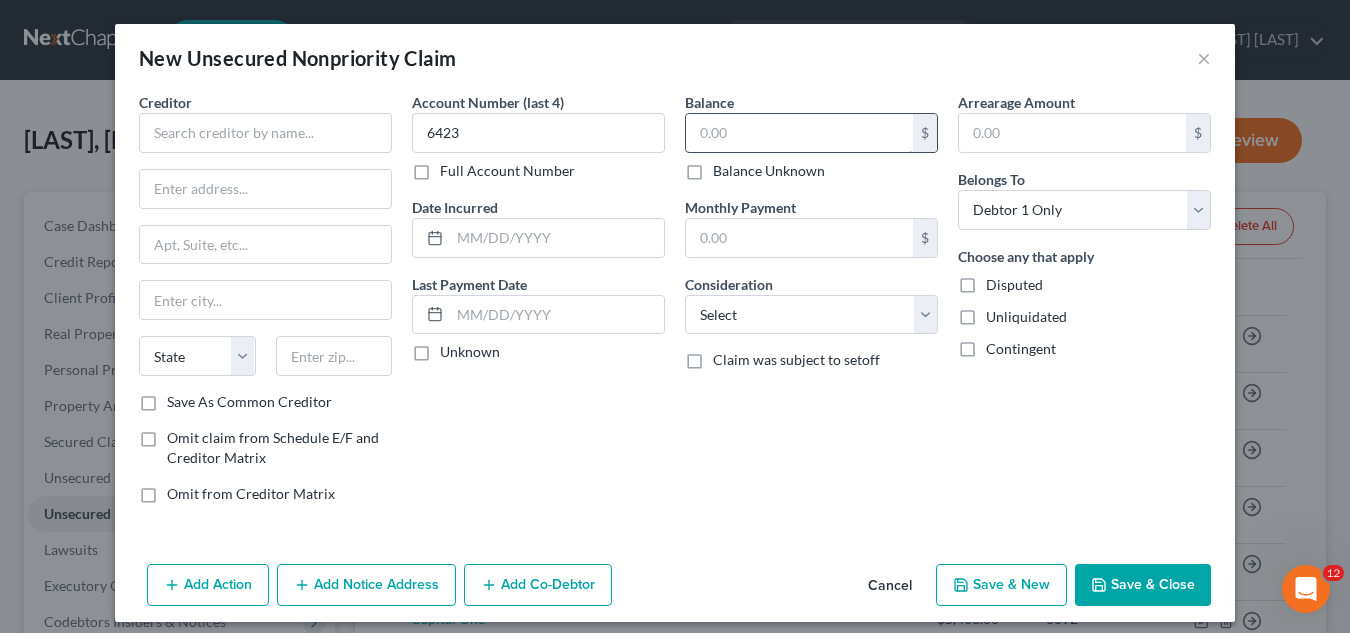 click at bounding box center [799, 133] 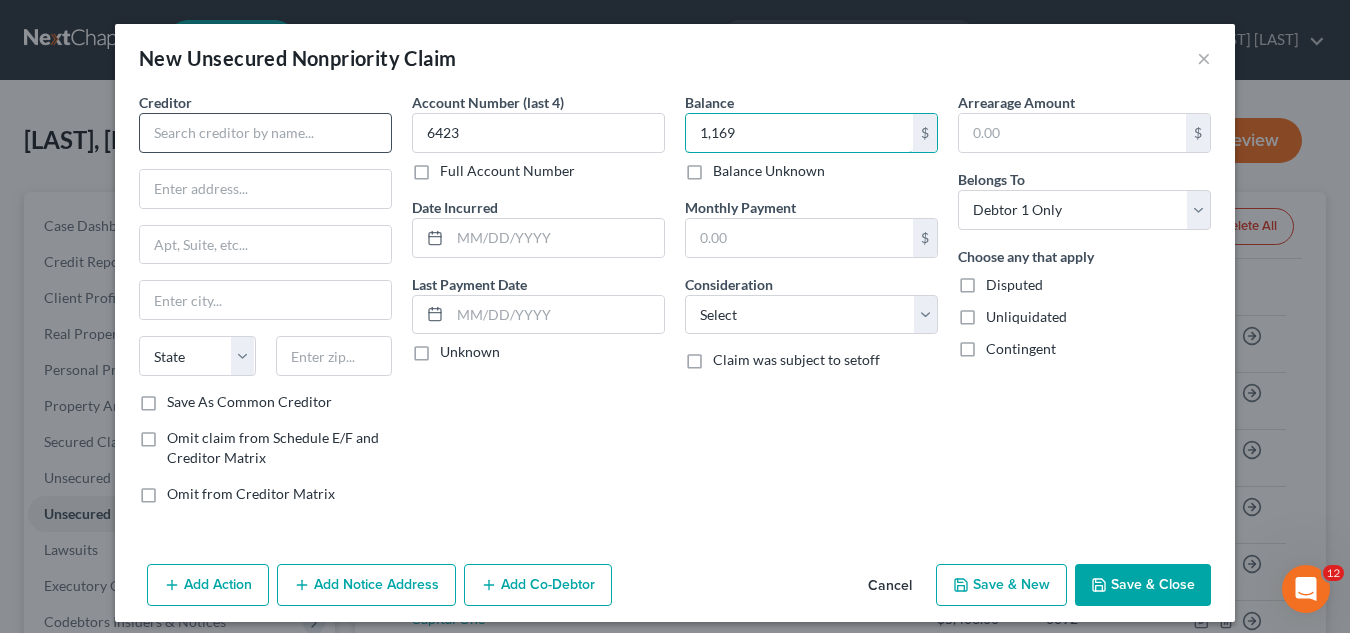 type on "1,169" 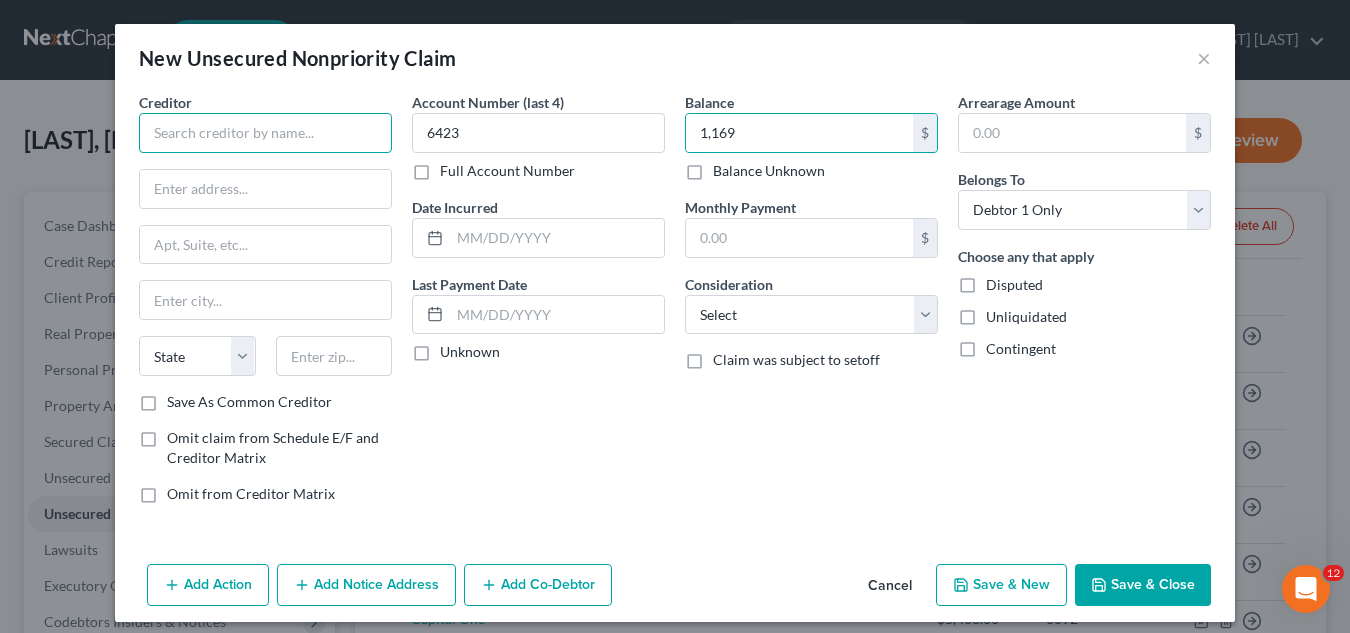 click at bounding box center [265, 133] 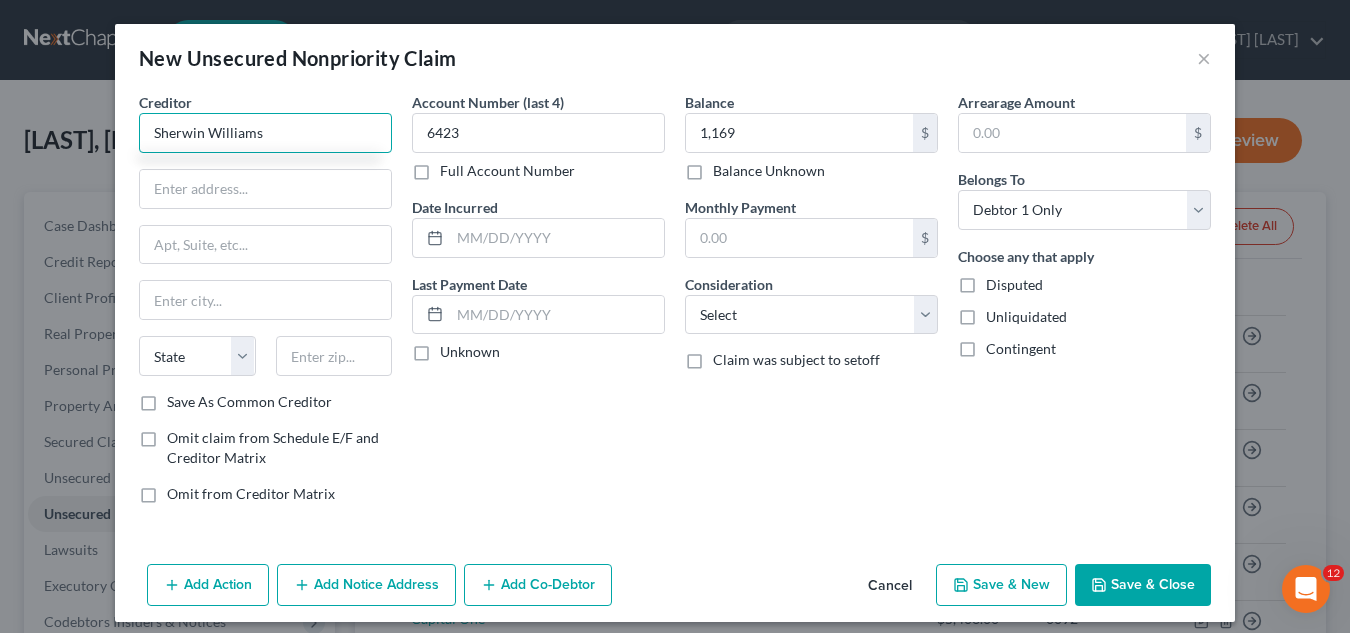 type on "Sherwin Williams" 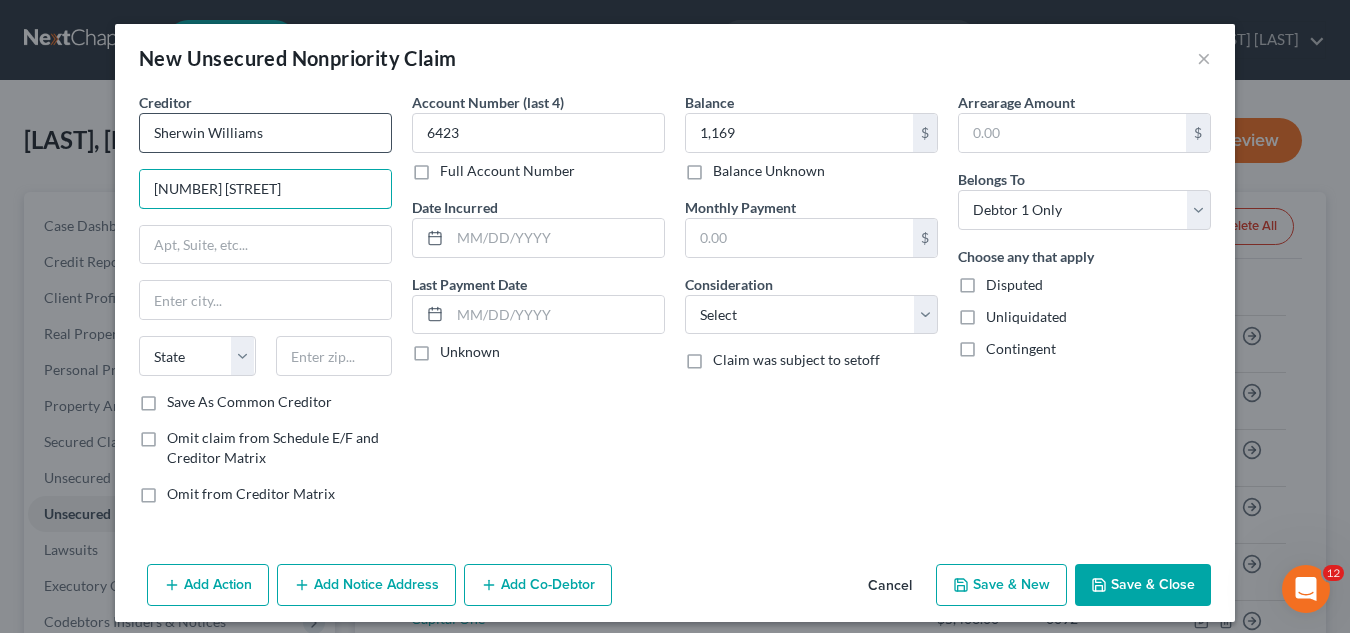 type on "[NUMBER] [STREET]" 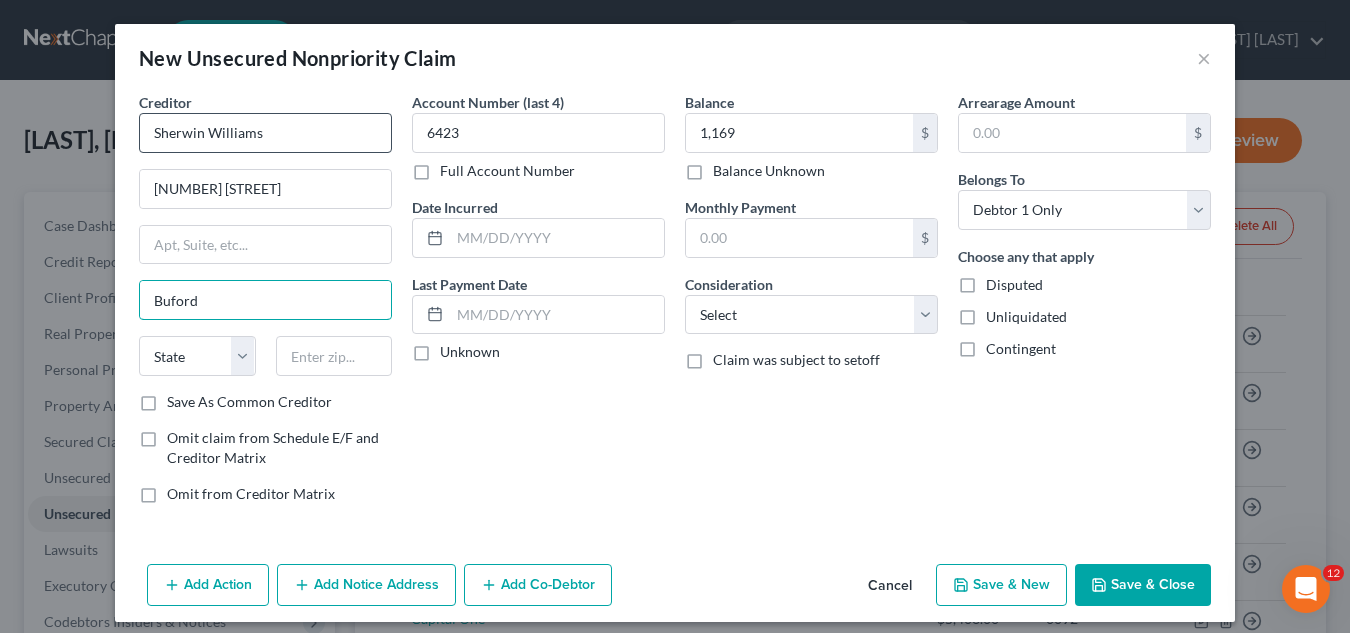 type on "Buford" 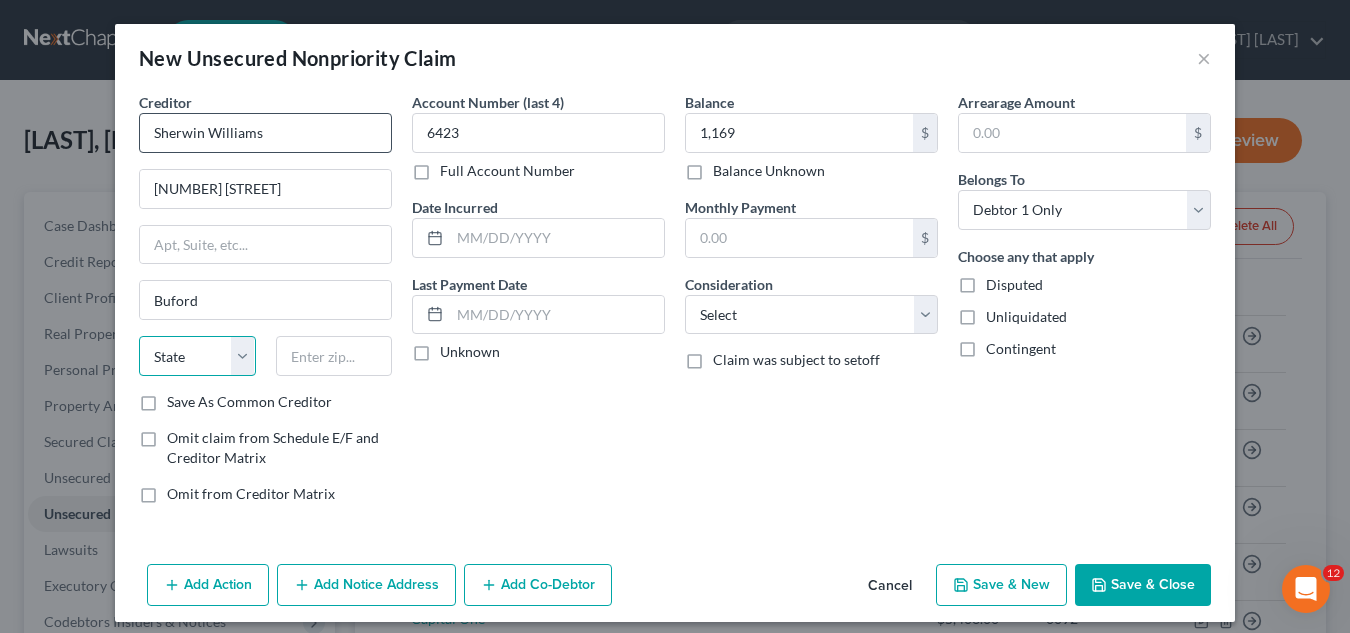 select on "10" 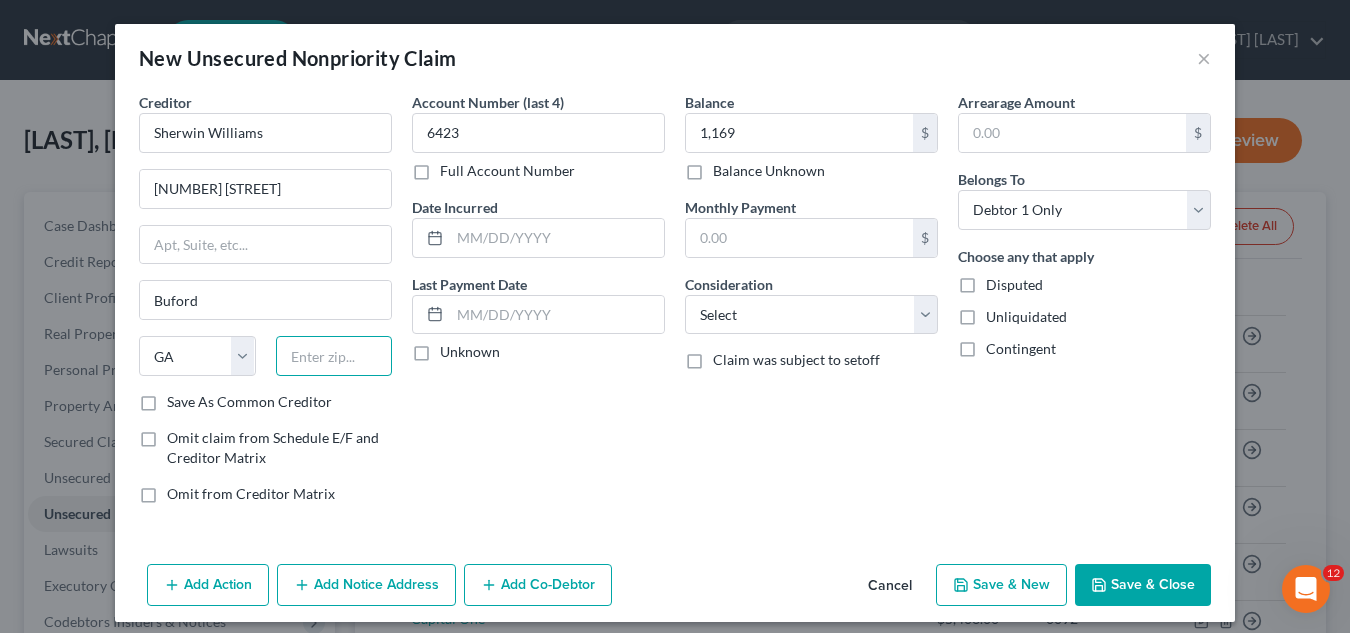 click at bounding box center (334, 356) 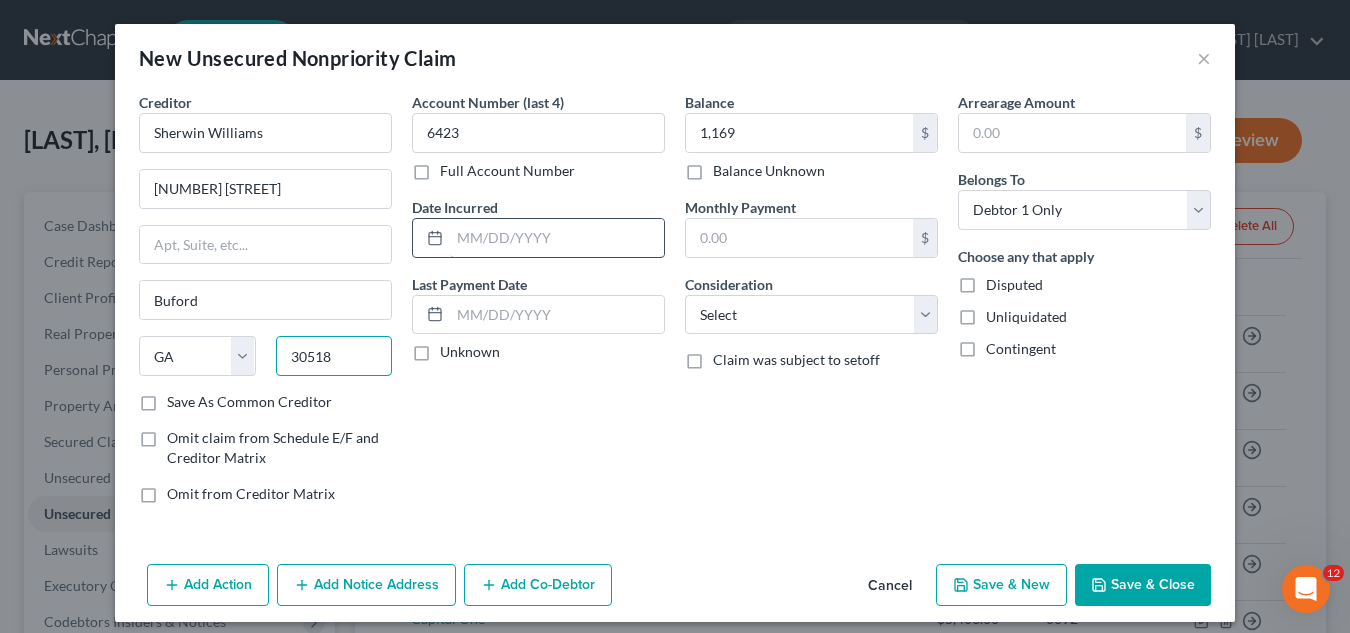 type on "30518" 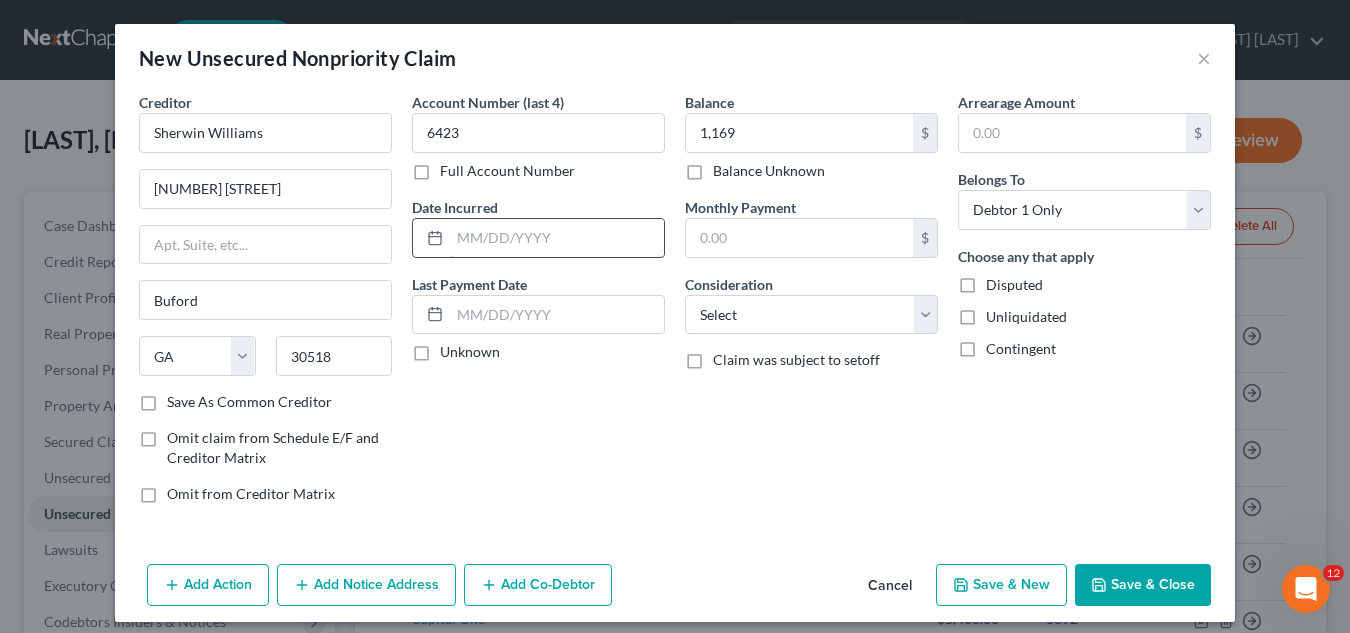 click at bounding box center [557, 238] 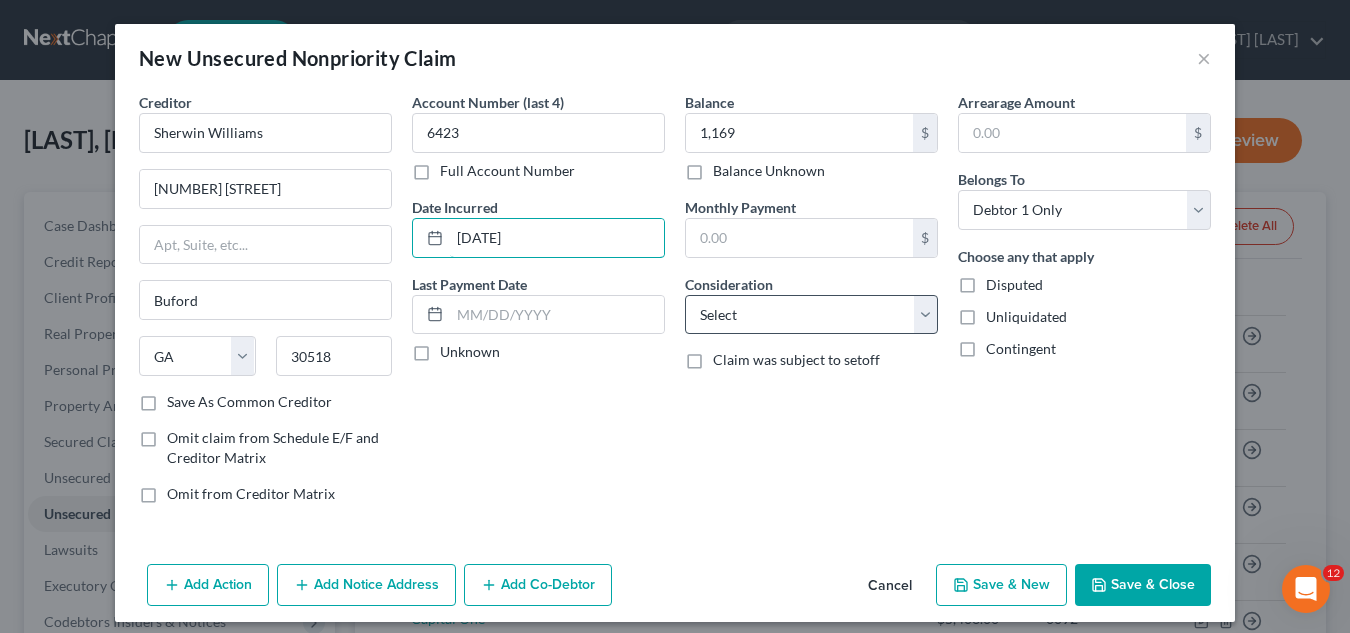 type on "[DATE]" 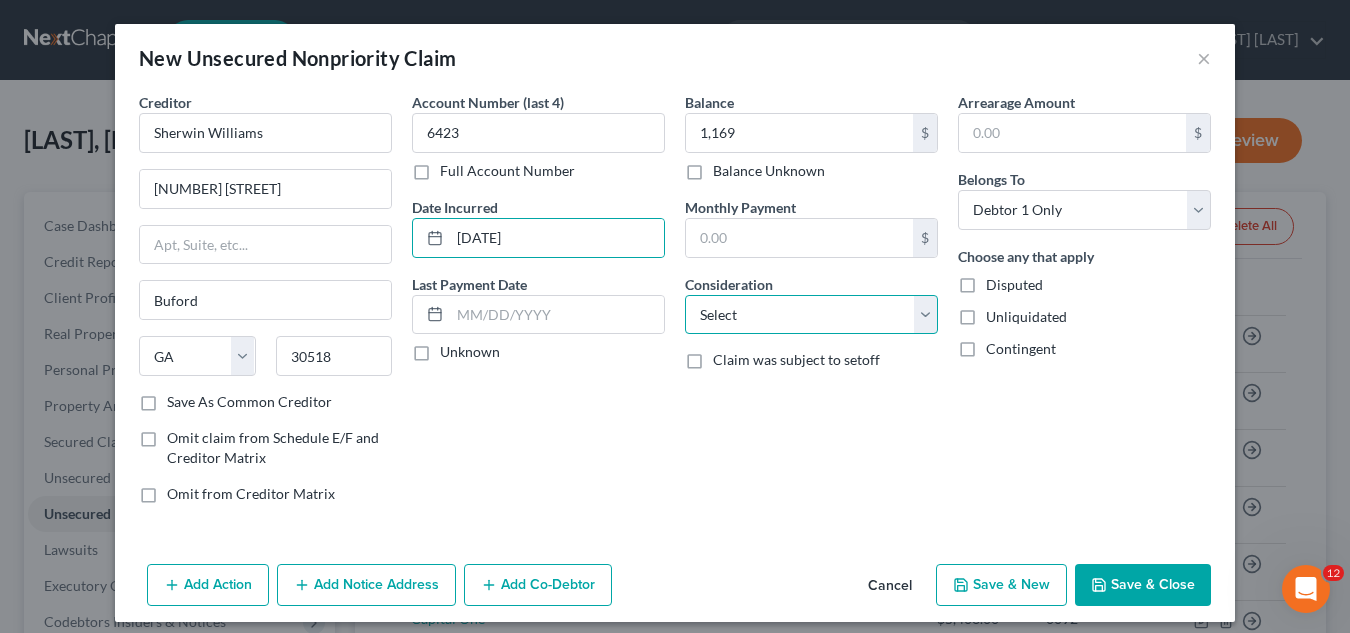click on "Select Cable / Satellite Services Collection Agency Credit Card Debt Debt Counseling / Attorneys Deficiency Balance Domestic Support Obligations Home / Car Repairs Income Taxes Judgment Liens Medical Services Monies Loaned / Advanced Mortgage Obligation From Divorce Or Separation Obligation To Pensions Other Overdrawn Bank Account Promised To Help Pay Creditors Student Loans Suppliers And Vendors Telephone / Internet Services Utility Services" at bounding box center [811, 315] 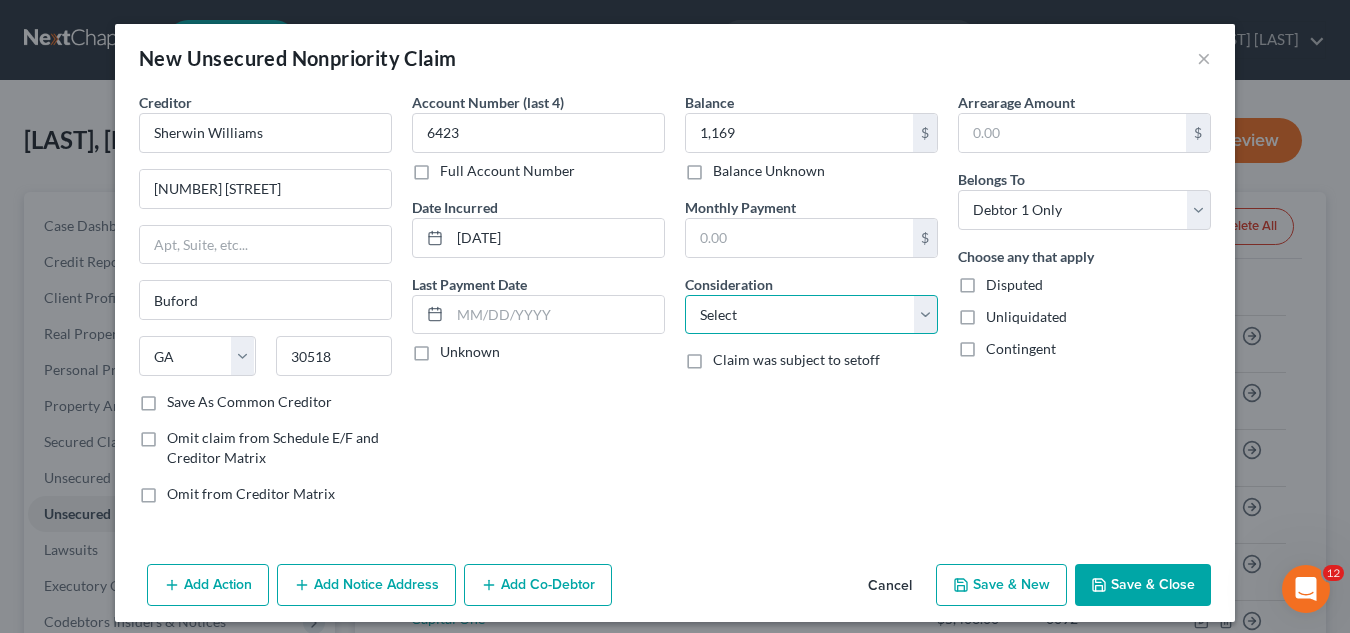 select on "2" 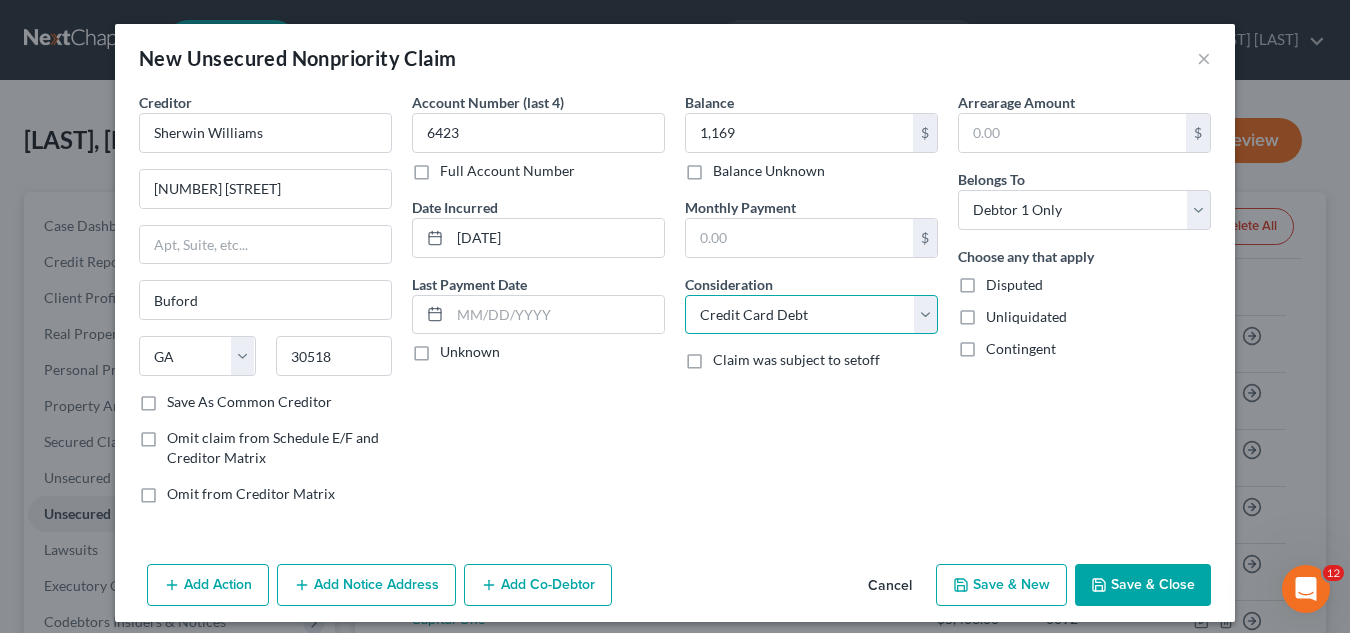 click on "Select Cable / Satellite Services Collection Agency Credit Card Debt Debt Counseling / Attorneys Deficiency Balance Domestic Support Obligations Home / Car Repairs Income Taxes Judgment Liens Medical Services Monies Loaned / Advanced Mortgage Obligation From Divorce Or Separation Obligation To Pensions Other Overdrawn Bank Account Promised To Help Pay Creditors Student Loans Suppliers And Vendors Telephone / Internet Services Utility Services" at bounding box center (811, 315) 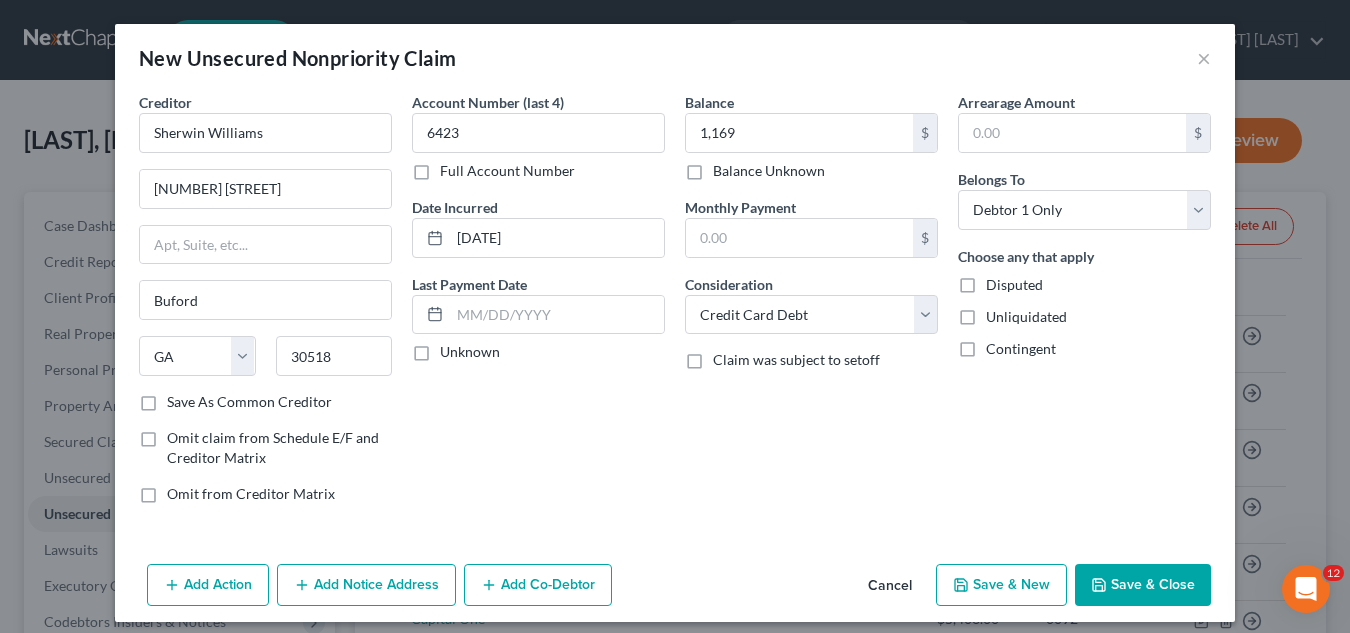 click on "Save & Close" at bounding box center (1143, 585) 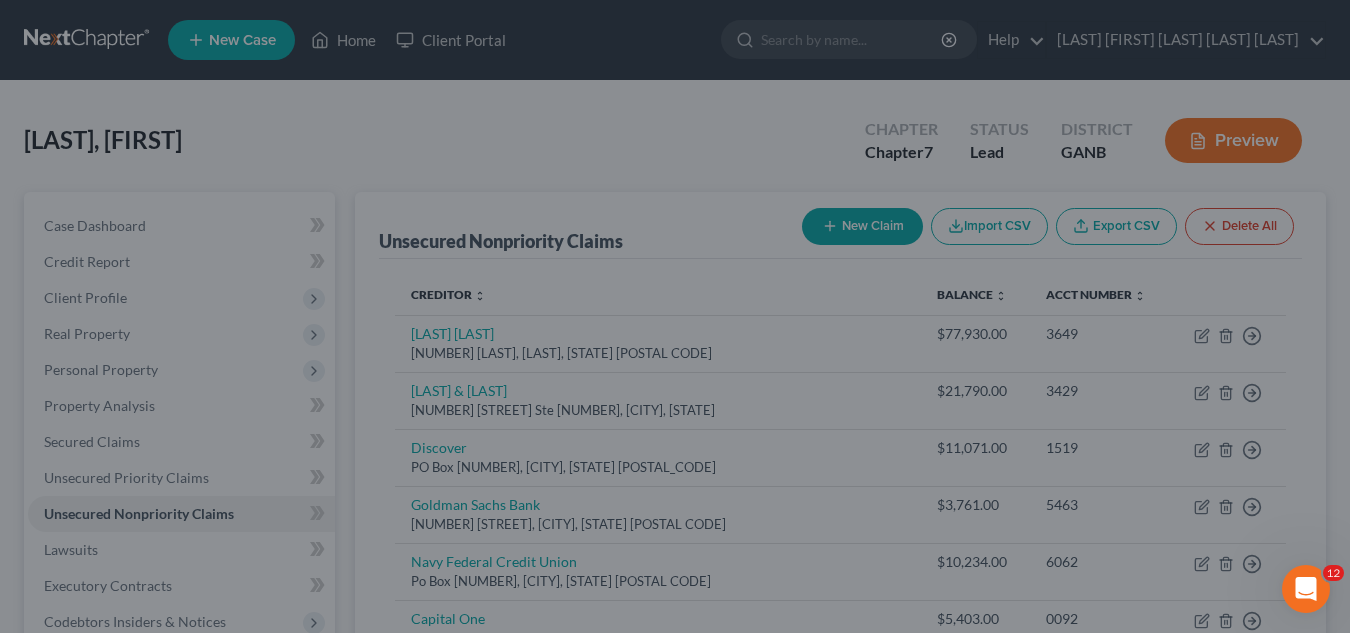 type on "1,169.00" 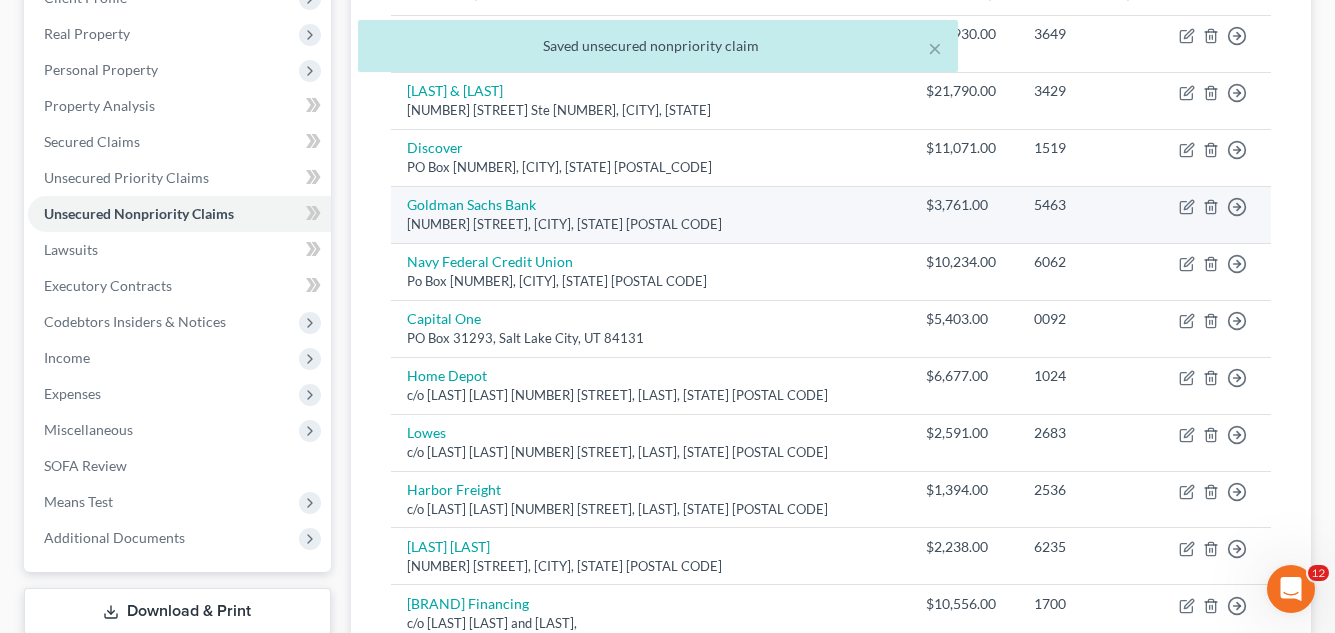 scroll, scrollTop: 600, scrollLeft: 0, axis: vertical 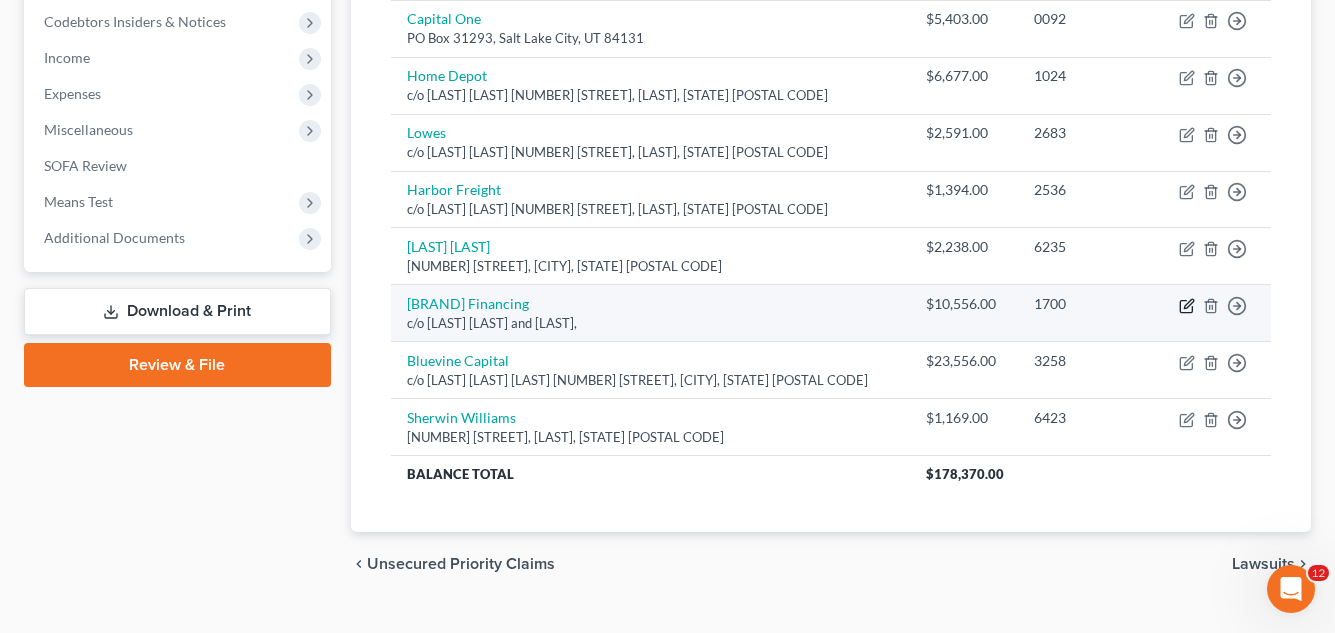 click 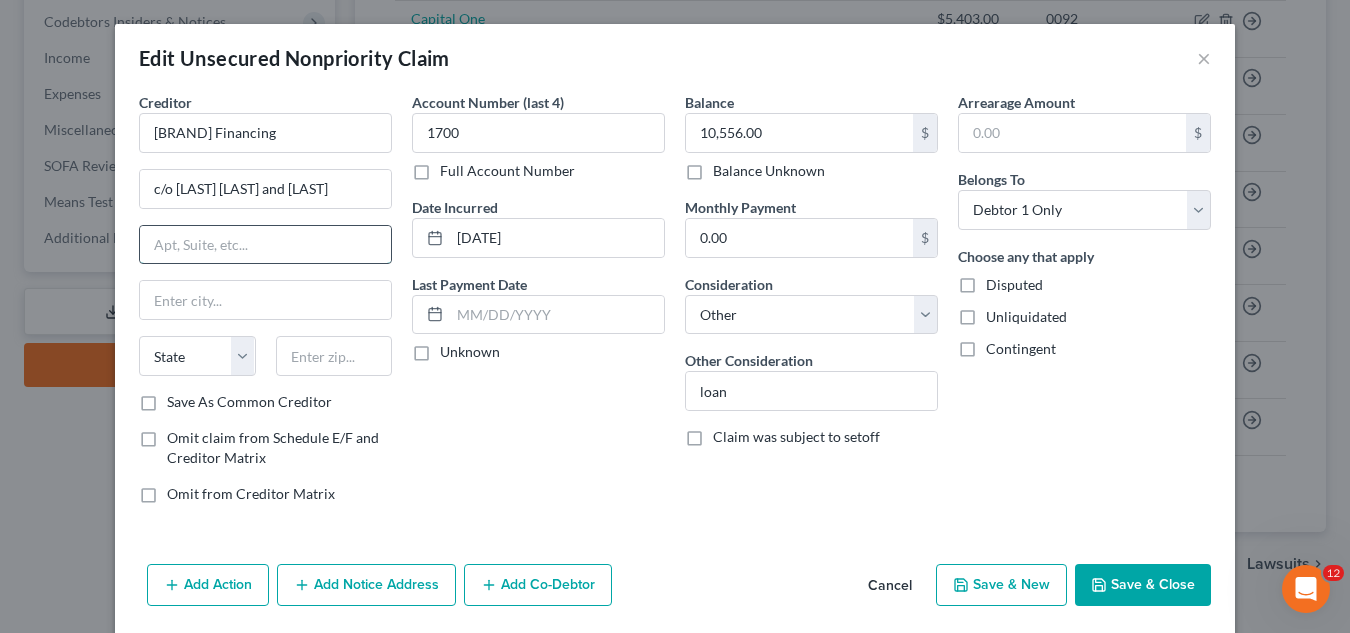 click at bounding box center (265, 245) 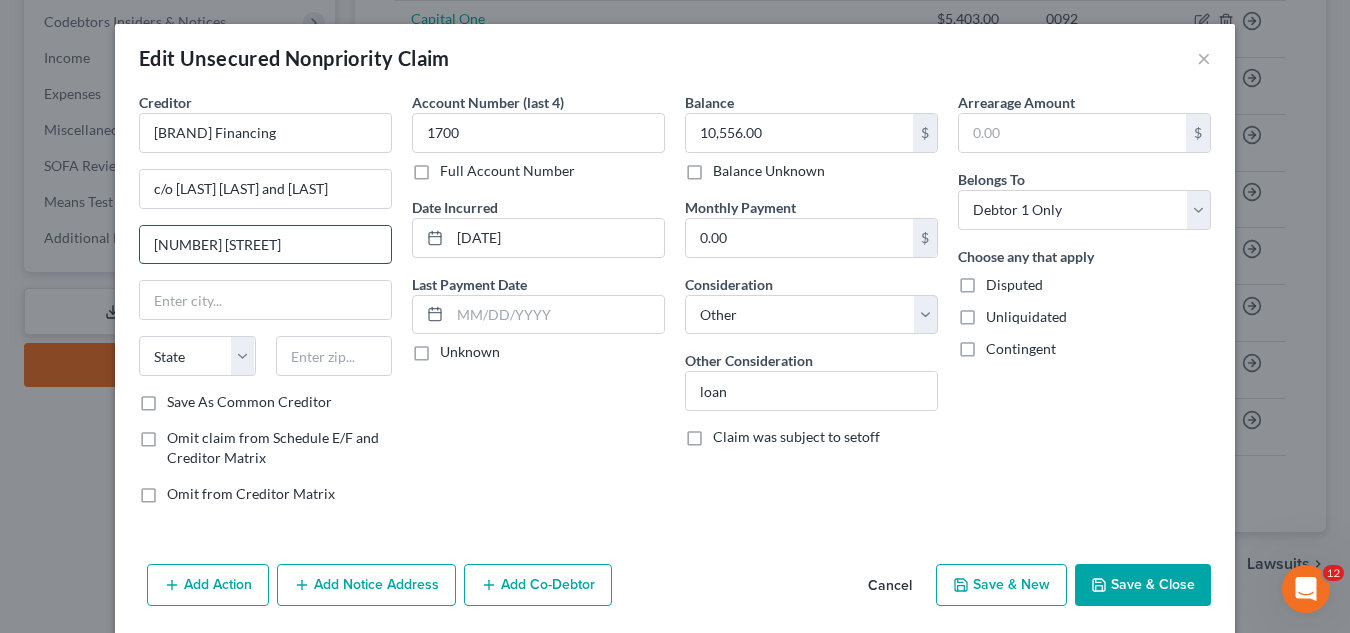 type on "[NUMBER] [STREET]" 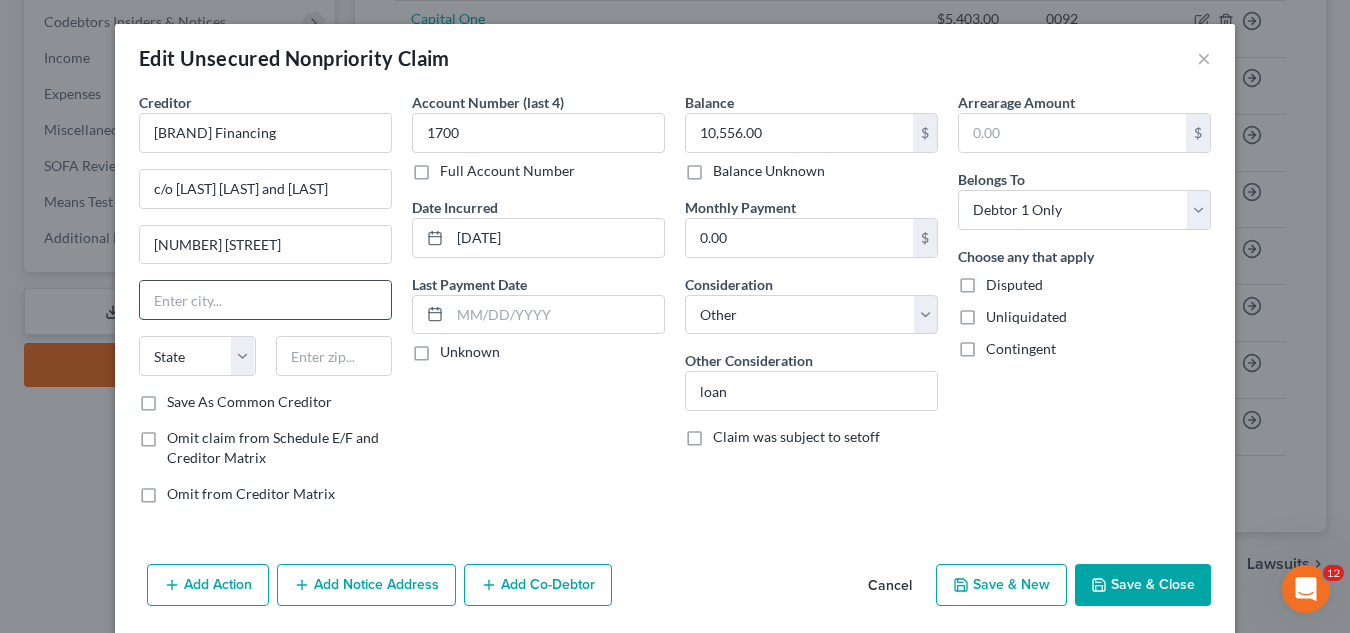 click at bounding box center (265, 300) 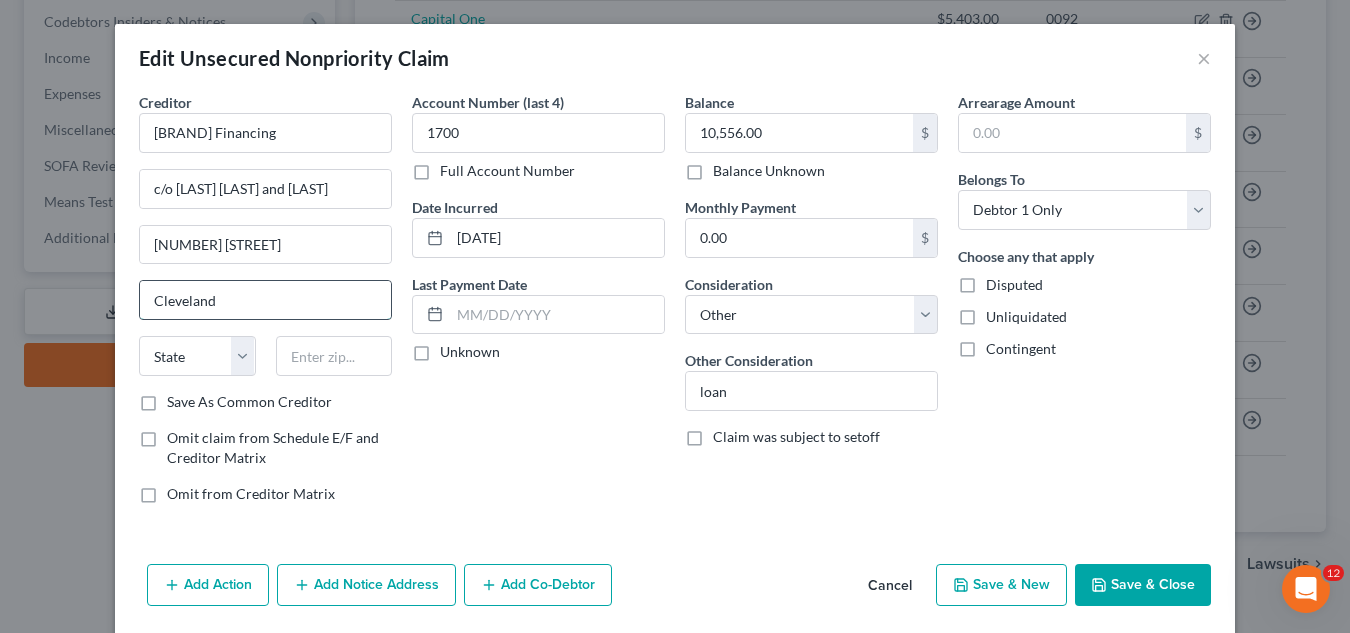 type on "Cleveland" 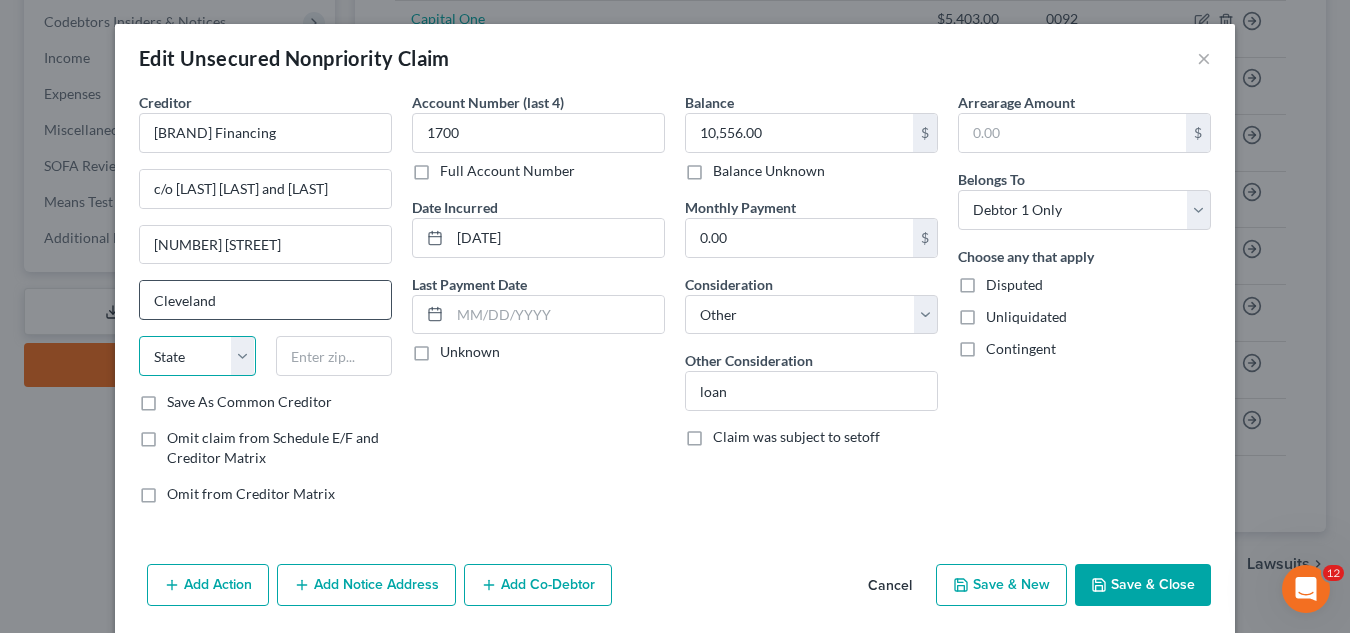 select on "36" 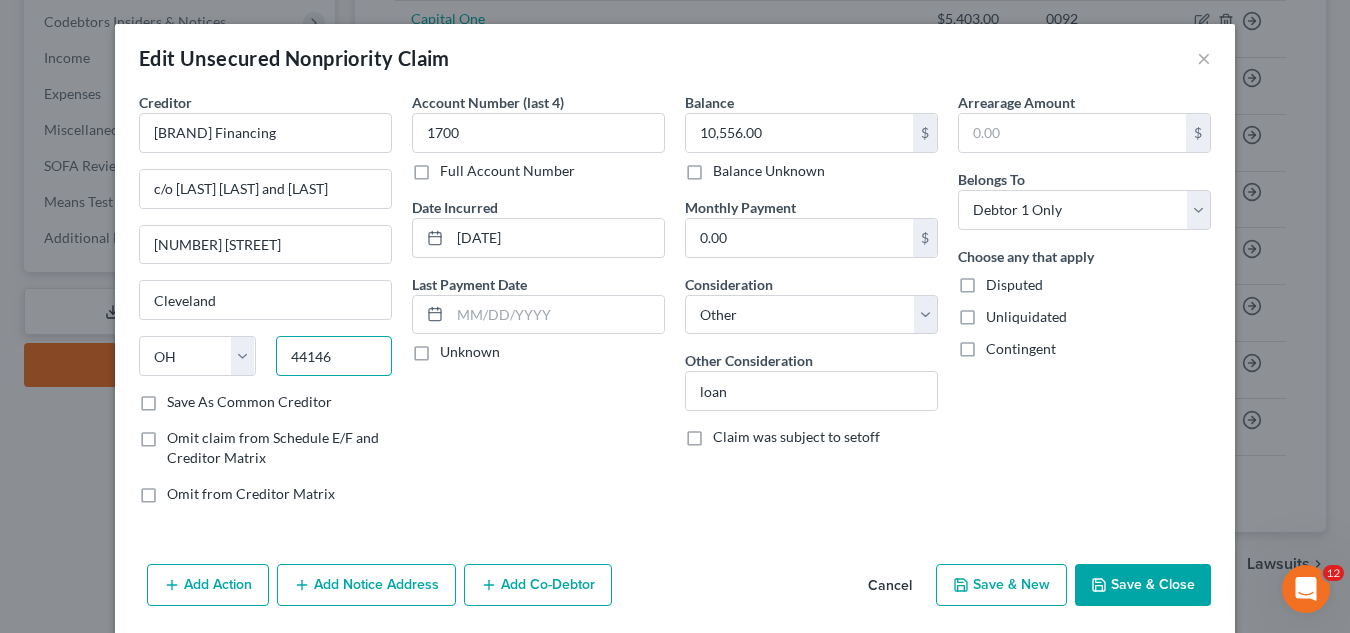type on "44146" 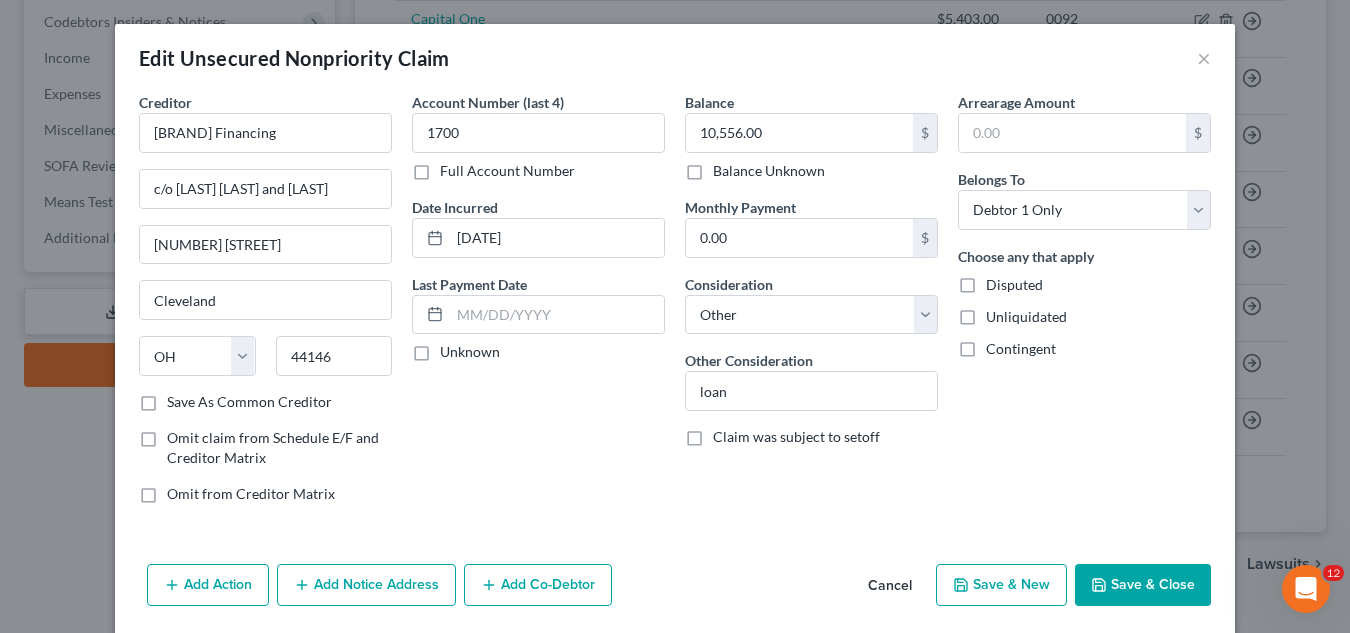 type on "Bedford" 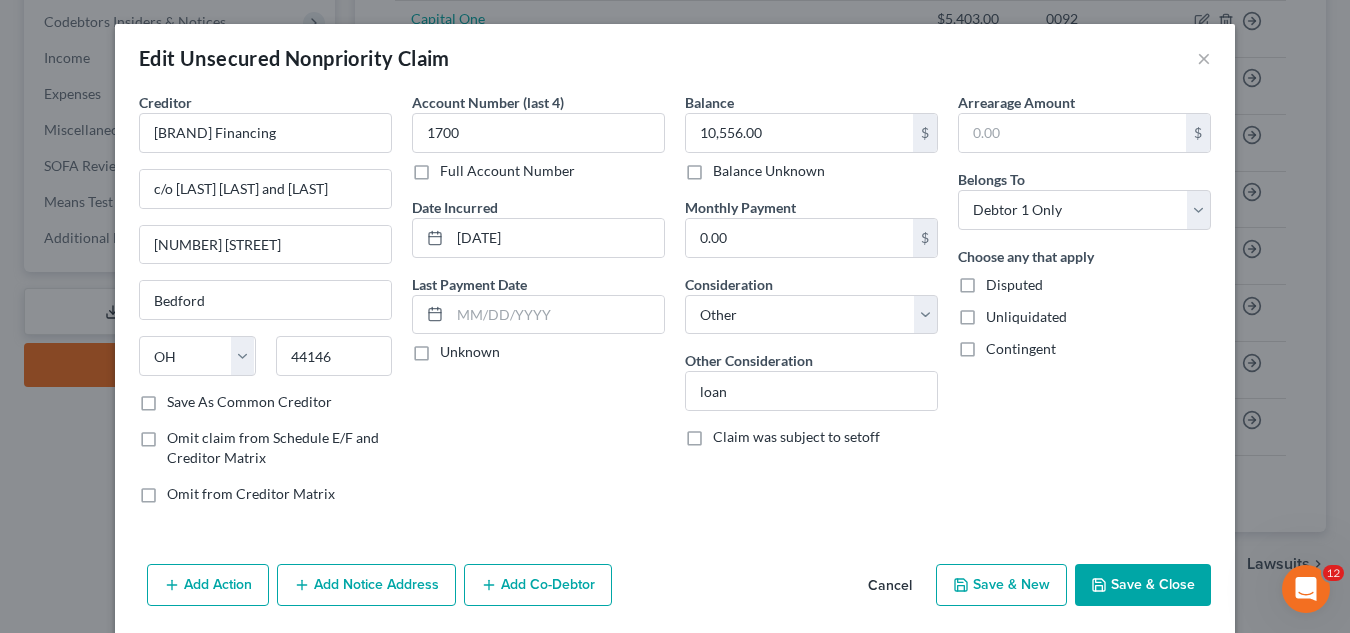 click on "Save & Close" at bounding box center [1143, 585] 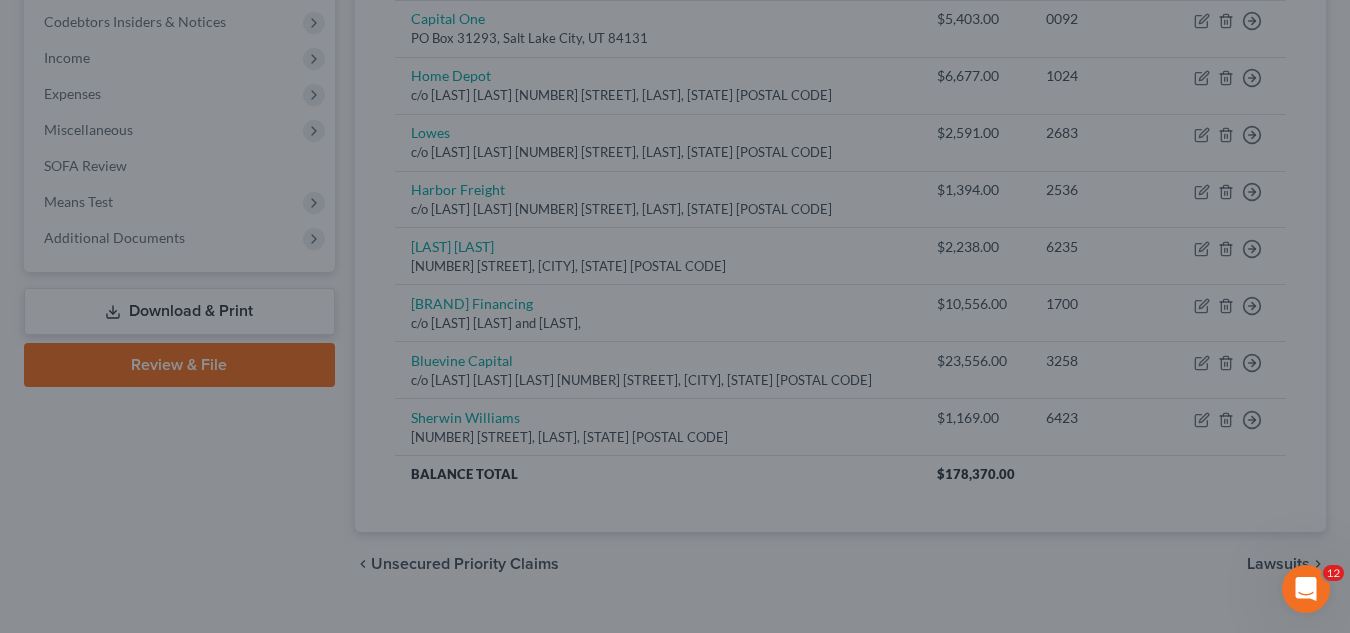type on "0" 